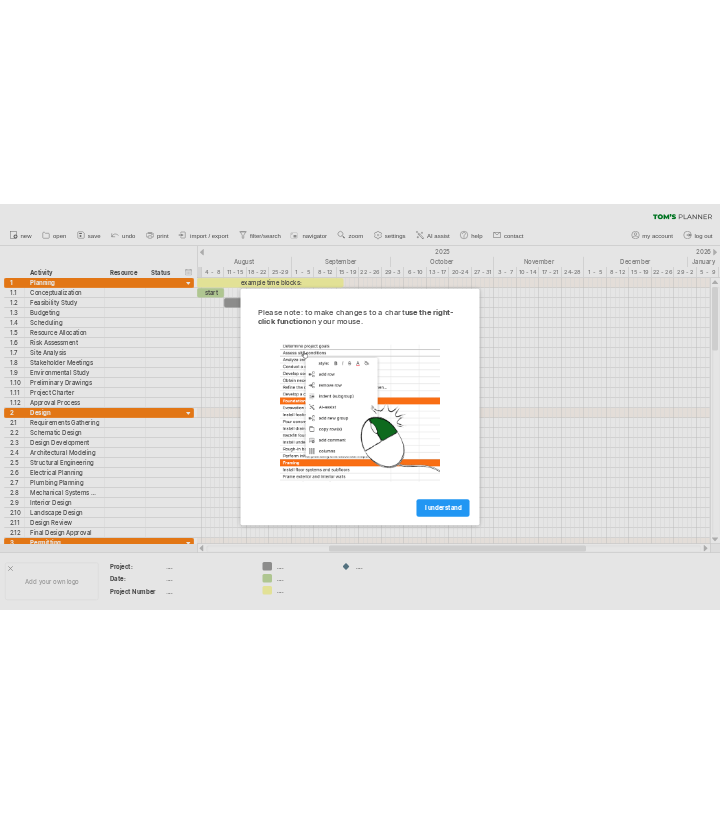 scroll, scrollTop: 0, scrollLeft: 0, axis: both 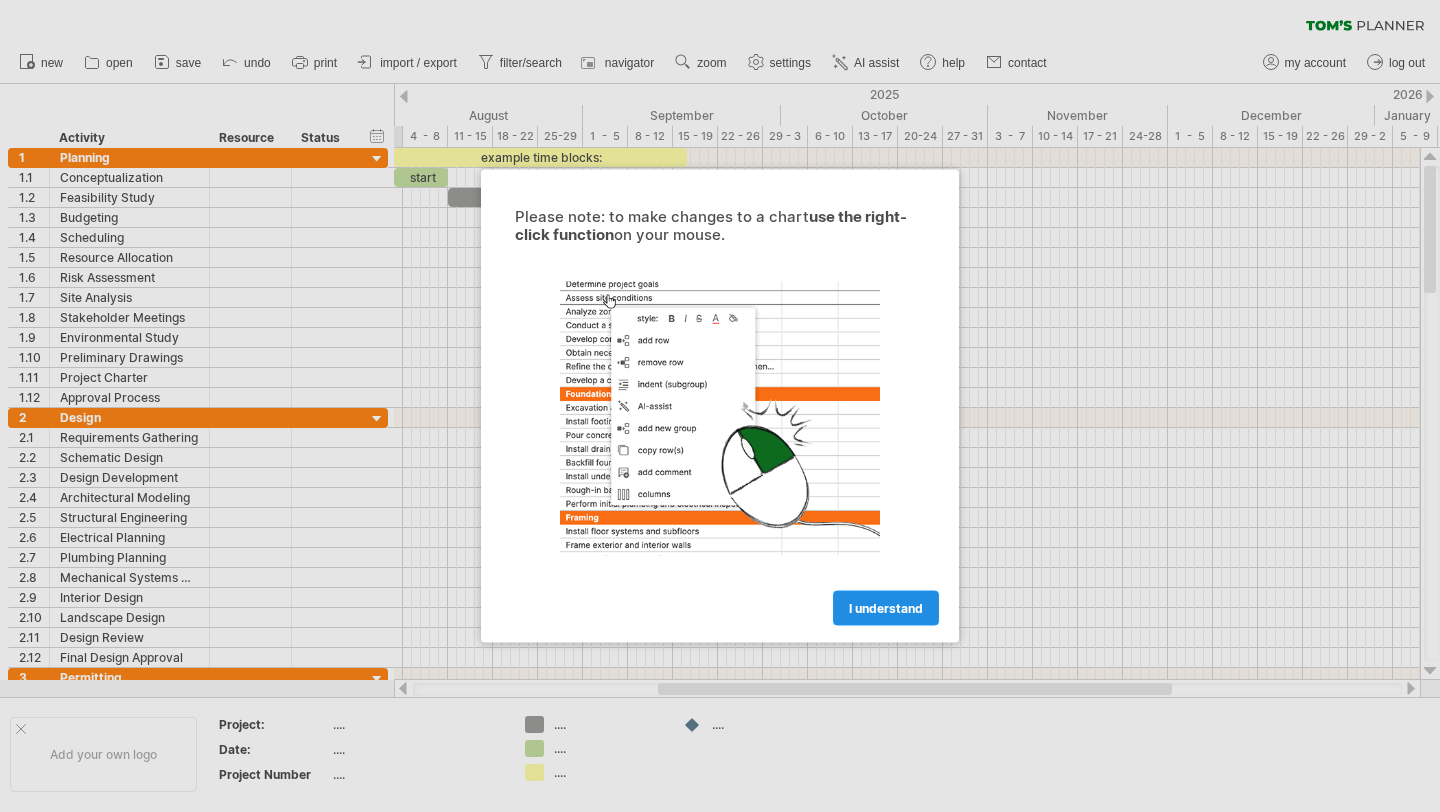 click on "I understand" at bounding box center [886, 608] 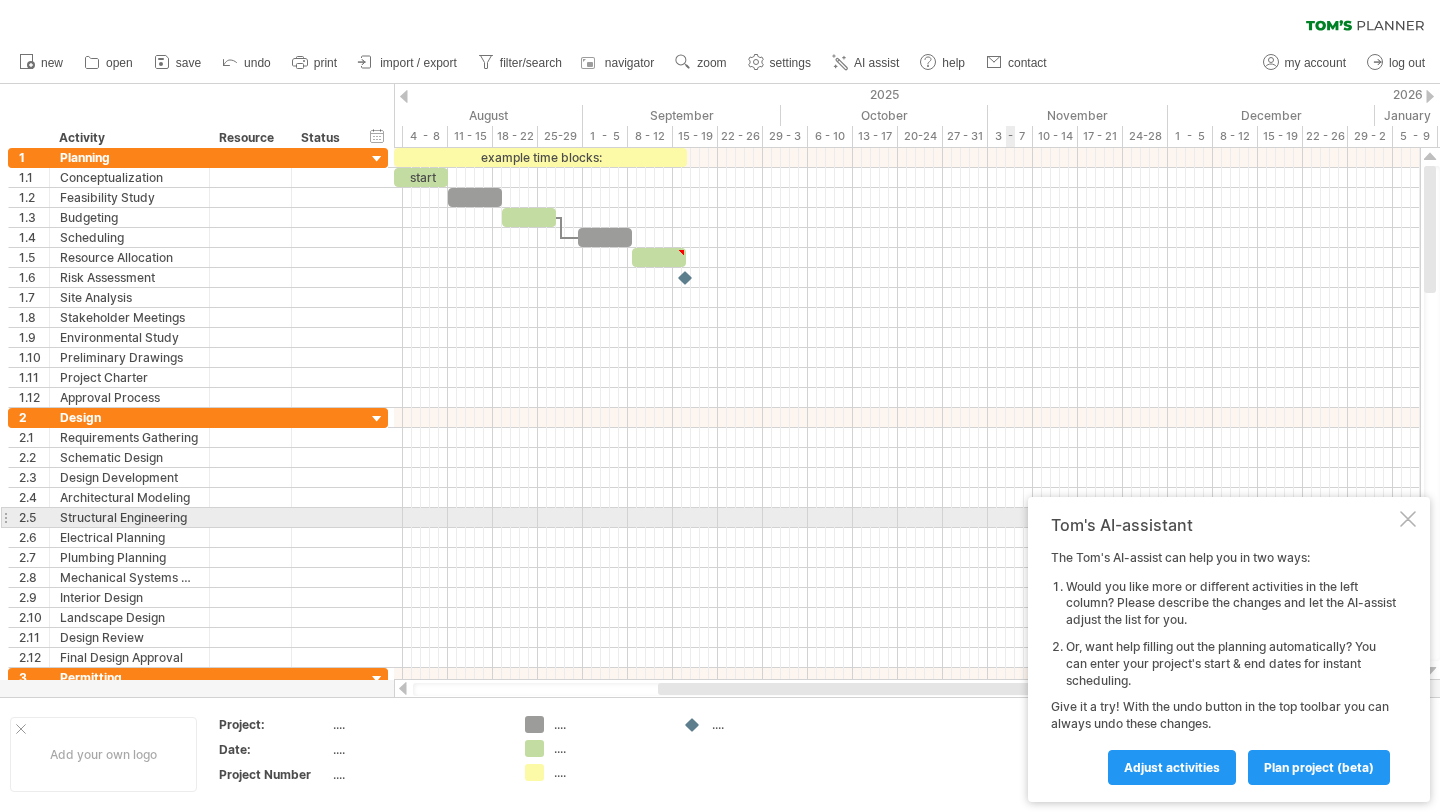click at bounding box center [1408, 519] 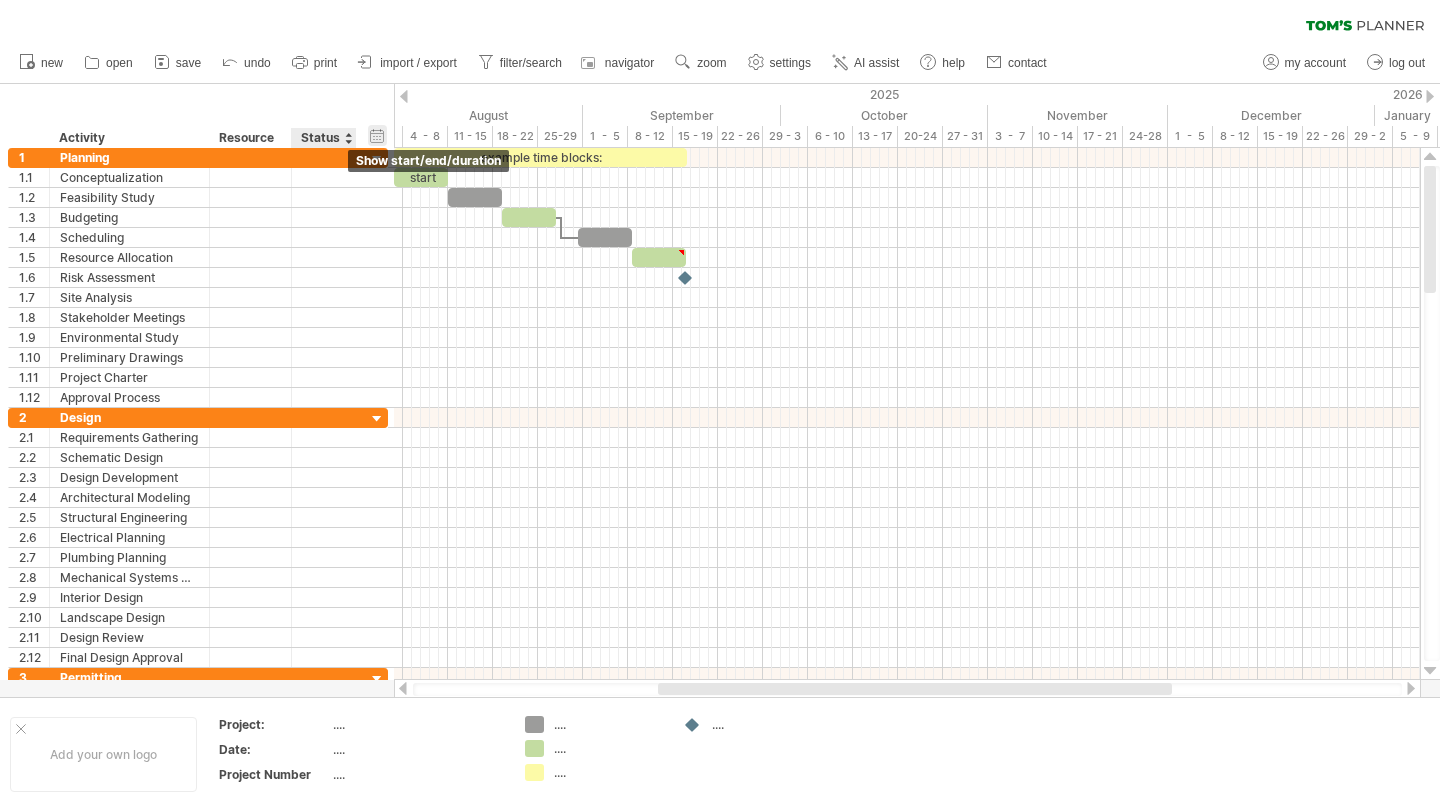 click on "hide start/end/duration show start/end/duration" at bounding box center [377, 135] 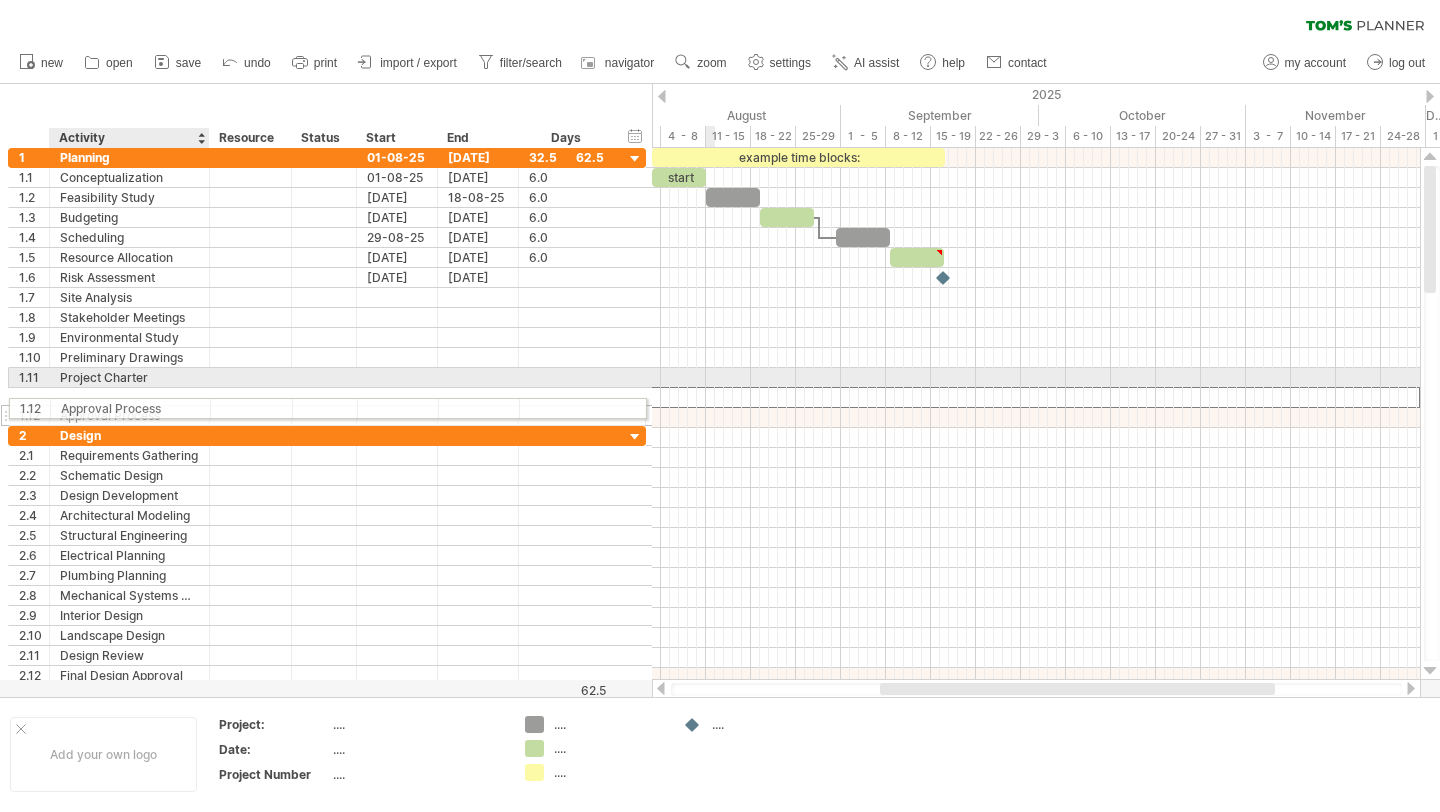 drag, startPoint x: 166, startPoint y: 395, endPoint x: 161, endPoint y: 405, distance: 11.18034 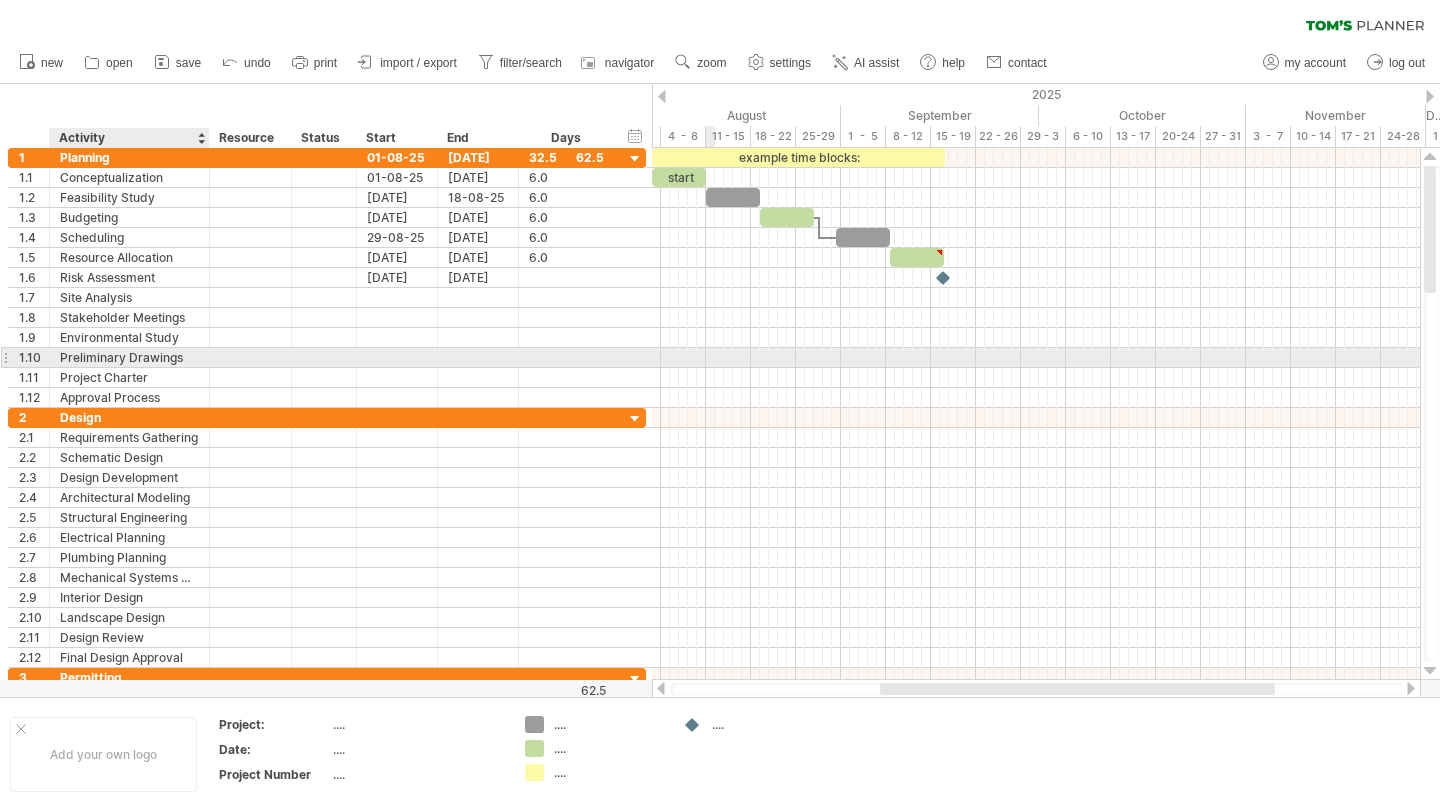 click on "Preliminary Drawings" at bounding box center [129, 357] 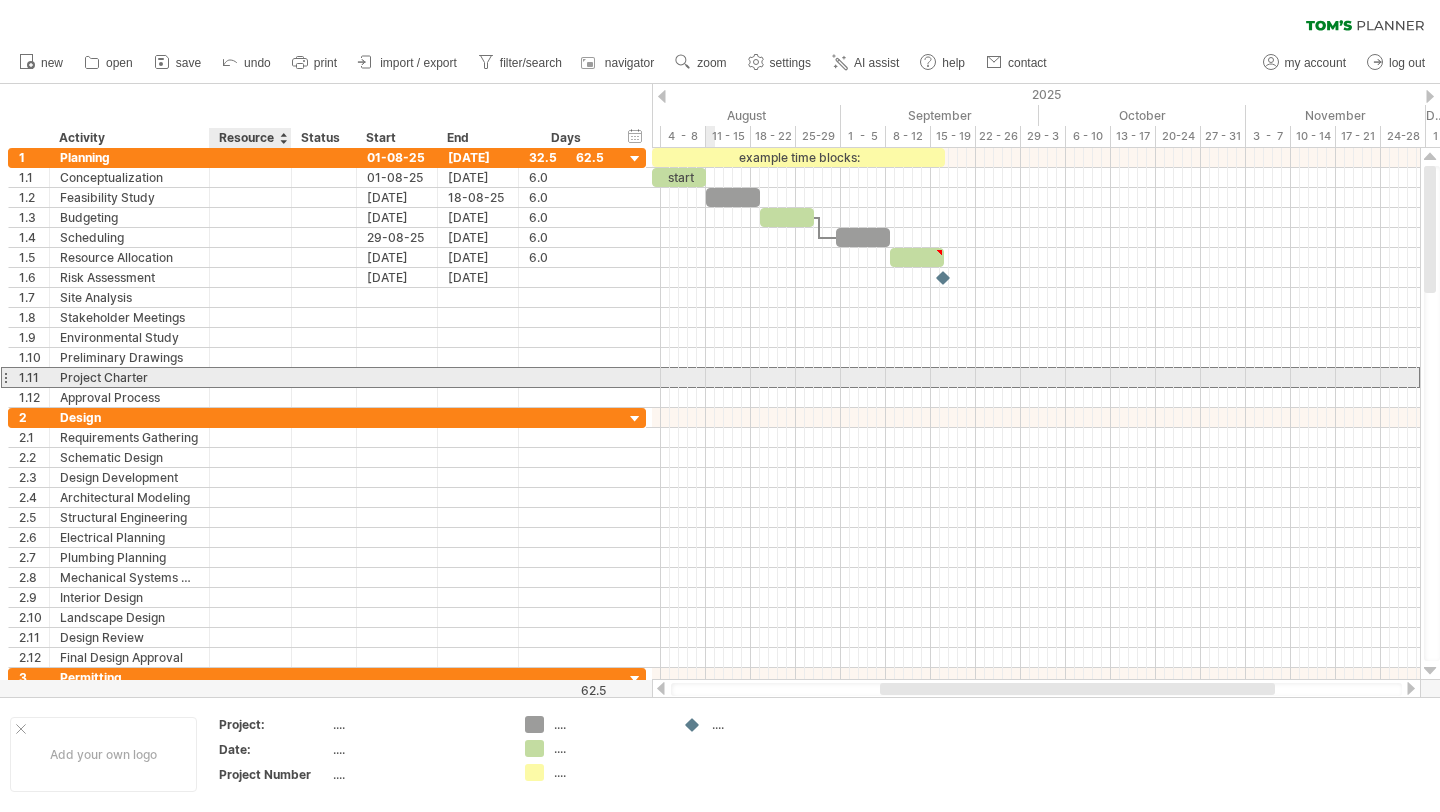 click at bounding box center [324, 377] 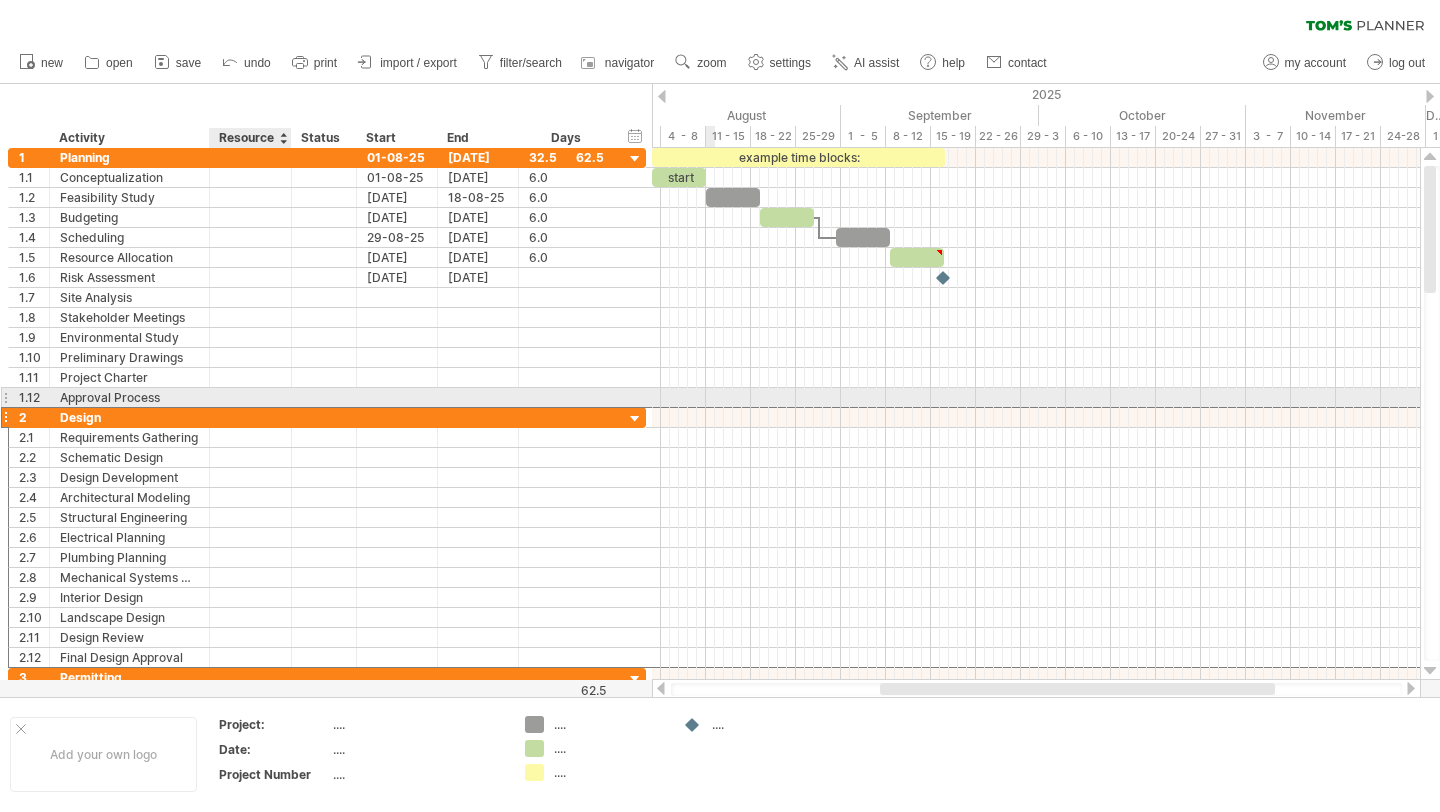 click at bounding box center [250, 417] 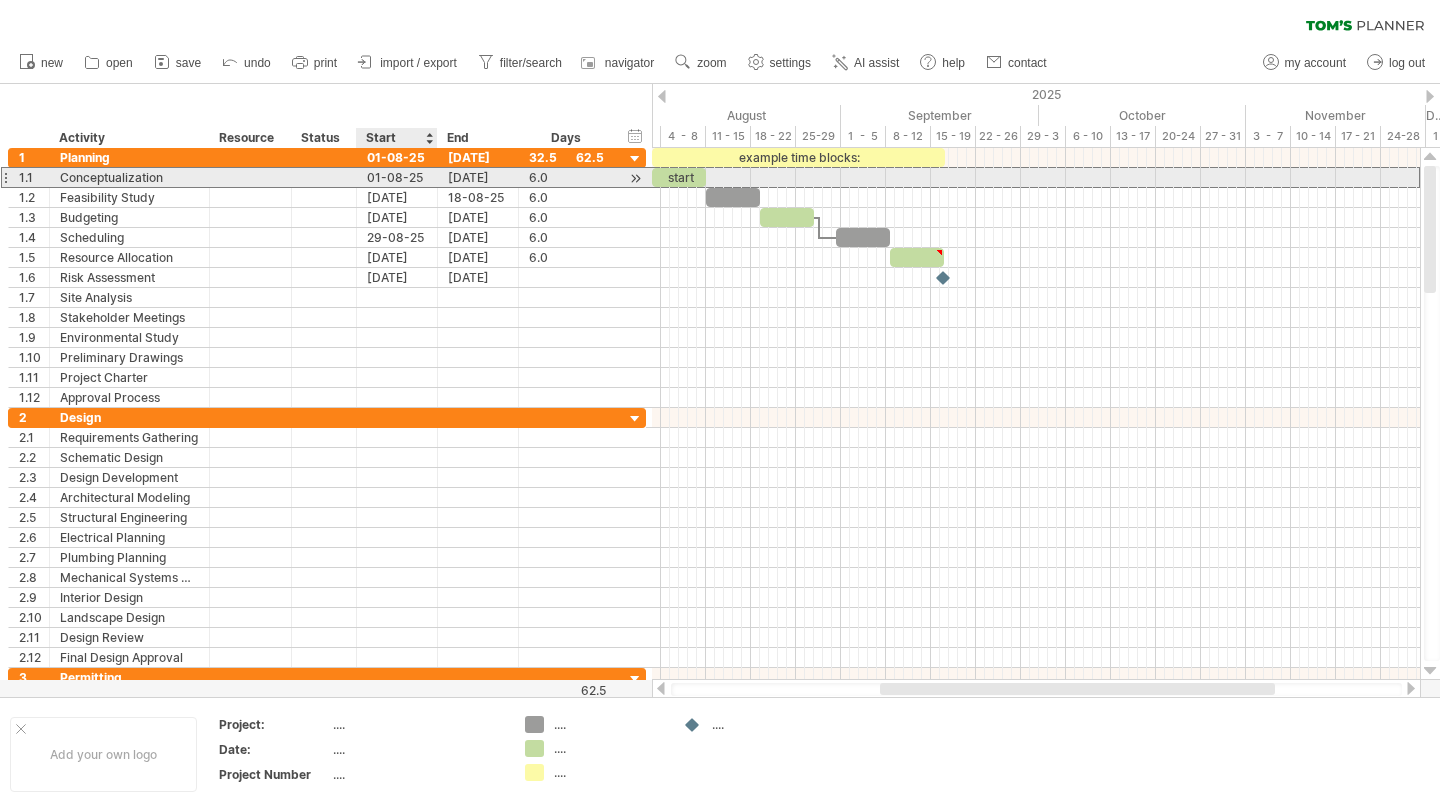 click on "01-08-25" at bounding box center (397, 177) 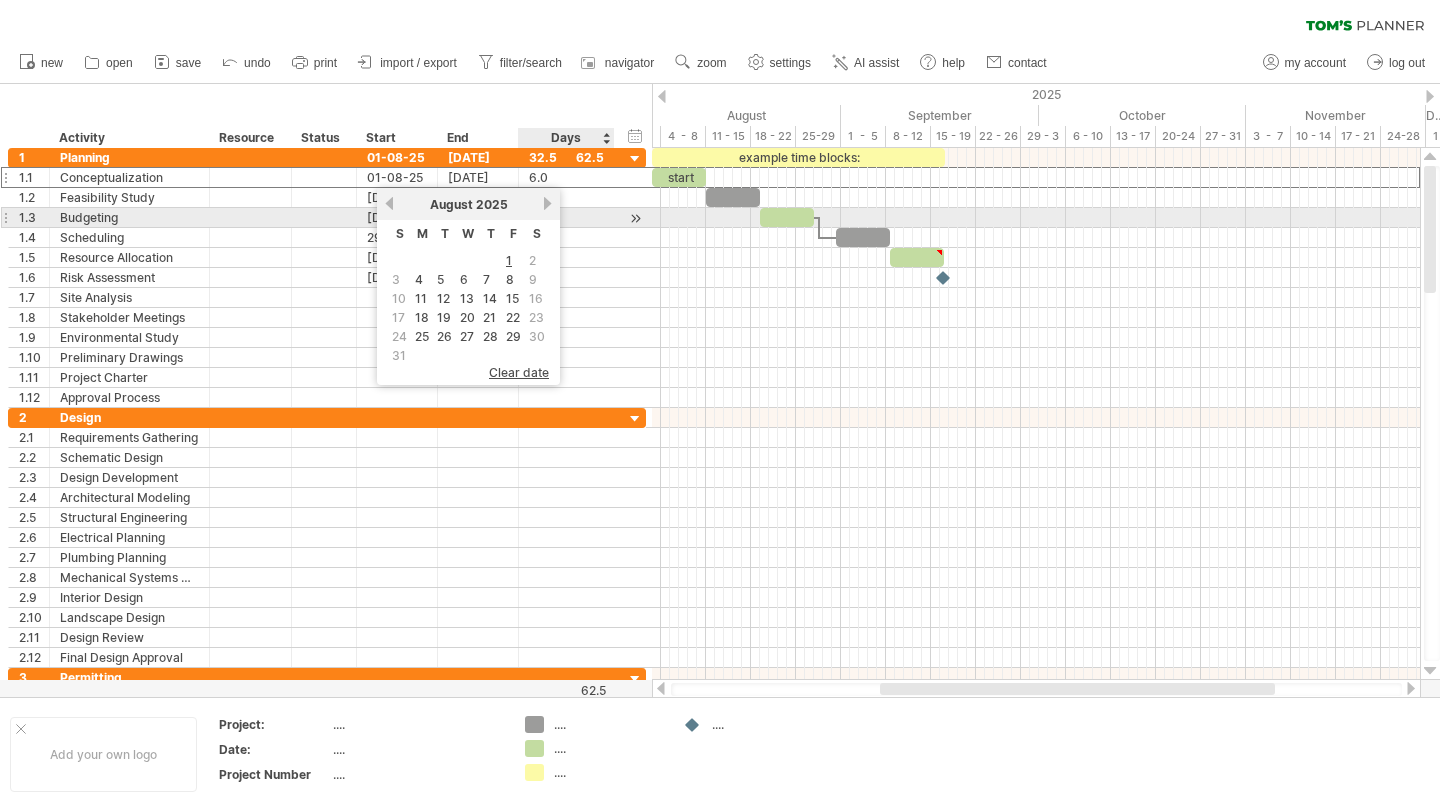 click on "[MONTH]   [YEAR]" at bounding box center [468, 204] 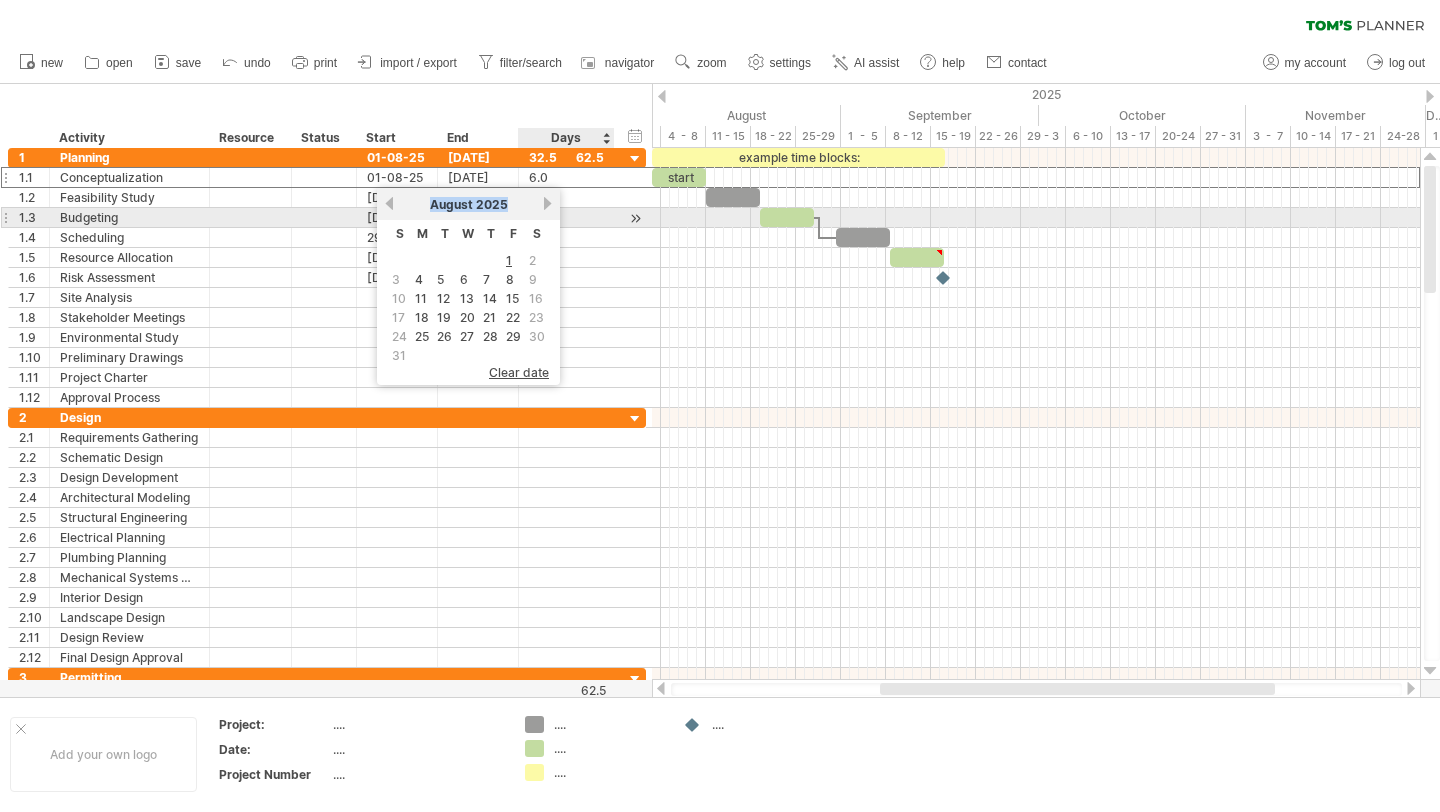 click on "[MONTH]   [YEAR]" at bounding box center [468, 204] 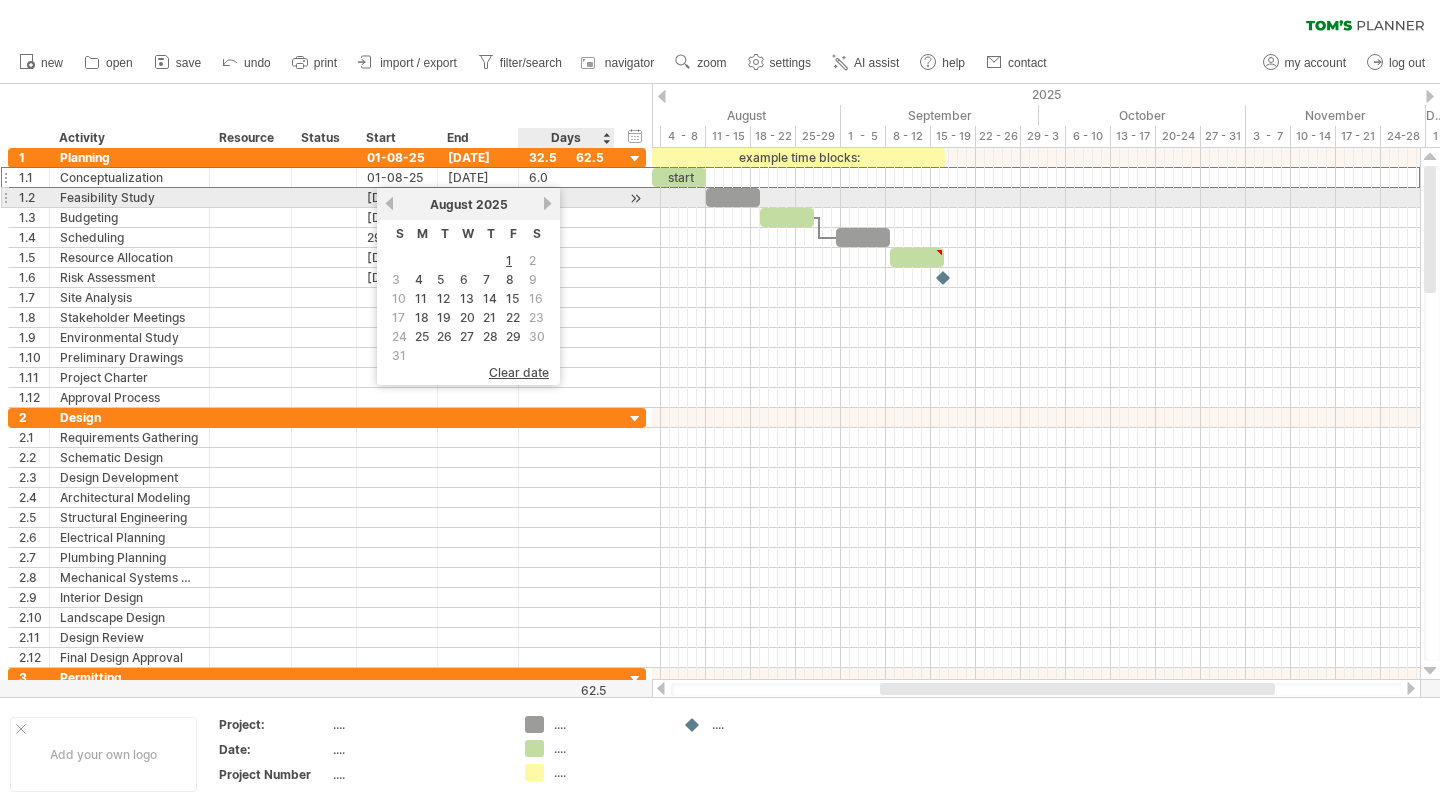 click on "next" at bounding box center (547, 203) 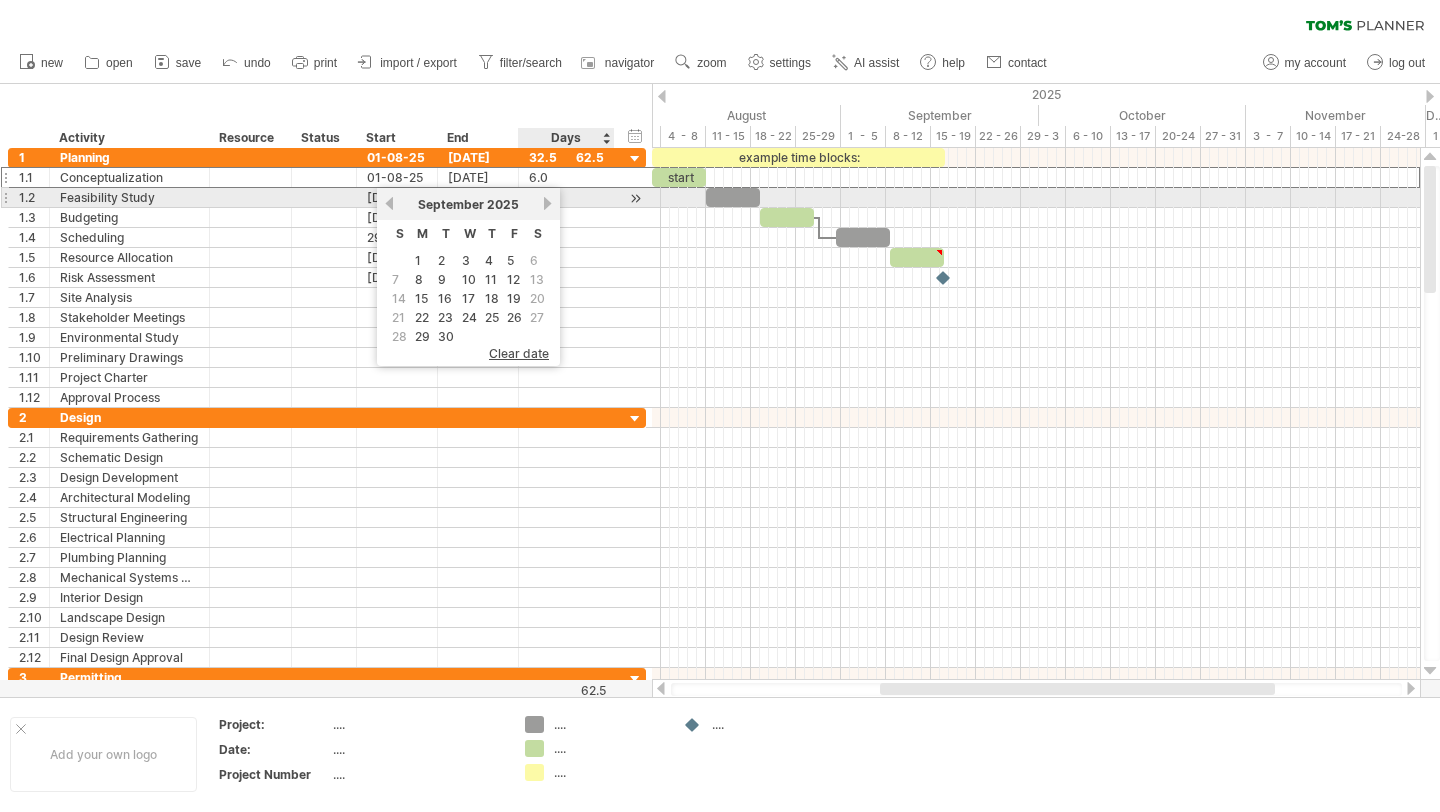 click on "next" at bounding box center (547, 203) 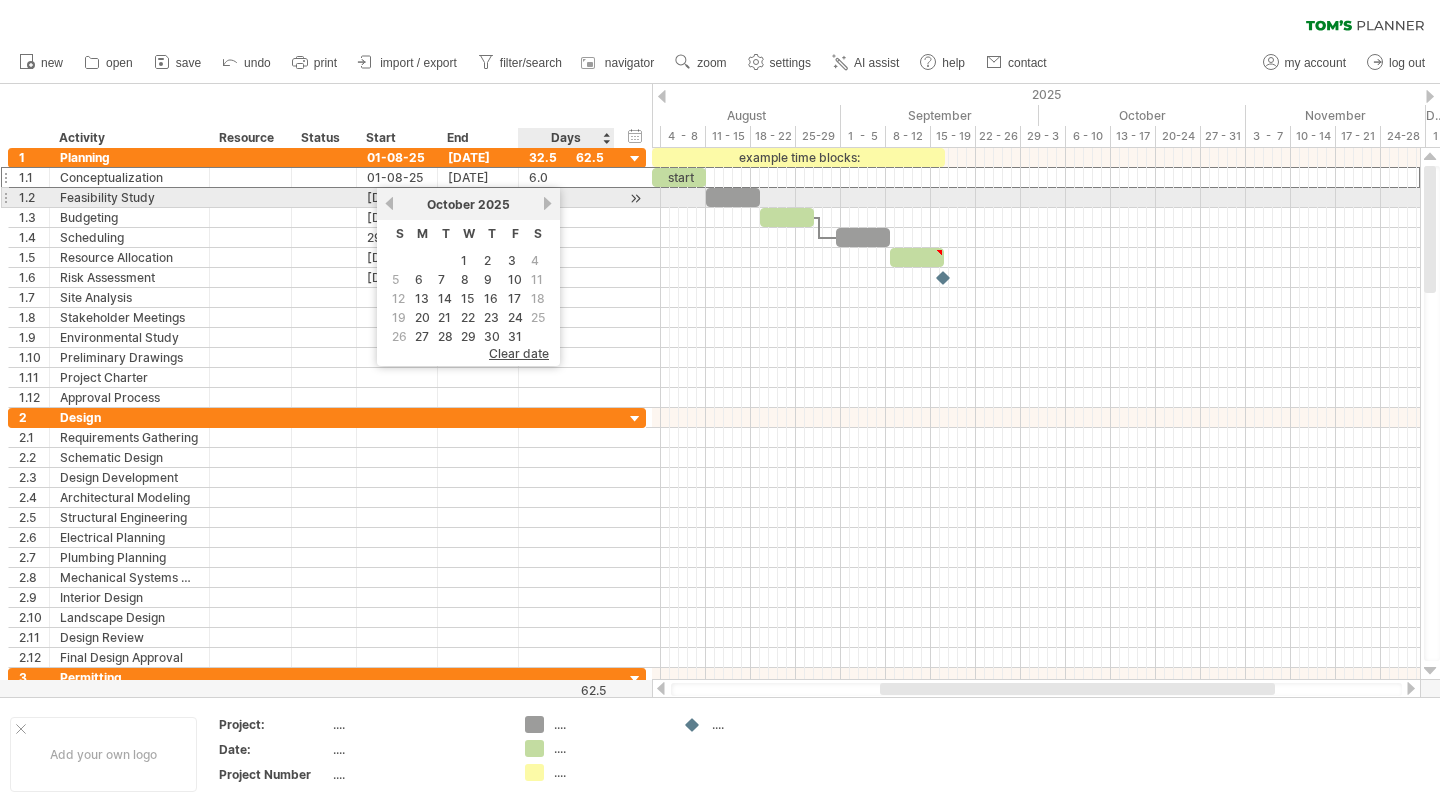 click on "next" at bounding box center [547, 203] 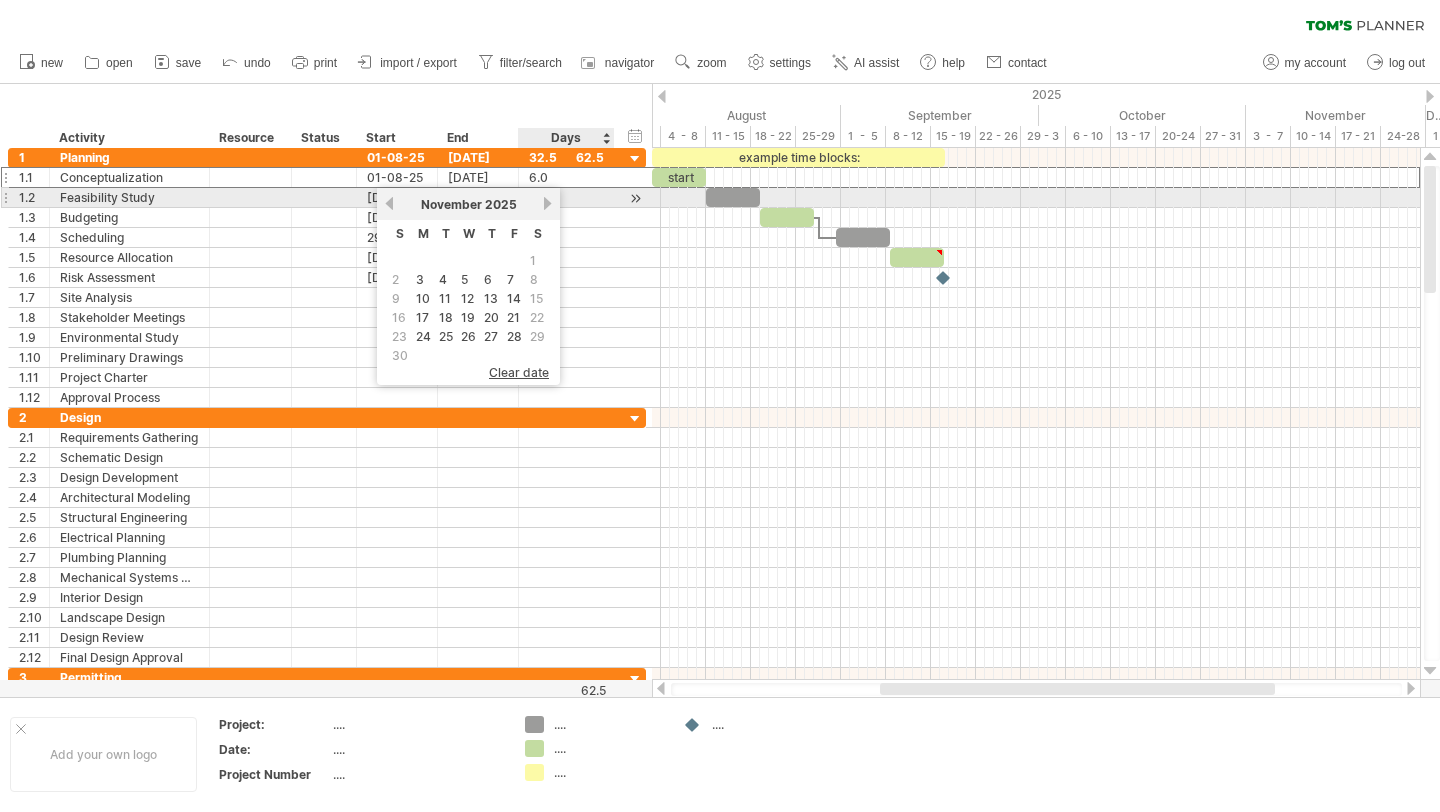 click on "next" at bounding box center (547, 203) 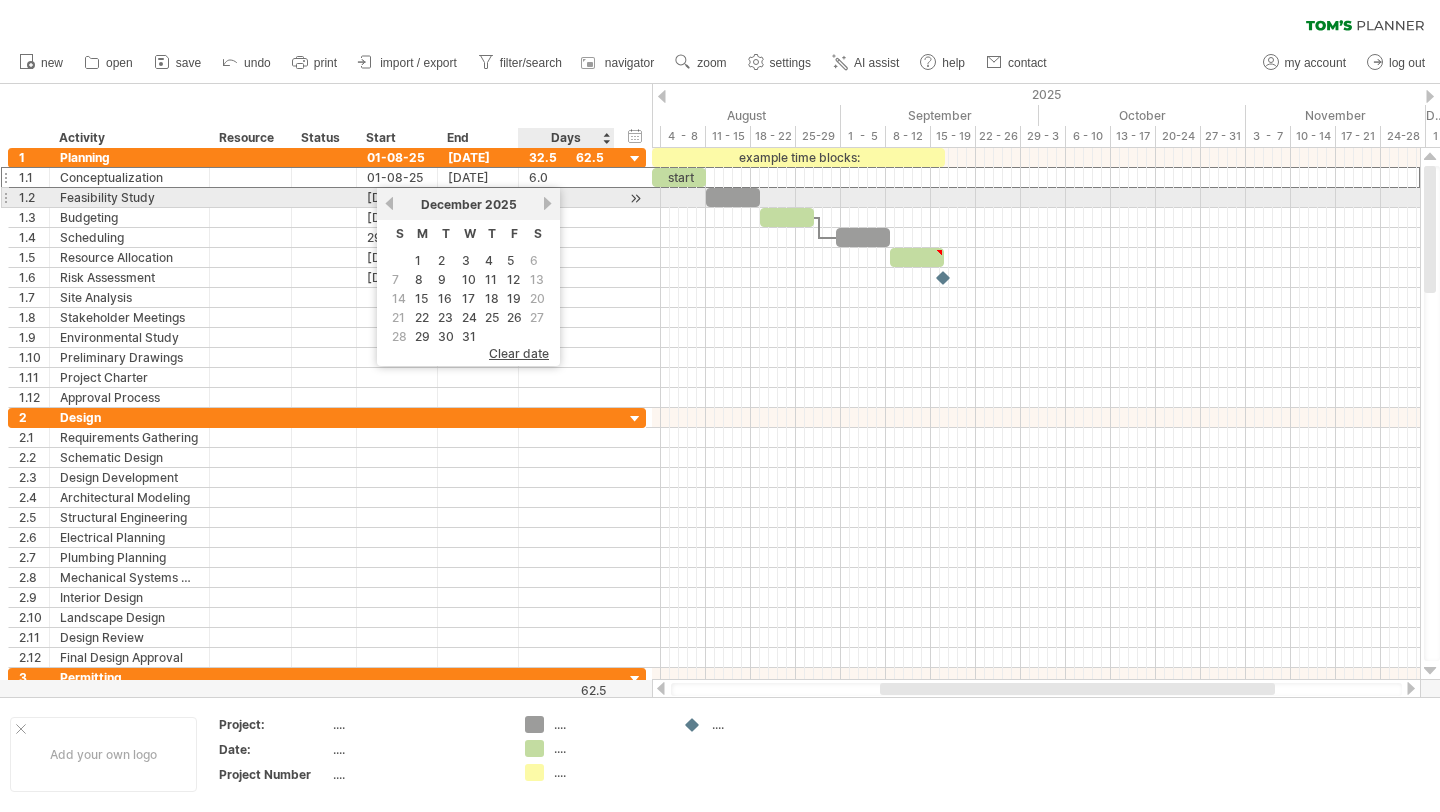 click on "next" at bounding box center (547, 203) 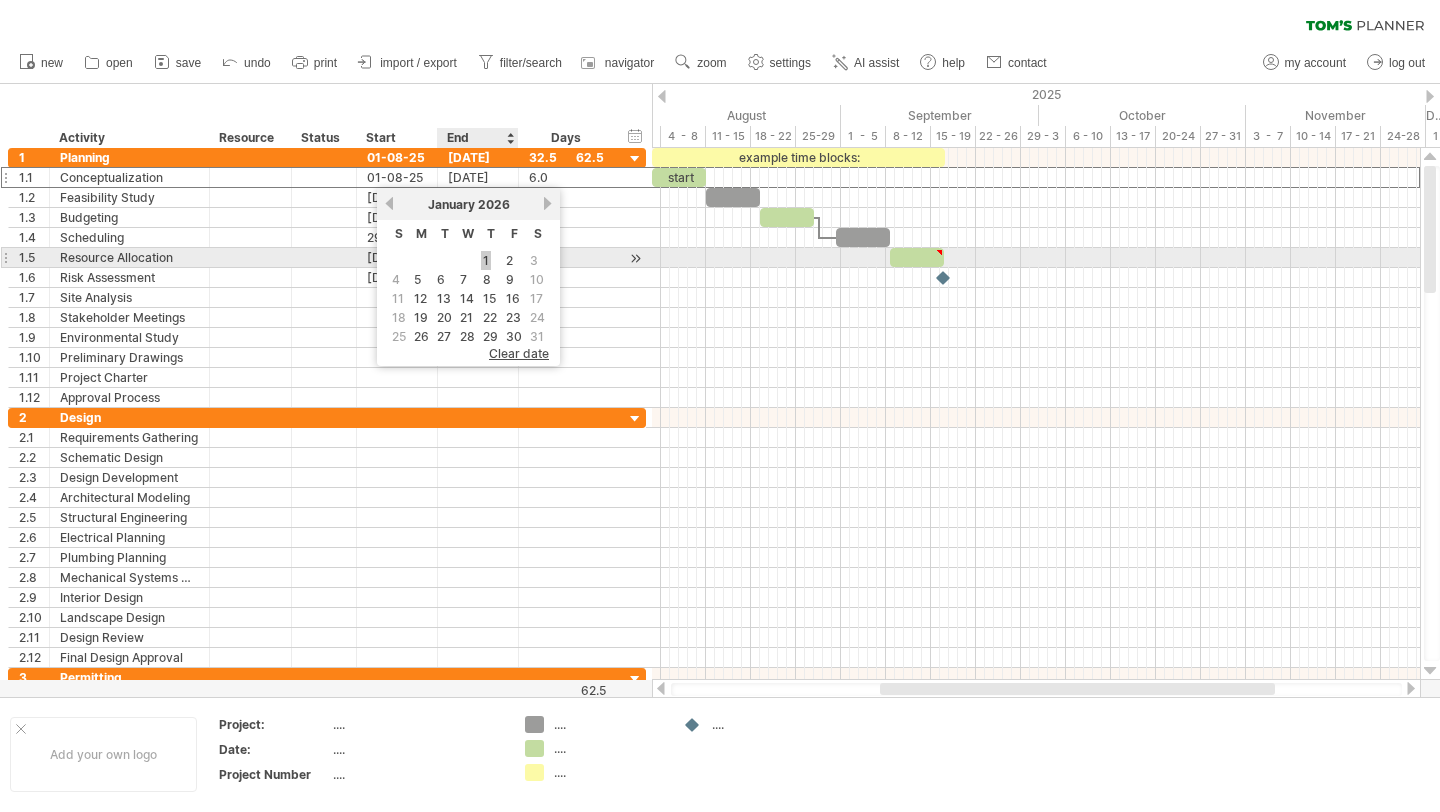 click on "1" at bounding box center (486, 260) 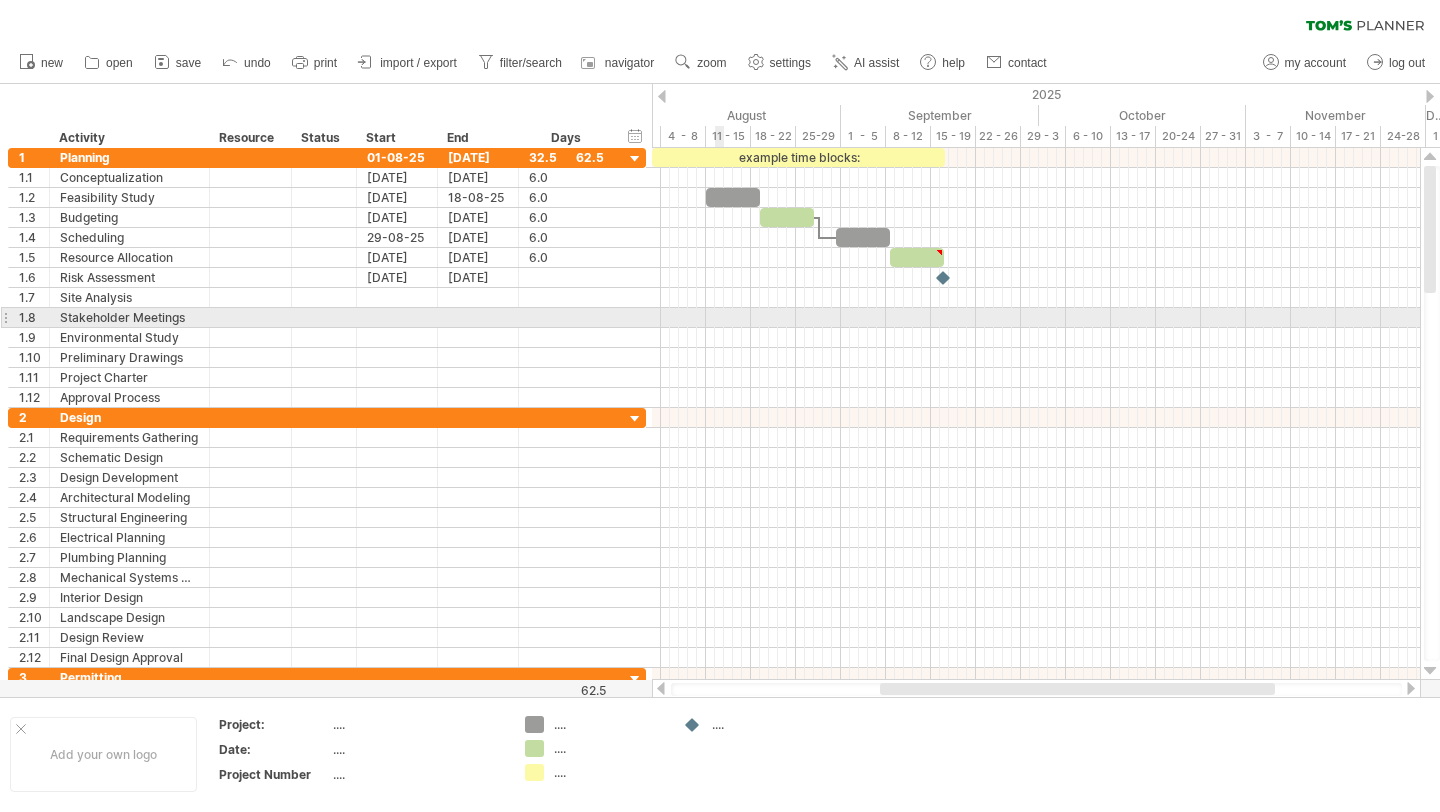 click at bounding box center (1036, 338) 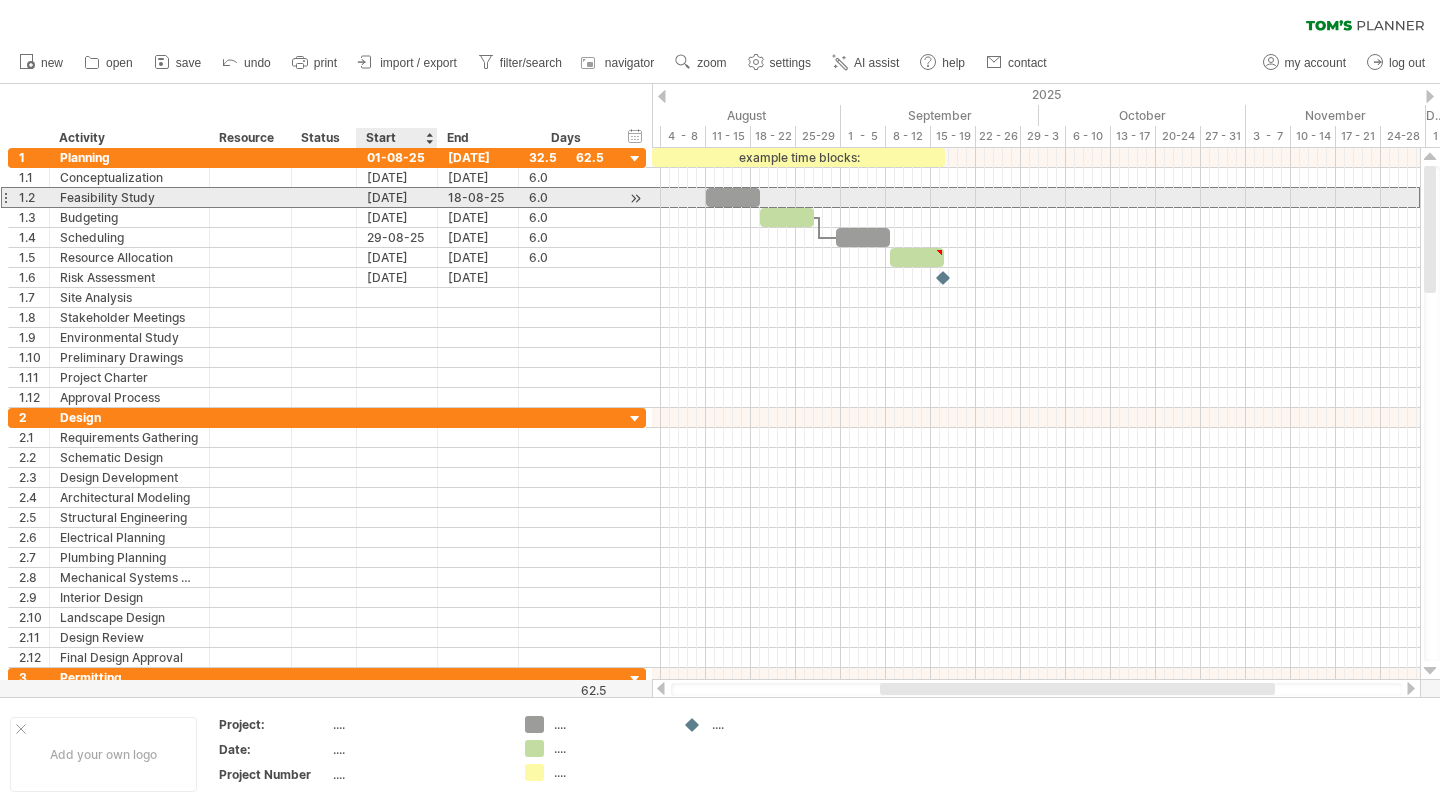 click on "[DATE]" at bounding box center [397, 197] 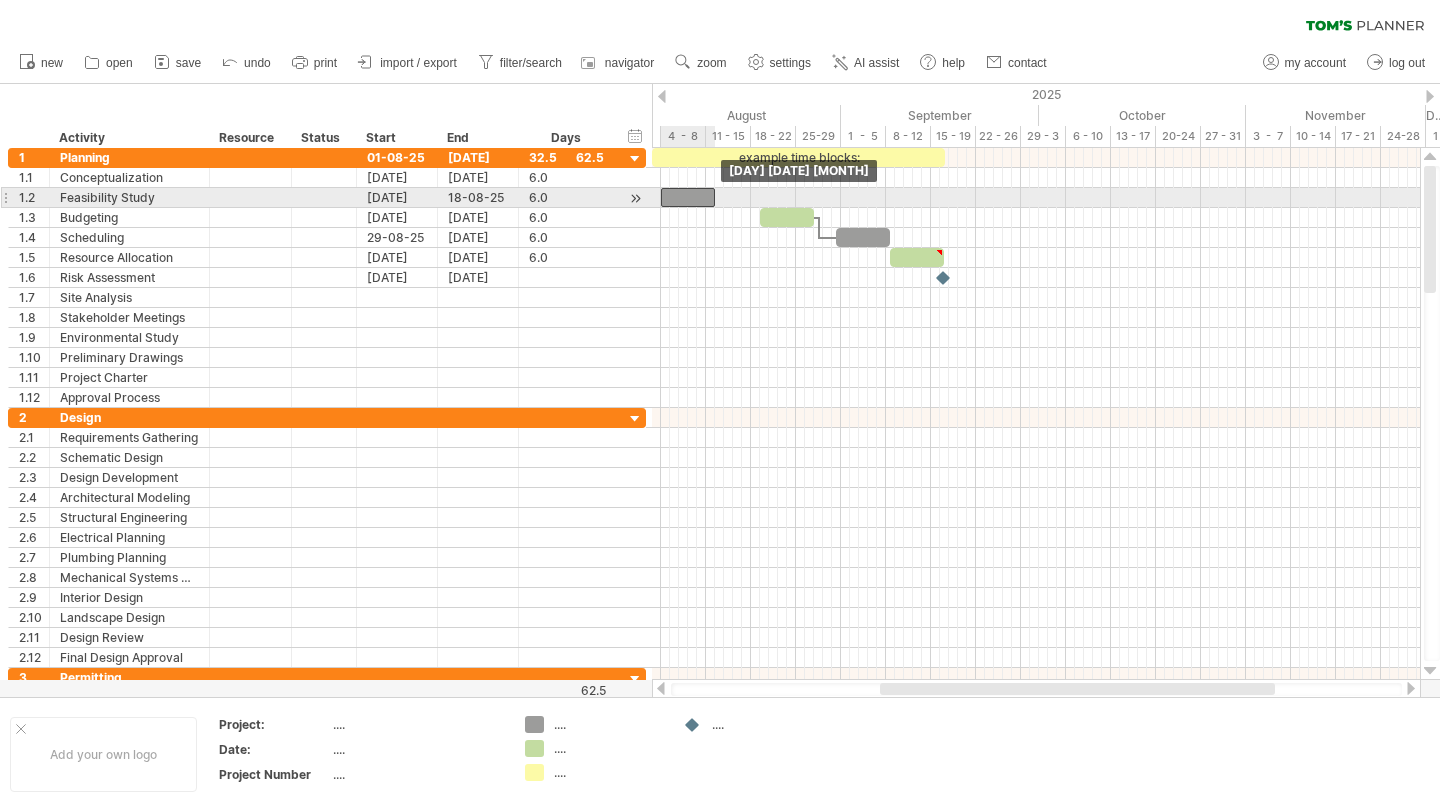 drag, startPoint x: 733, startPoint y: 197, endPoint x: 683, endPoint y: 201, distance: 50.159744 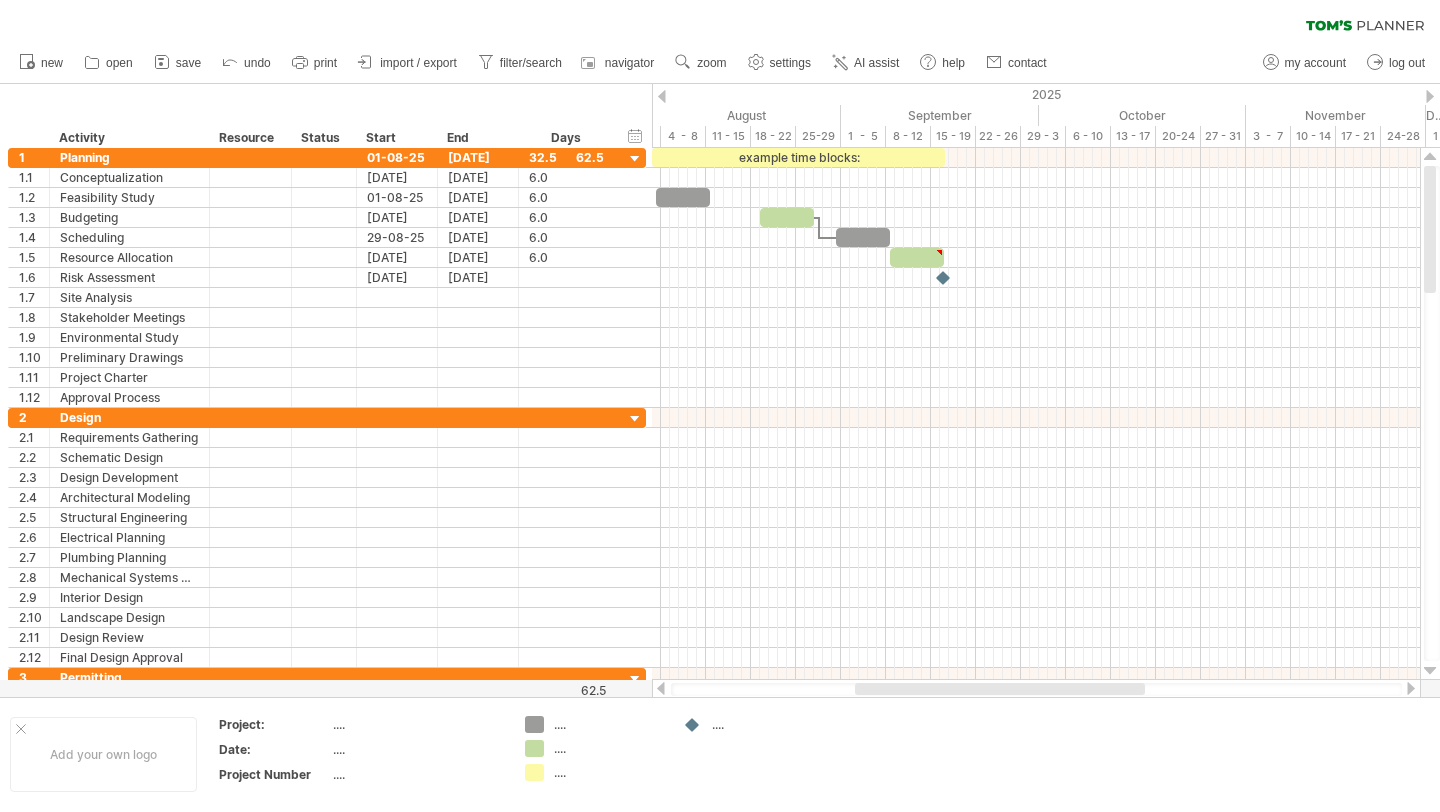 click at bounding box center [662, 96] 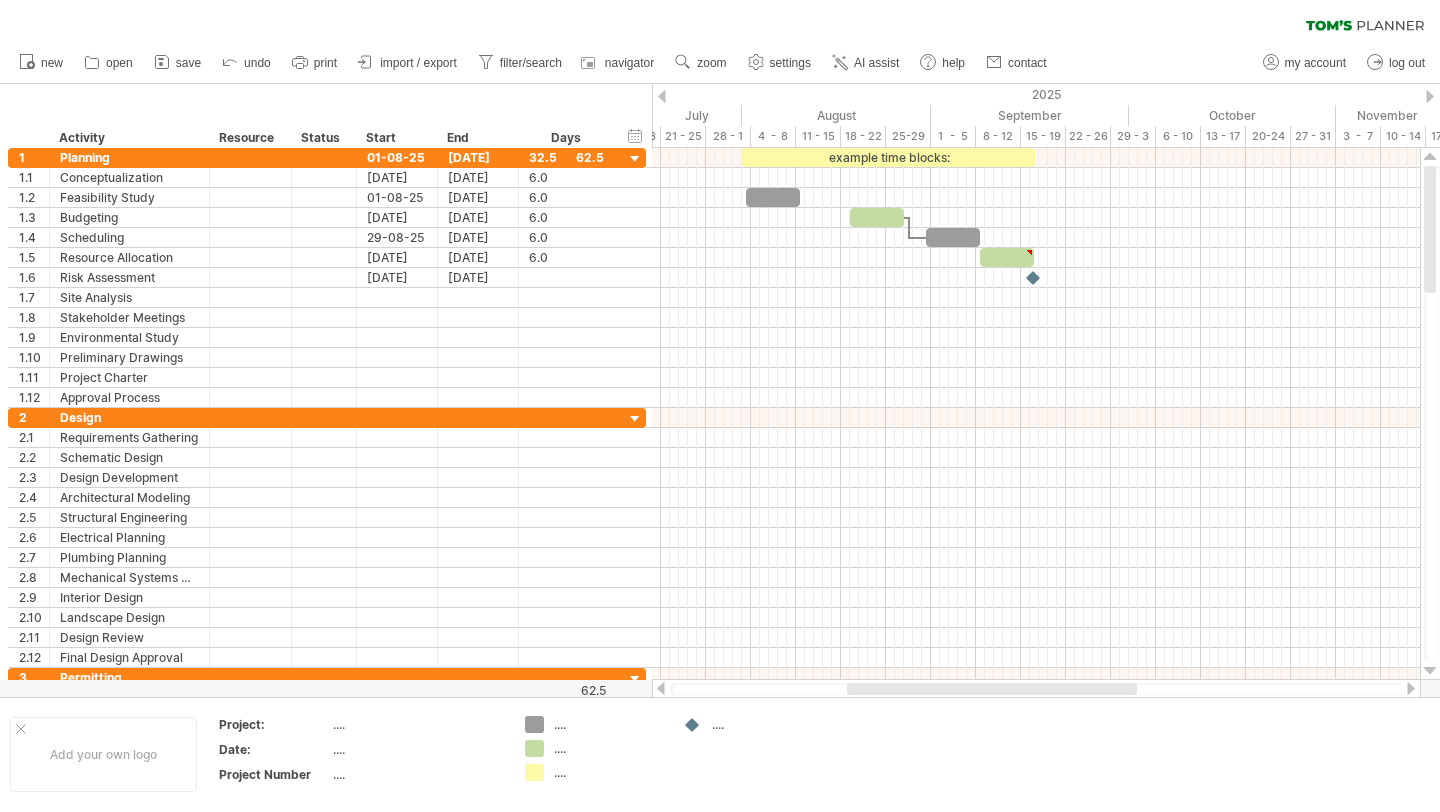 click at bounding box center [662, 96] 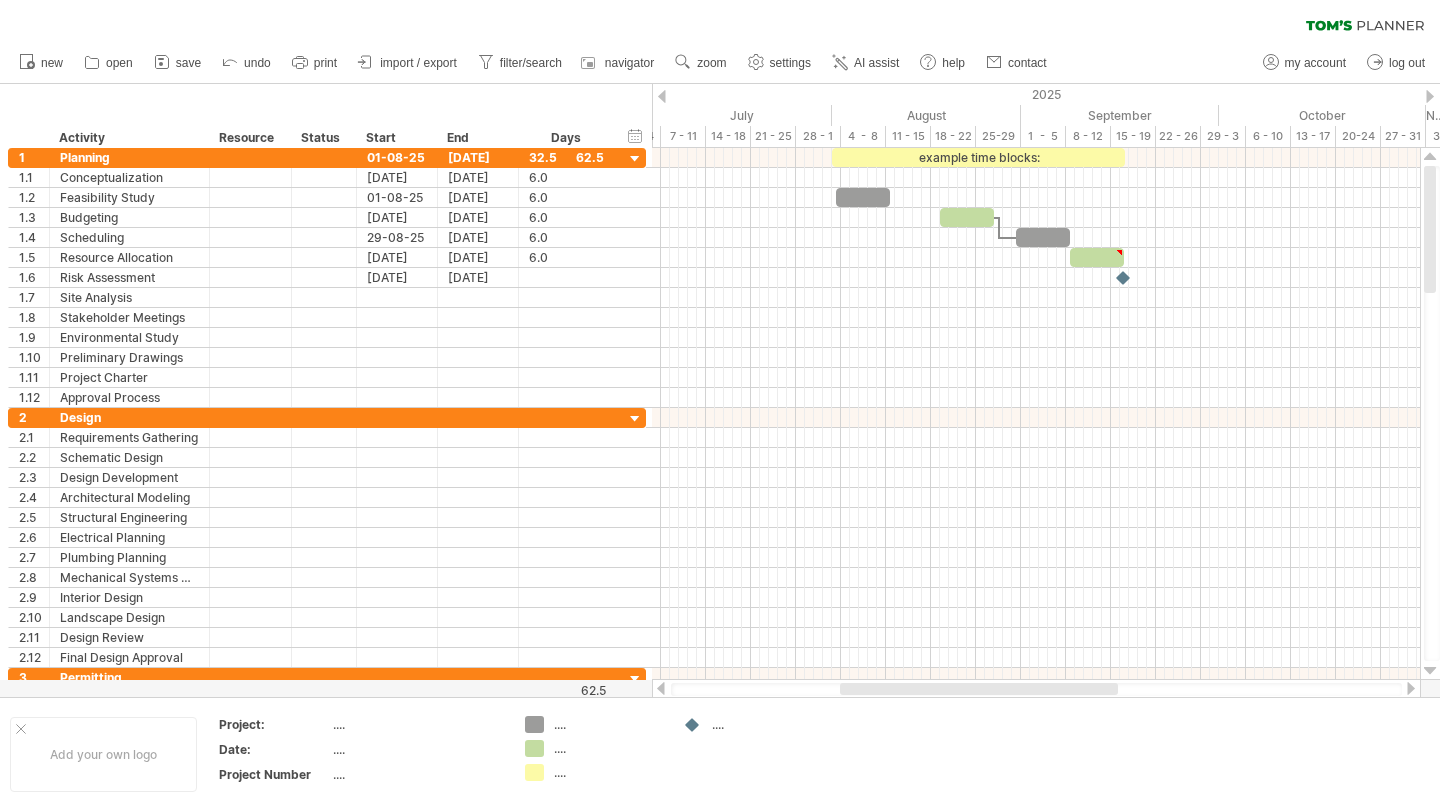 click at bounding box center [662, 96] 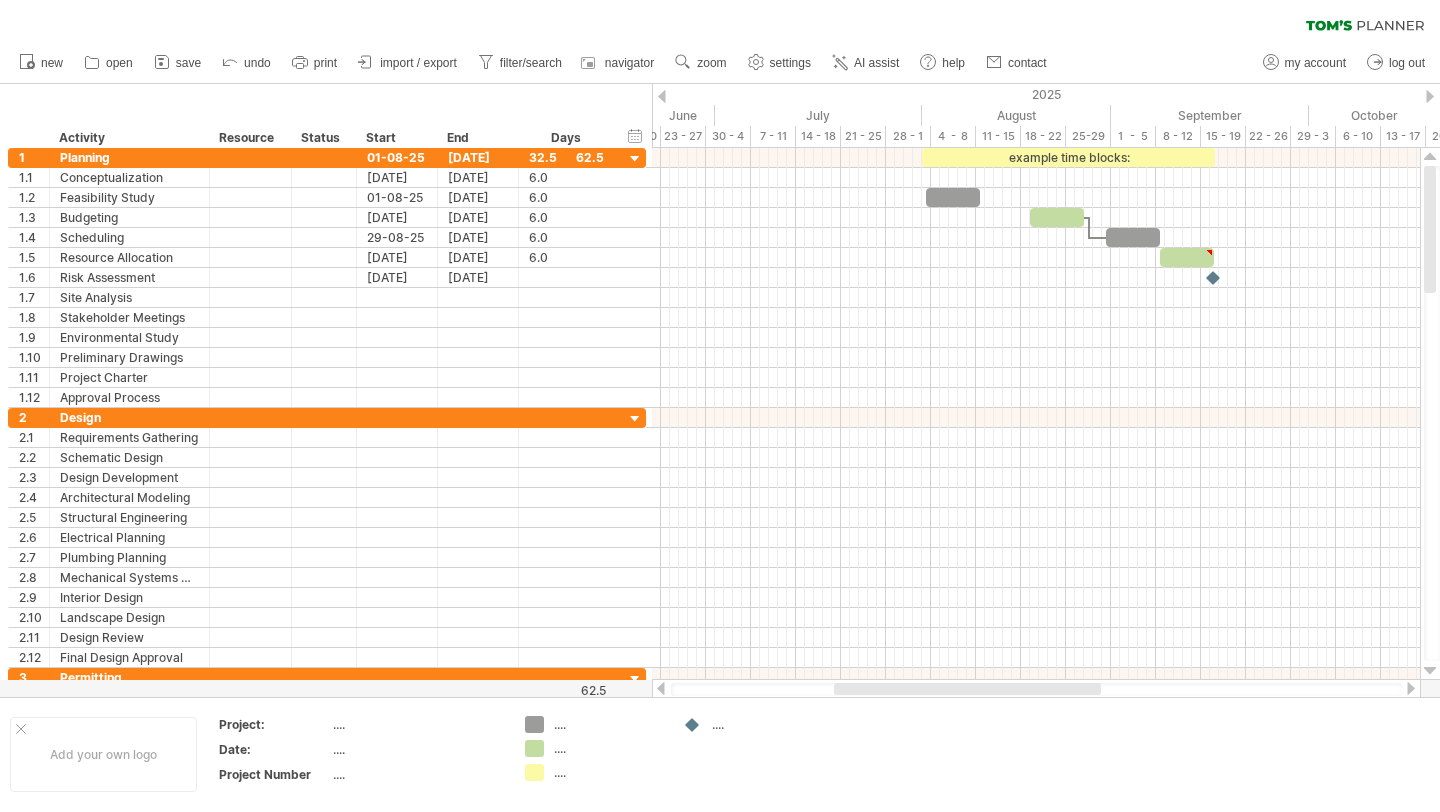 click at bounding box center (662, 96) 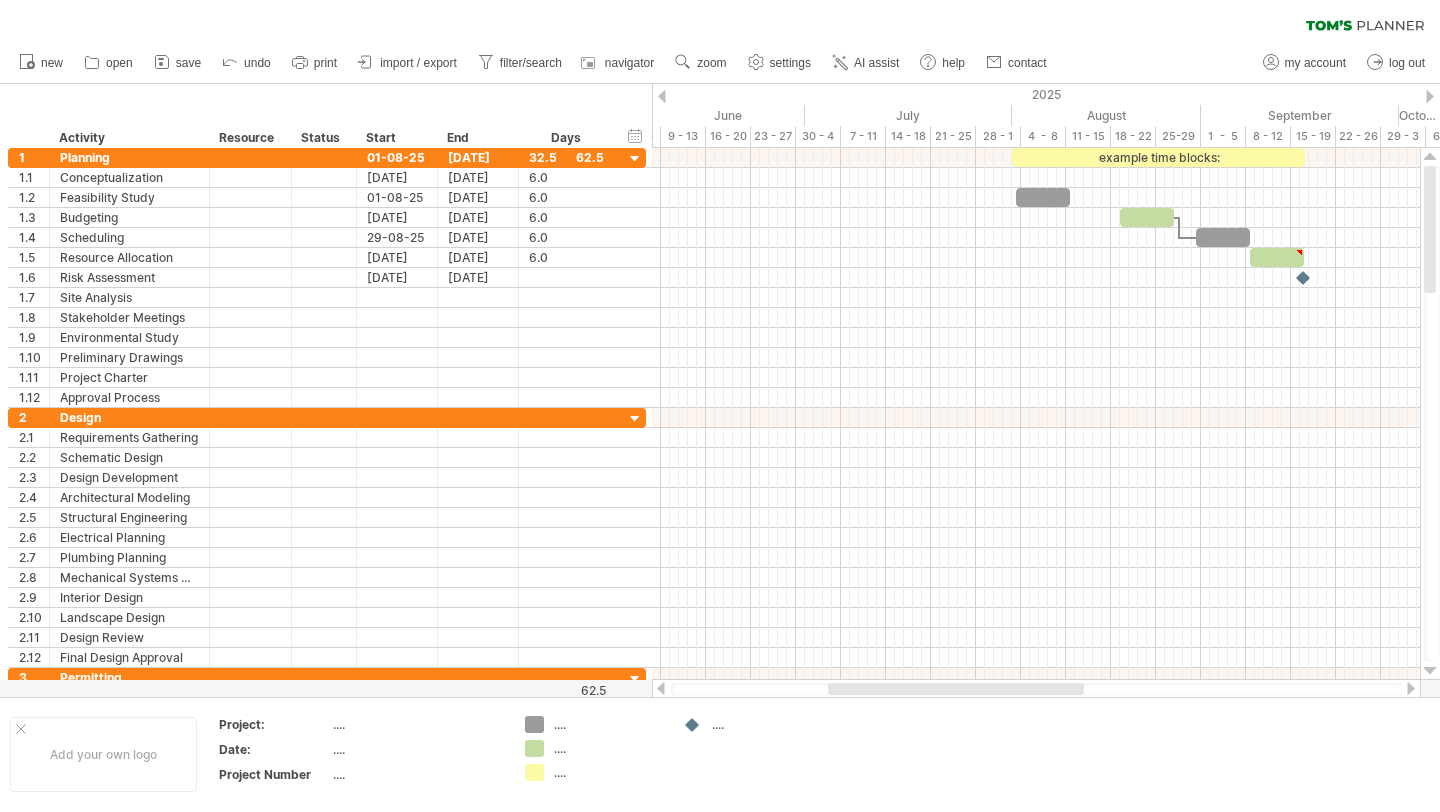 click at bounding box center [662, 96] 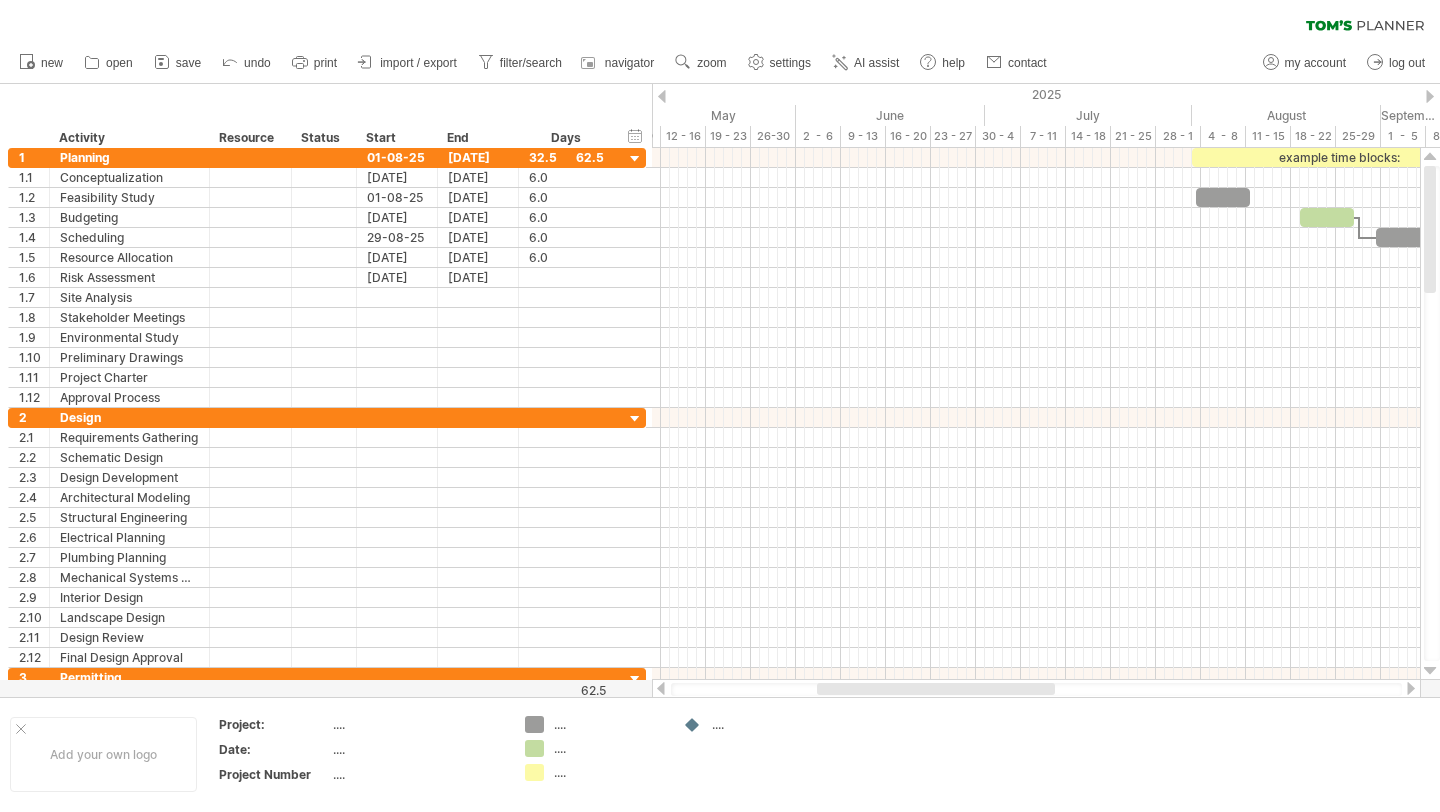 click at bounding box center (662, 96) 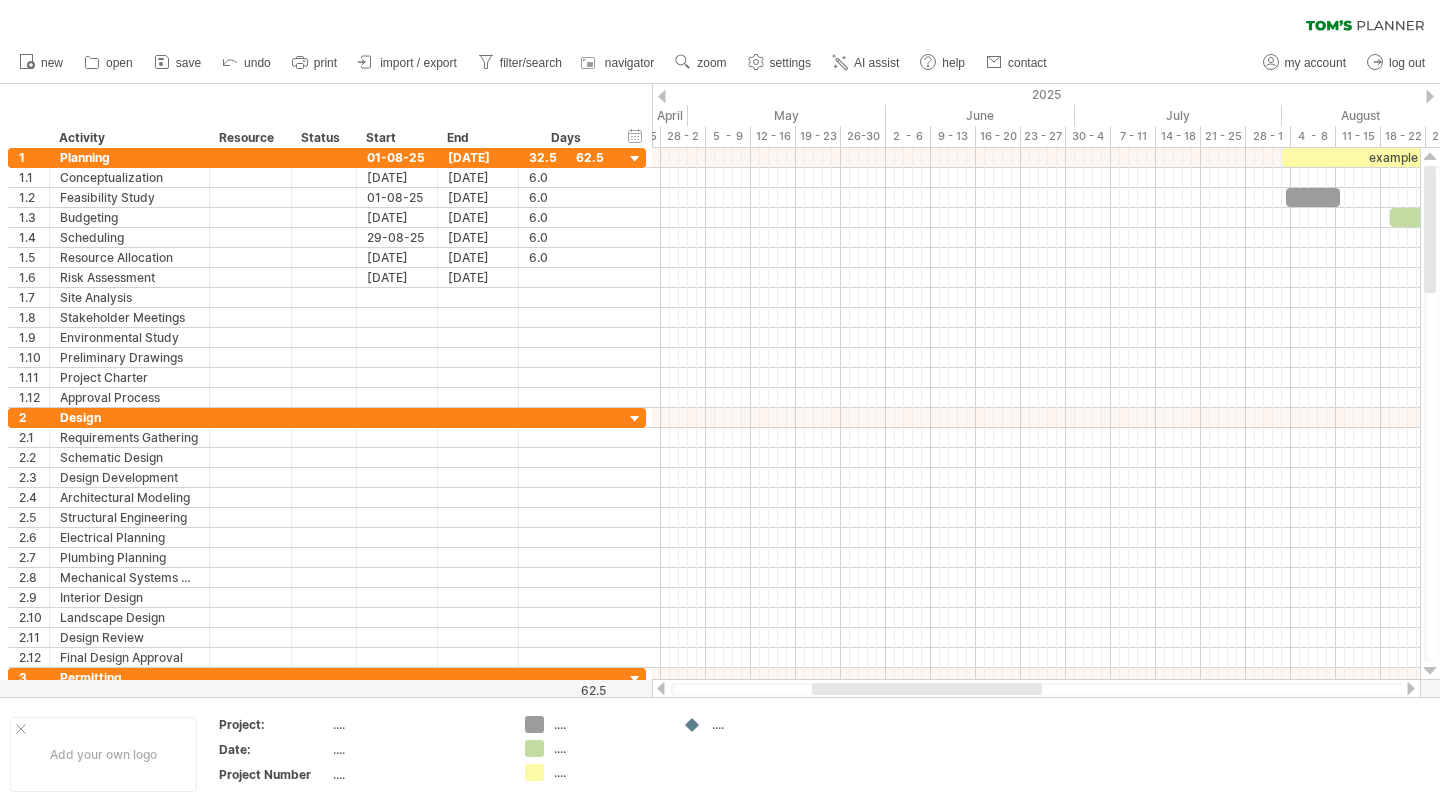 click at bounding box center [662, 96] 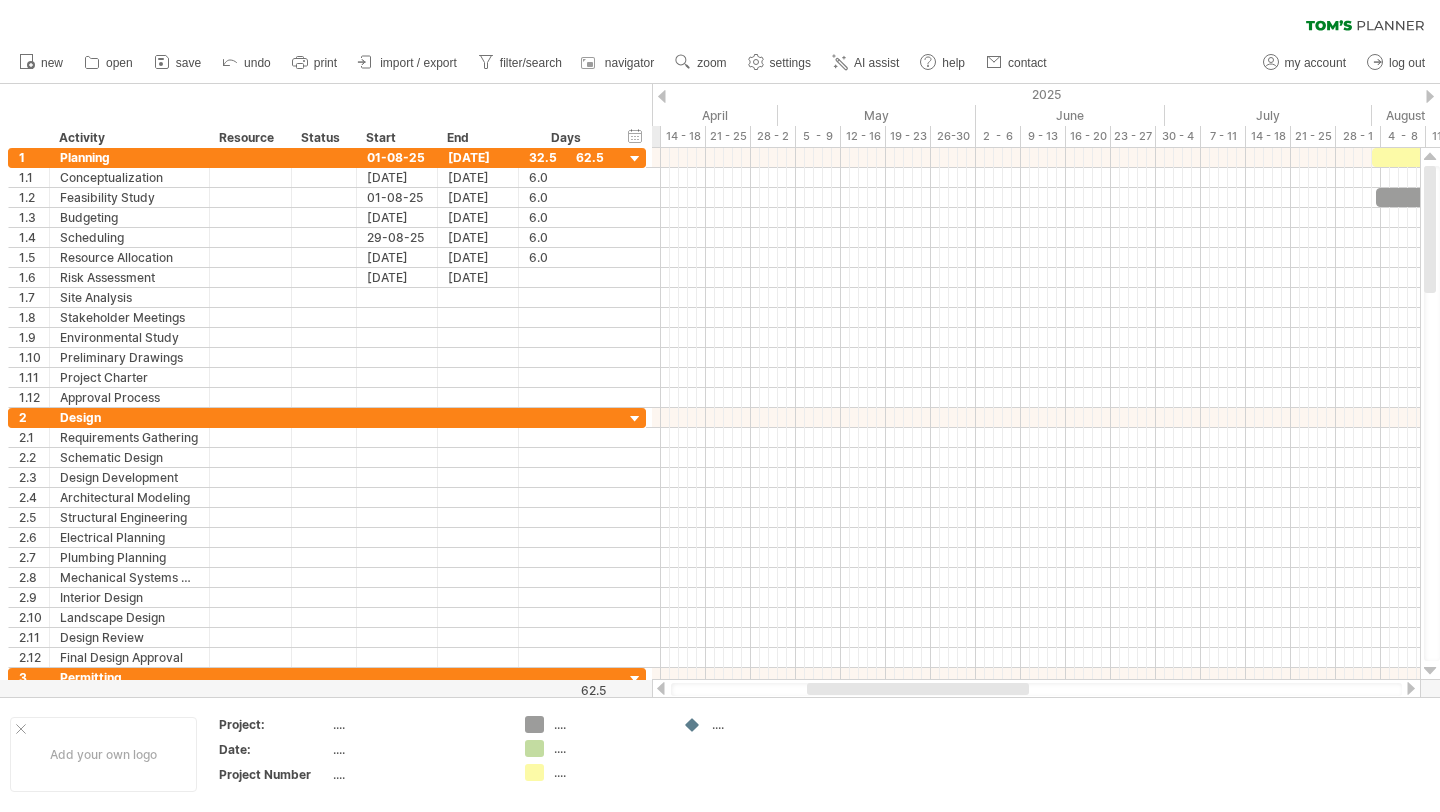 click at bounding box center [662, 96] 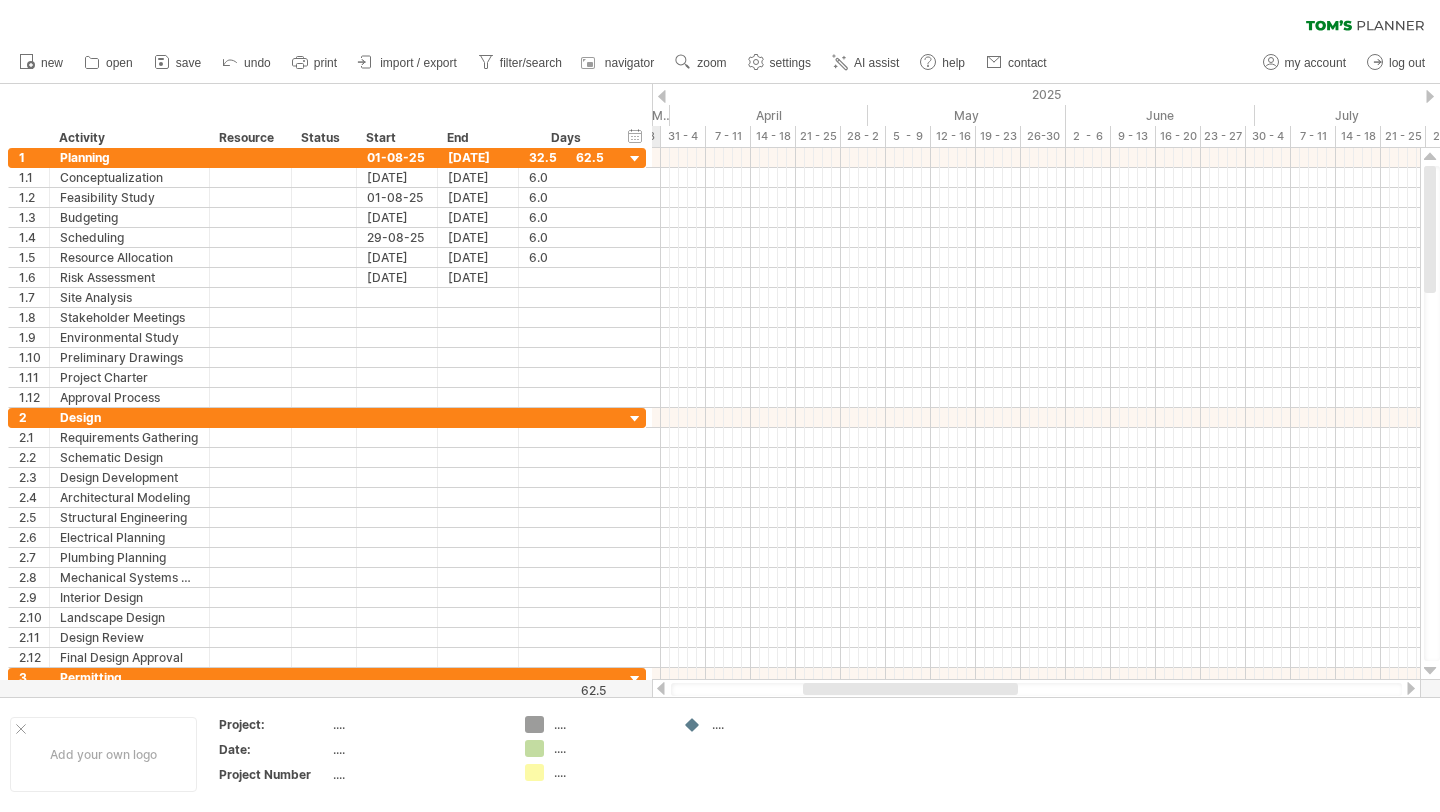 click at bounding box center [662, 96] 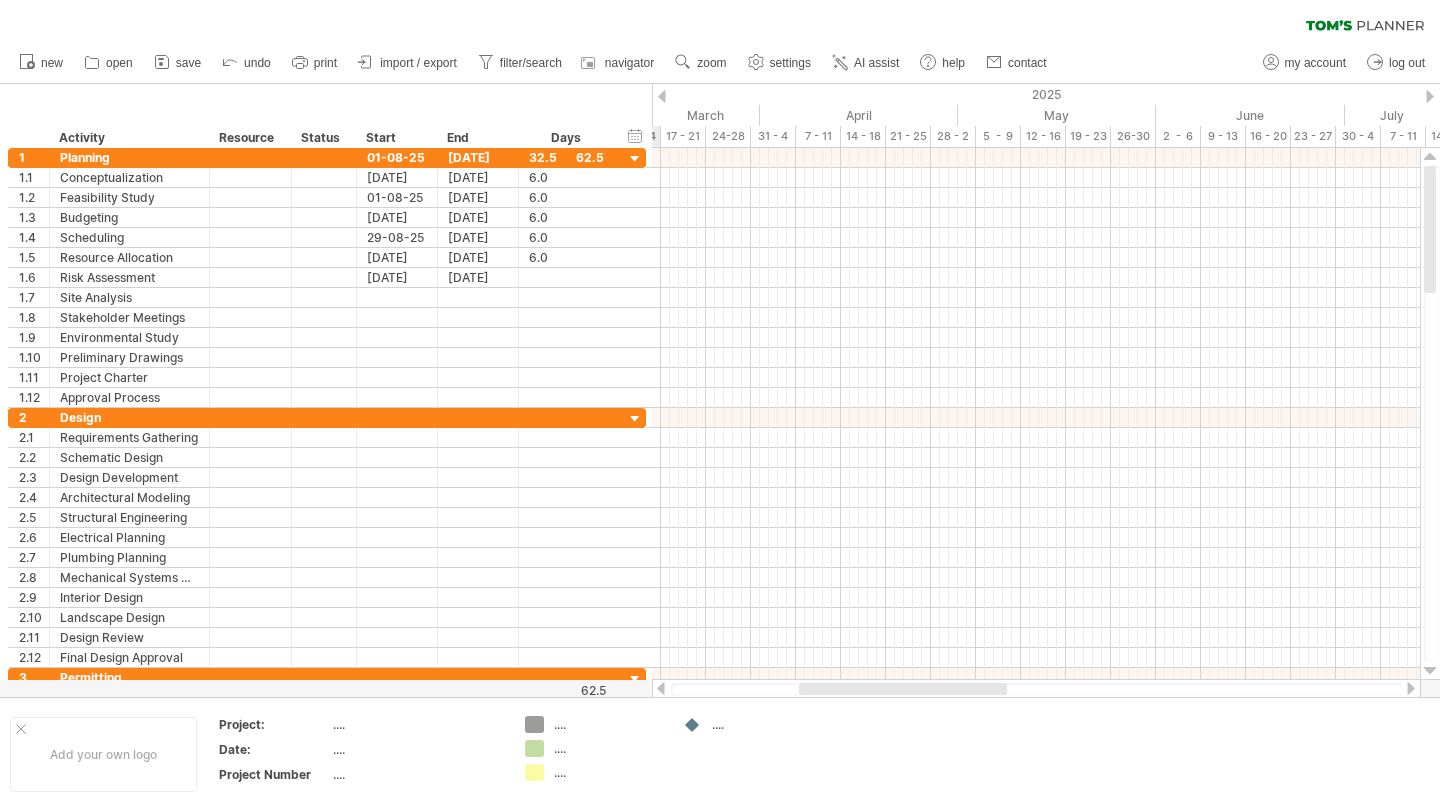 click at bounding box center (662, 96) 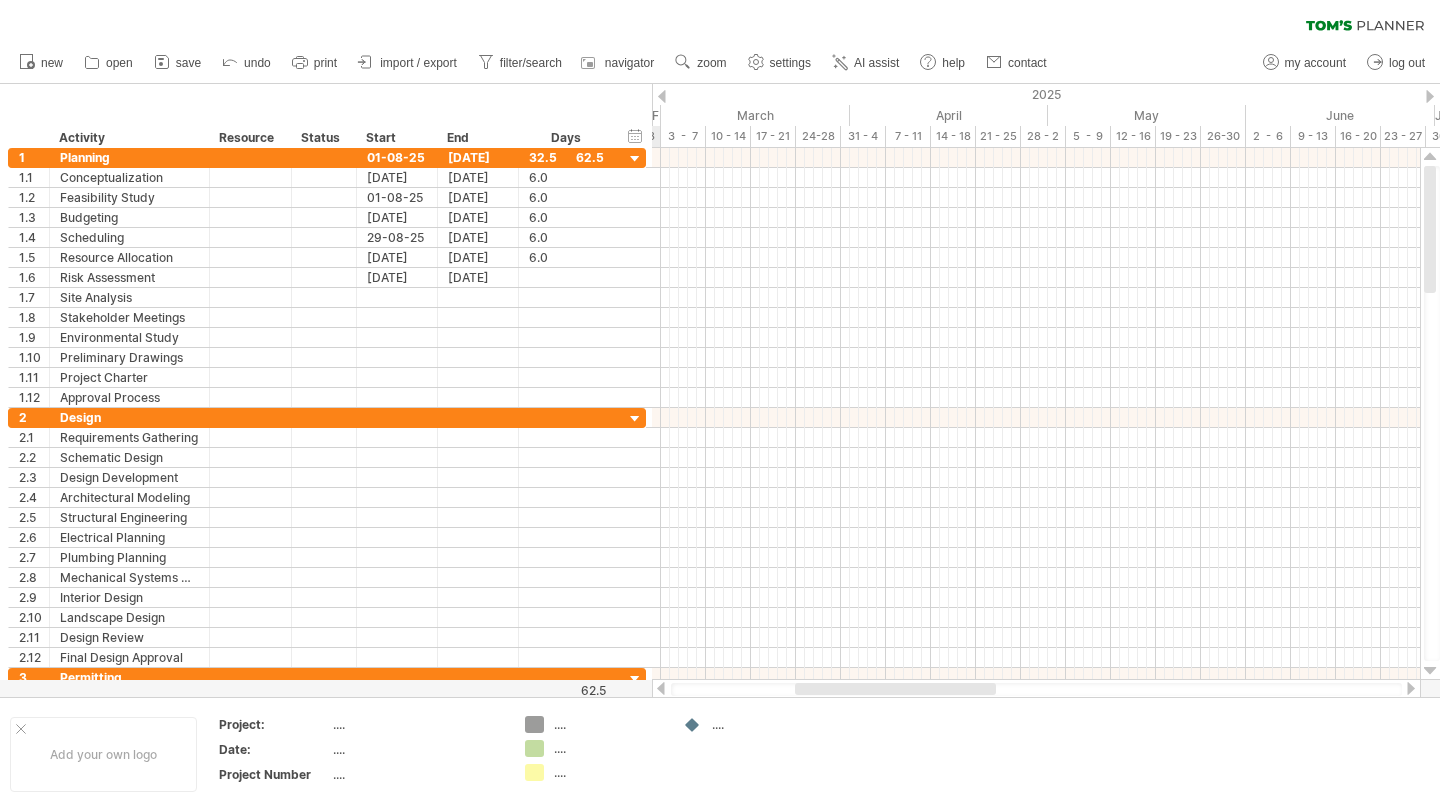 click at bounding box center [662, 96] 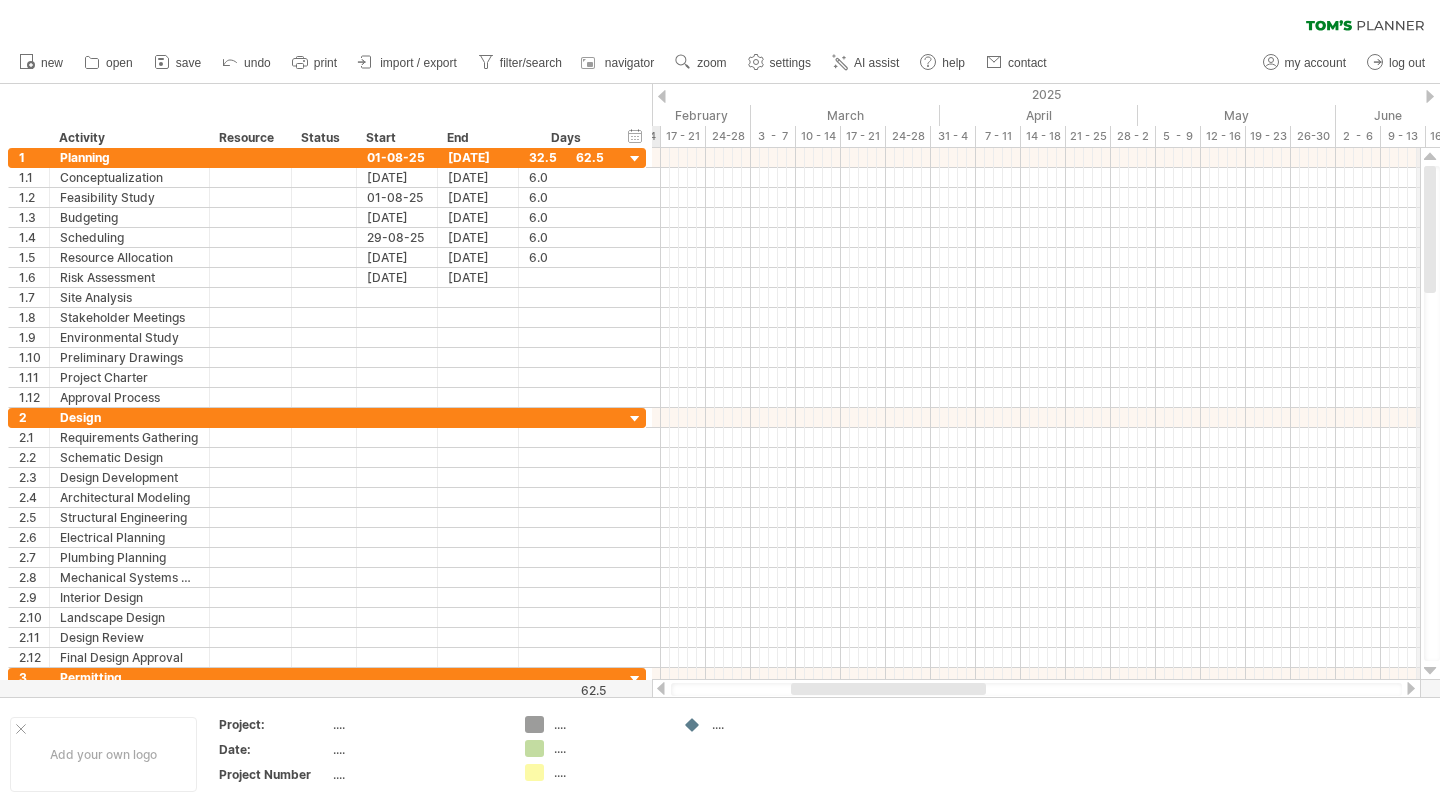 click on "2025" at bounding box center [1538, 94] 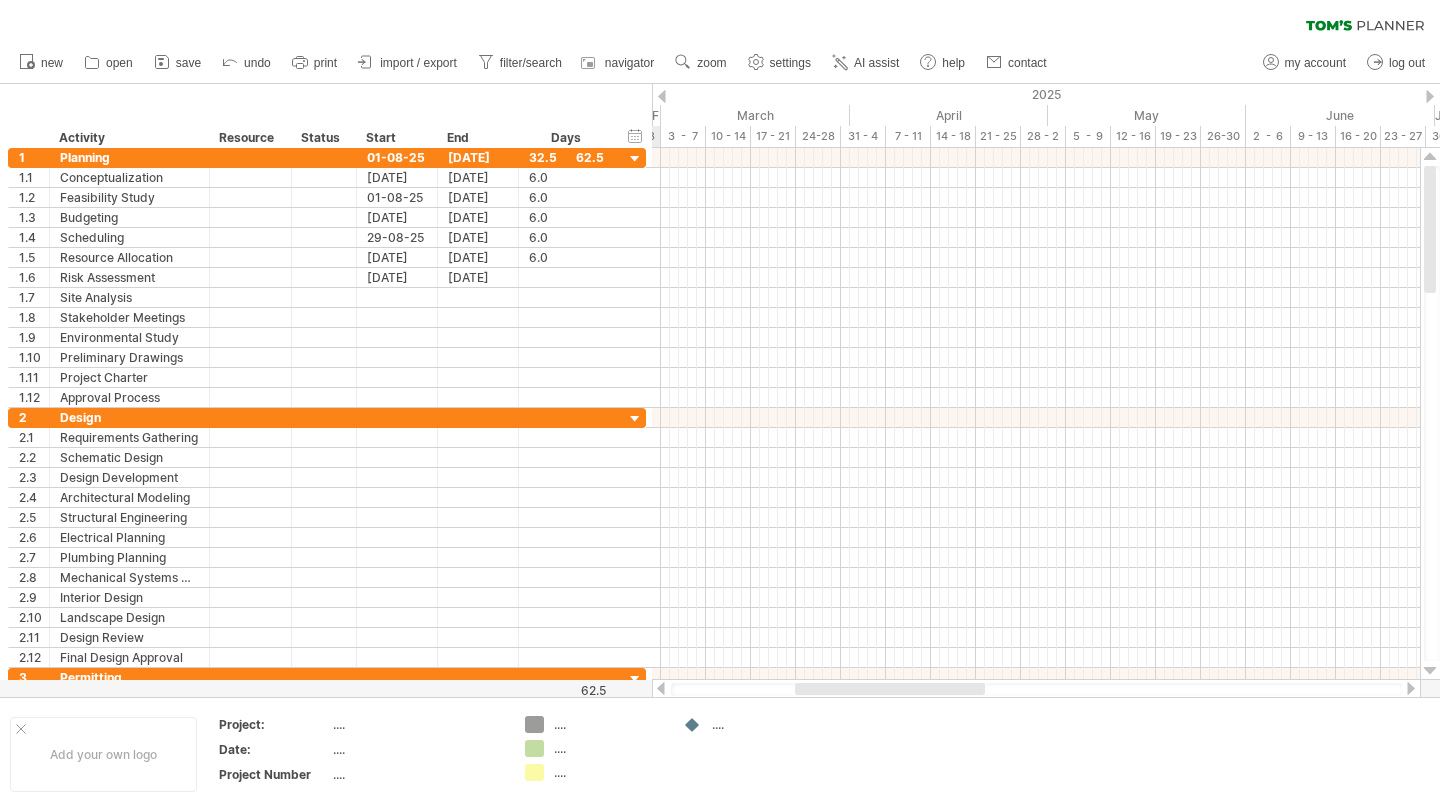click at bounding box center (1430, 96) 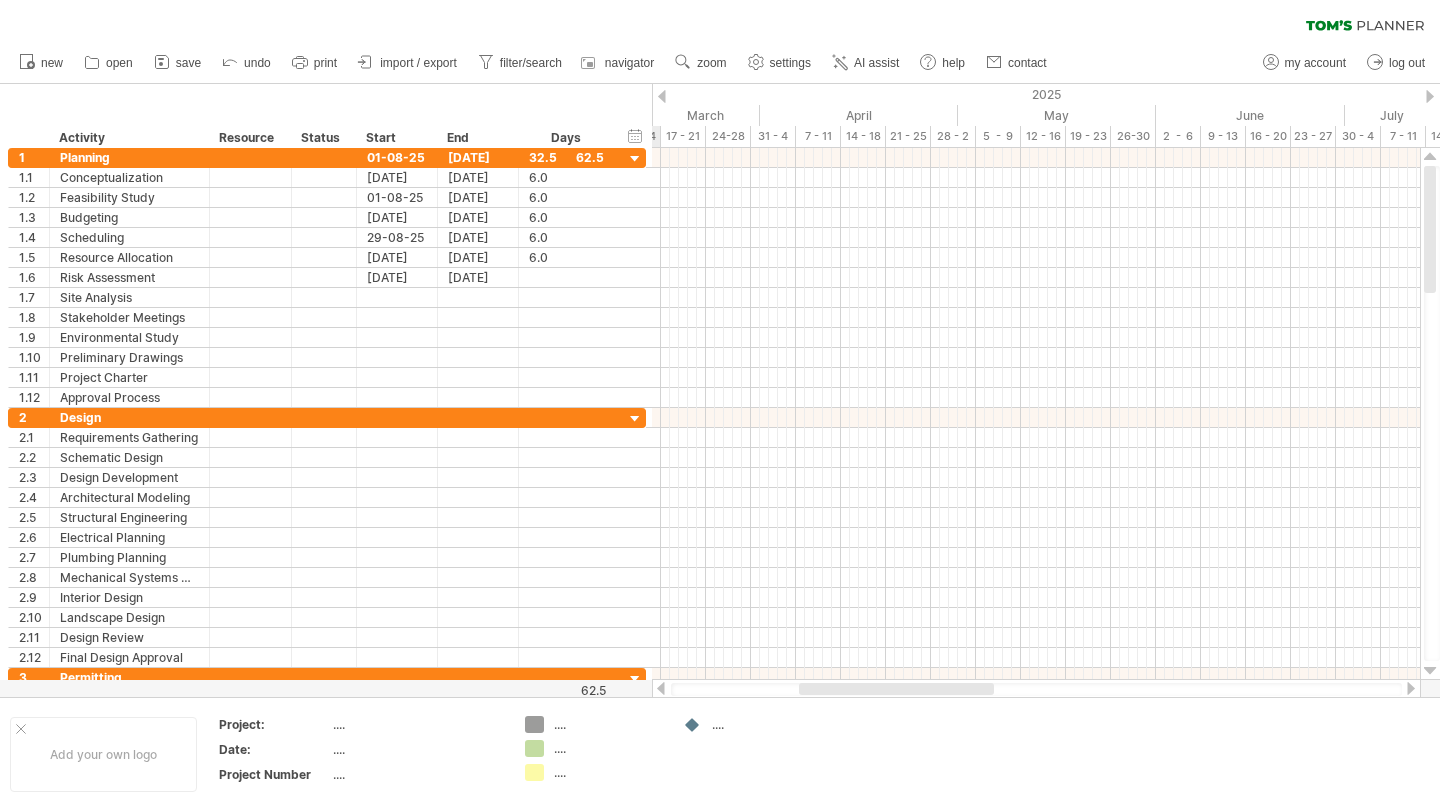 click at bounding box center (1430, 96) 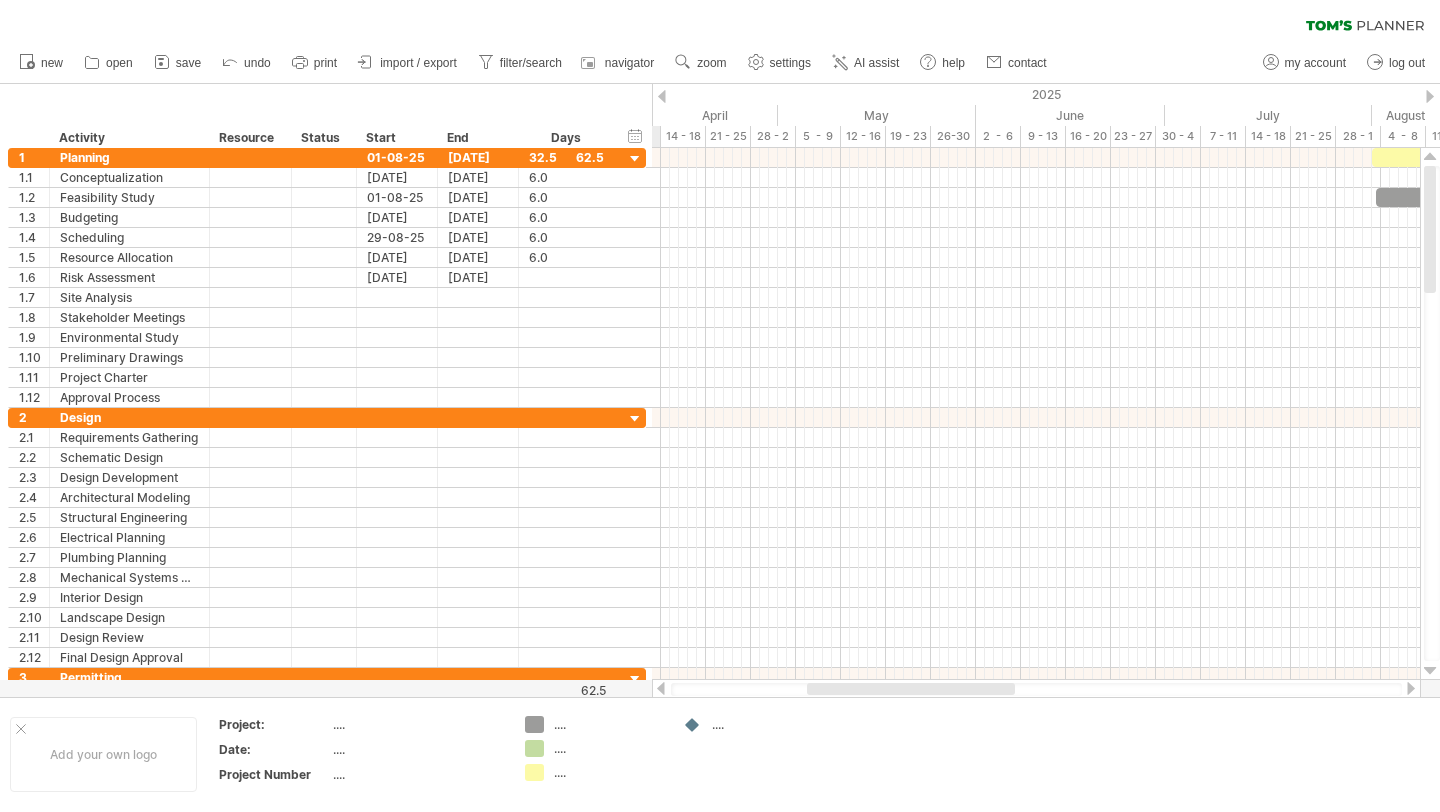 click at bounding box center [1430, 96] 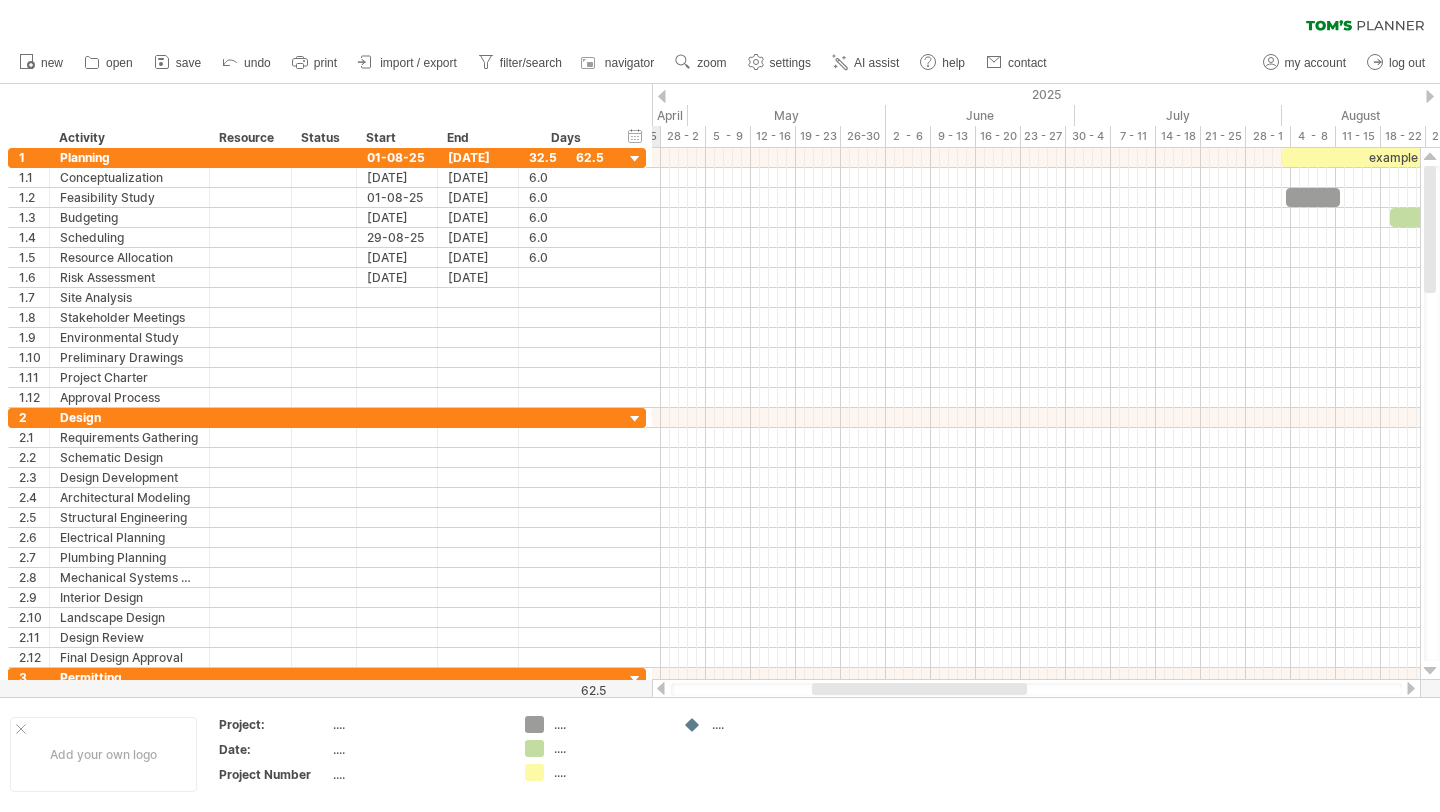 click at bounding box center [1430, 96] 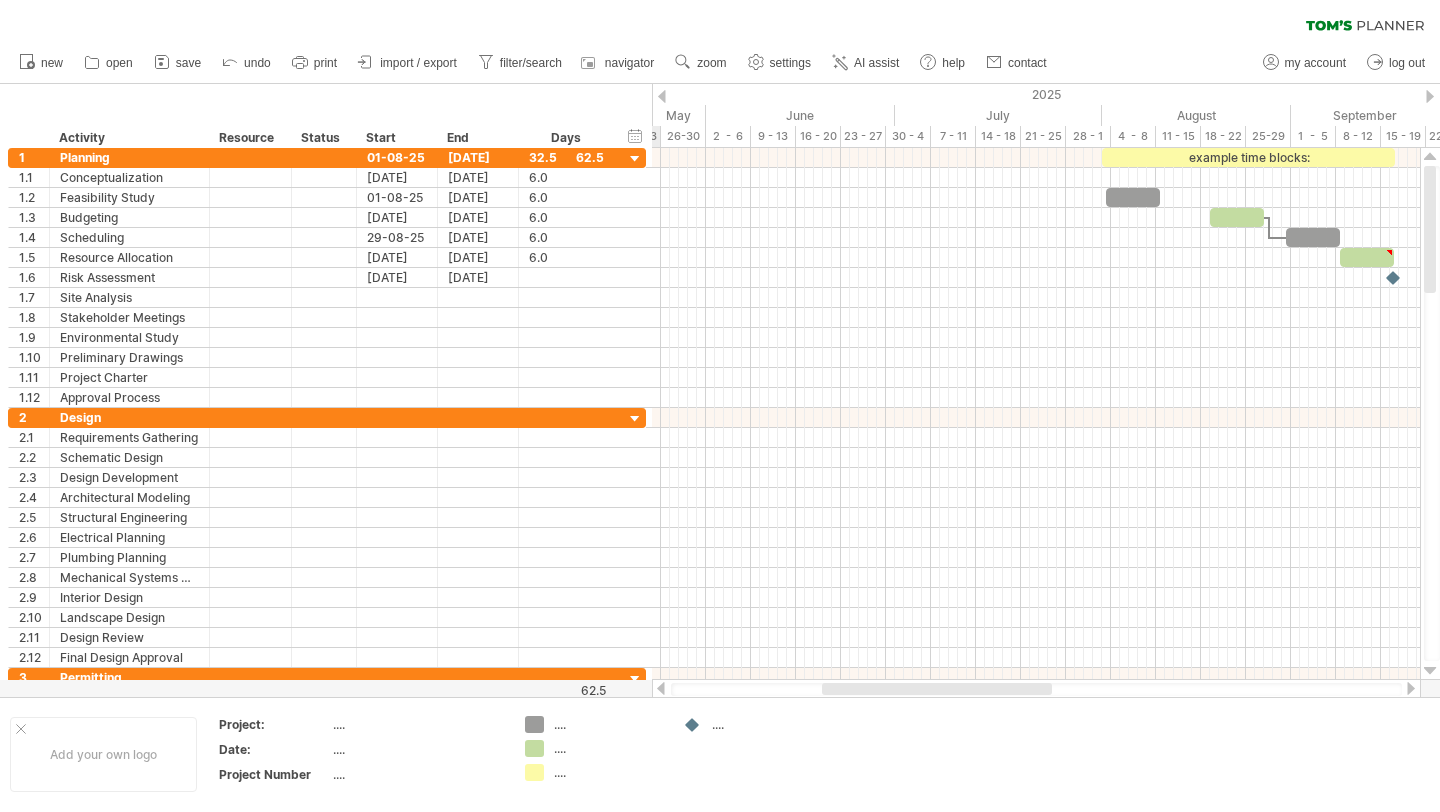 click at bounding box center [1430, 96] 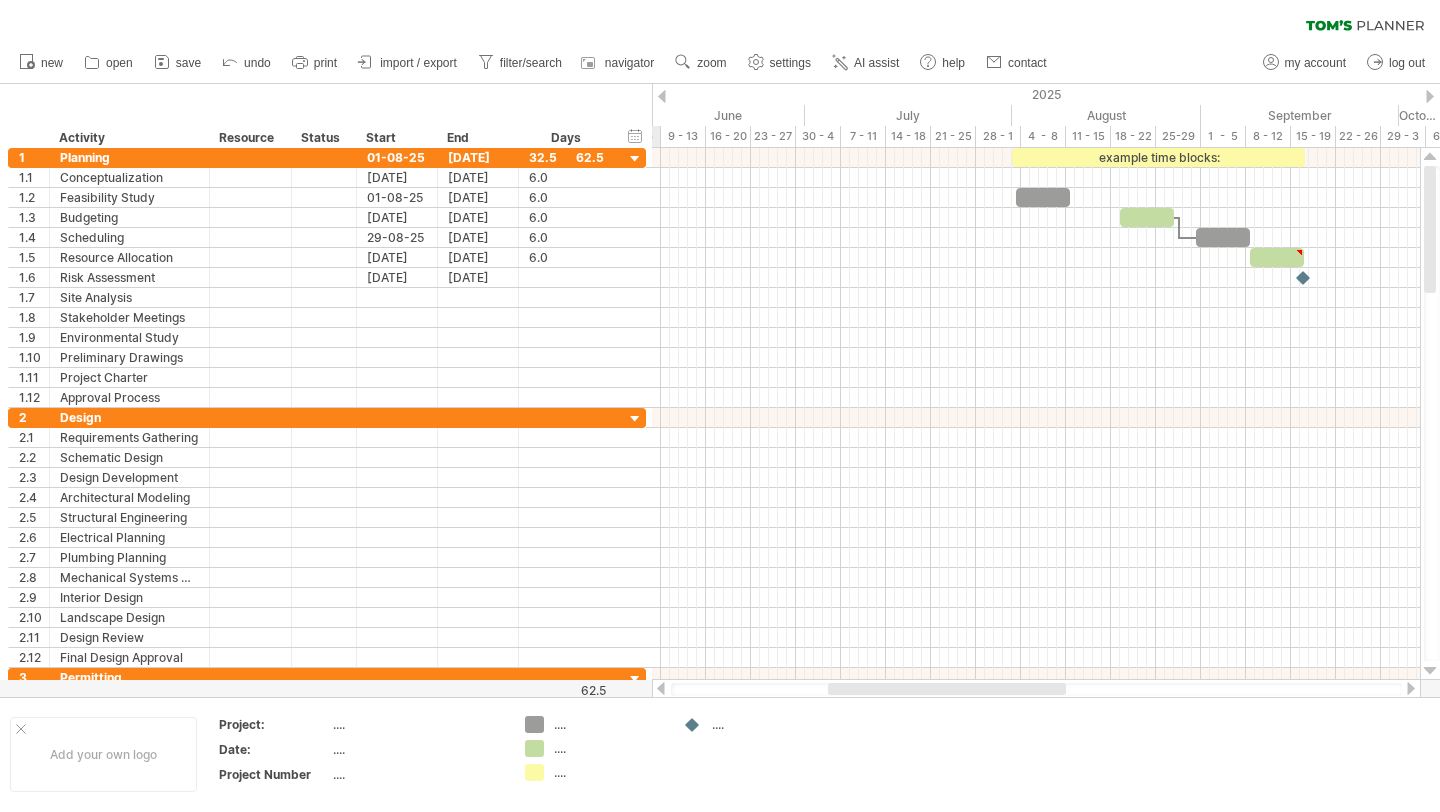 click at bounding box center [1430, 96] 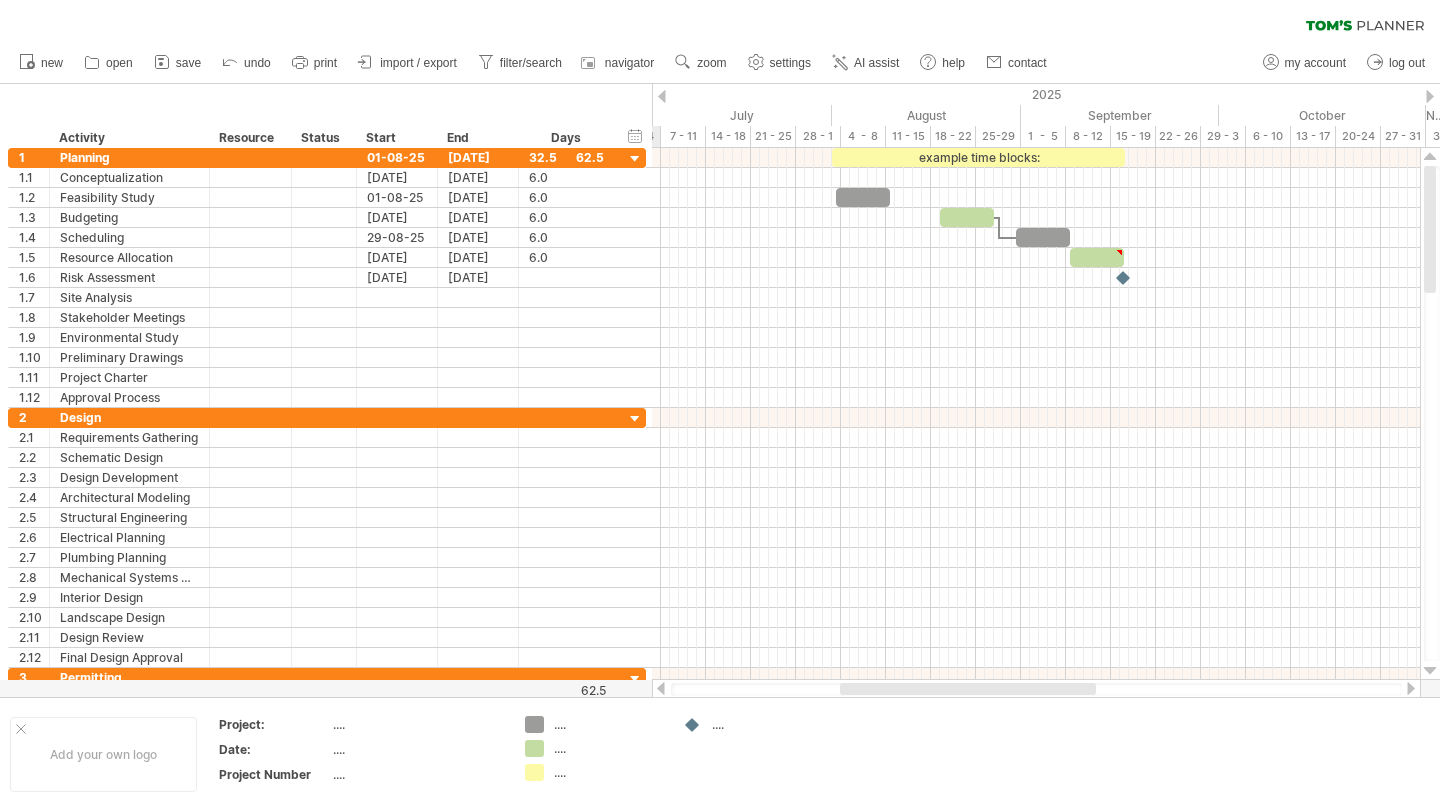 click at bounding box center (1430, 96) 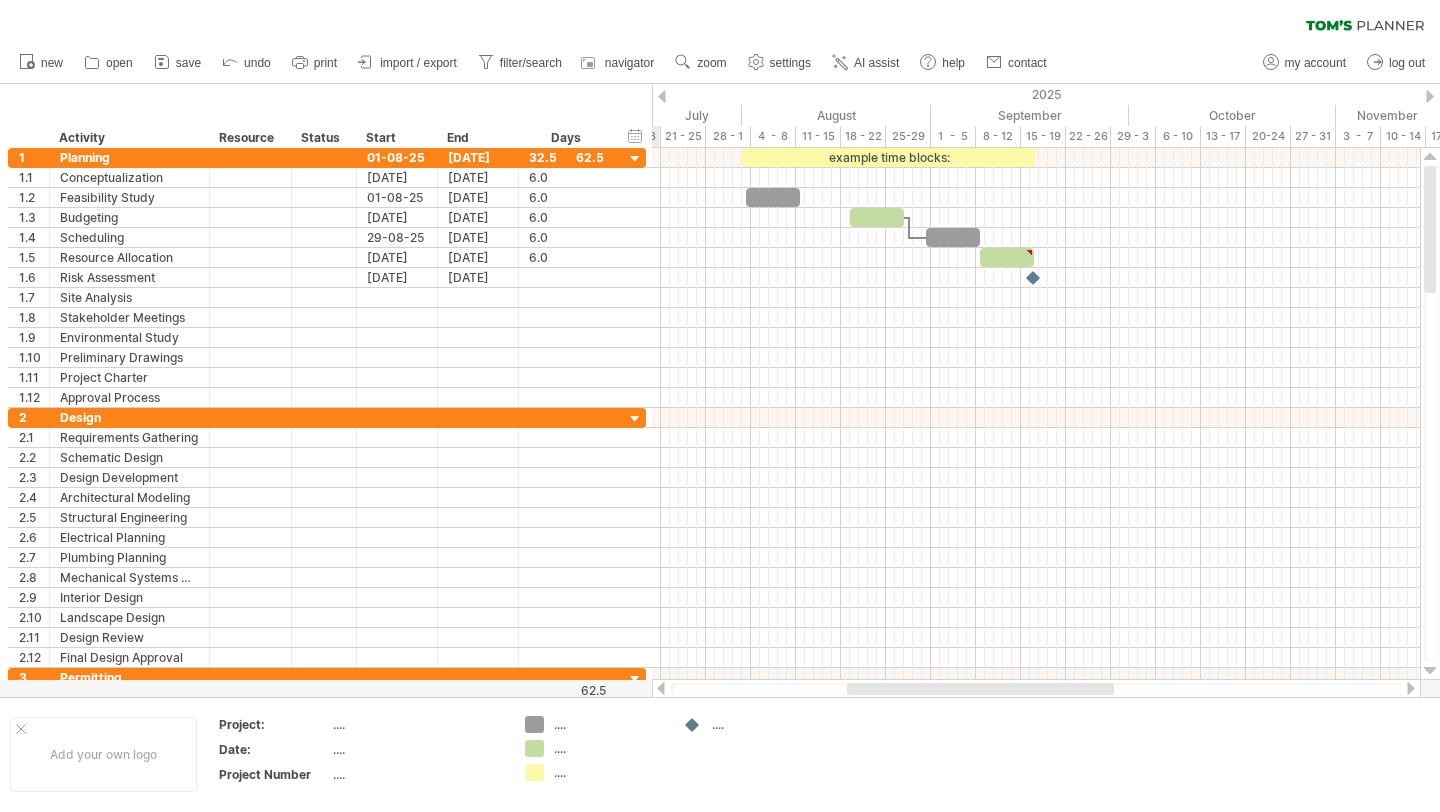 click at bounding box center [1430, 96] 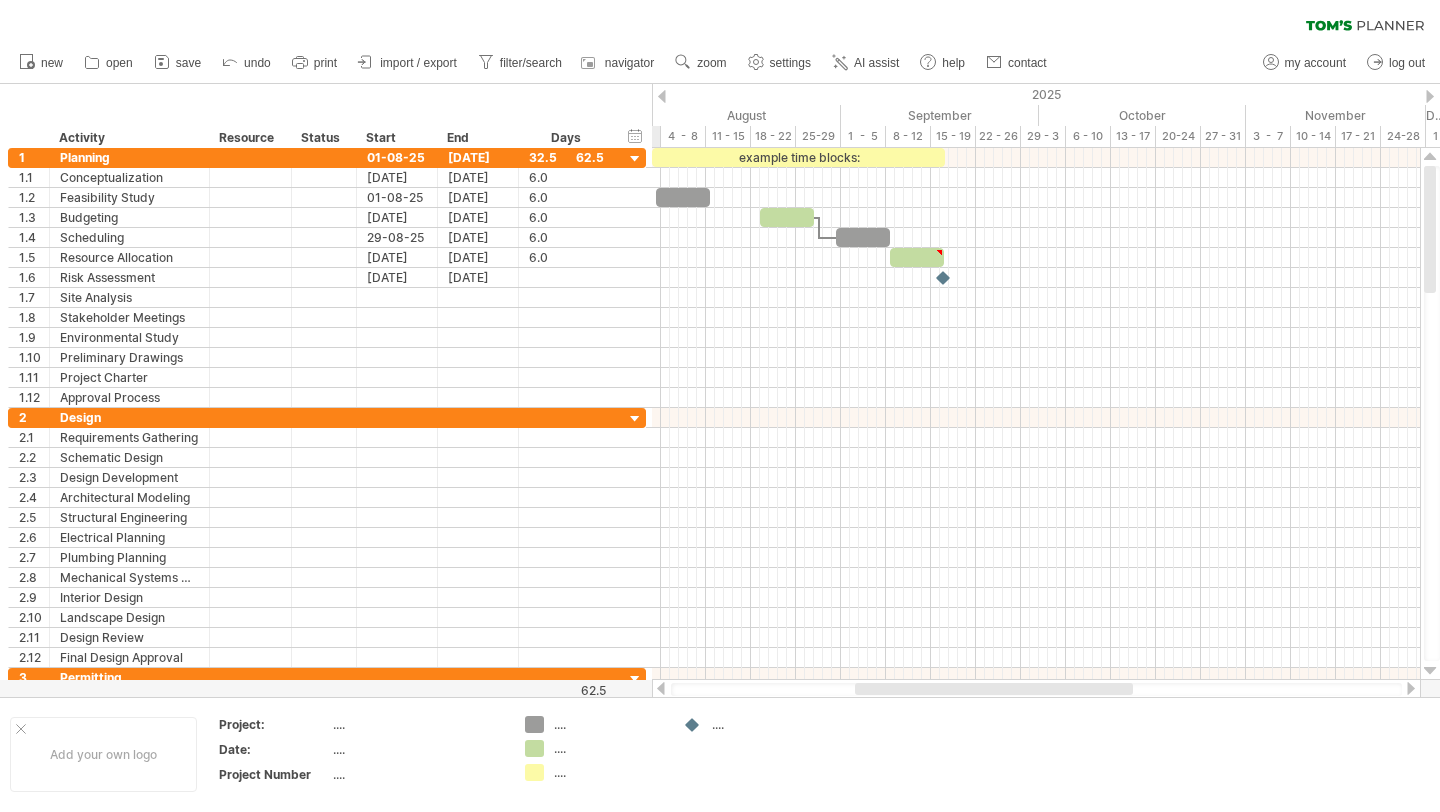 click at bounding box center [1430, 96] 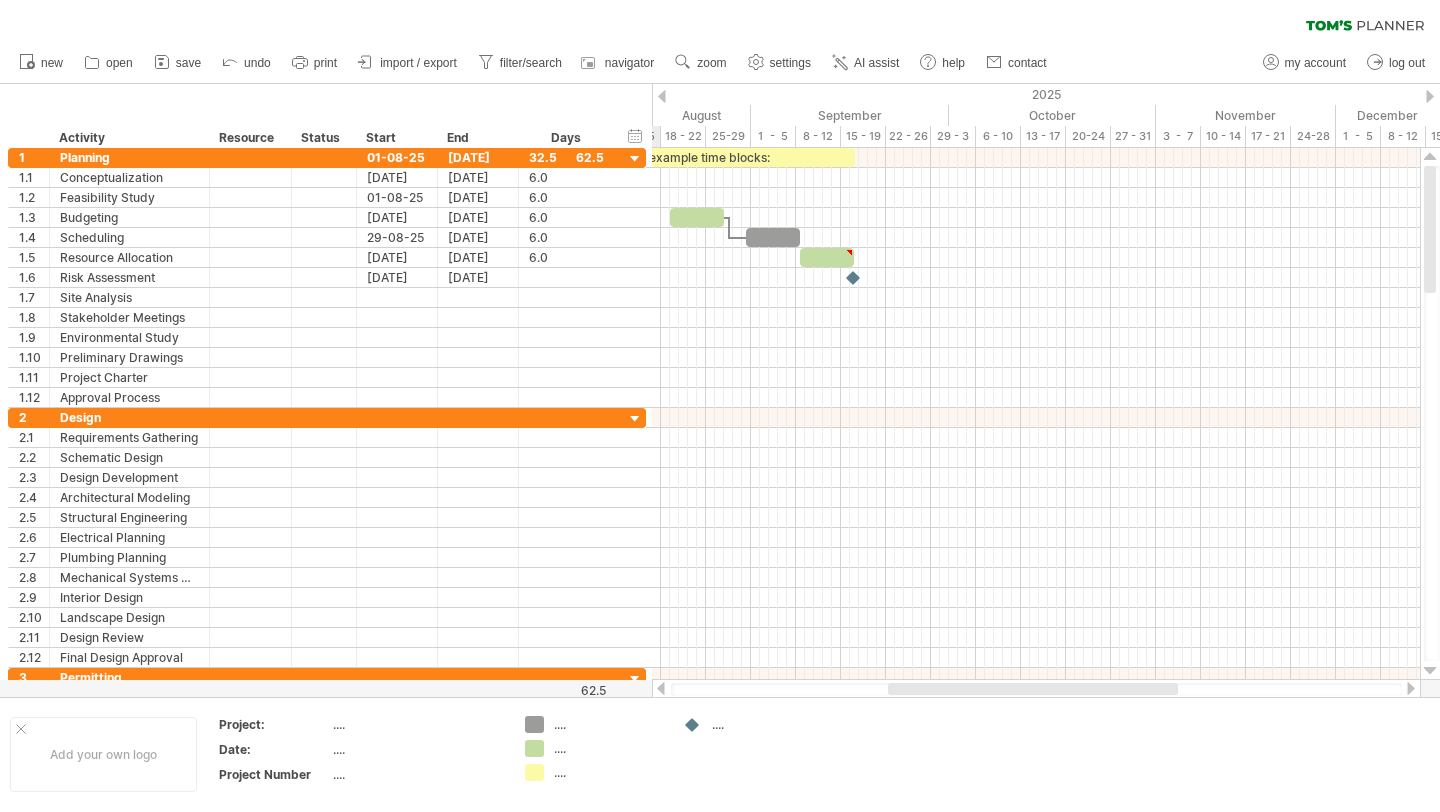click at bounding box center (1430, 96) 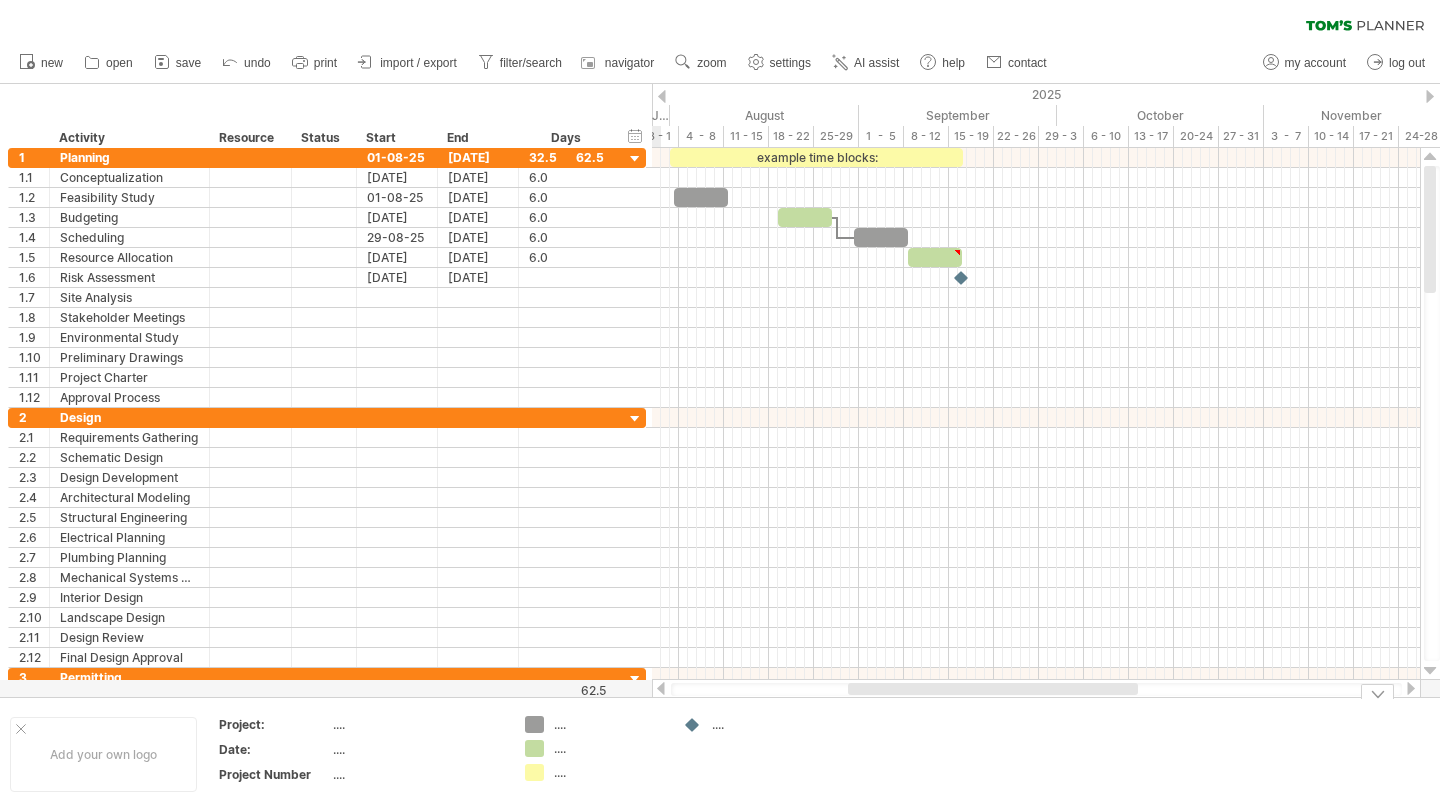 drag, startPoint x: 1070, startPoint y: 686, endPoint x: 996, endPoint y: 707, distance: 76.922035 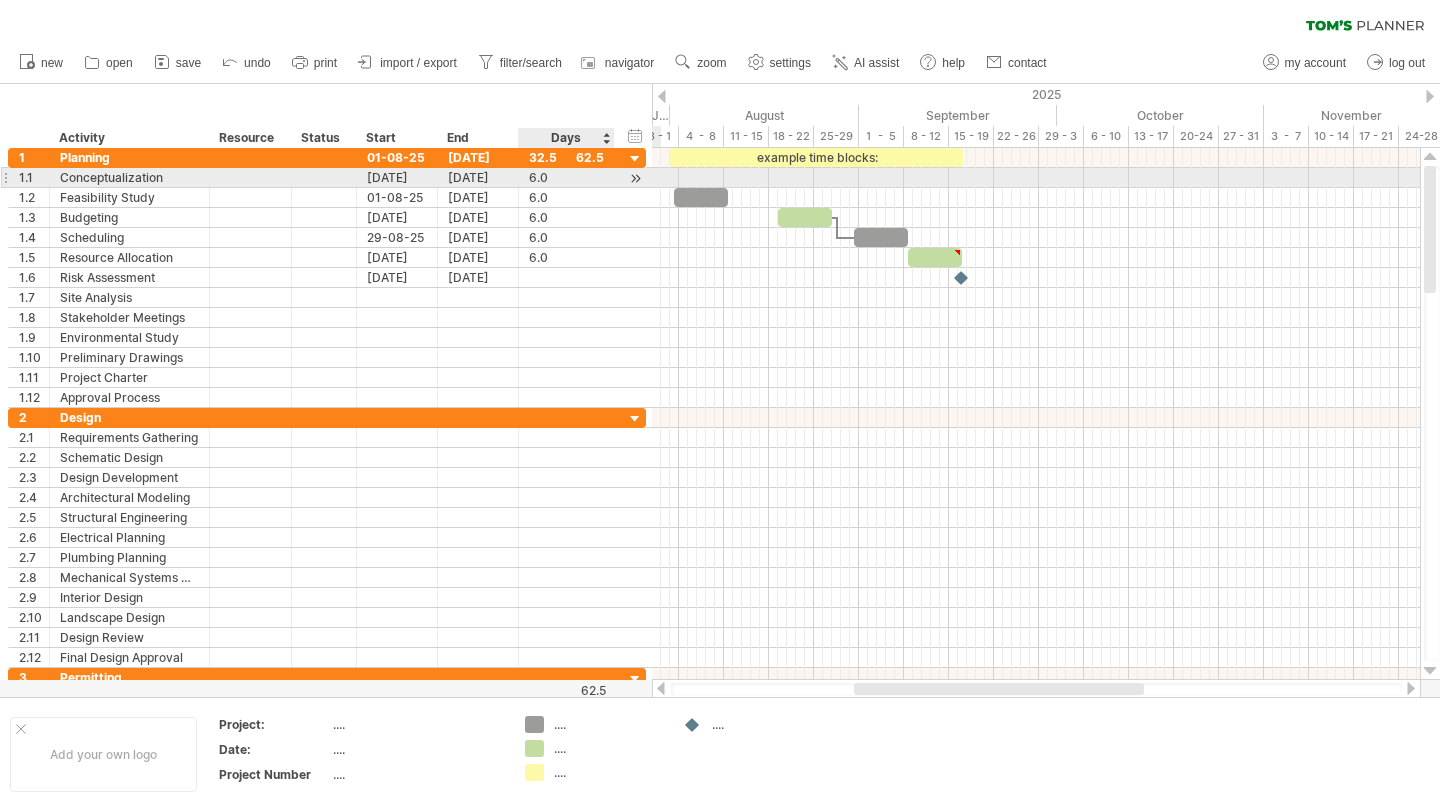 click at bounding box center (635, 178) 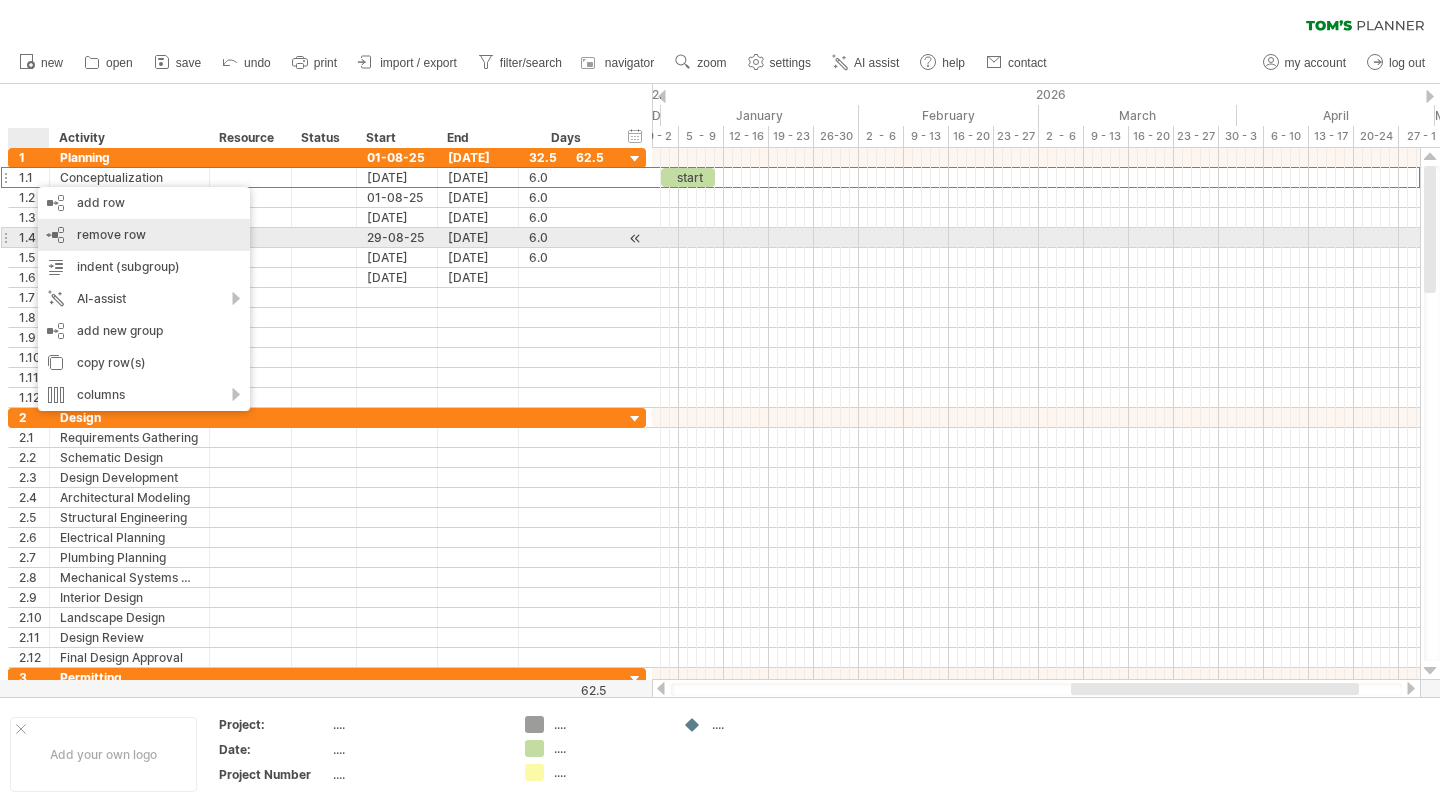 click on "remove row" at bounding box center (111, 234) 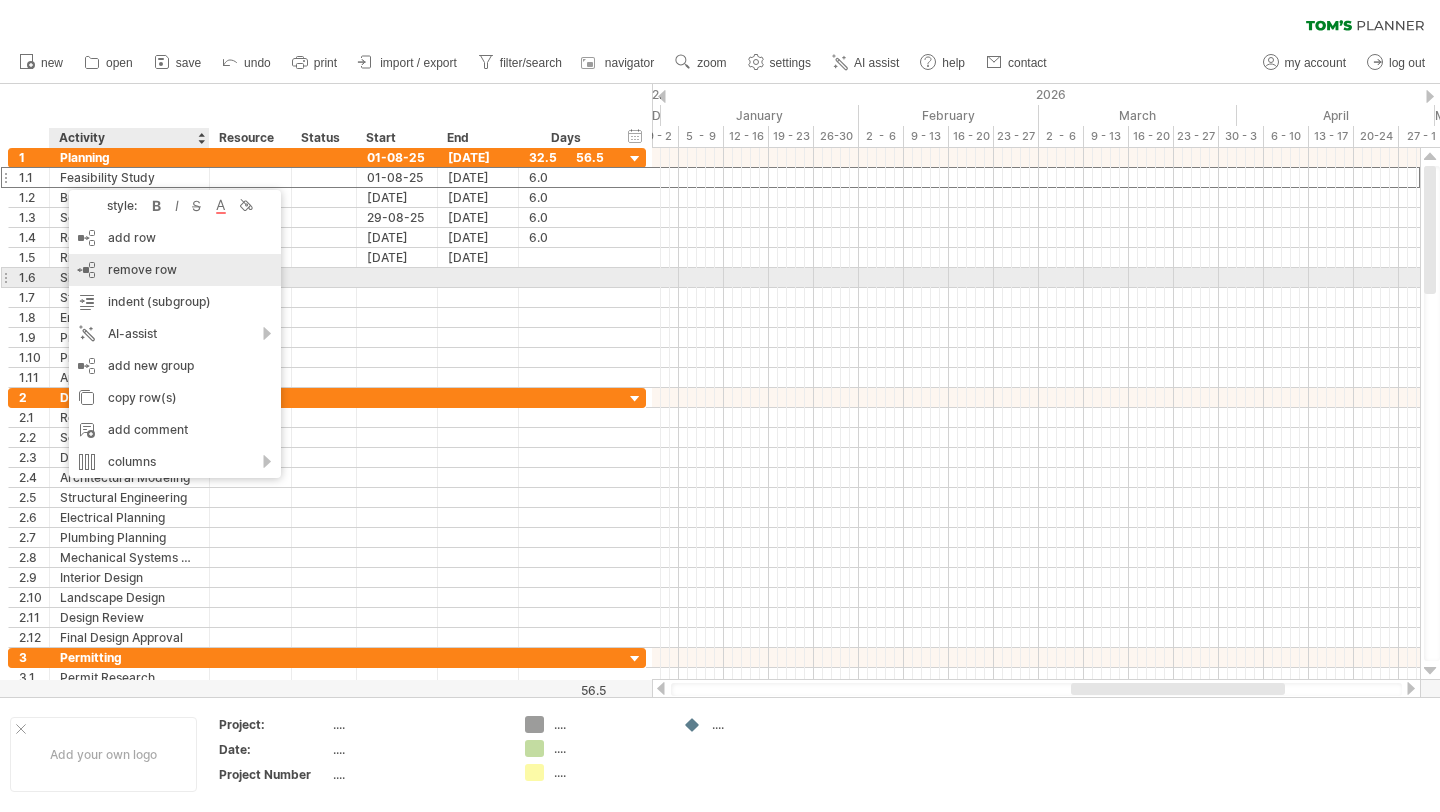 click on "remove row" at bounding box center (142, 269) 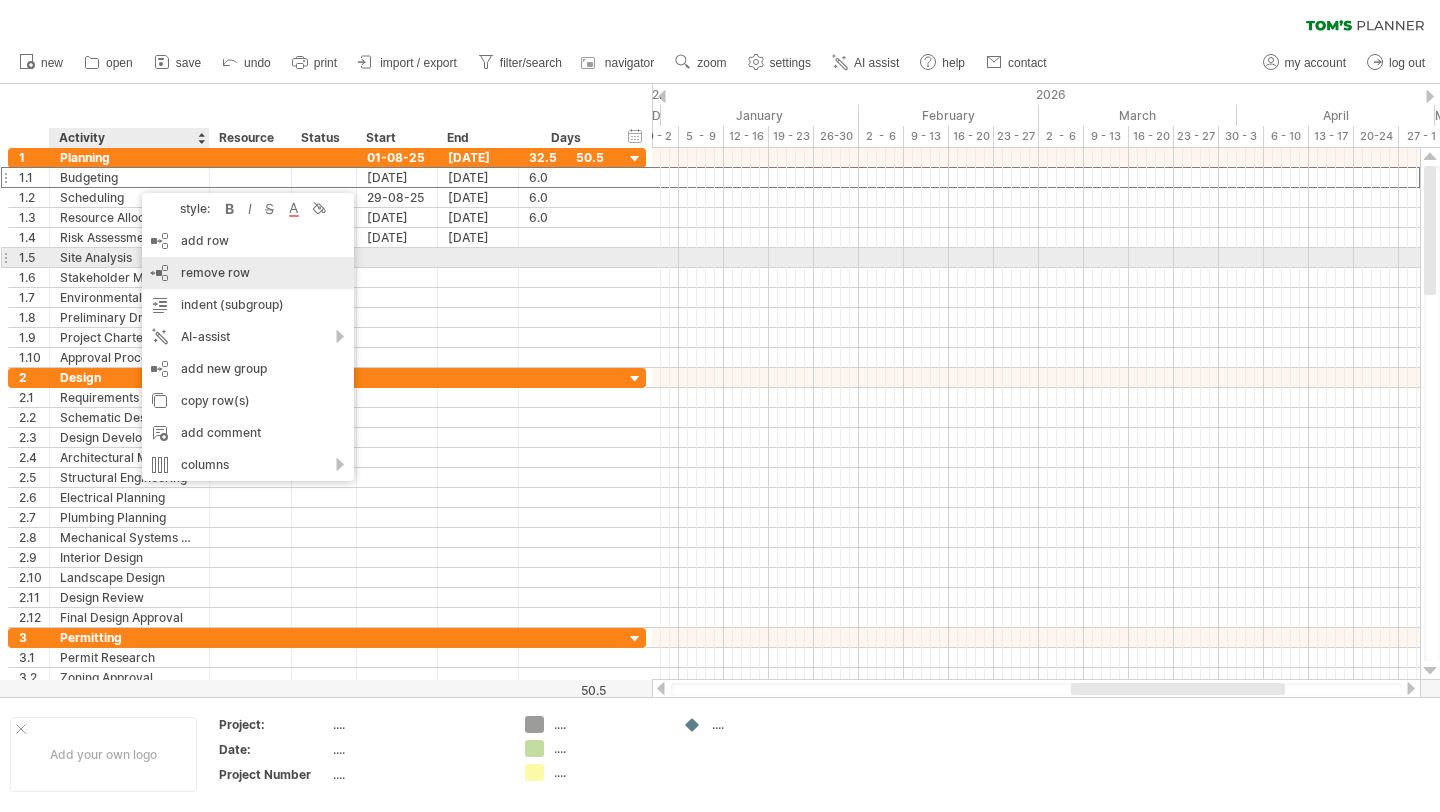 click on "remove row" at bounding box center (215, 272) 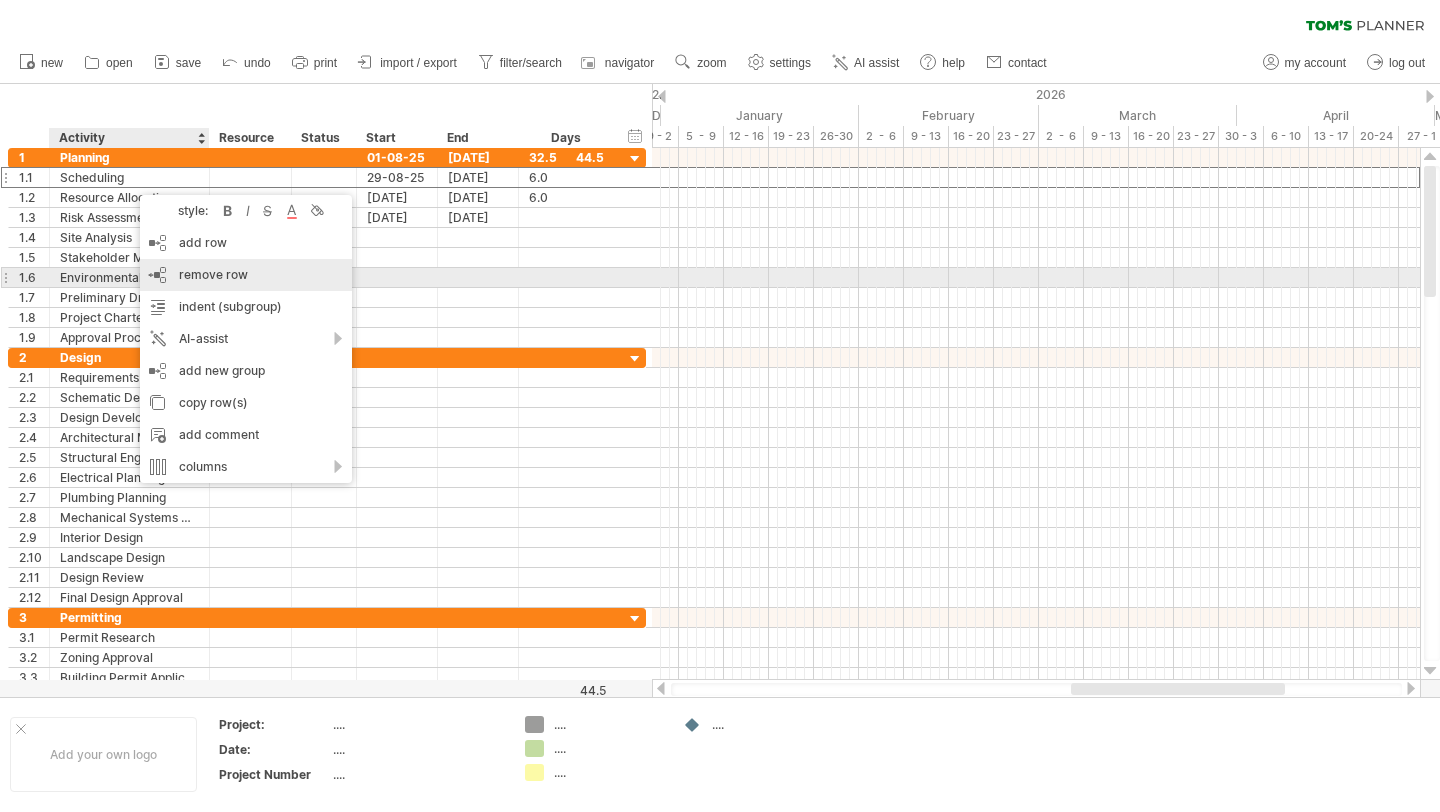 click on "remove row" at bounding box center (213, 274) 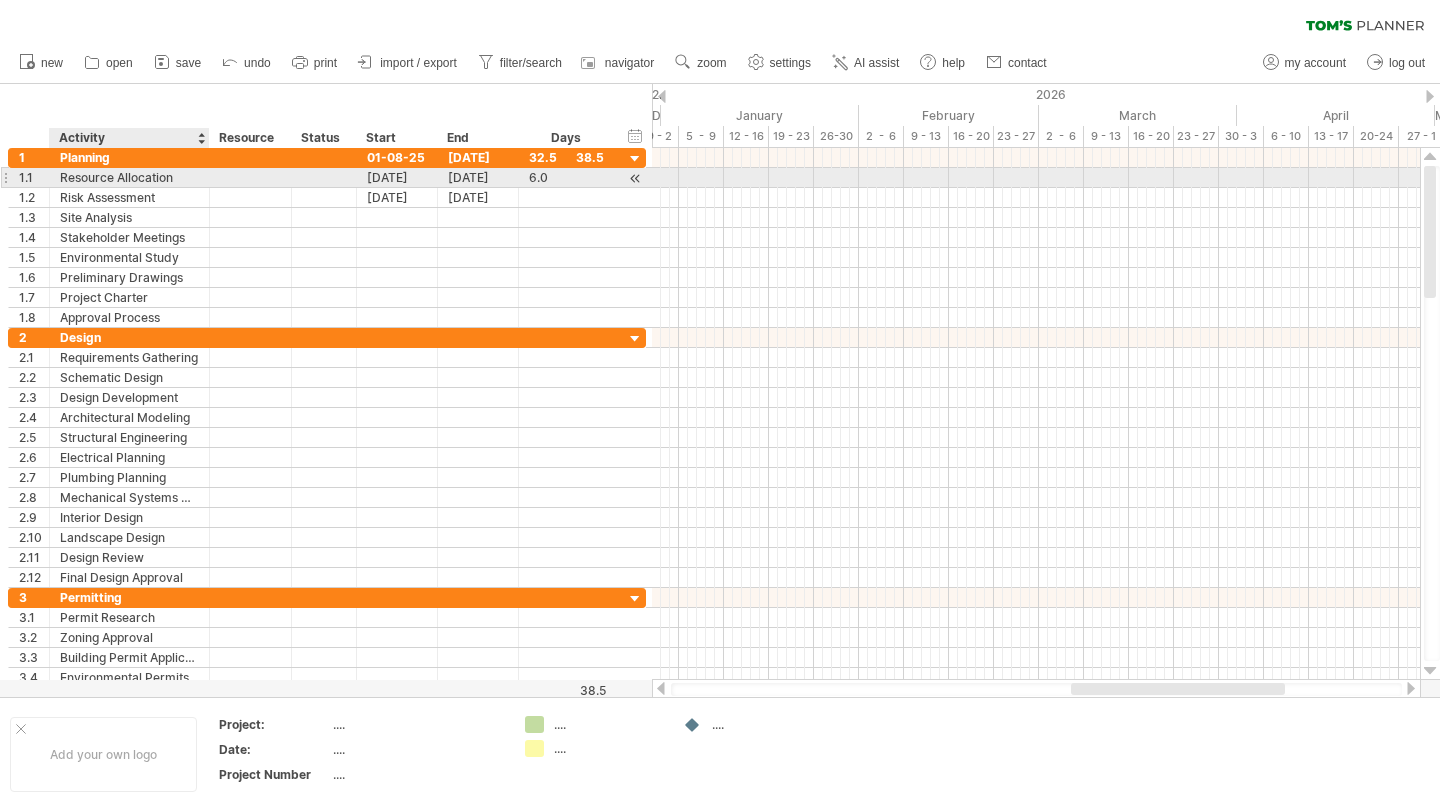 click on "Resource Allocation" at bounding box center [129, 177] 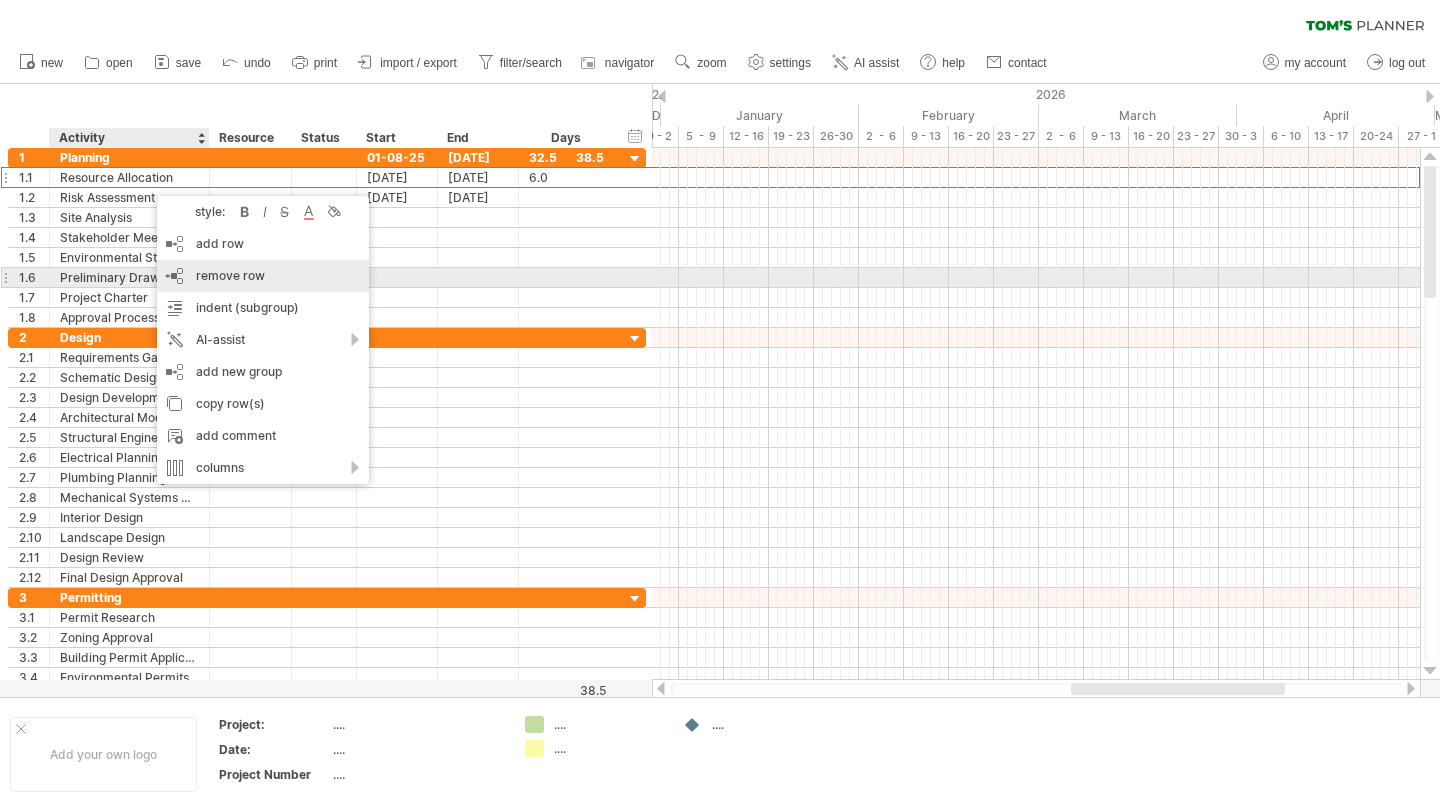 click on "remove row" at bounding box center [230, 275] 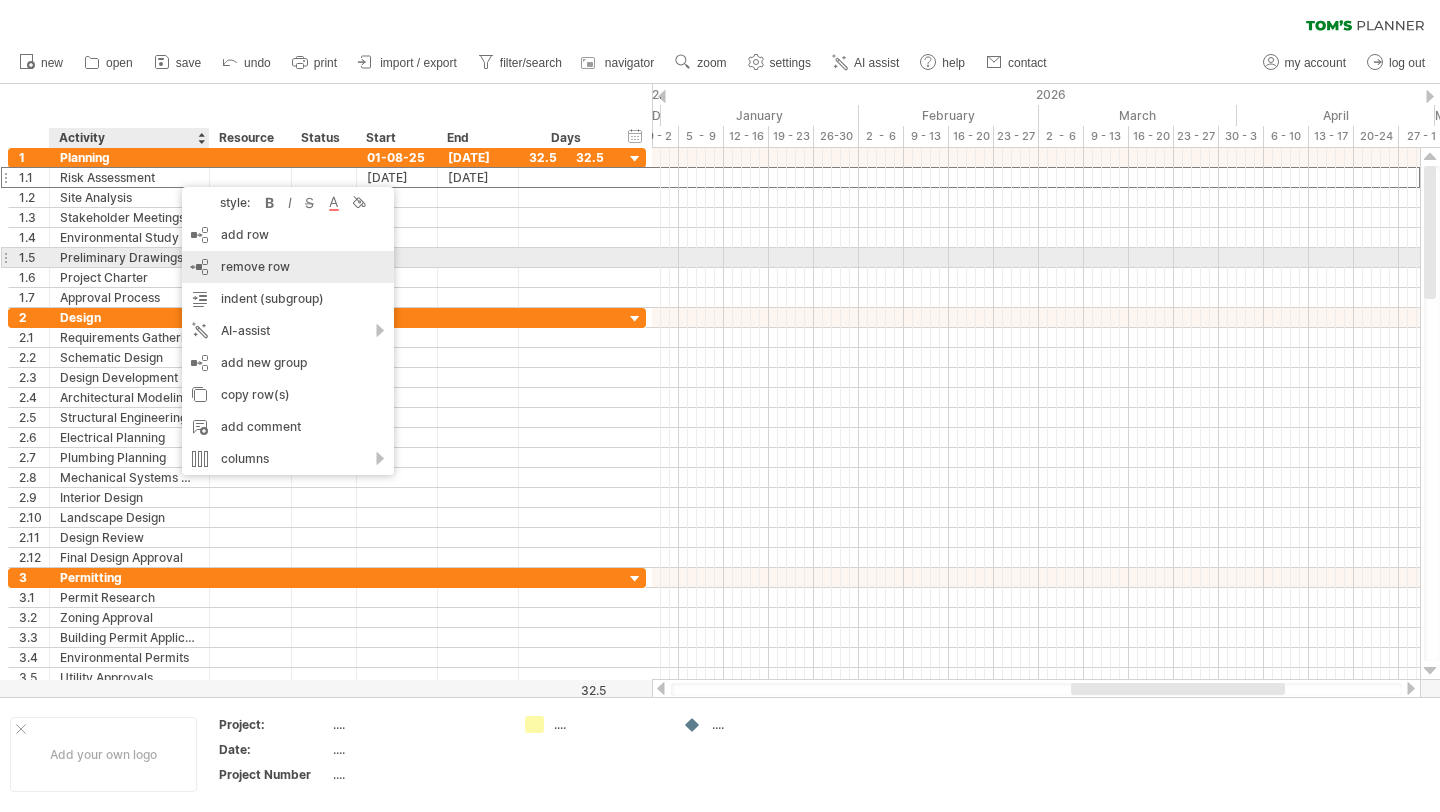 click on "remove row remove selected rows" at bounding box center [288, 267] 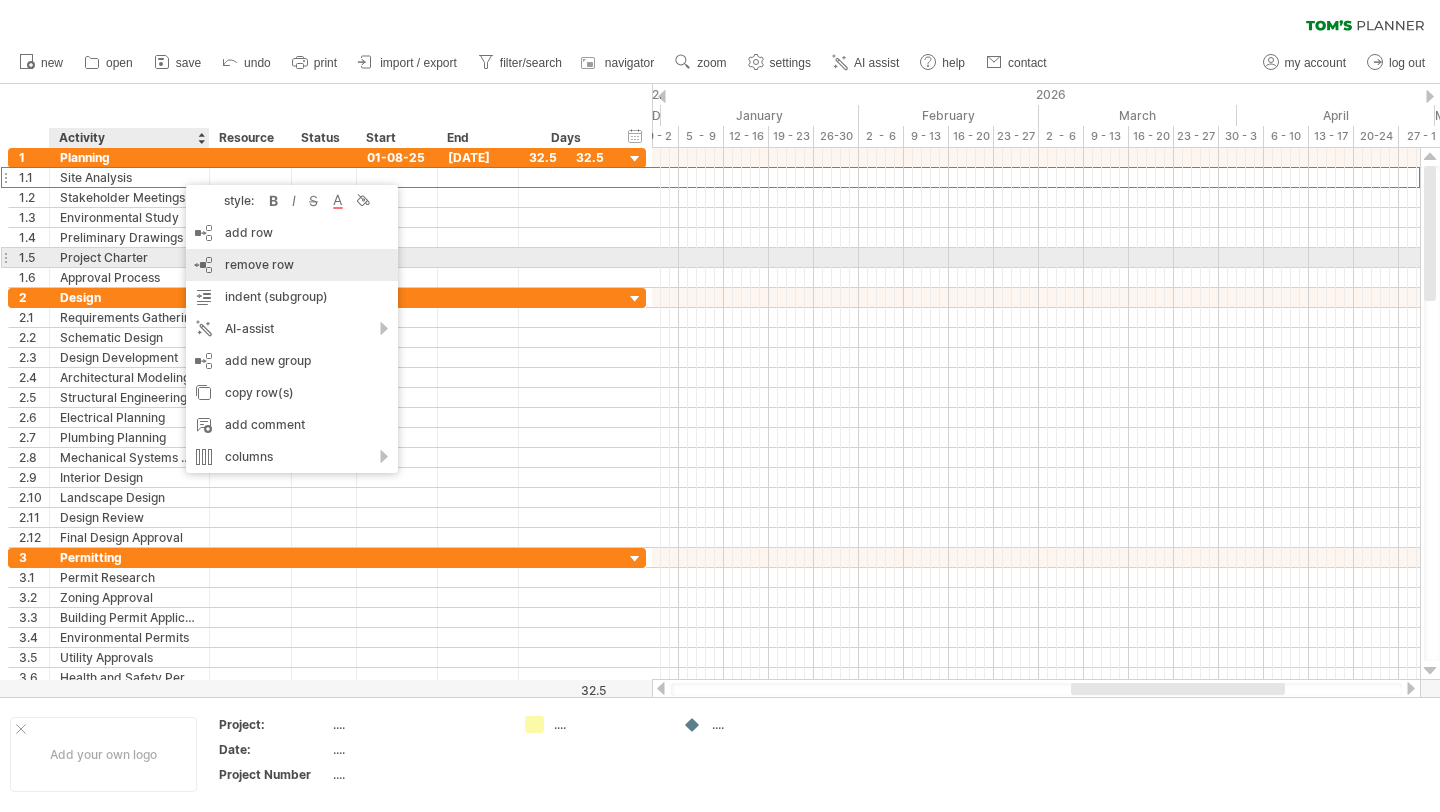 click on "remove row" at bounding box center (259, 264) 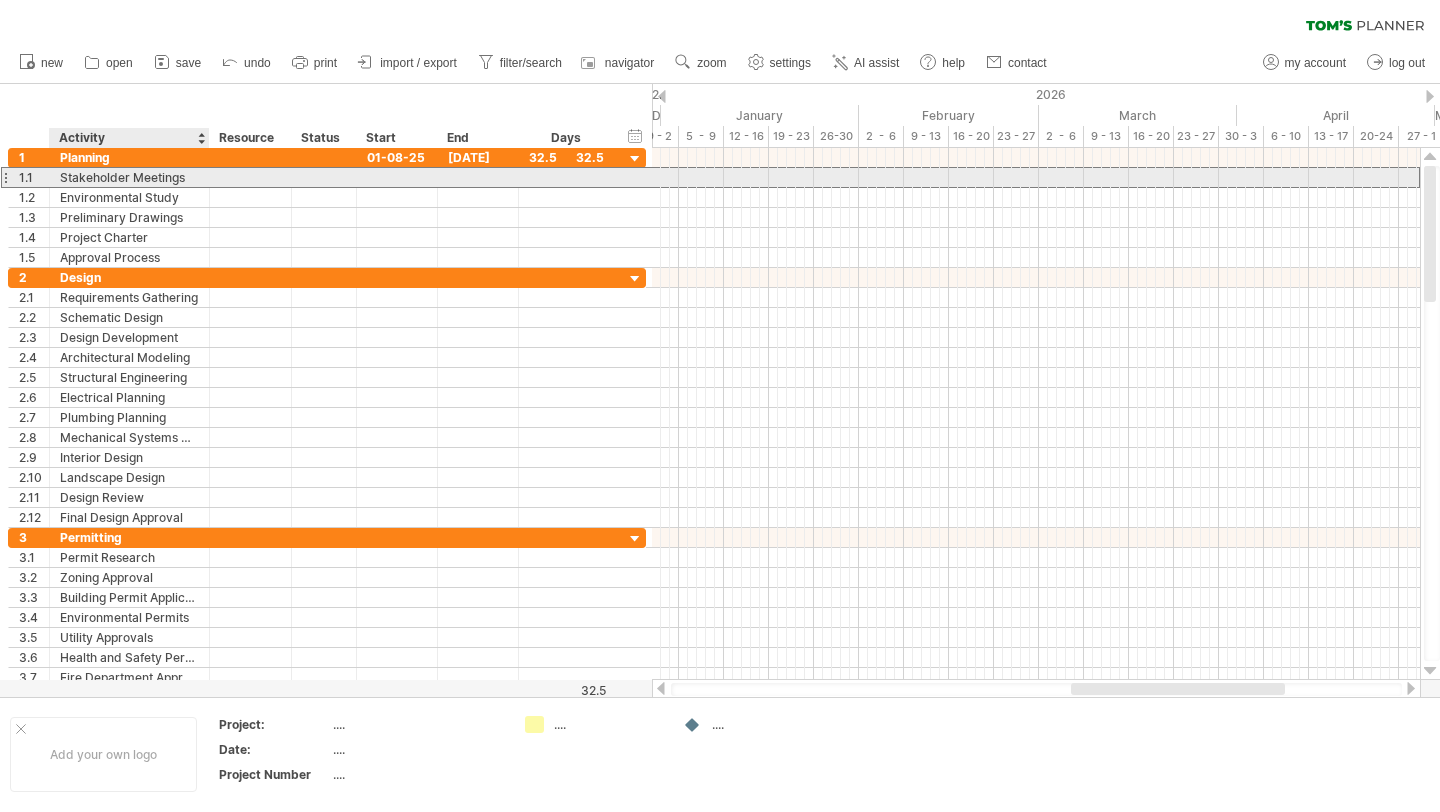 click on "Stakeholder Meetings" at bounding box center (129, 177) 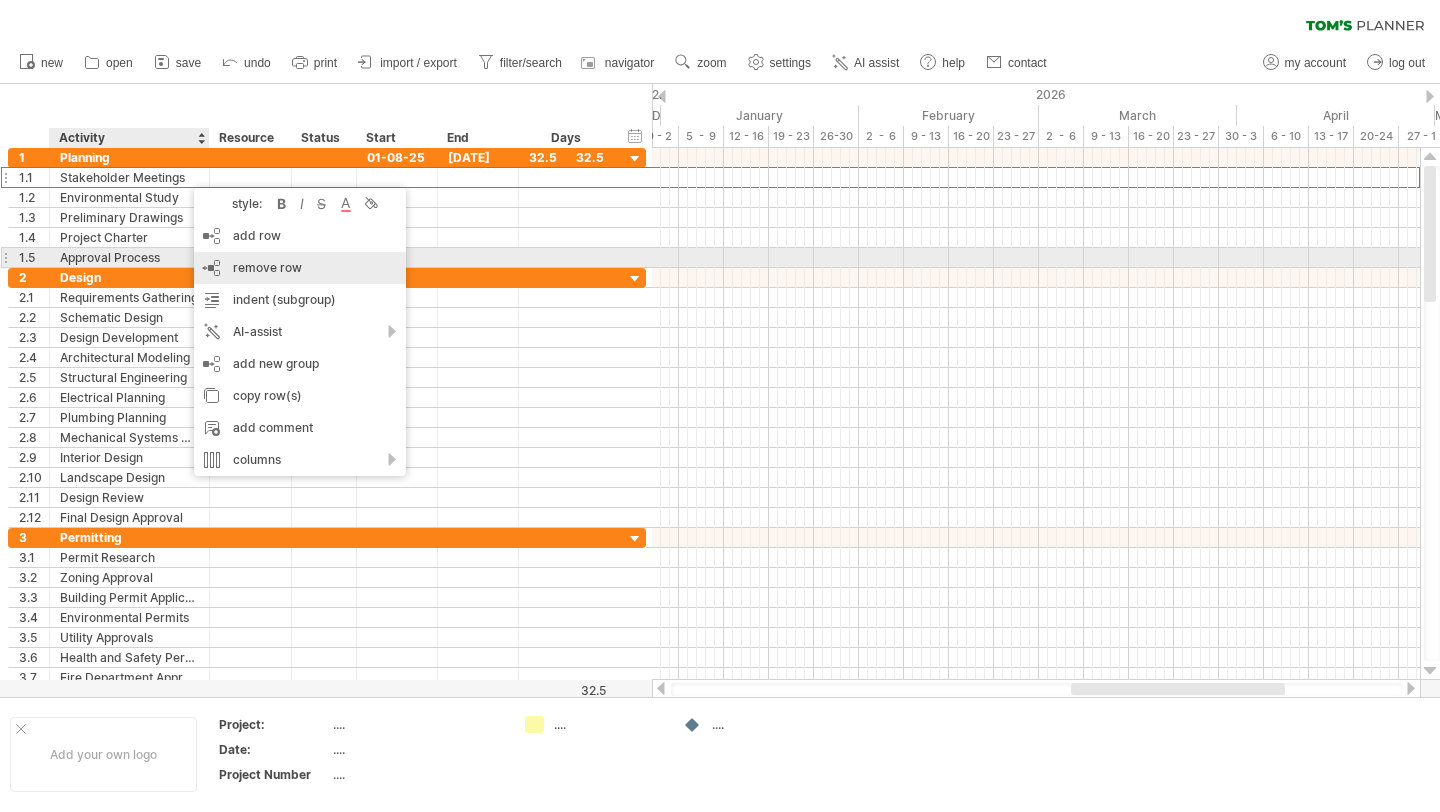 click on "remove row" at bounding box center (267, 267) 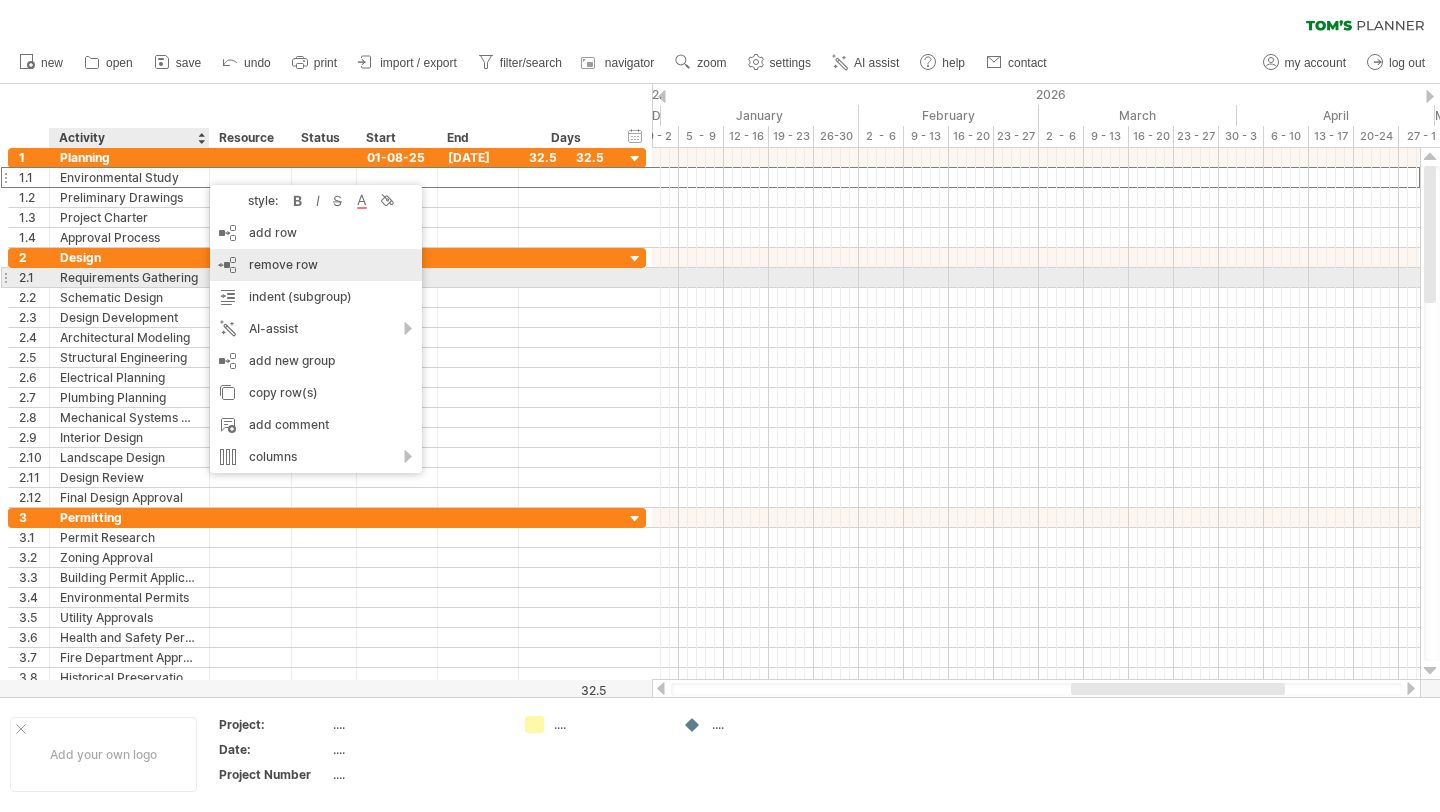 click on "remove row remove selected rows" at bounding box center [316, 265] 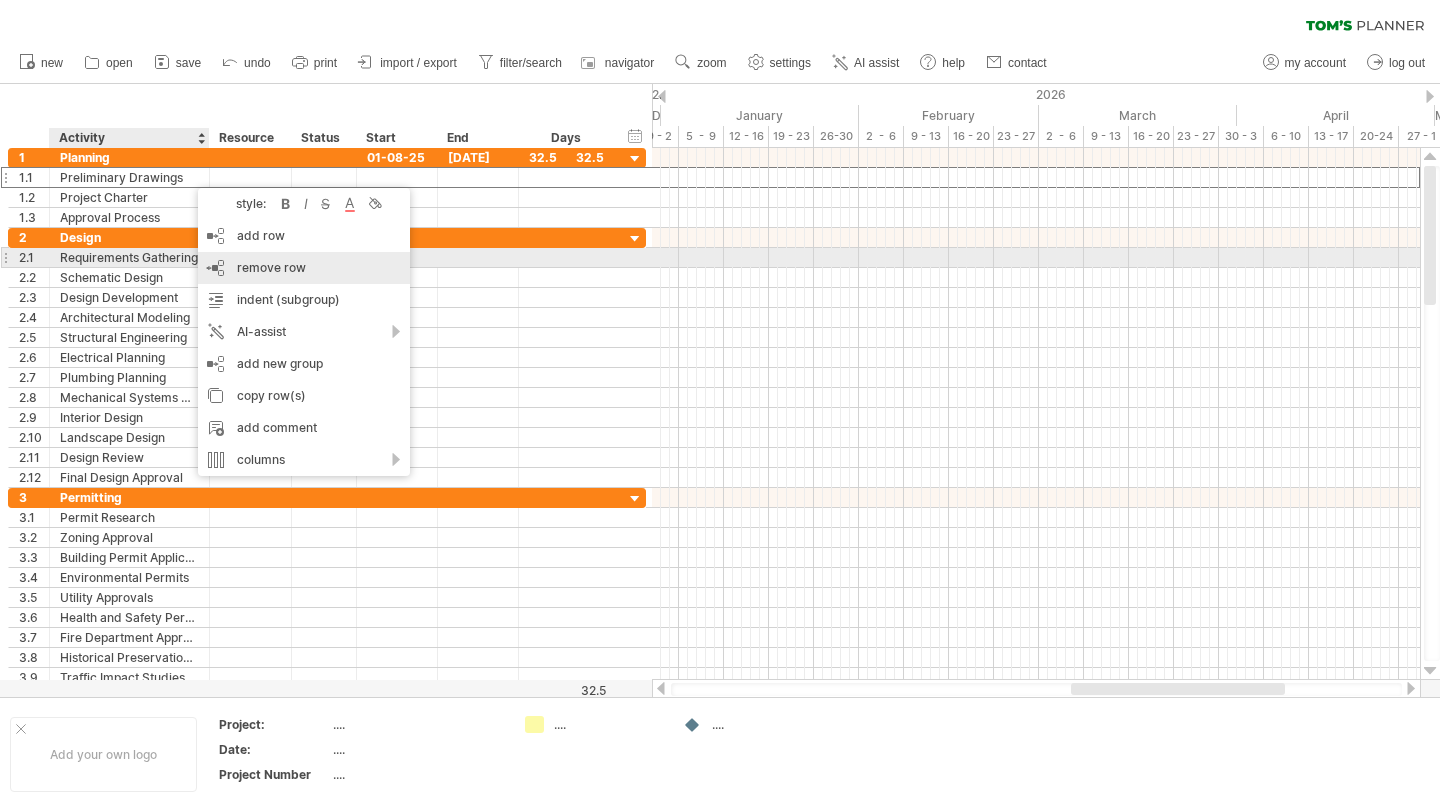 click on "remove row" at bounding box center [271, 267] 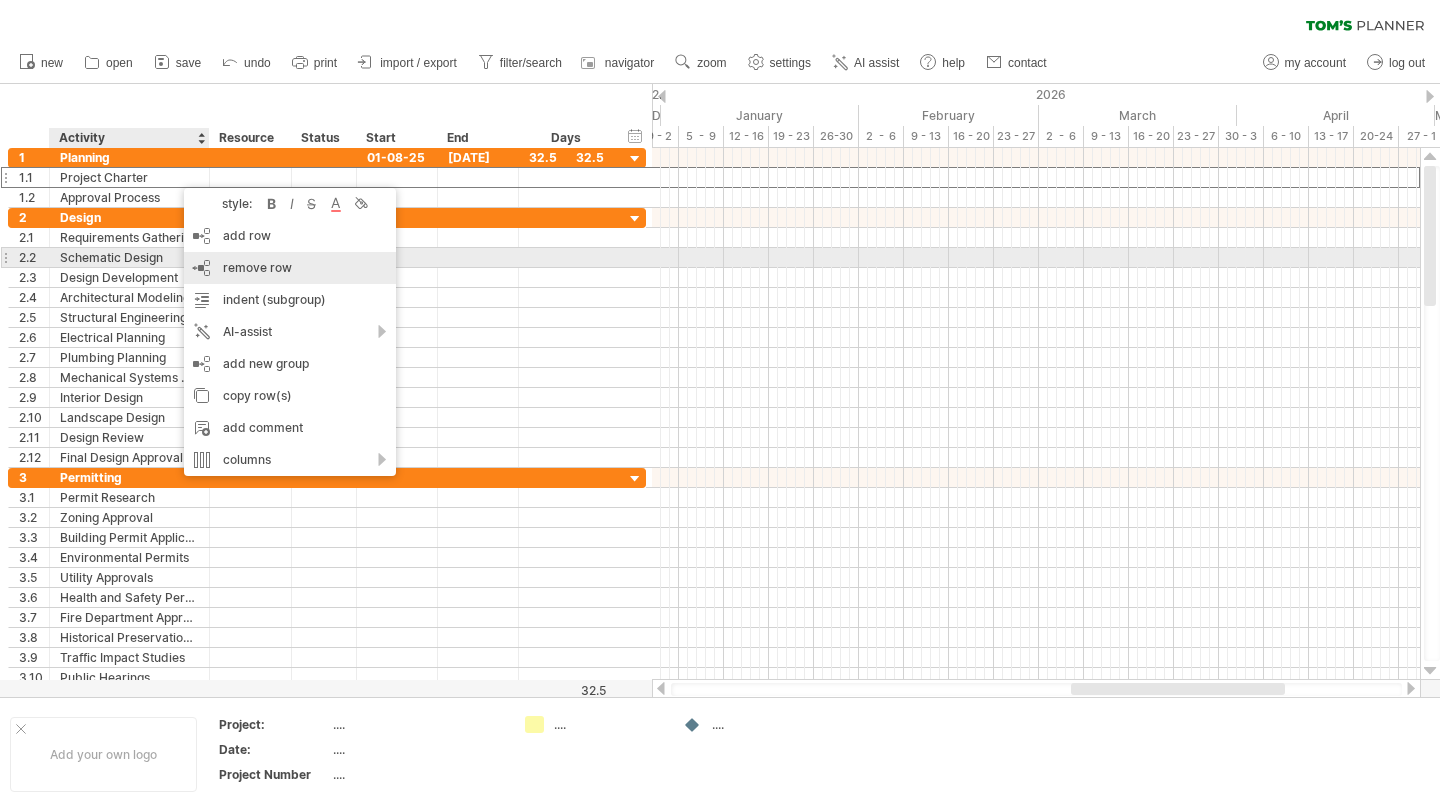 click on "remove row" at bounding box center (257, 267) 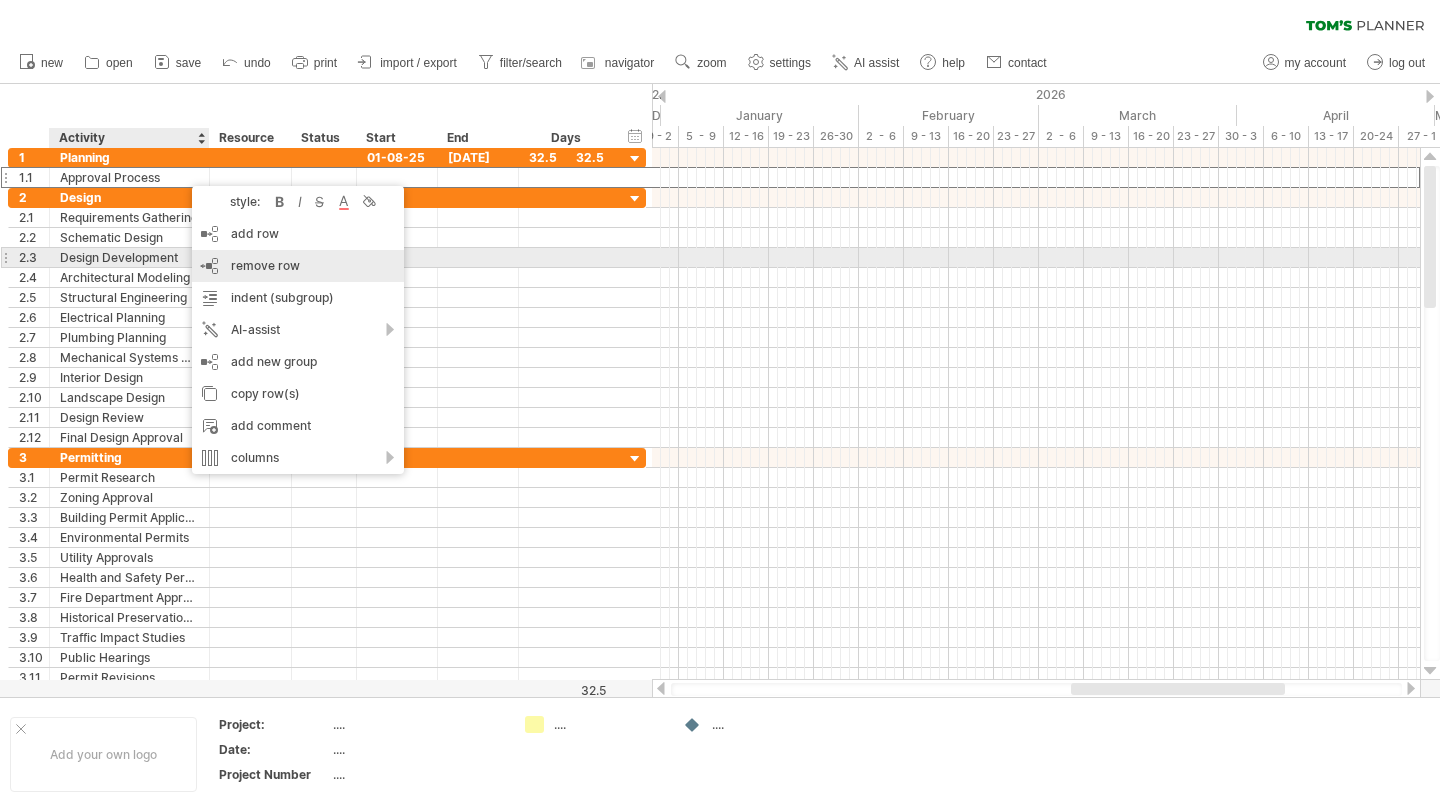 click on "remove row" at bounding box center [265, 265] 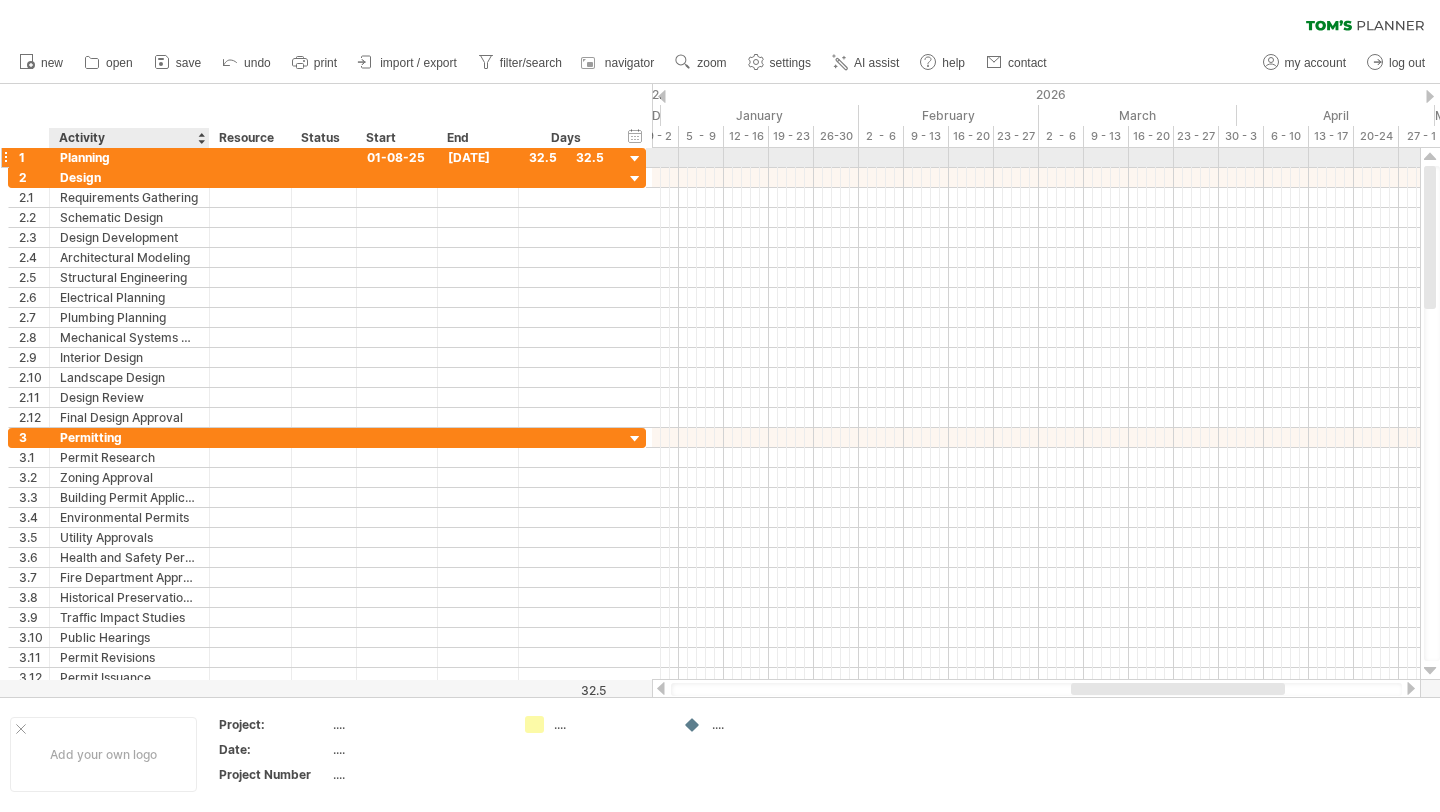 click on "Planning" at bounding box center (129, 157) 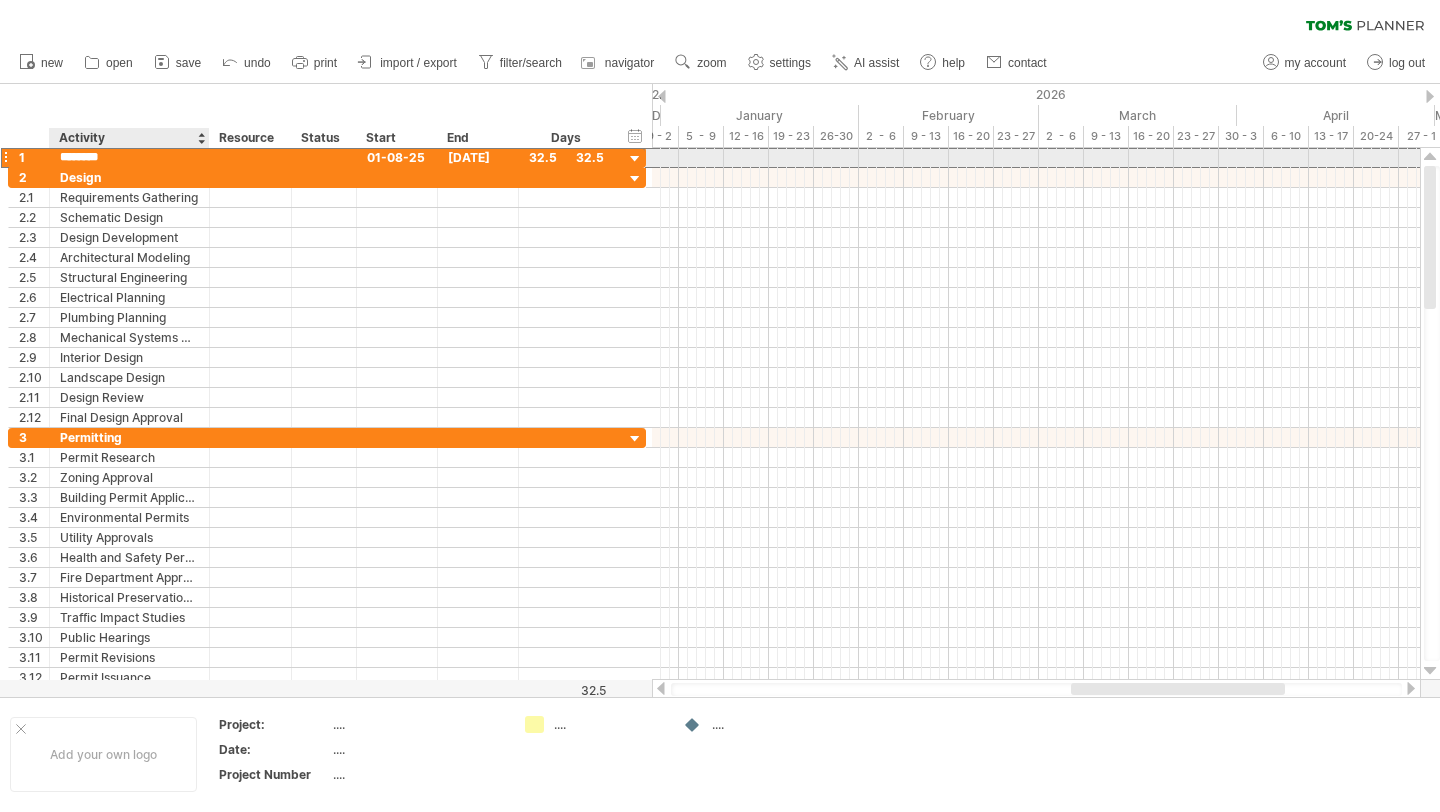 click on "********" at bounding box center (129, 157) 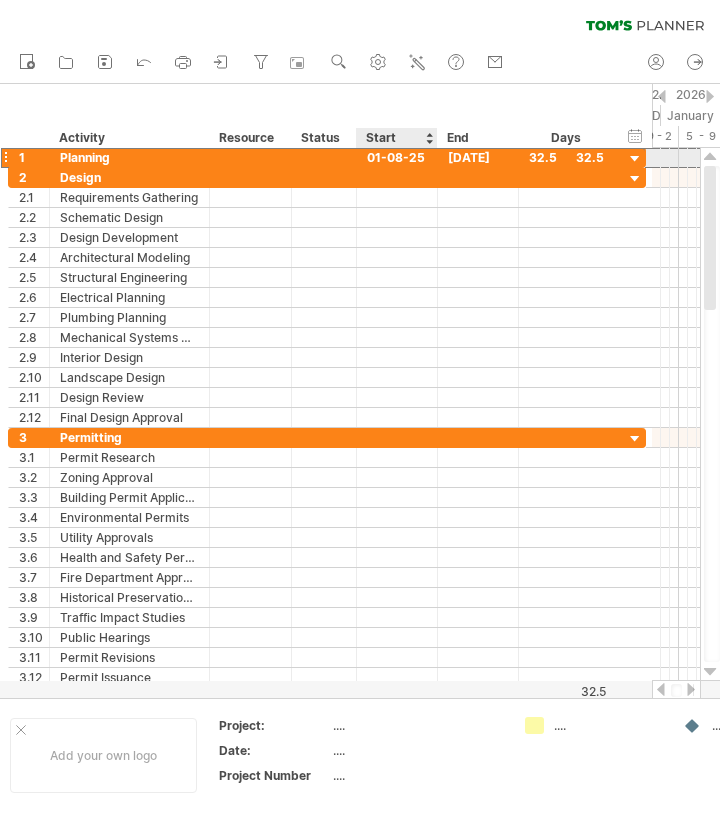 click on "01-08-25" at bounding box center (397, 157) 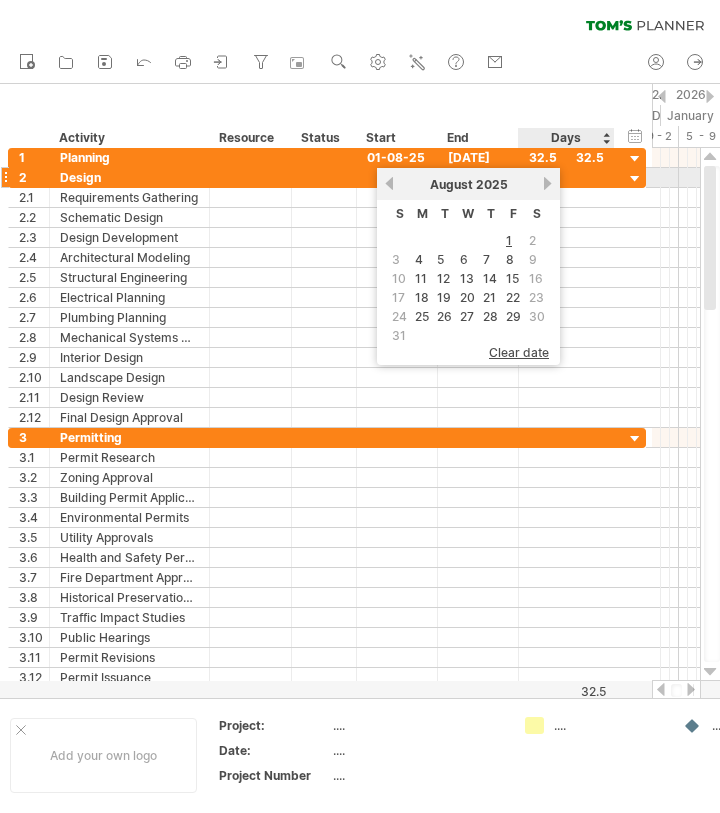 click on "next" at bounding box center (547, 183) 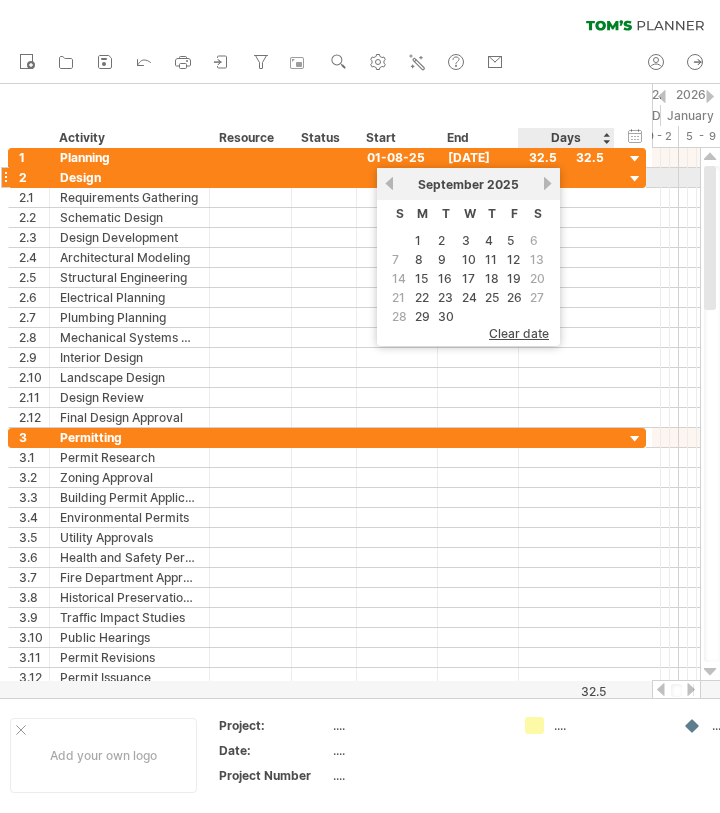 click on "next" at bounding box center (547, 183) 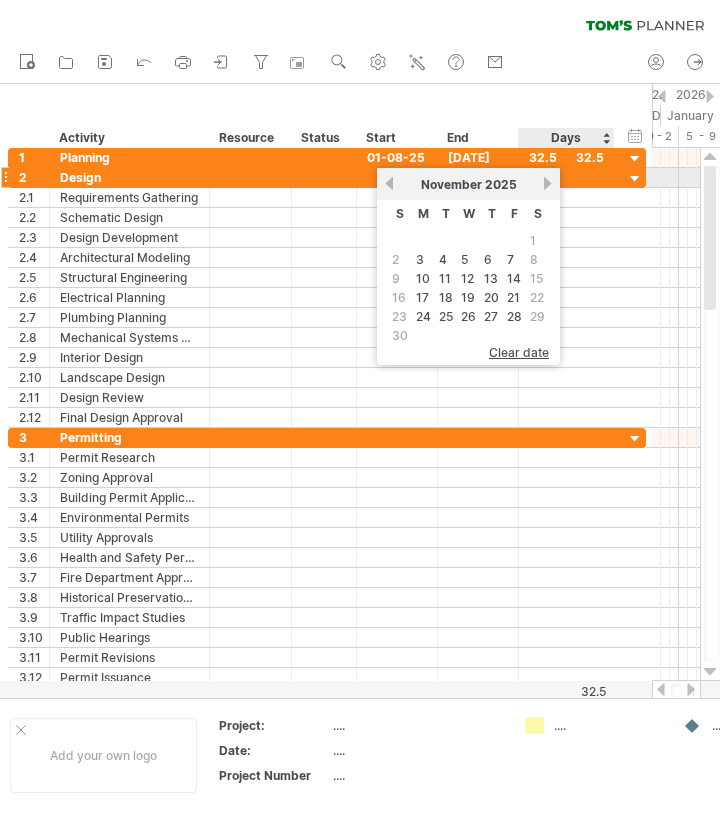 click on "next" at bounding box center [547, 183] 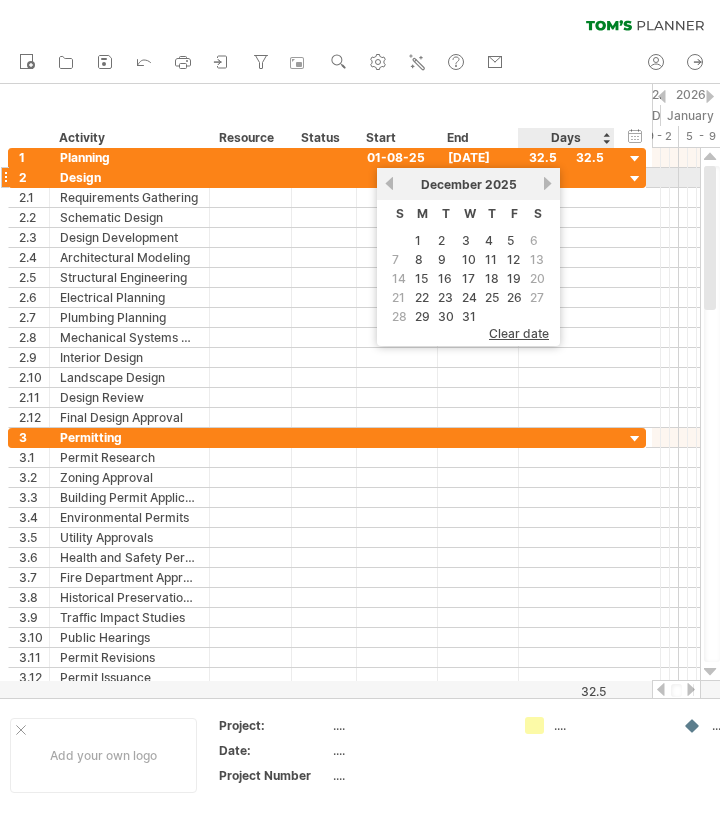 click on "next" at bounding box center [547, 183] 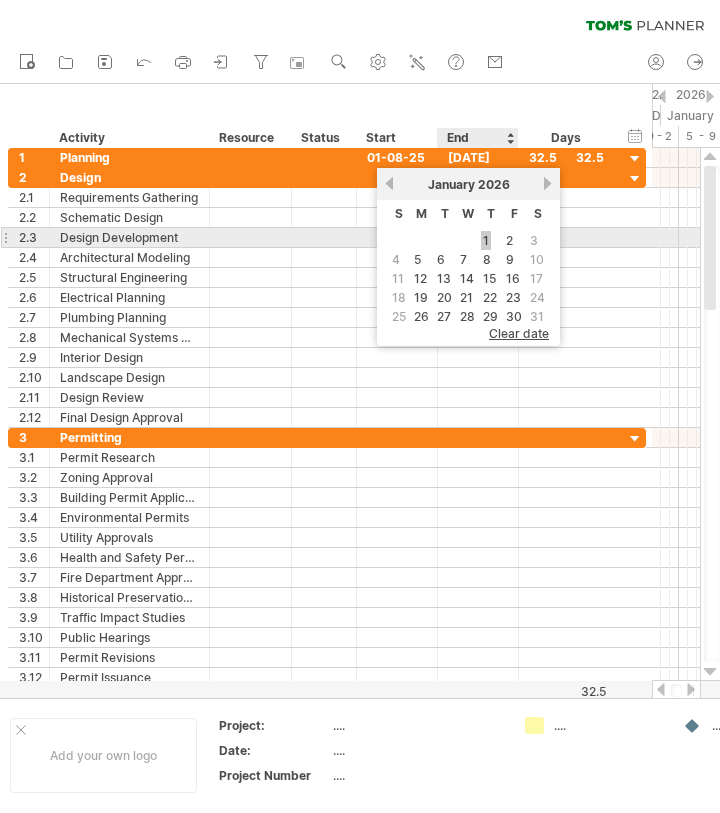 click on "1" at bounding box center [486, 240] 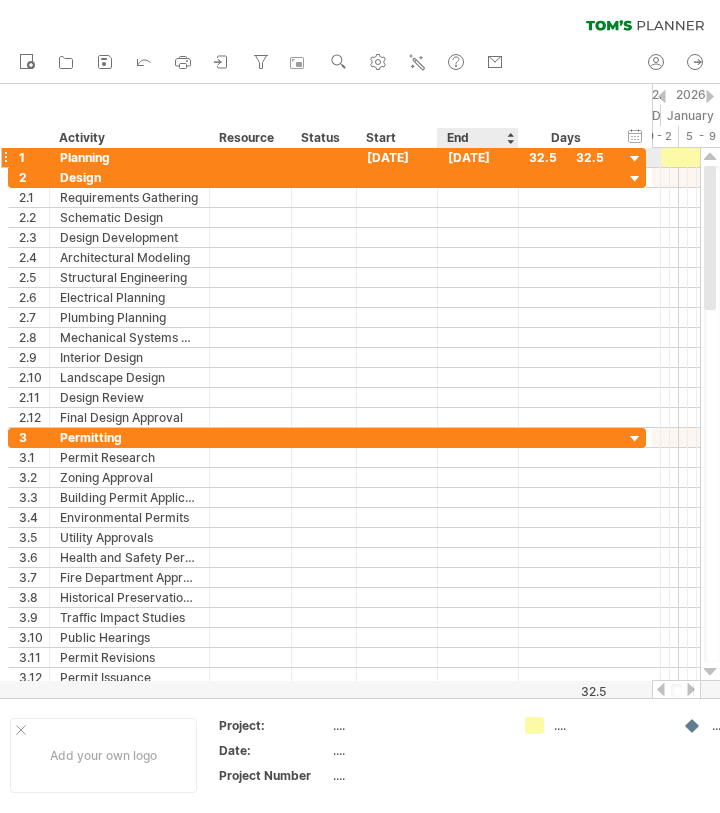 click on "[DATE]" at bounding box center [478, 157] 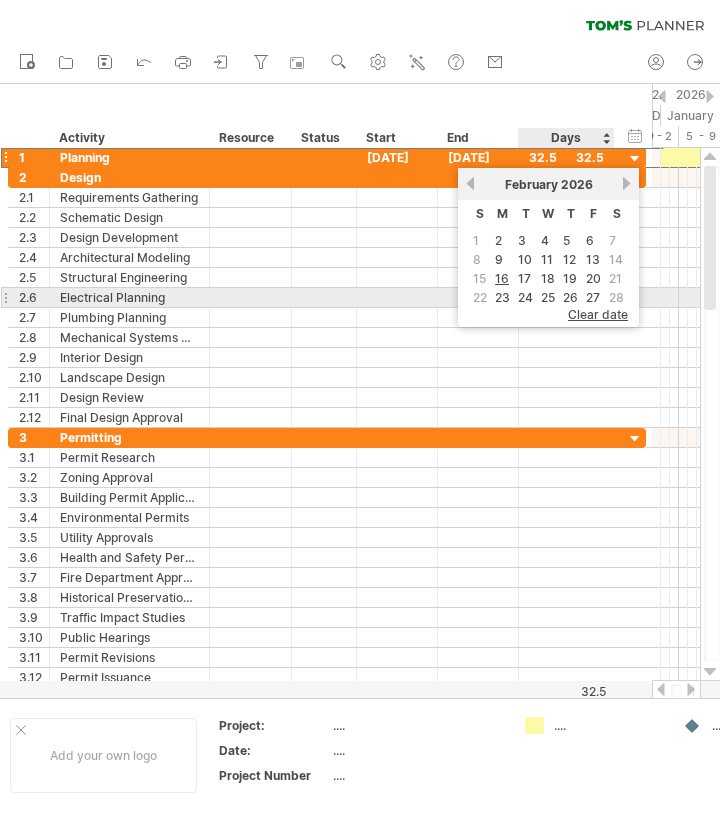 click on "28" at bounding box center (616, 297) 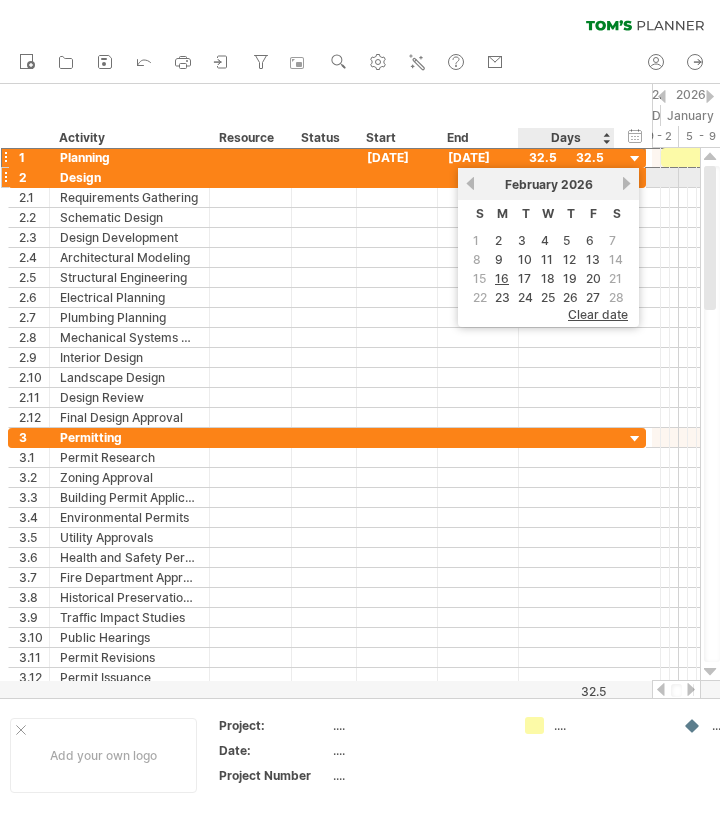 click on "previous next [MONTH]   [YEAR]" at bounding box center (548, 184) 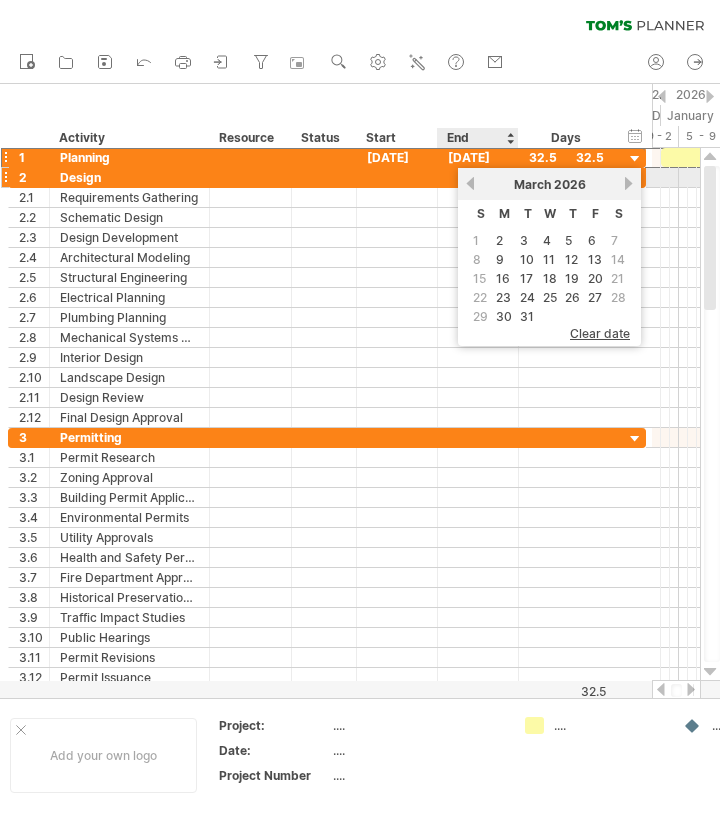 click on "previous" at bounding box center [470, 183] 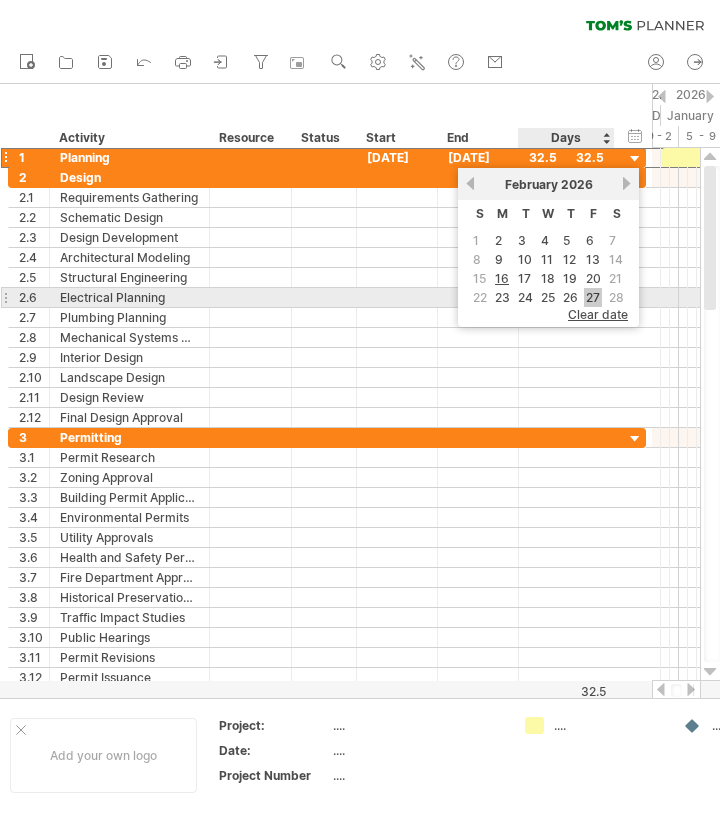 click on "27" at bounding box center (593, 297) 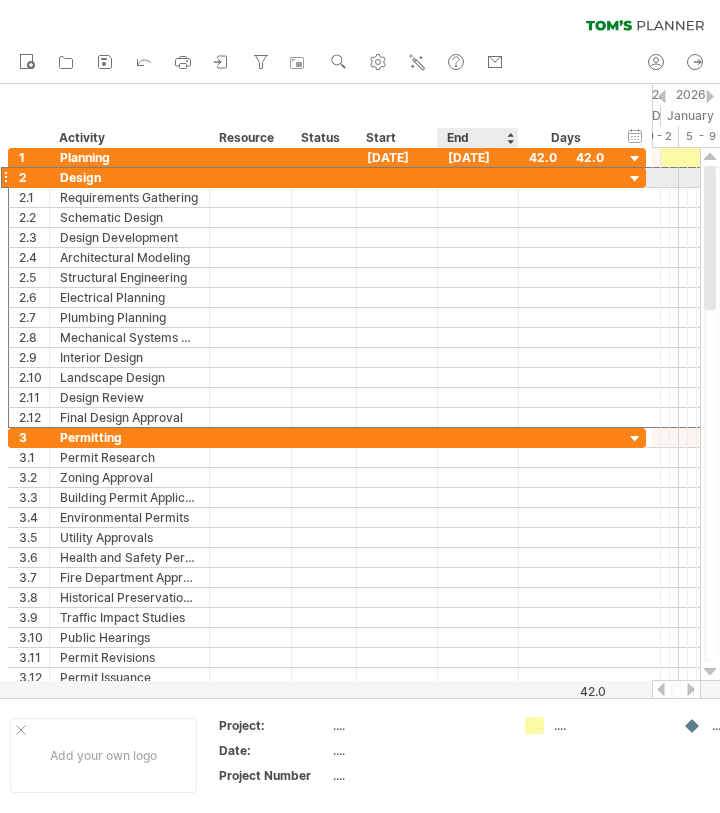 click at bounding box center [478, 177] 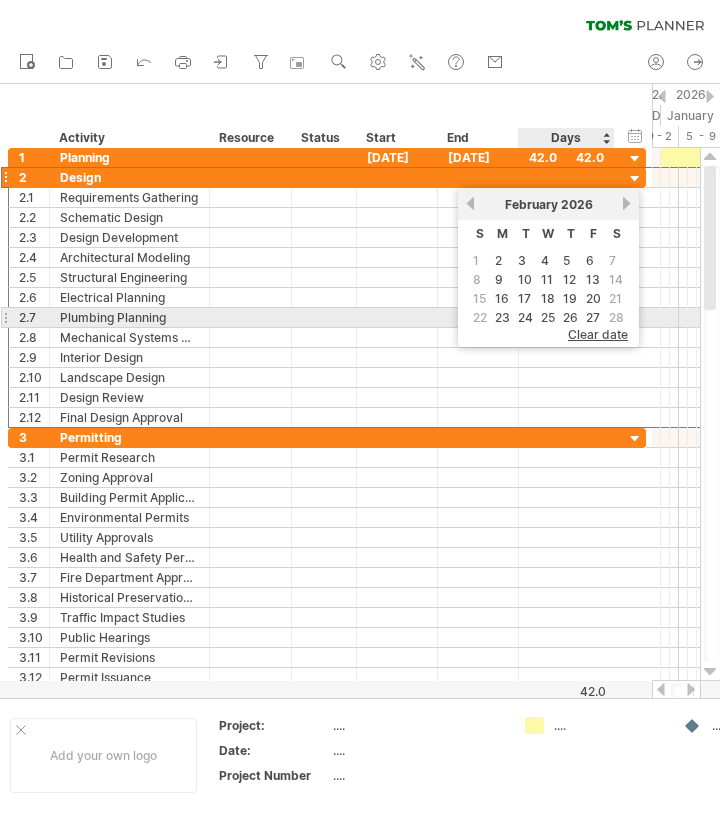 click on "28" at bounding box center (616, 317) 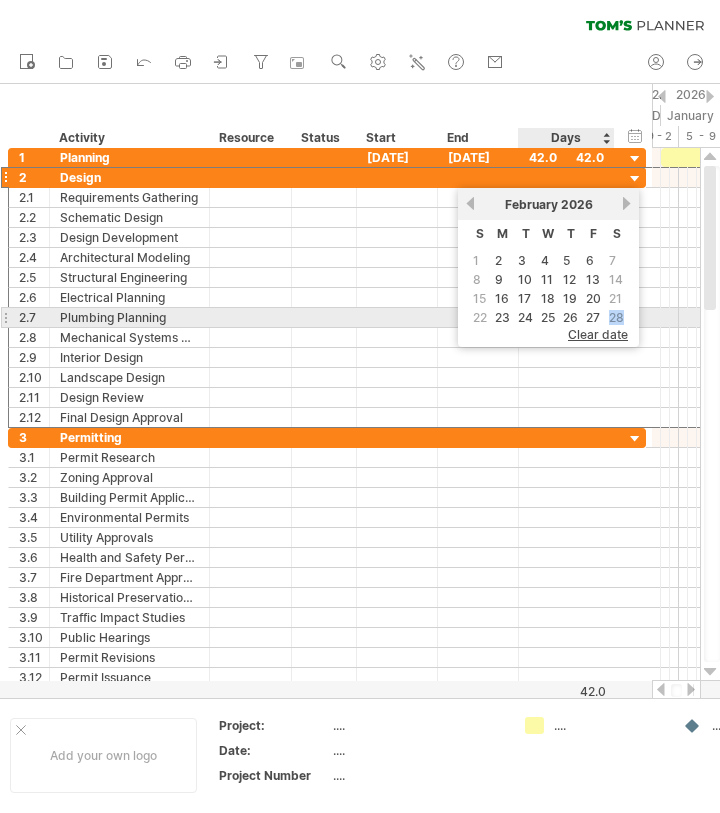 click on "28" at bounding box center (616, 317) 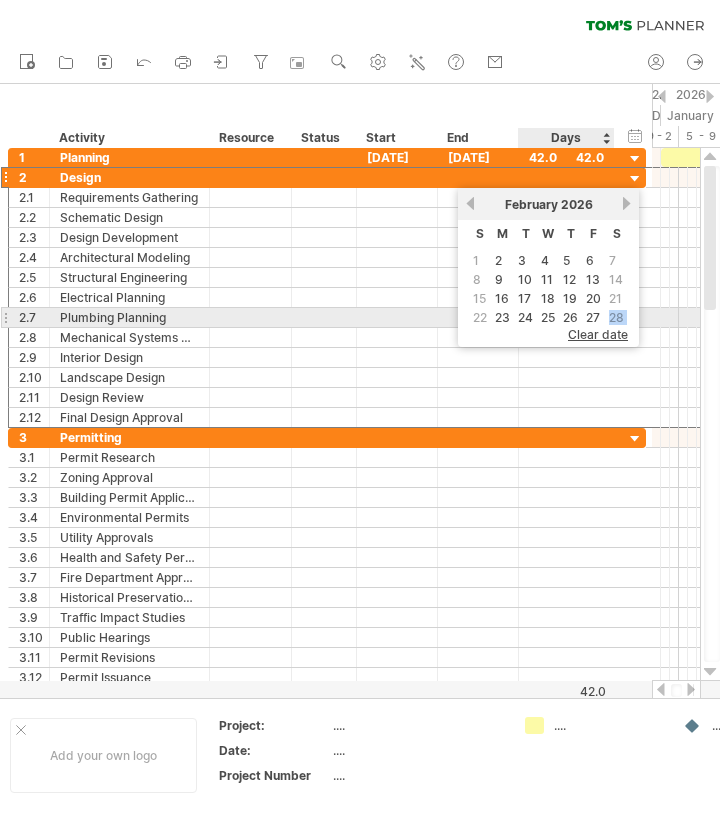 click on "28" at bounding box center [616, 317] 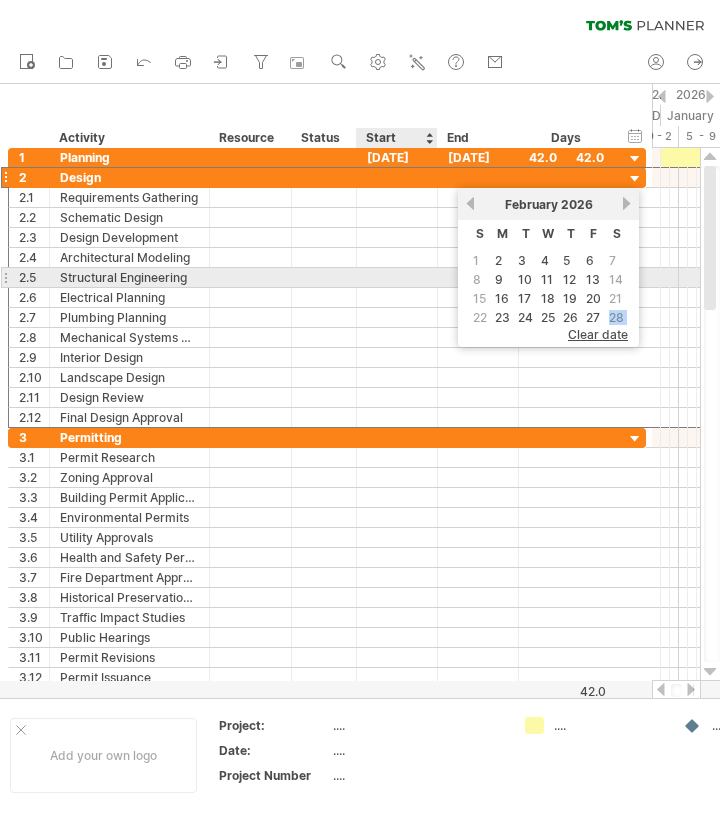 click at bounding box center (397, 277) 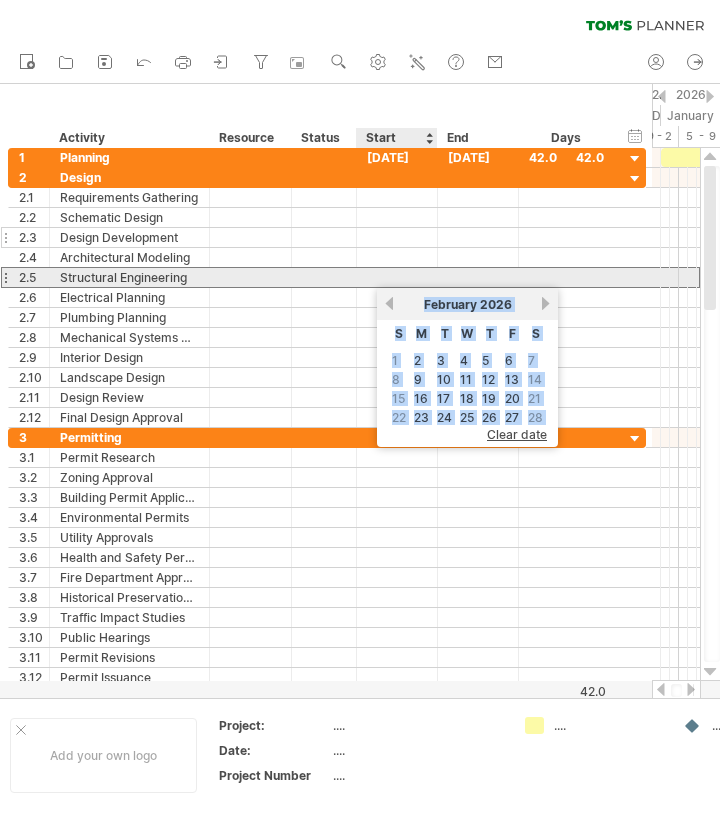 click at bounding box center [478, 237] 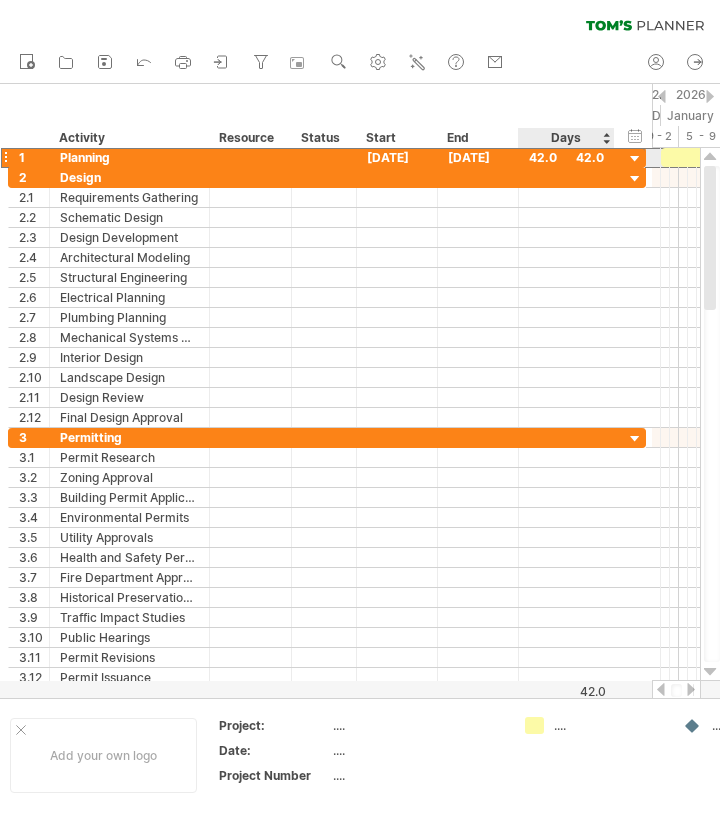 click on "42.0" at bounding box center (566, 157) 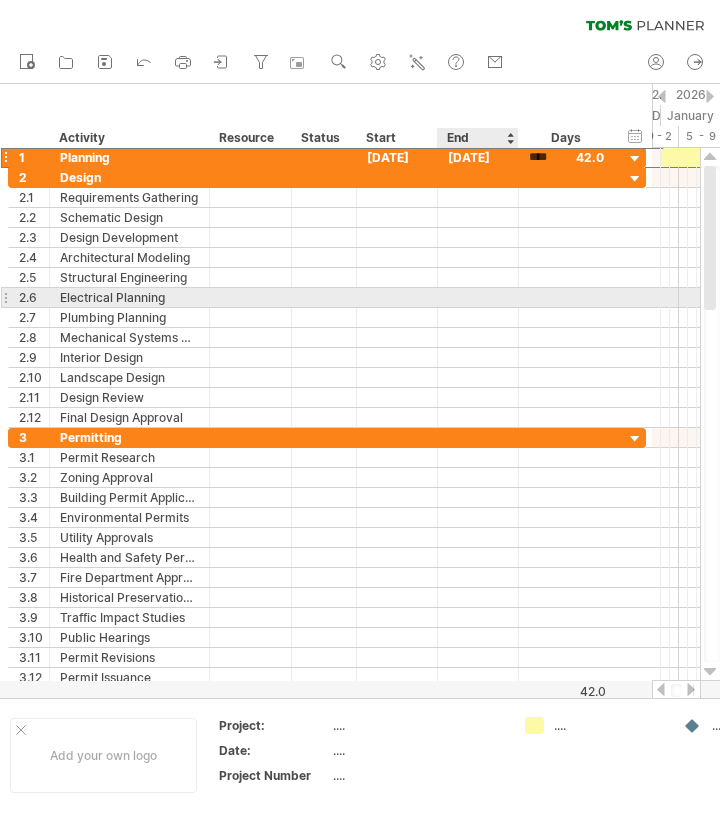click at bounding box center [478, 297] 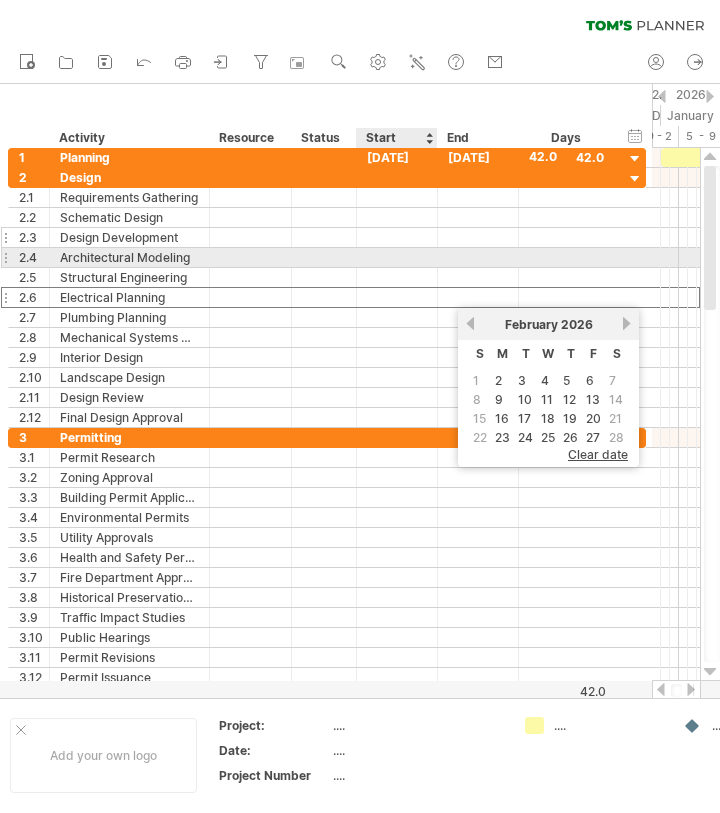click at bounding box center (397, 237) 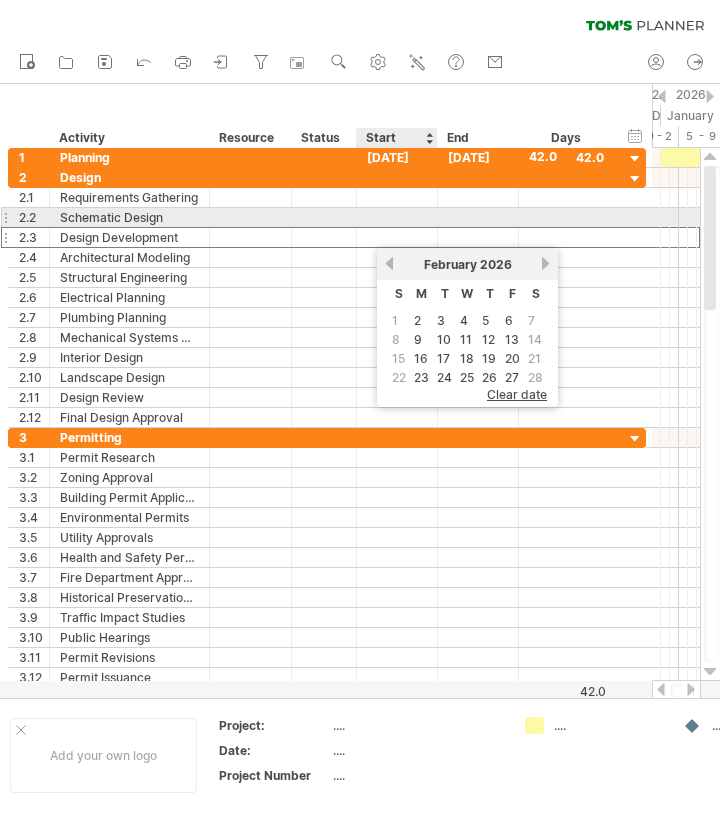 click at bounding box center [397, 217] 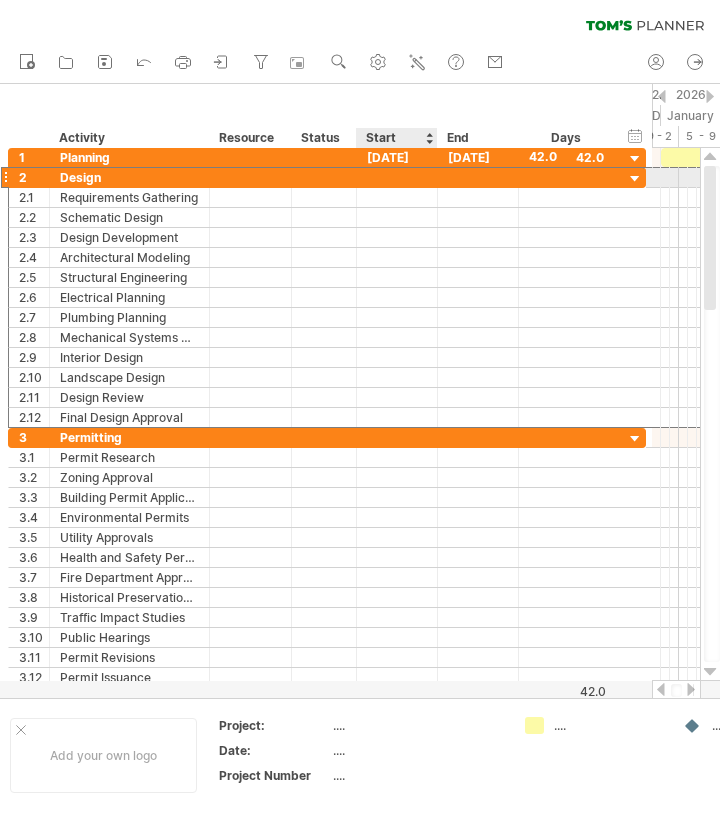 click at bounding box center [397, 177] 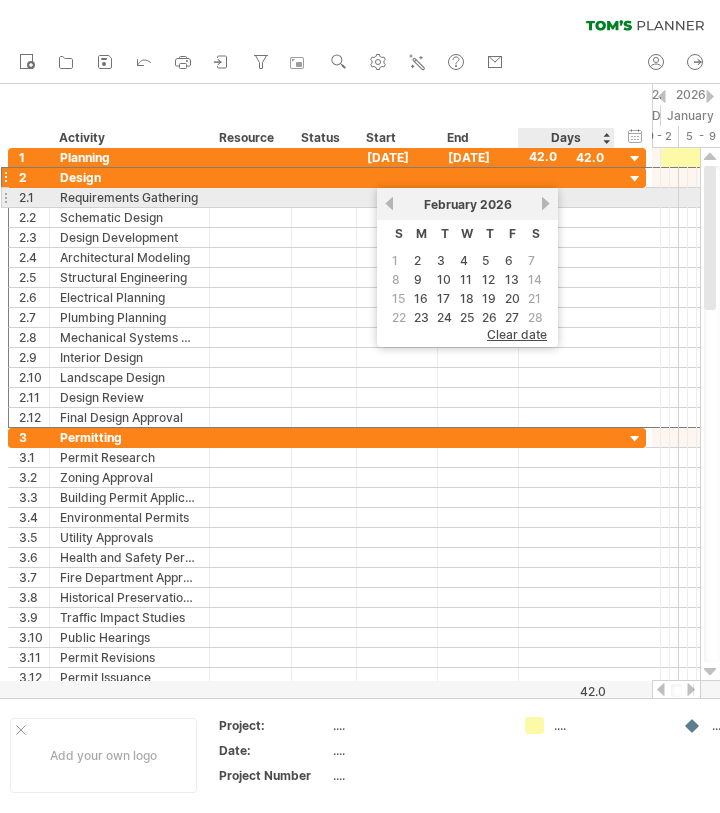click on "[MONTH]   [YEAR]" at bounding box center (467, 204) 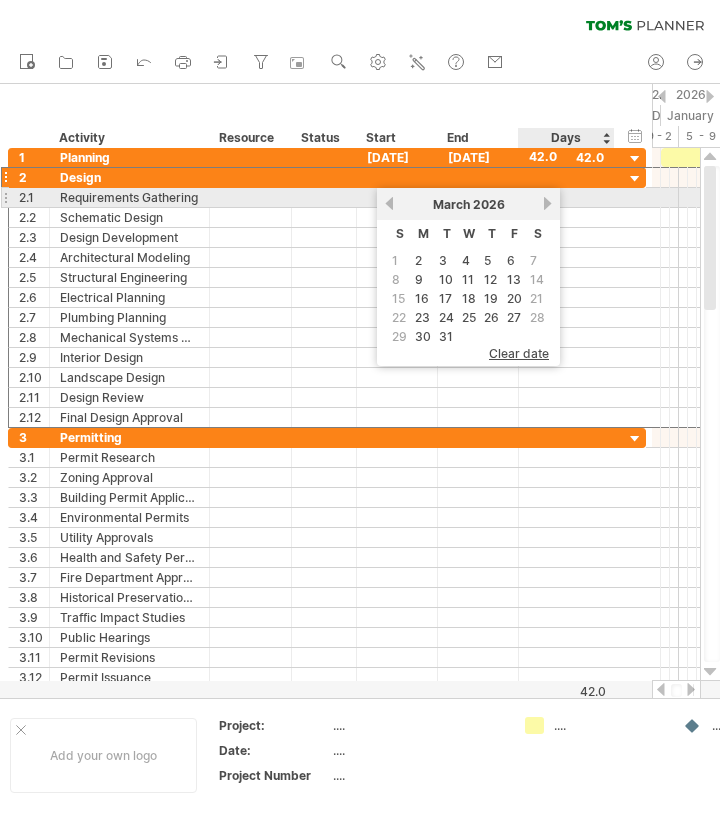 click on "next" at bounding box center [547, 203] 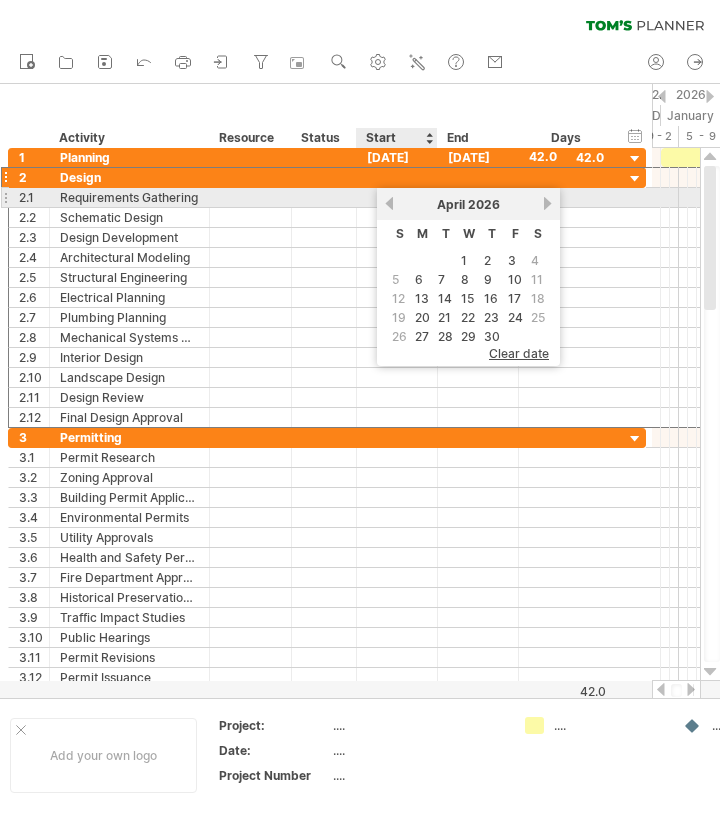 click on "previous" at bounding box center (389, 203) 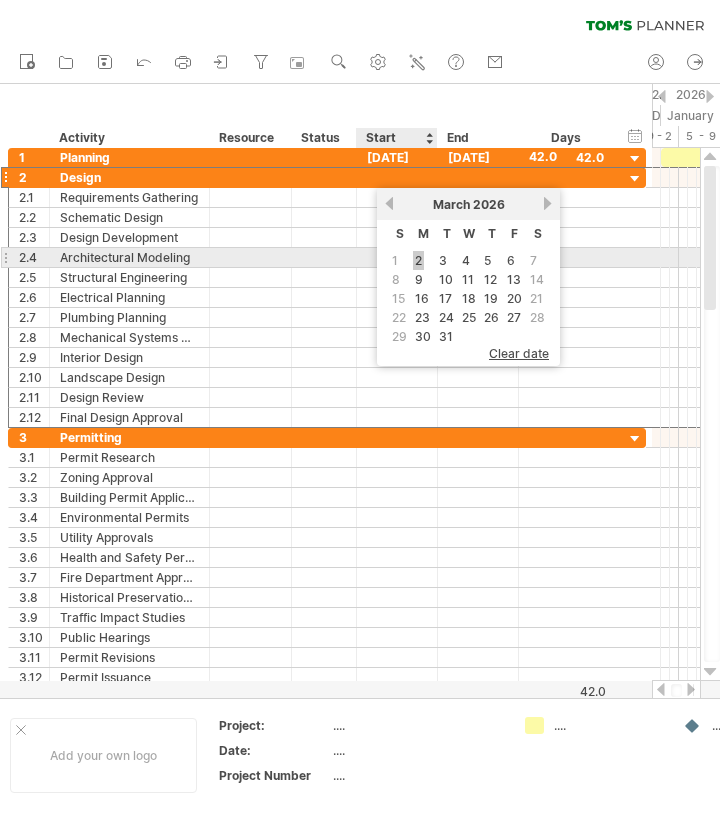 click on "2" at bounding box center [418, 260] 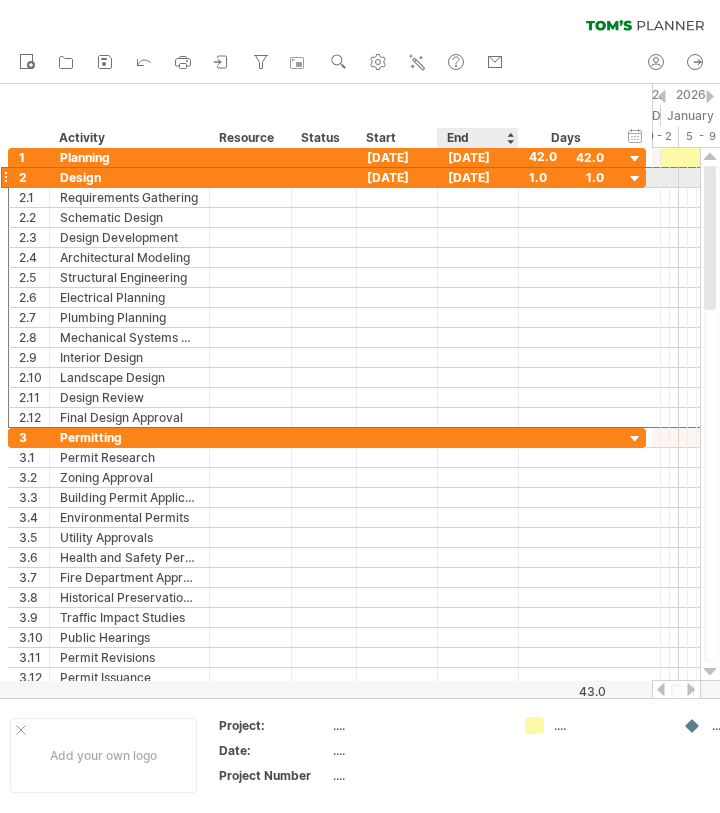 click on "[DATE]" at bounding box center [478, 177] 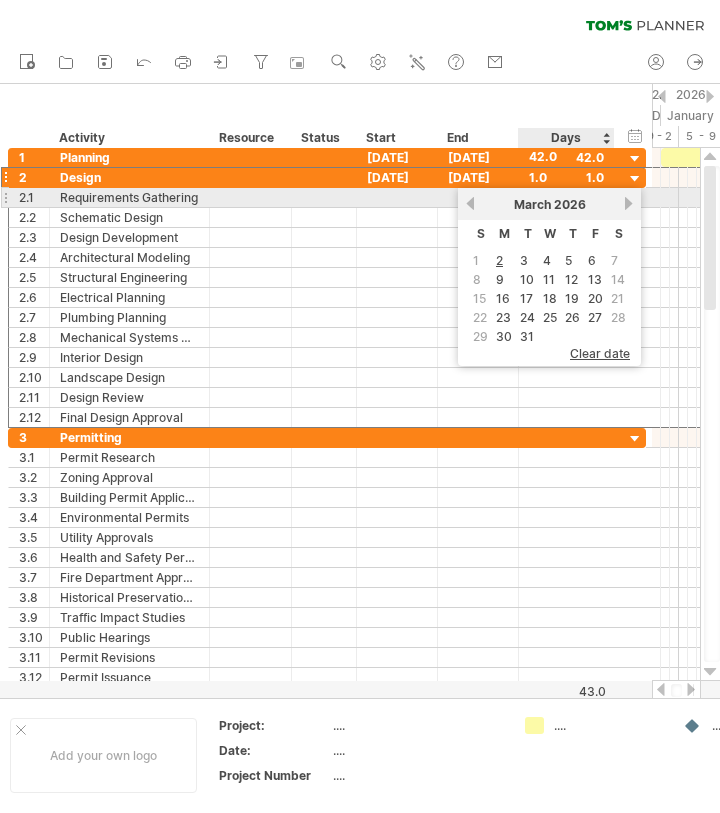 click on "next" at bounding box center [628, 203] 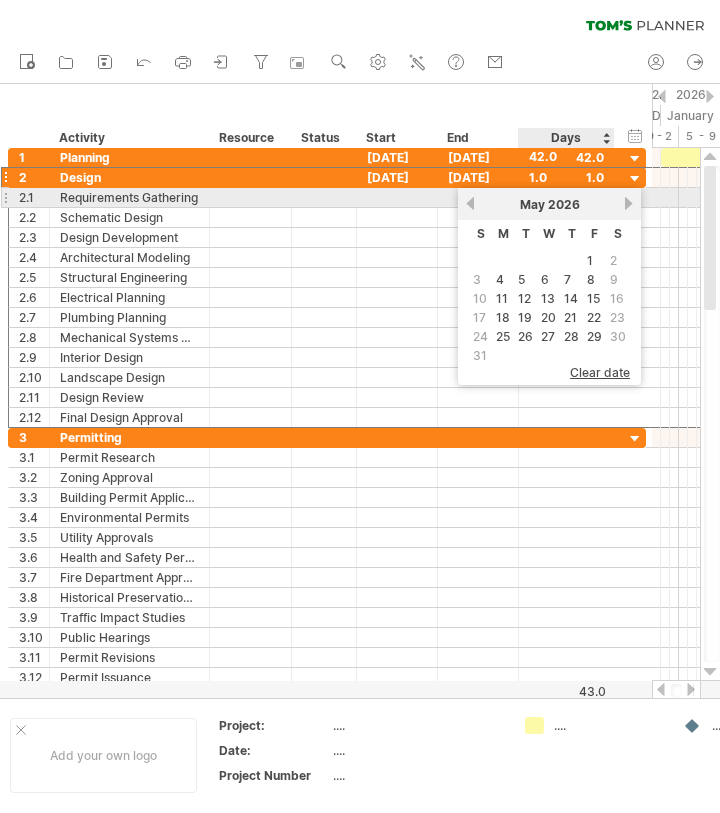 click on "next" at bounding box center (628, 203) 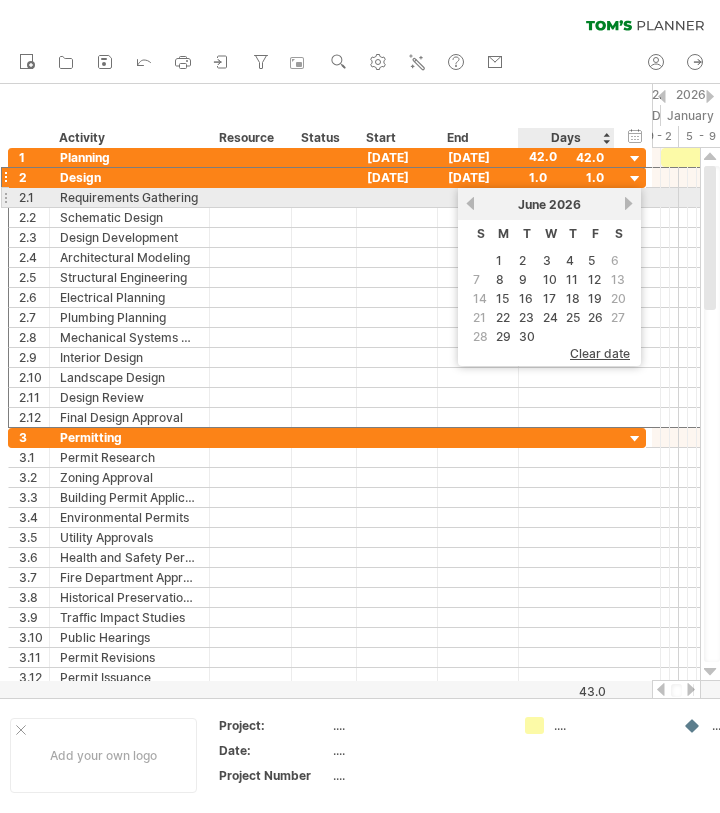 click on "next" at bounding box center [628, 203] 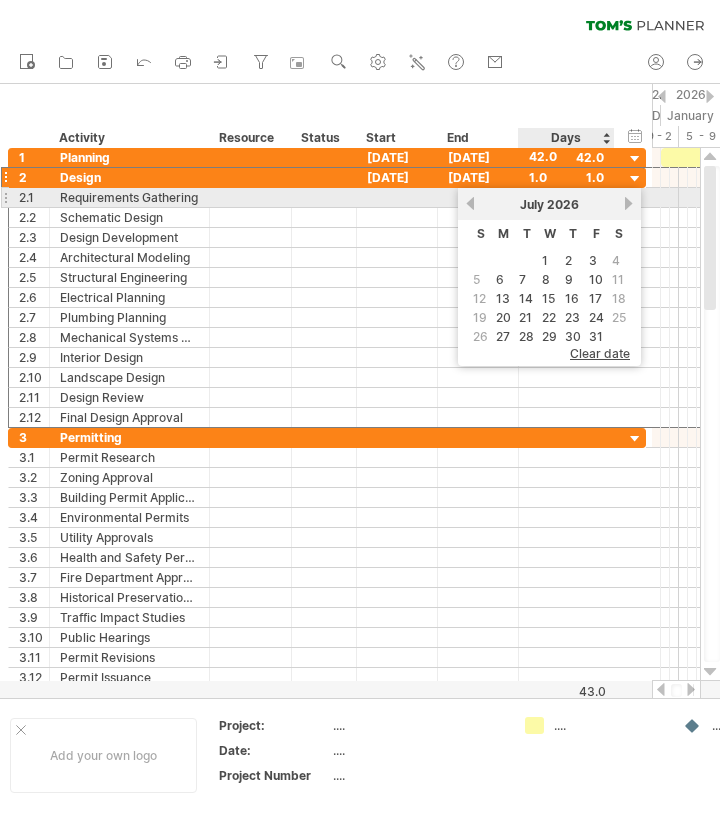 click on "next" at bounding box center [628, 203] 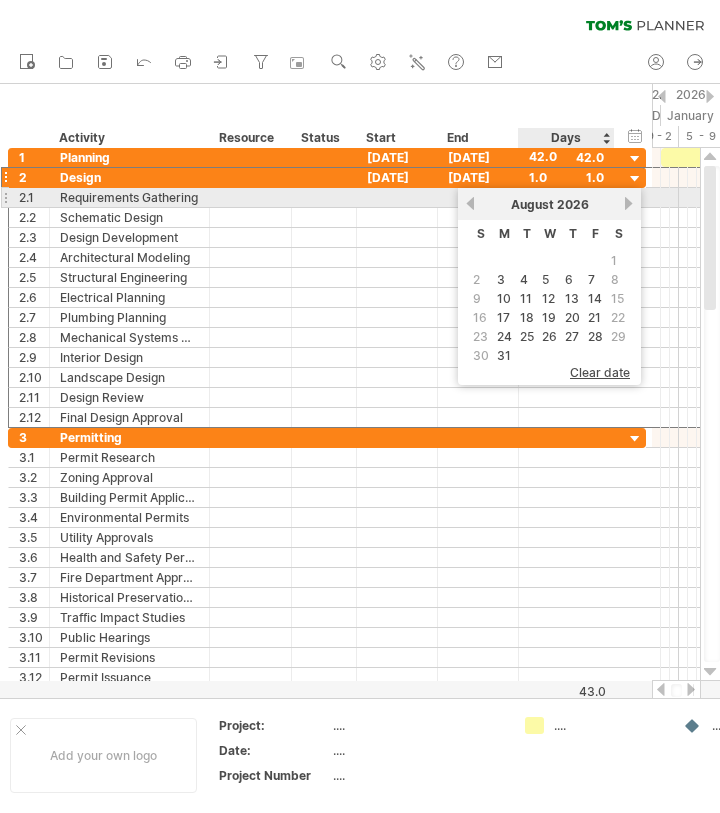 click on "next" at bounding box center (628, 203) 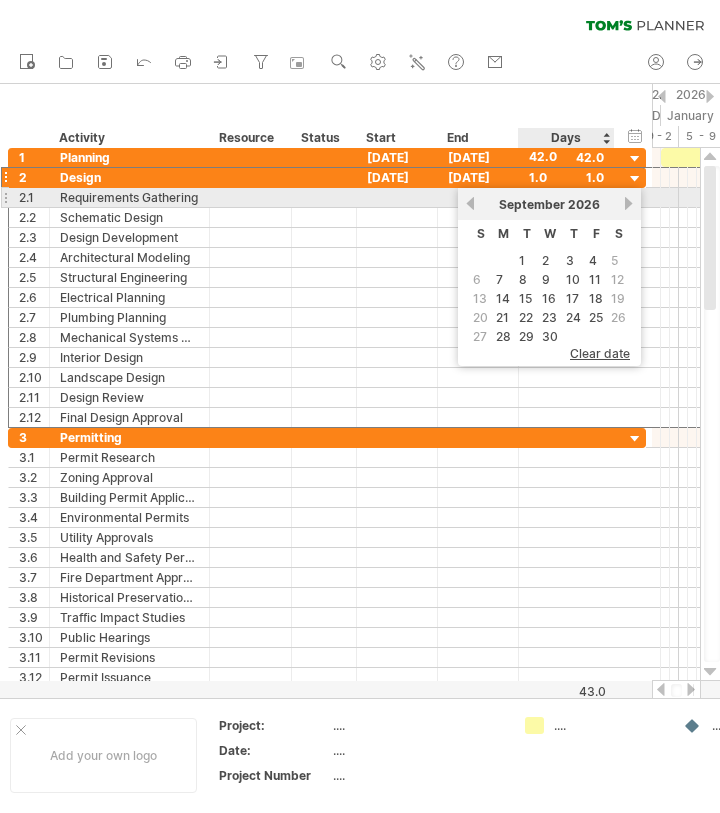 click on "next" at bounding box center [628, 203] 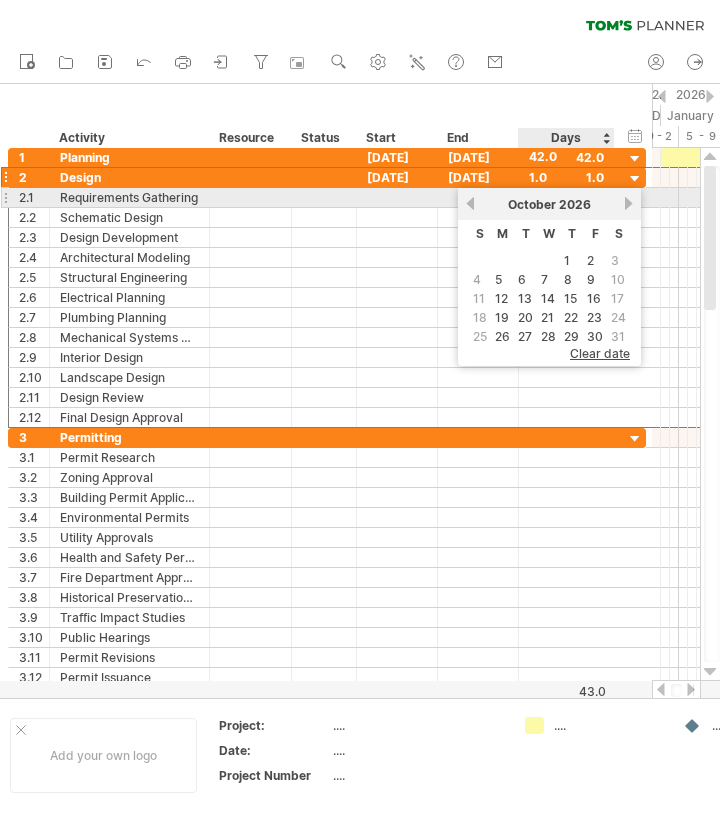 click on "next" at bounding box center (628, 203) 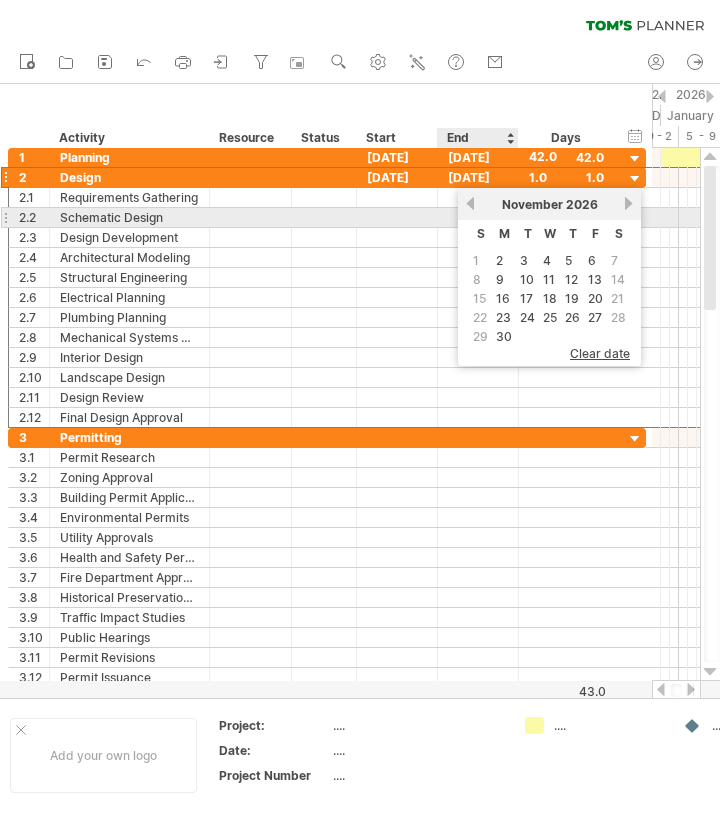 click on "[MONTH]   [YEAR]" at bounding box center (549, 204) 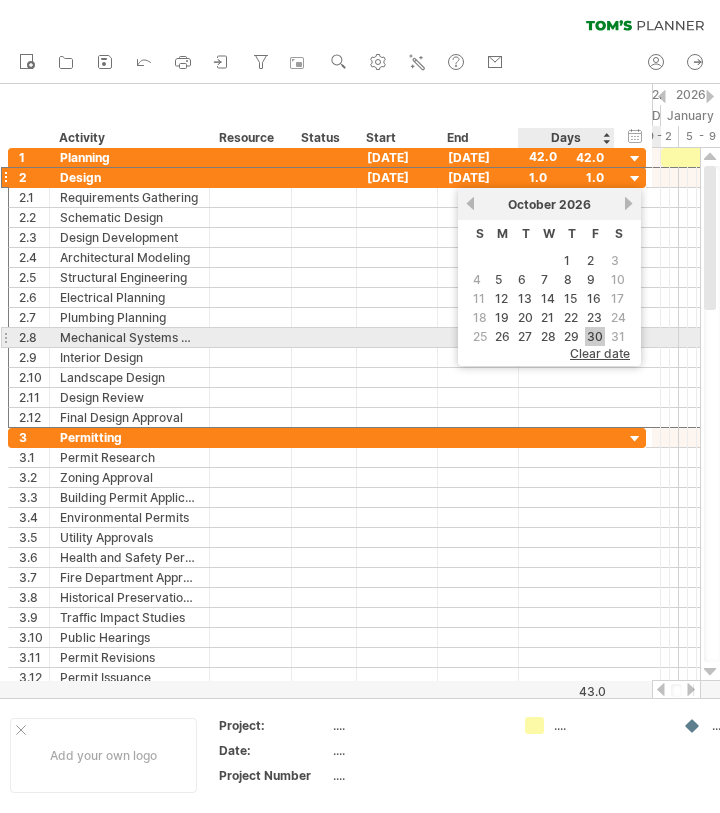 click on "30" at bounding box center [595, 336] 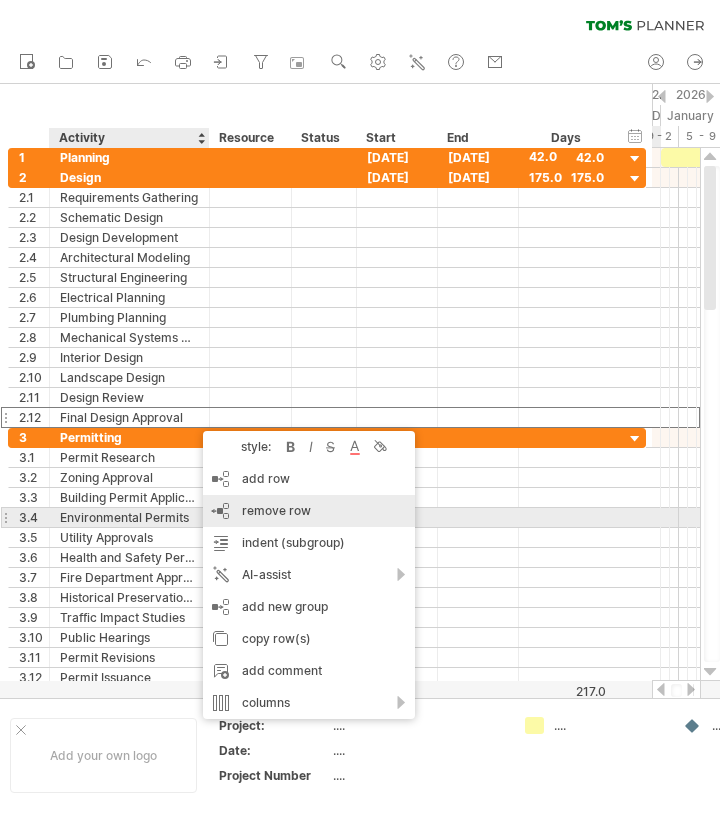 click on "remove row" at bounding box center (276, 510) 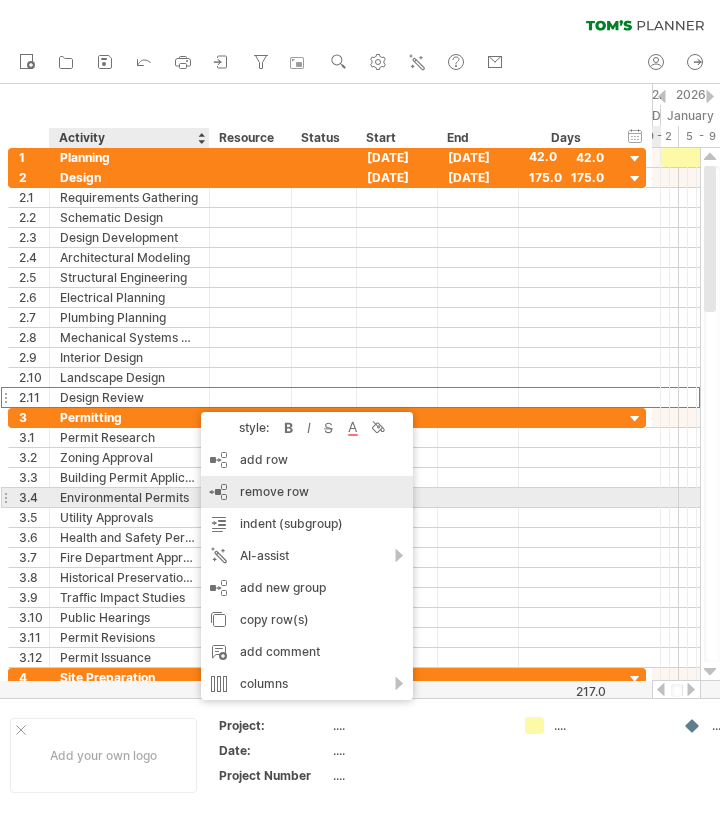 click on "remove row" at bounding box center [274, 491] 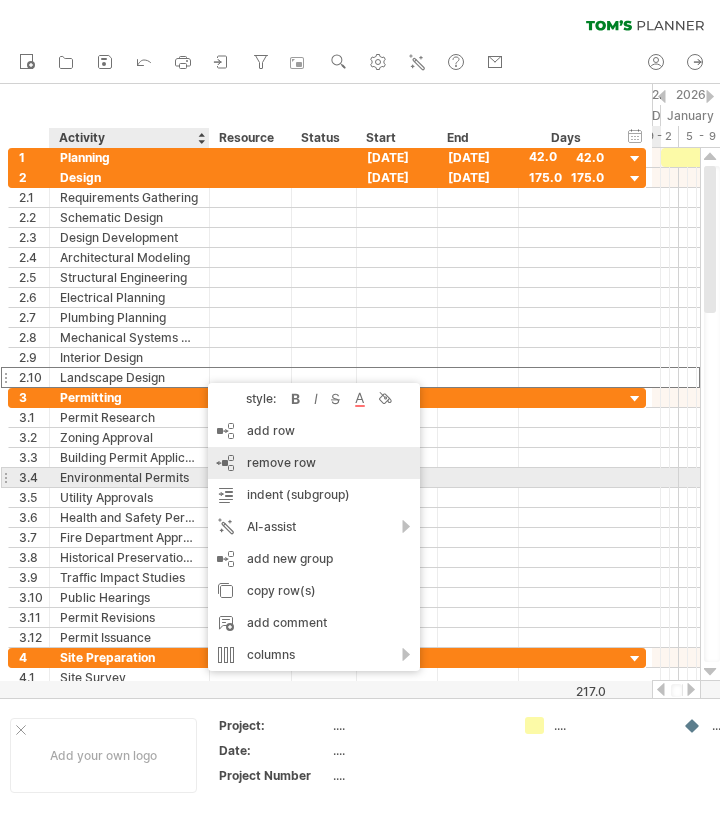 click on "remove row remove selected rows" at bounding box center (314, 463) 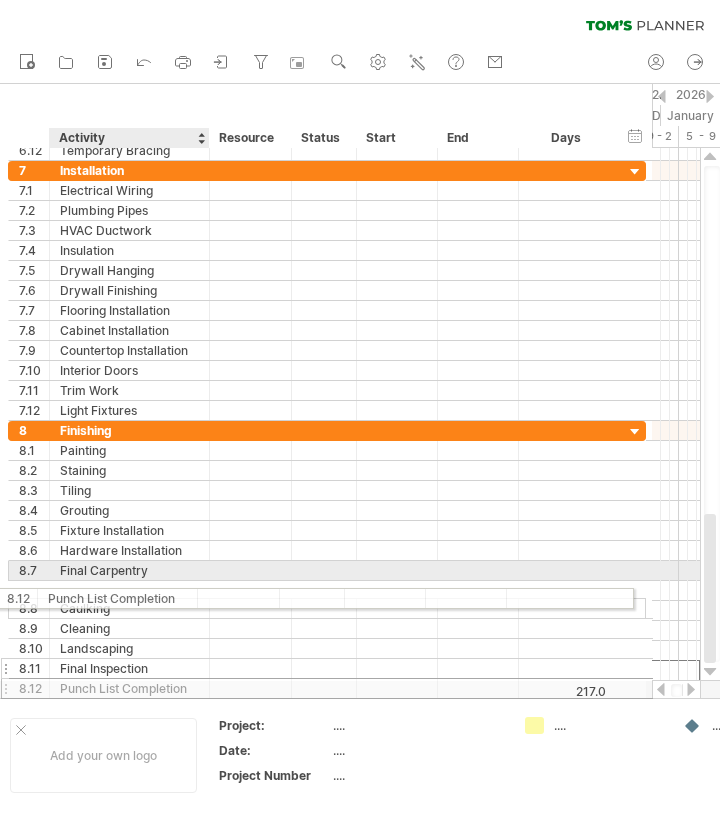 drag, startPoint x: 121, startPoint y: 661, endPoint x: 117, endPoint y: 642, distance: 19.416489 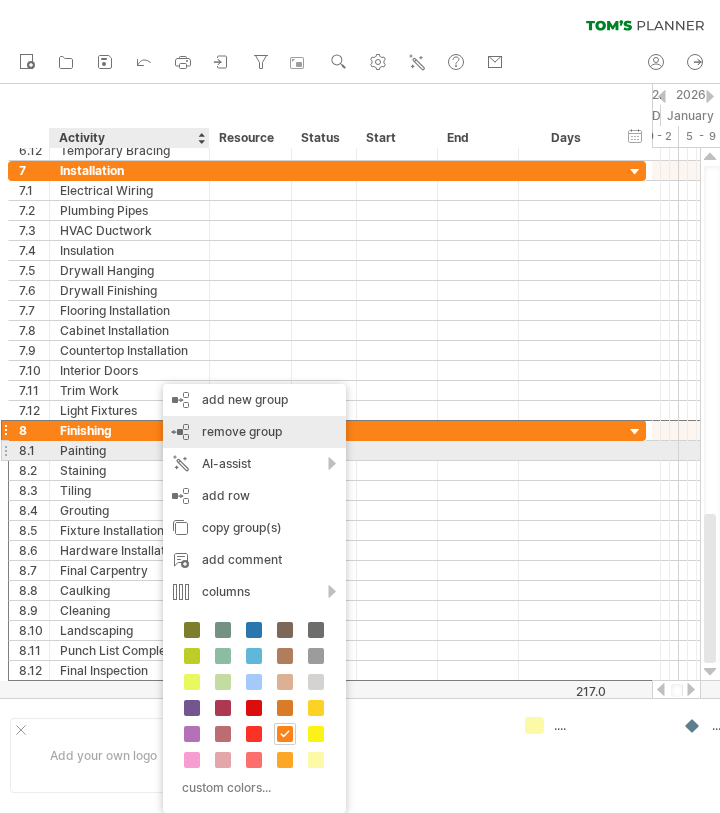 click on "remove group remove selected groups" at bounding box center [254, 432] 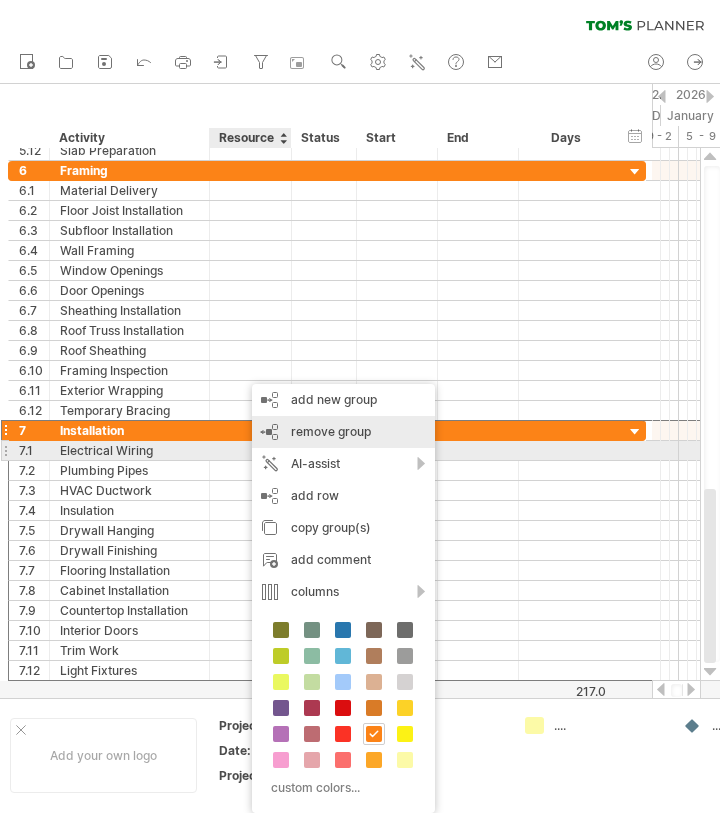 click on "remove group" at bounding box center [331, 431] 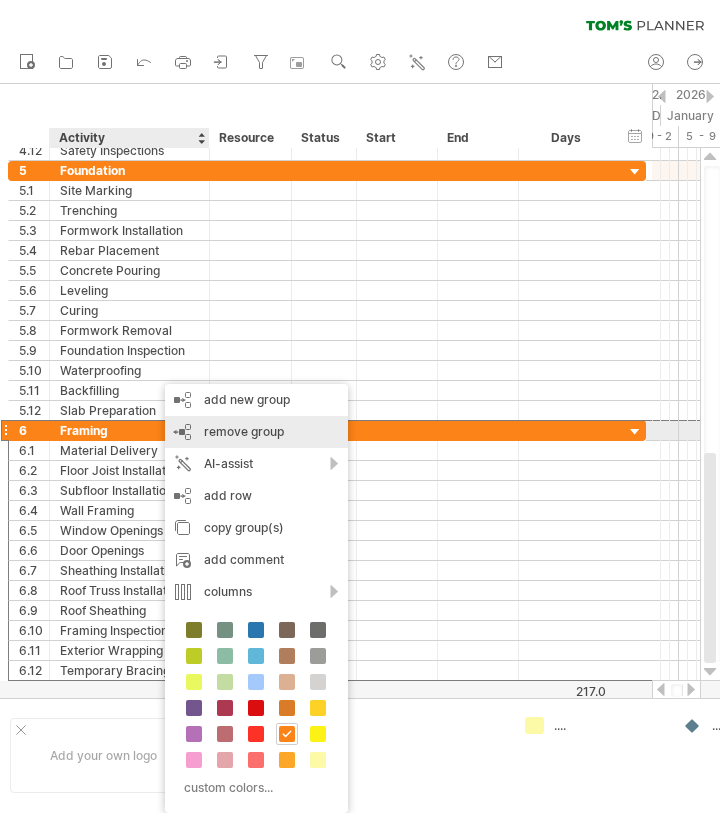 click on "remove group" at bounding box center (244, 431) 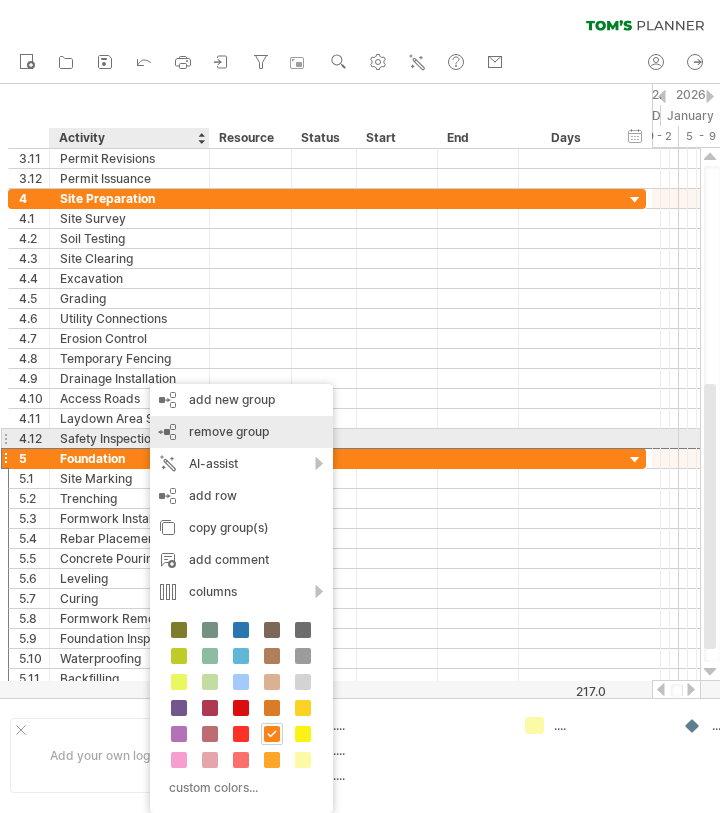 click on "remove group" at bounding box center (229, 431) 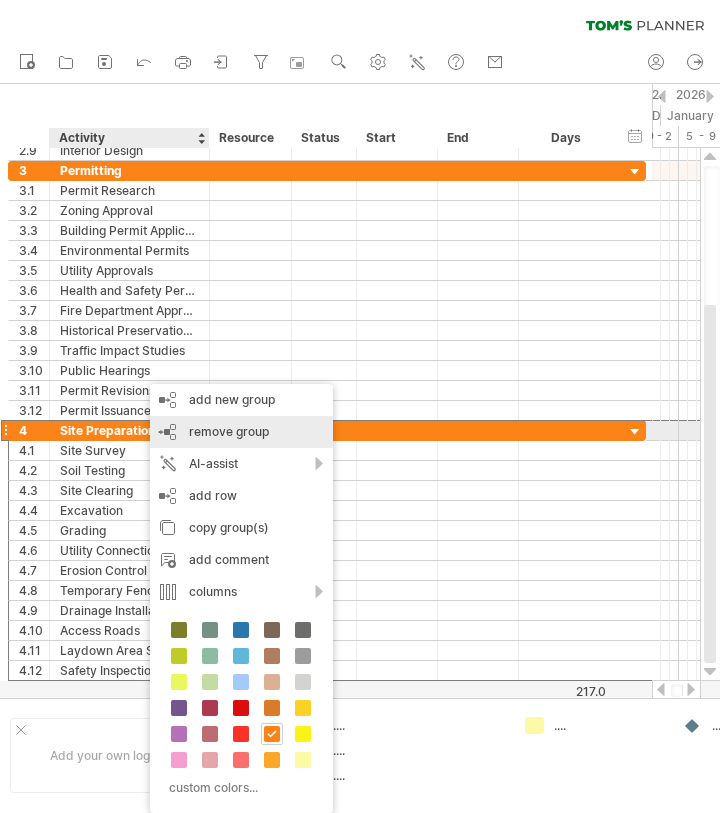 click on "remove group remove selected groups" at bounding box center (241, 432) 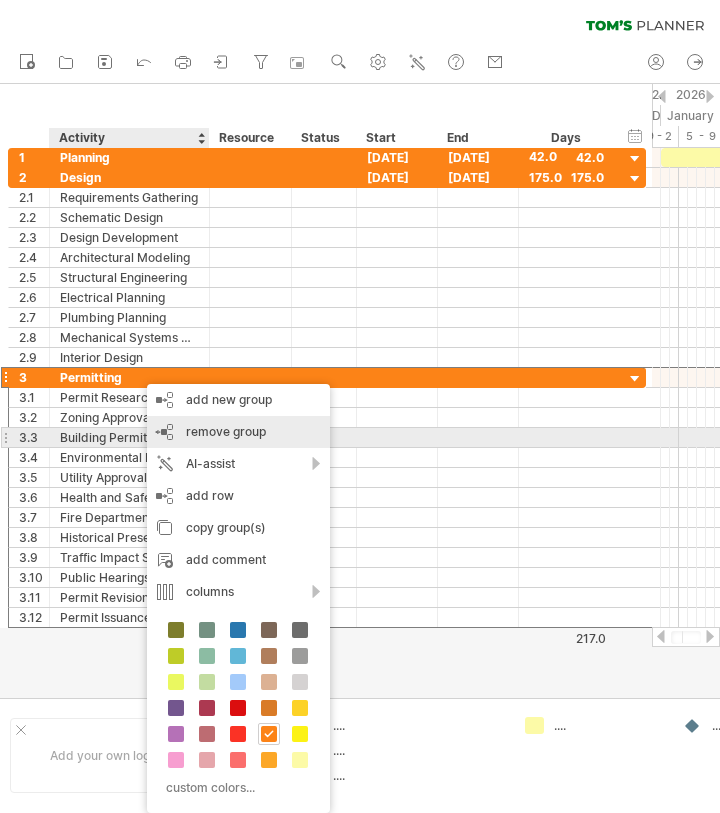 click on "remove group" at bounding box center [226, 431] 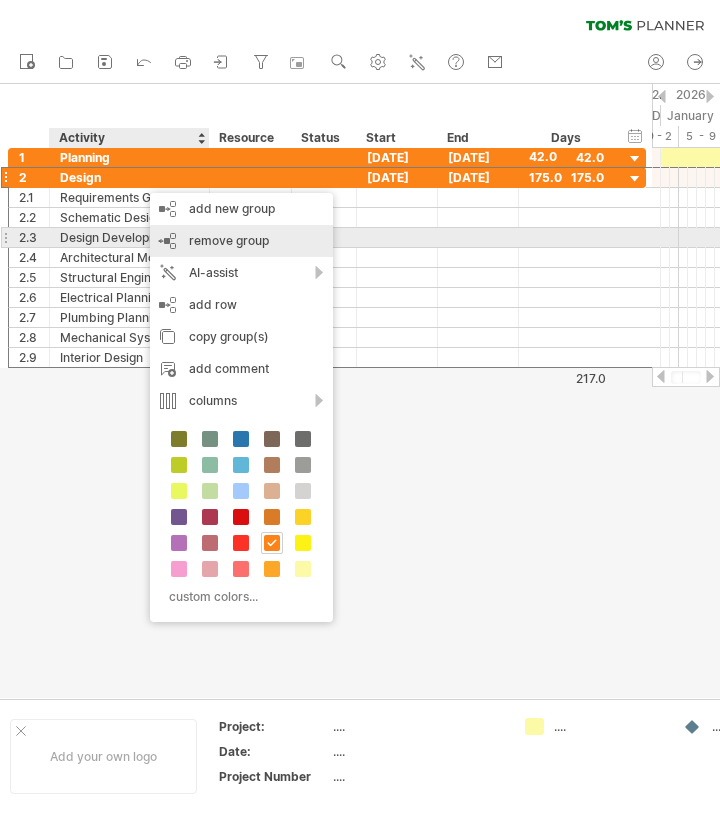 click on "remove group" at bounding box center (229, 240) 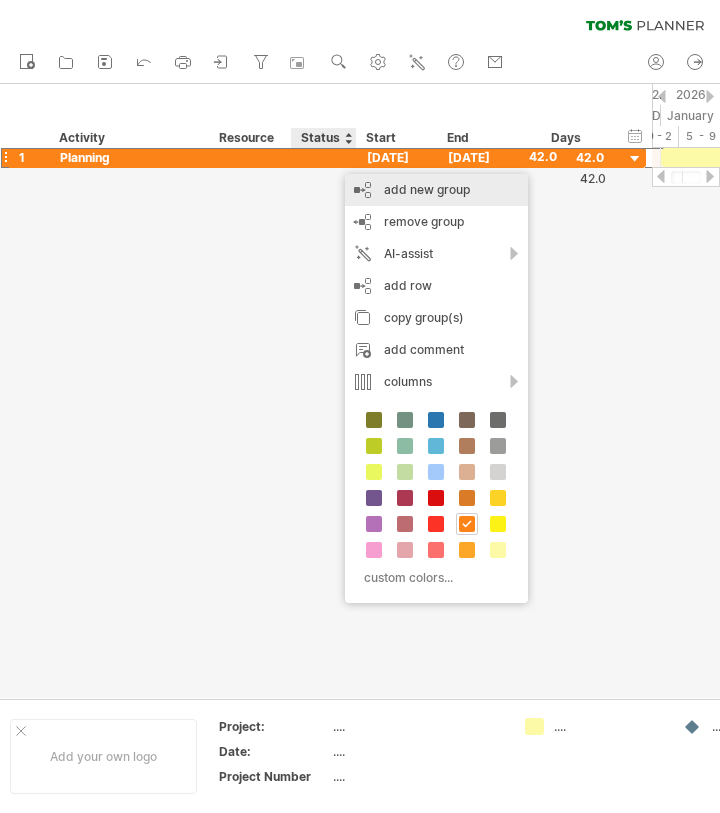 click on "add new group" at bounding box center (436, 190) 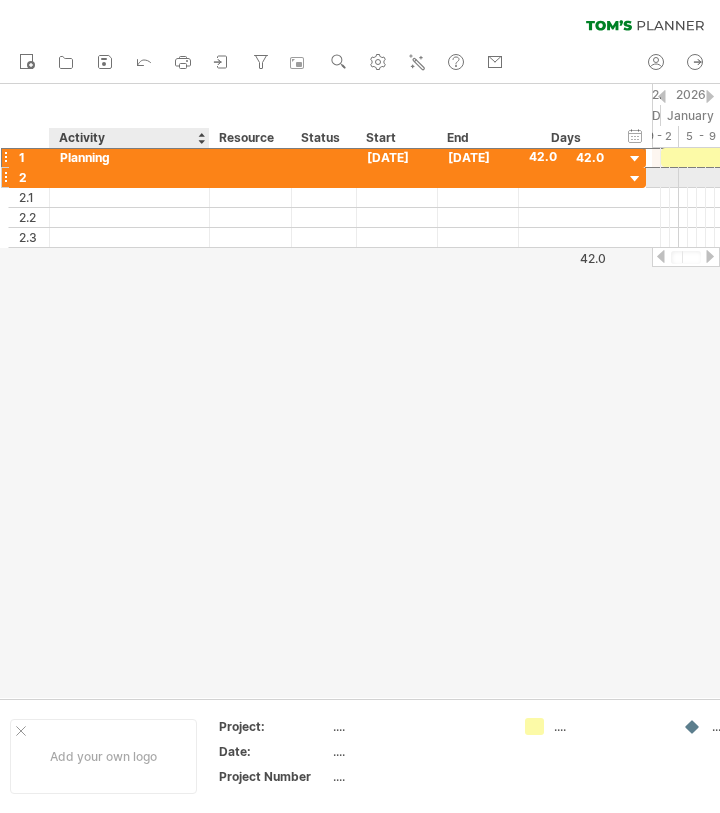 click at bounding box center [129, 177] 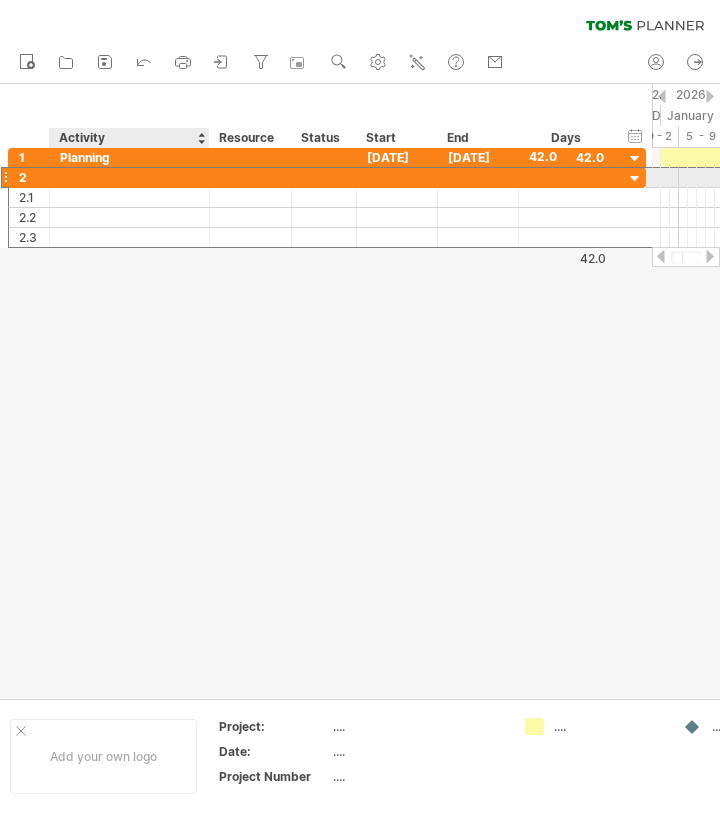 click at bounding box center (129, 177) 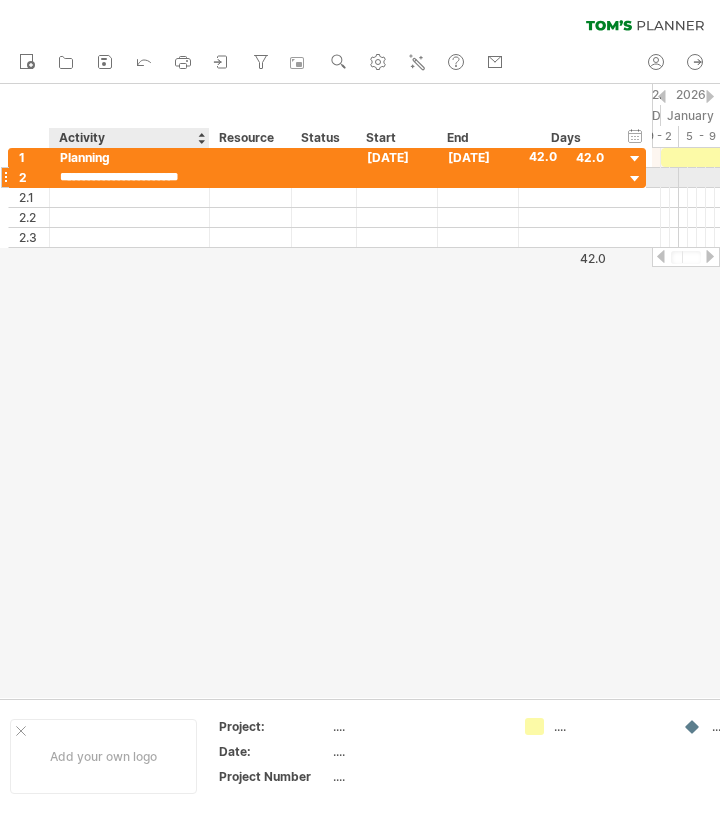 scroll, scrollTop: 0, scrollLeft: 14, axis: horizontal 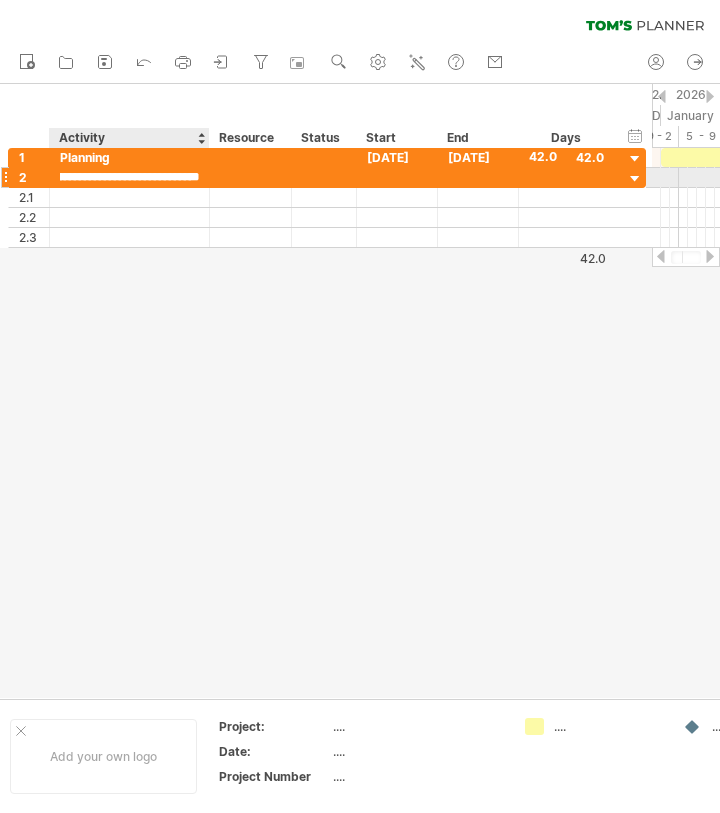 type on "**********" 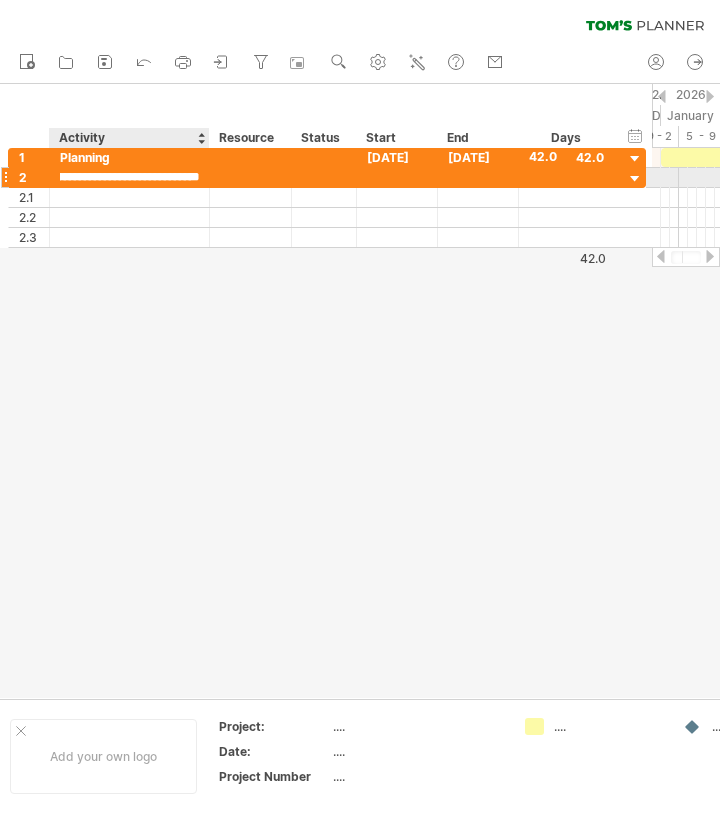 scroll, scrollTop: 0, scrollLeft: 57, axis: horizontal 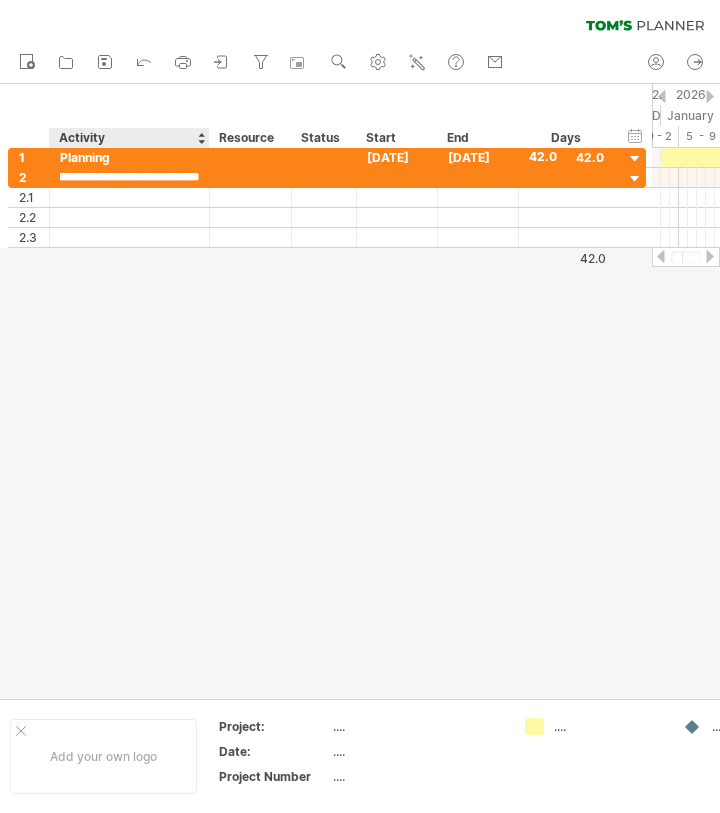 click at bounding box center (360, 391) 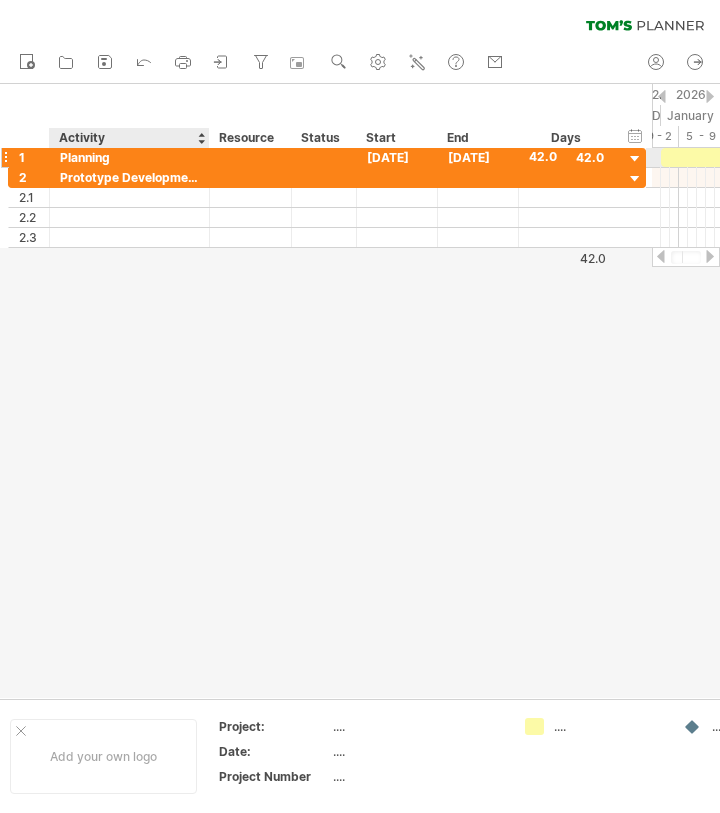 click on "Planning" at bounding box center [129, 157] 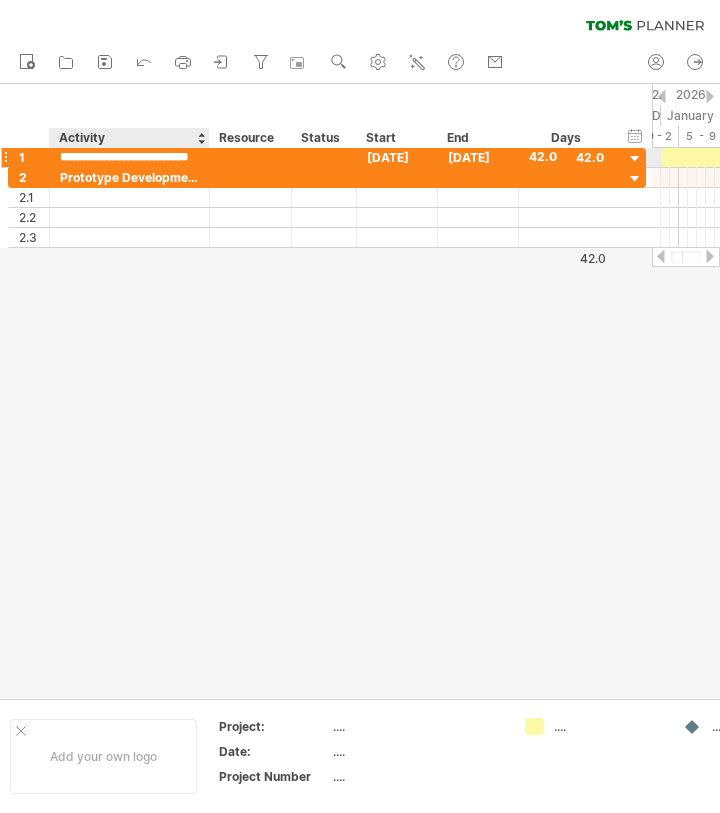 type on "**********" 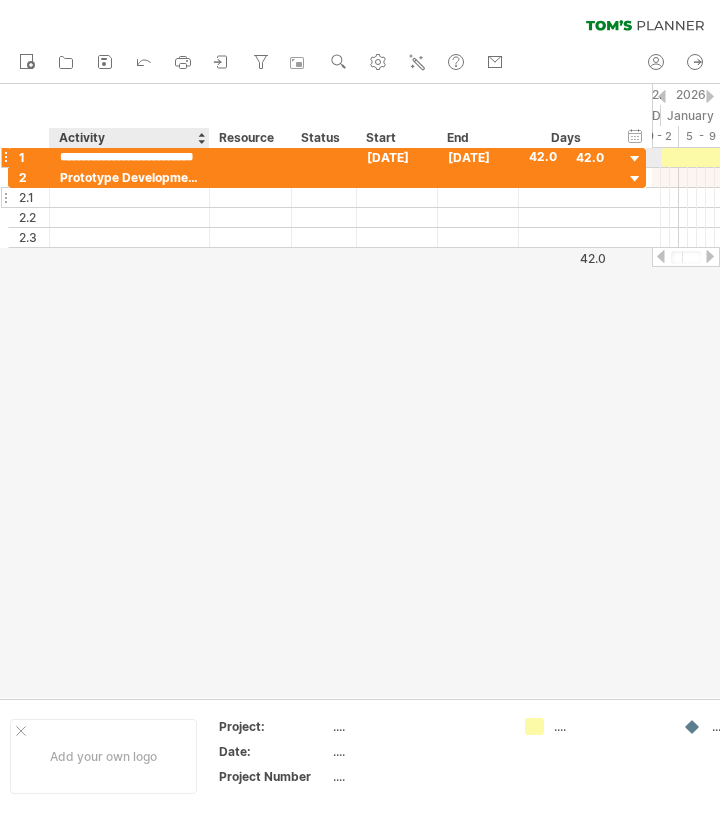 scroll, scrollTop: 0, scrollLeft: 20, axis: horizontal 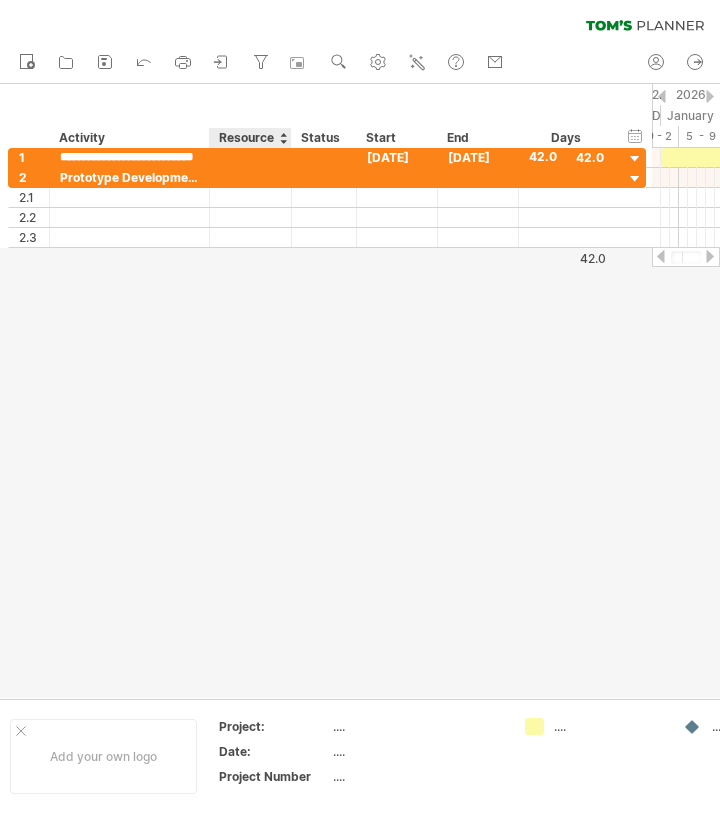 click at bounding box center (360, 391) 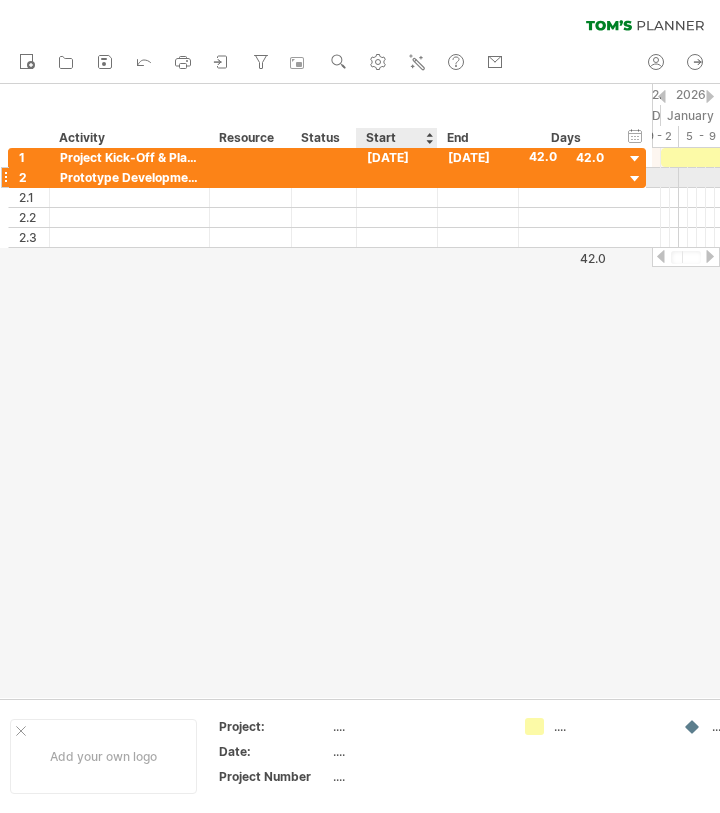 click at bounding box center [397, 177] 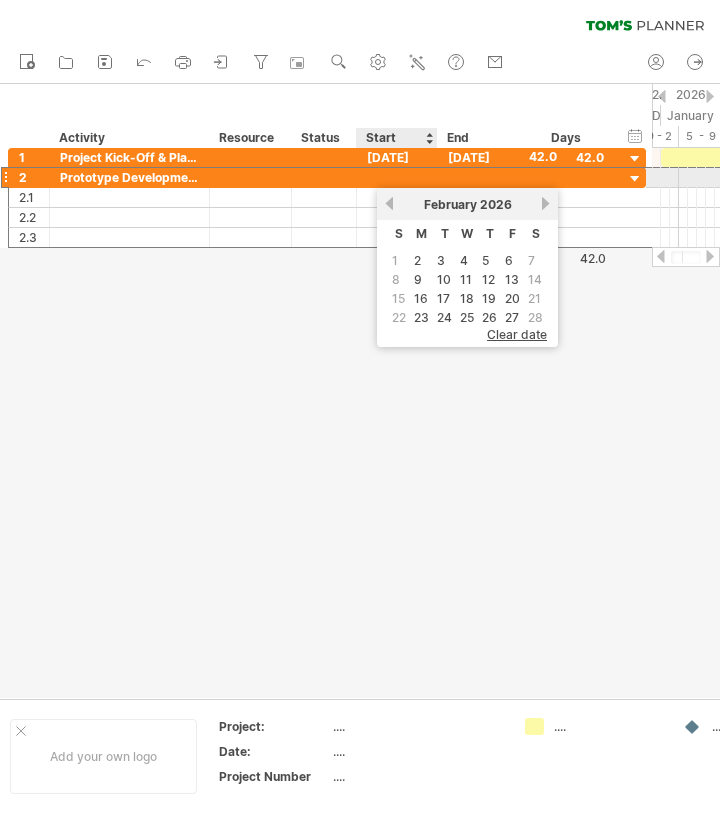 click at bounding box center [397, 177] 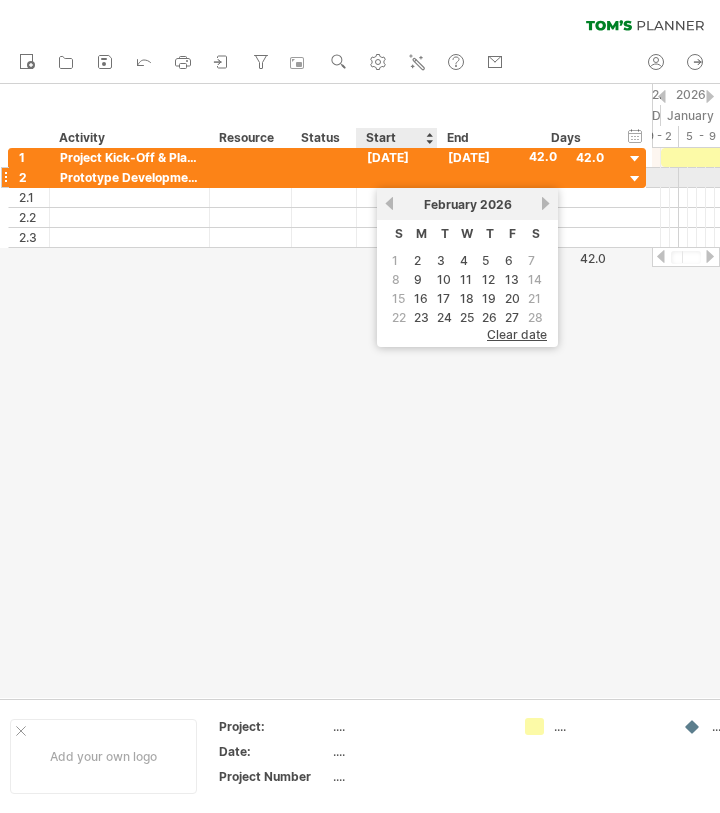 click at bounding box center (397, 177) 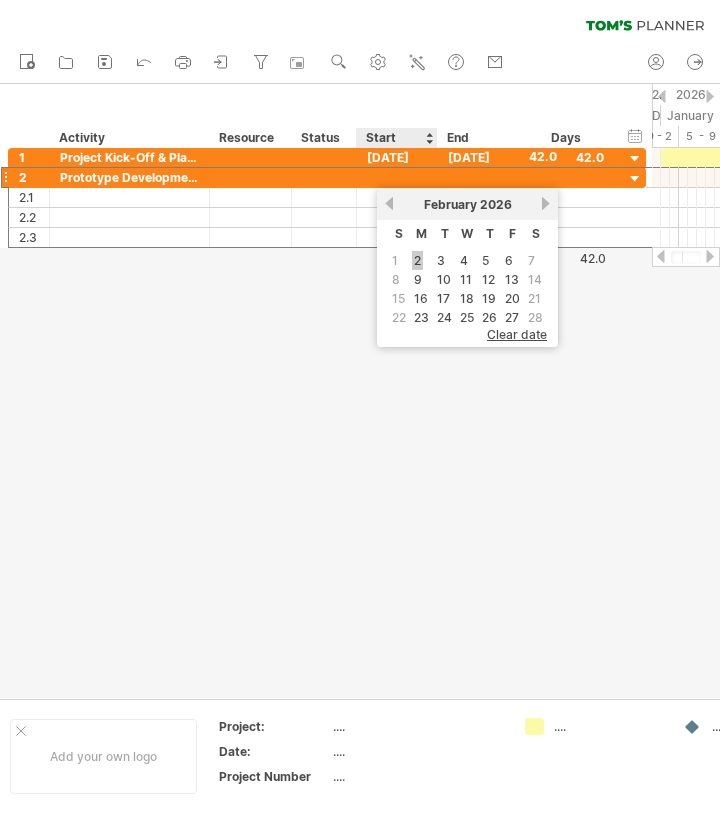 click on "2" at bounding box center [417, 260] 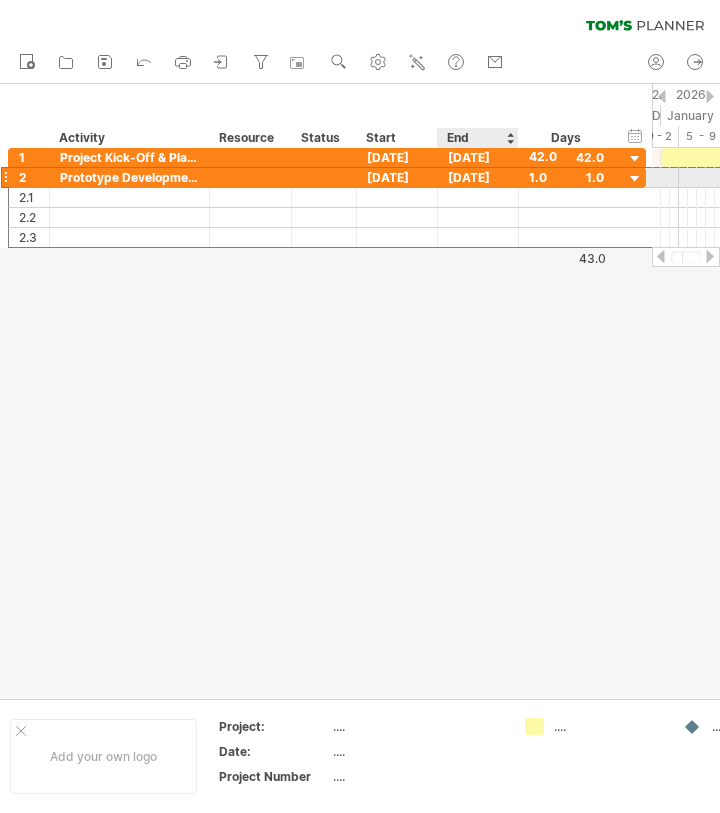 click on "[DATE]" at bounding box center [478, 177] 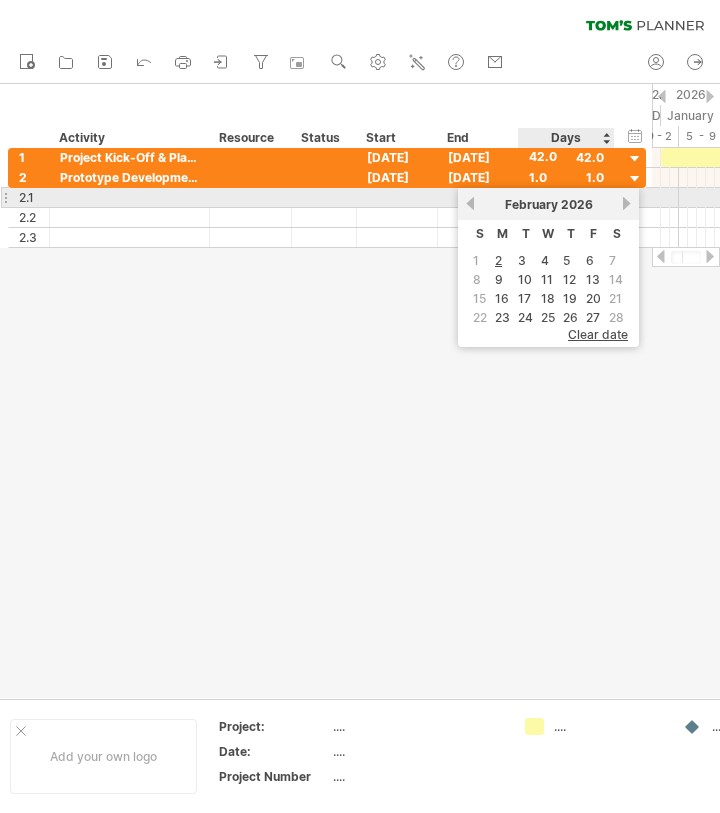 click on "next" at bounding box center [626, 203] 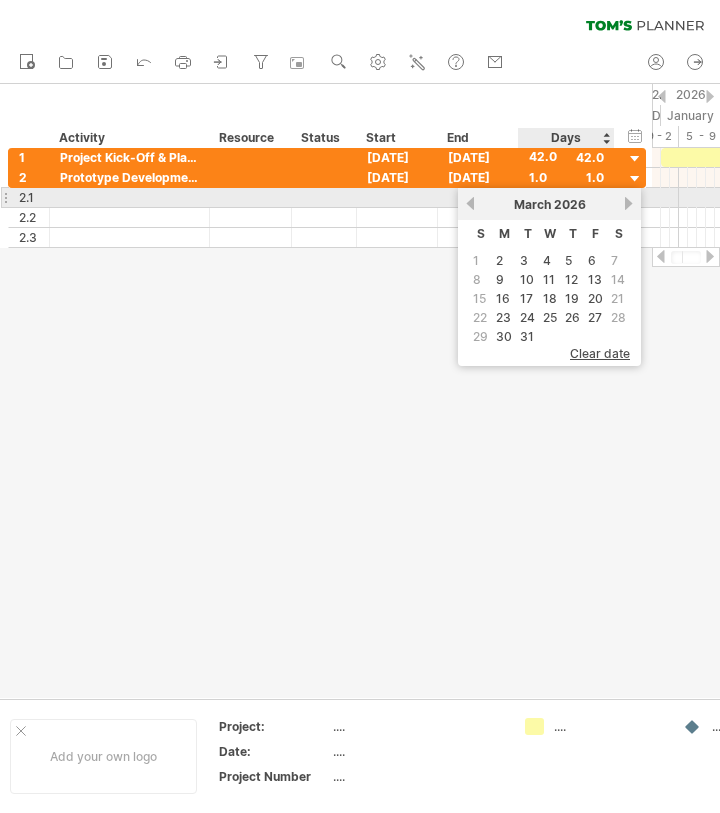 click on "next" at bounding box center (628, 203) 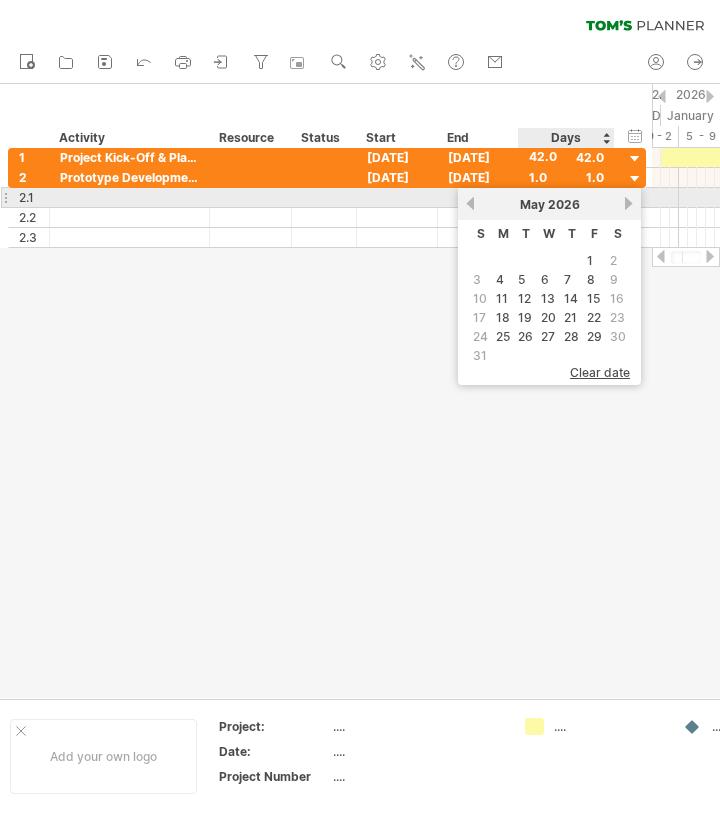 click on "next" at bounding box center [628, 203] 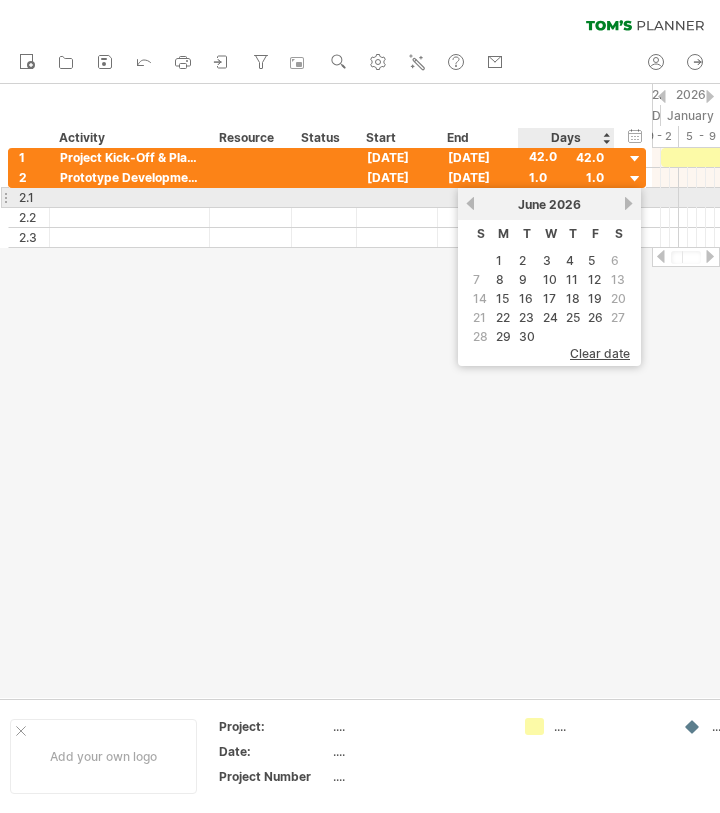click on "next" at bounding box center (628, 203) 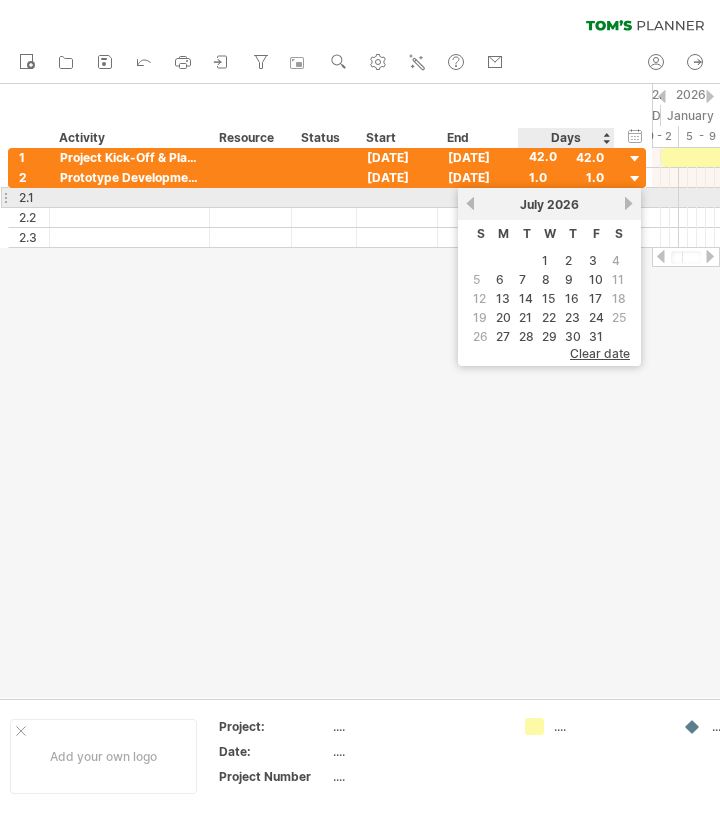 click on "next" at bounding box center [628, 203] 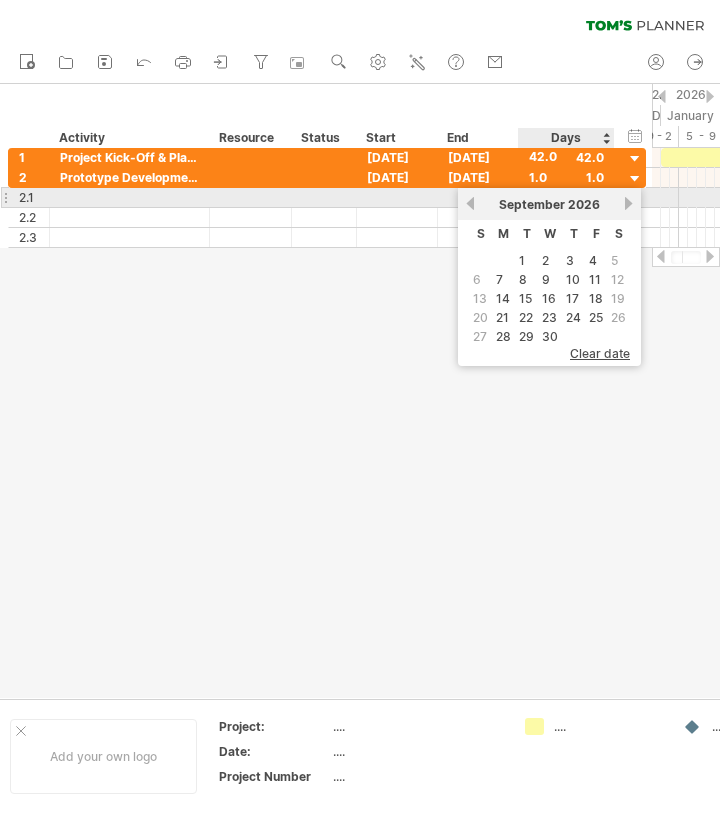 click on "next" at bounding box center (628, 203) 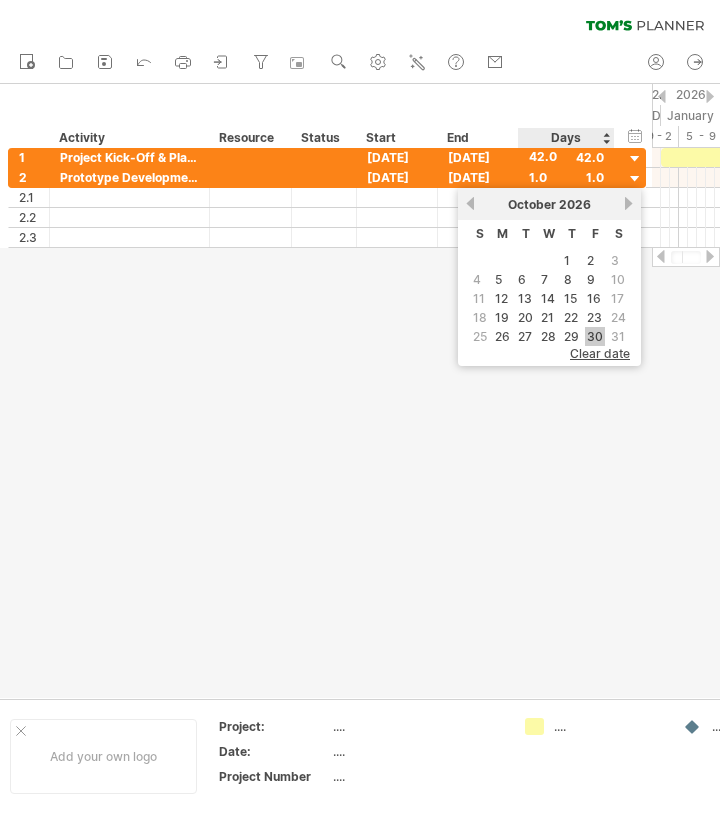 click on "30" at bounding box center [595, 336] 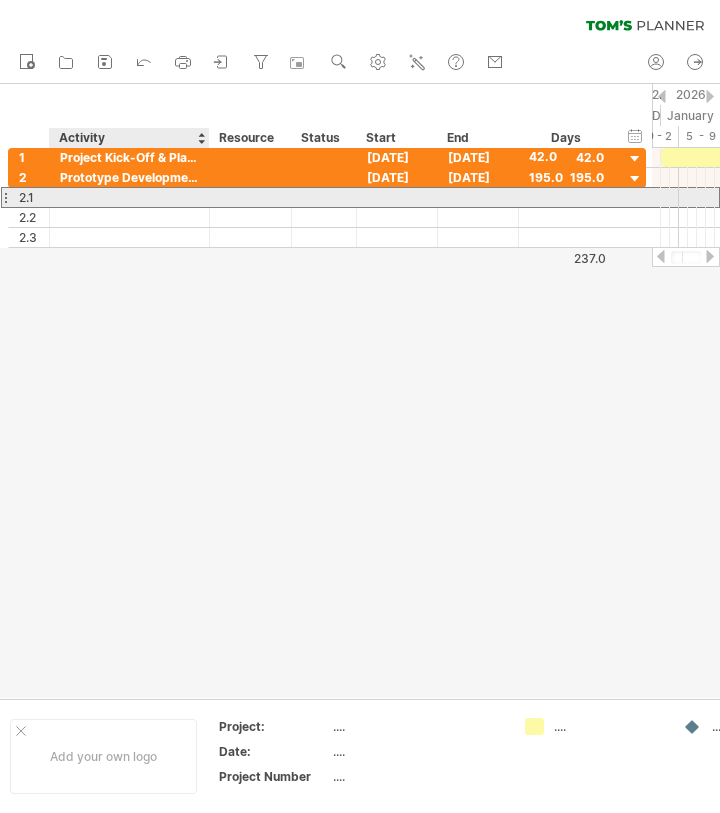click at bounding box center [129, 197] 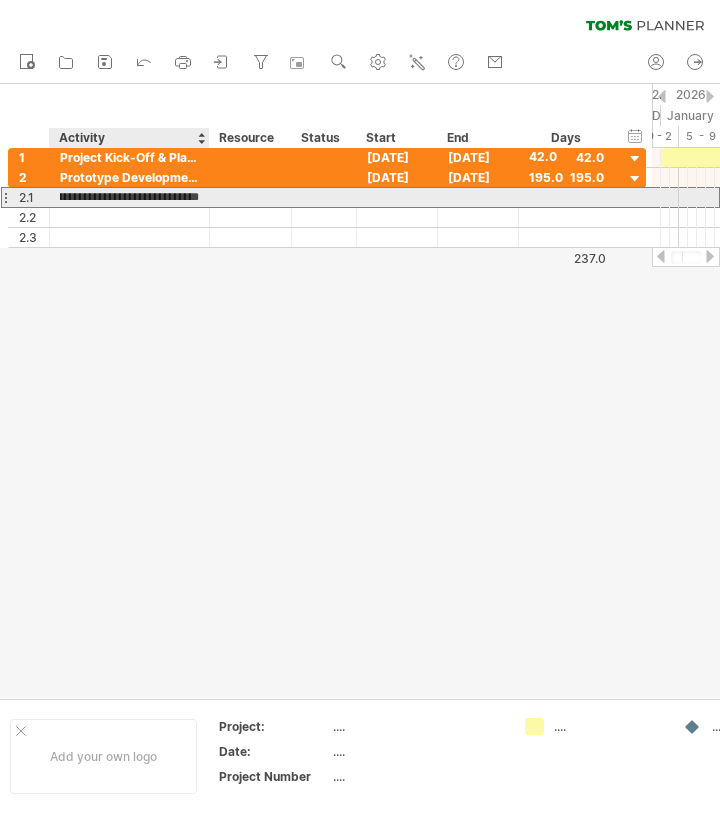 scroll, scrollTop: 0, scrollLeft: 54, axis: horizontal 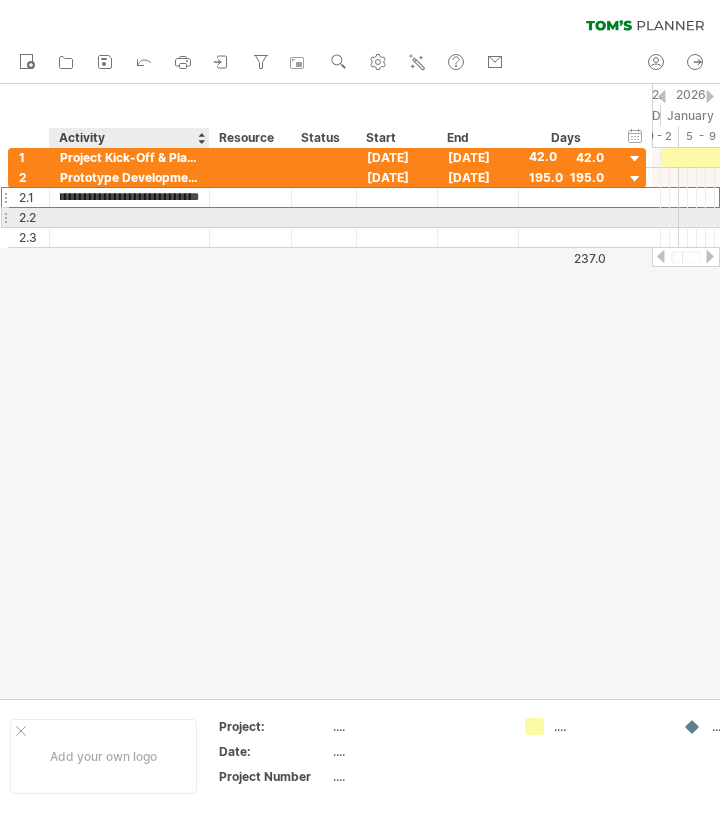 click at bounding box center (129, 217) 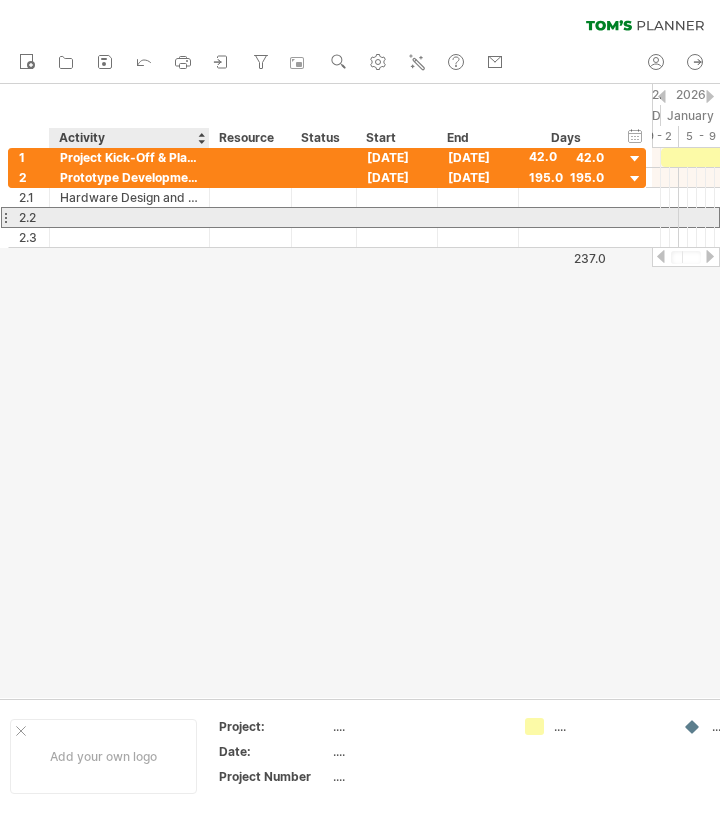 click at bounding box center [129, 217] 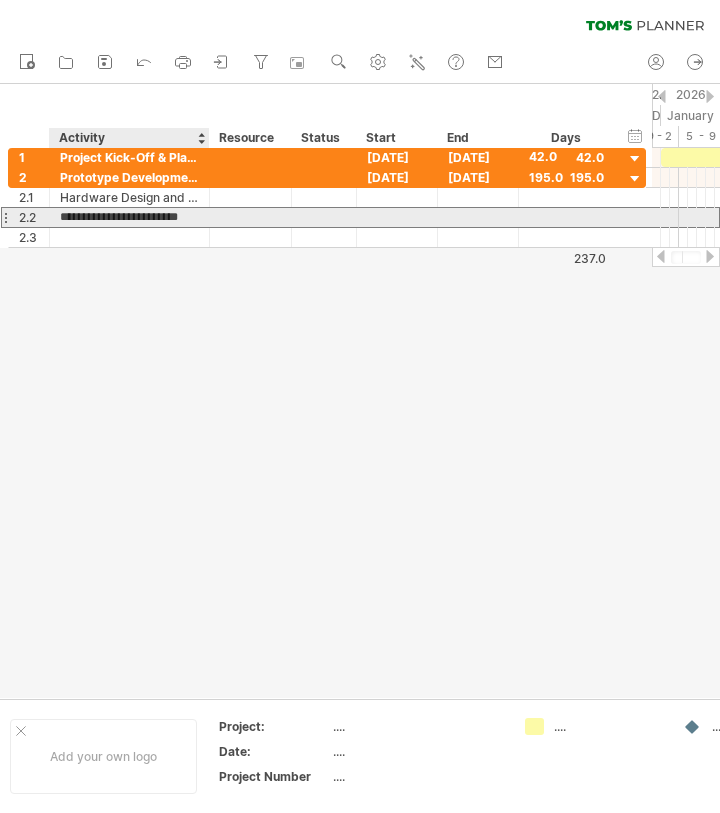type on "**********" 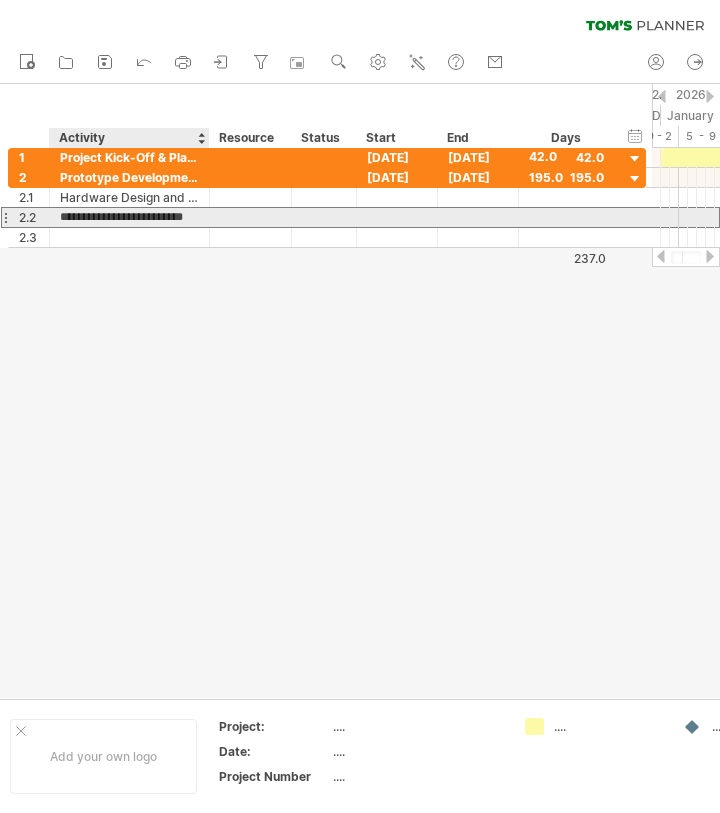 scroll, scrollTop: 0, scrollLeft: 18, axis: horizontal 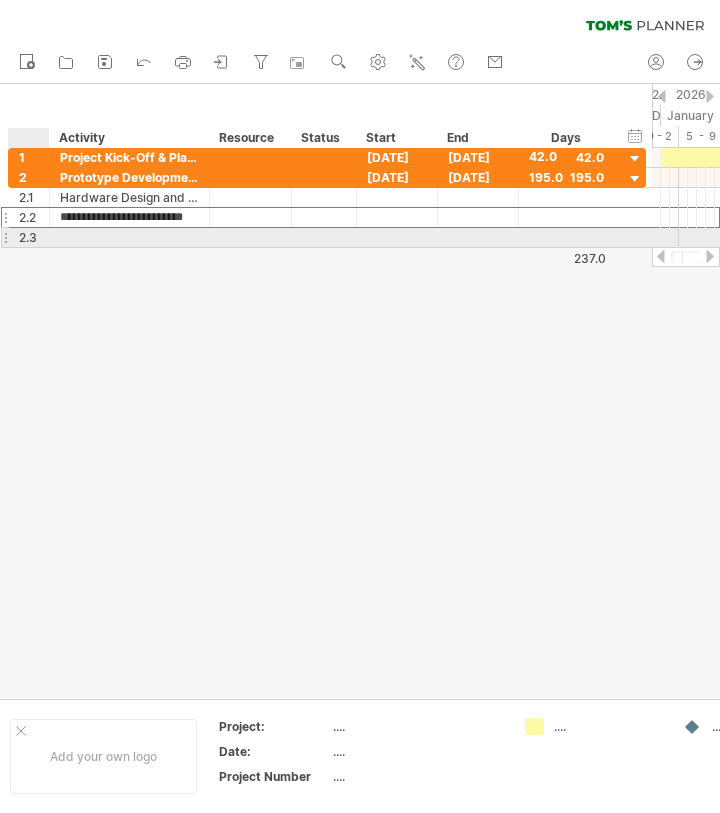 click at bounding box center [129, 237] 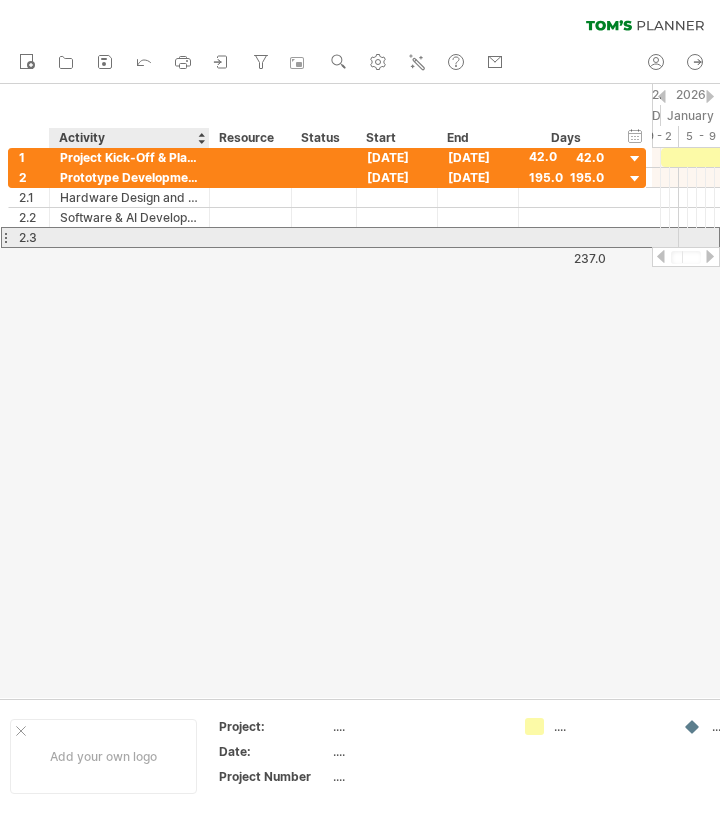 scroll, scrollTop: 0, scrollLeft: 0, axis: both 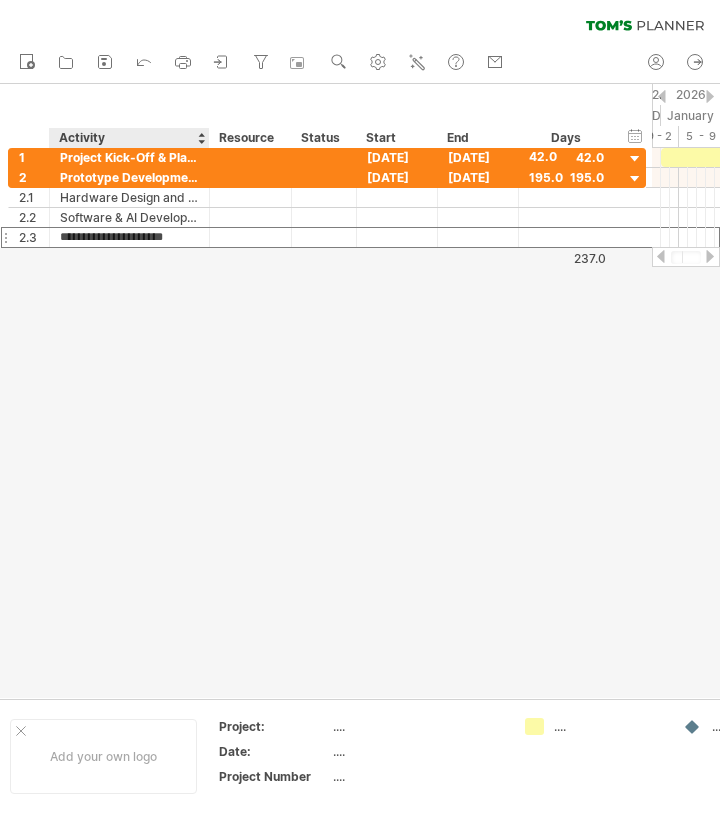 type on "**********" 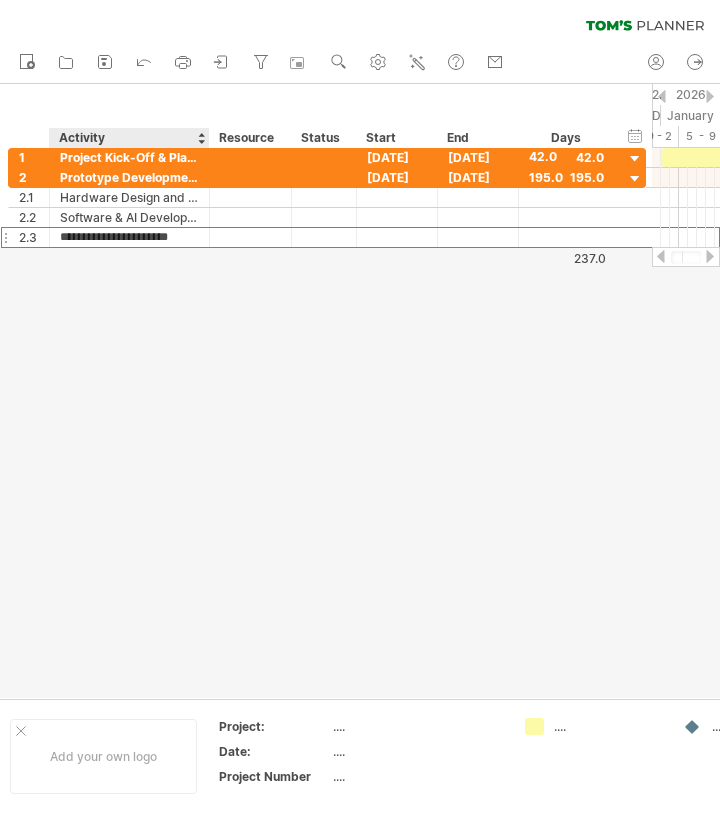 click at bounding box center (360, 391) 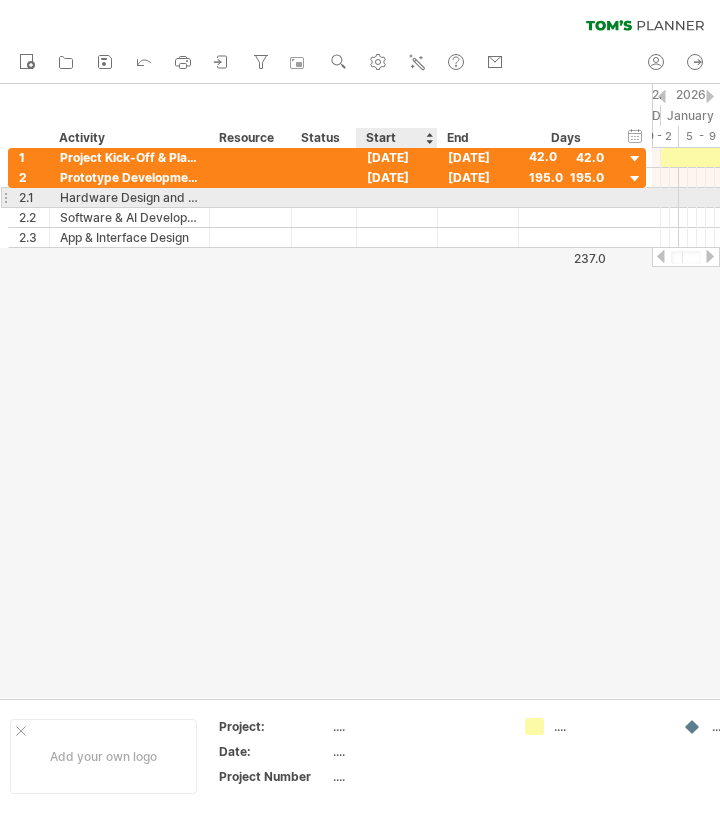 click at bounding box center (397, 197) 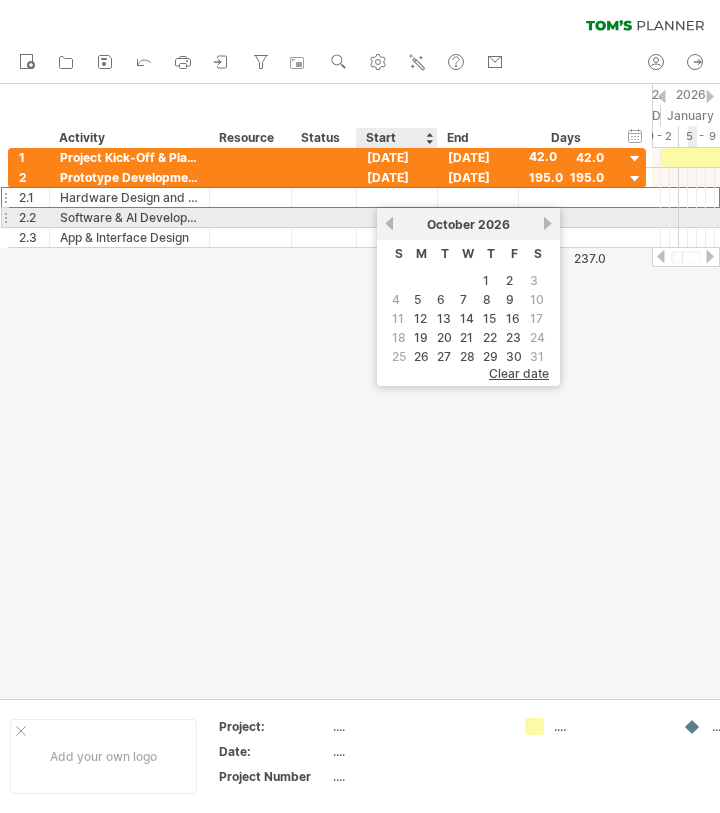 click on "previous" at bounding box center [389, 223] 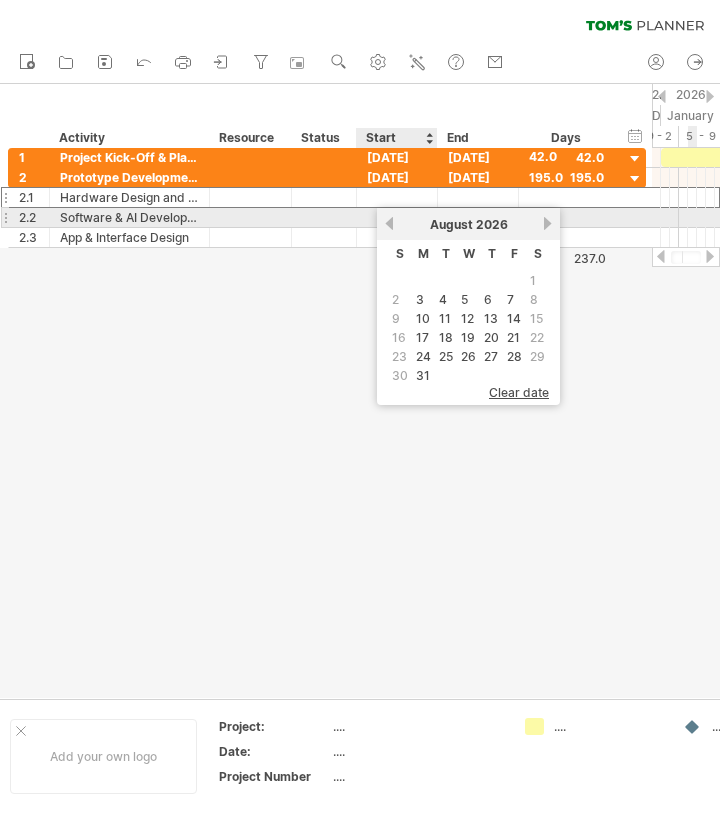 click on "previous" at bounding box center [389, 223] 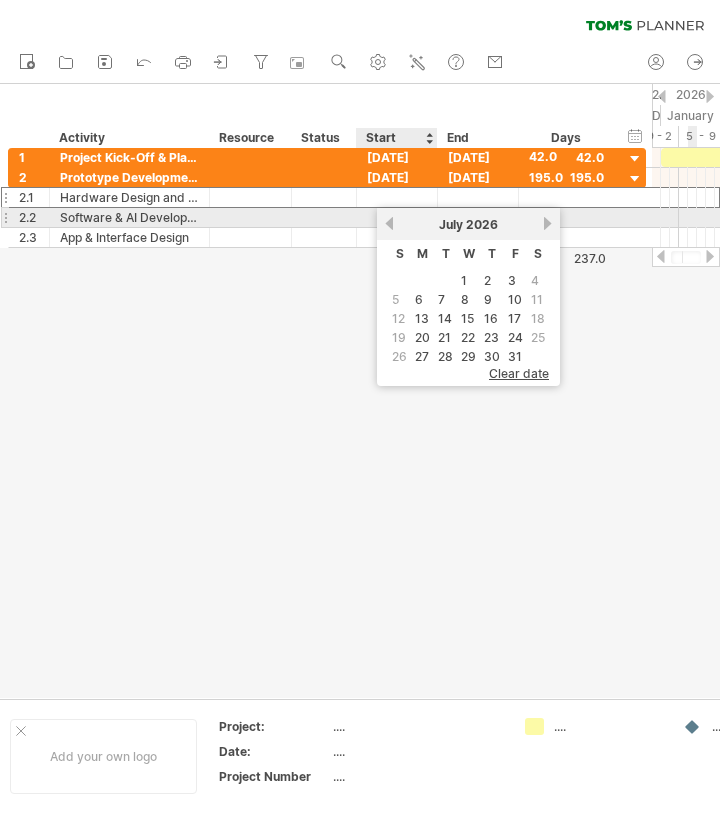 click on "previous" at bounding box center (389, 223) 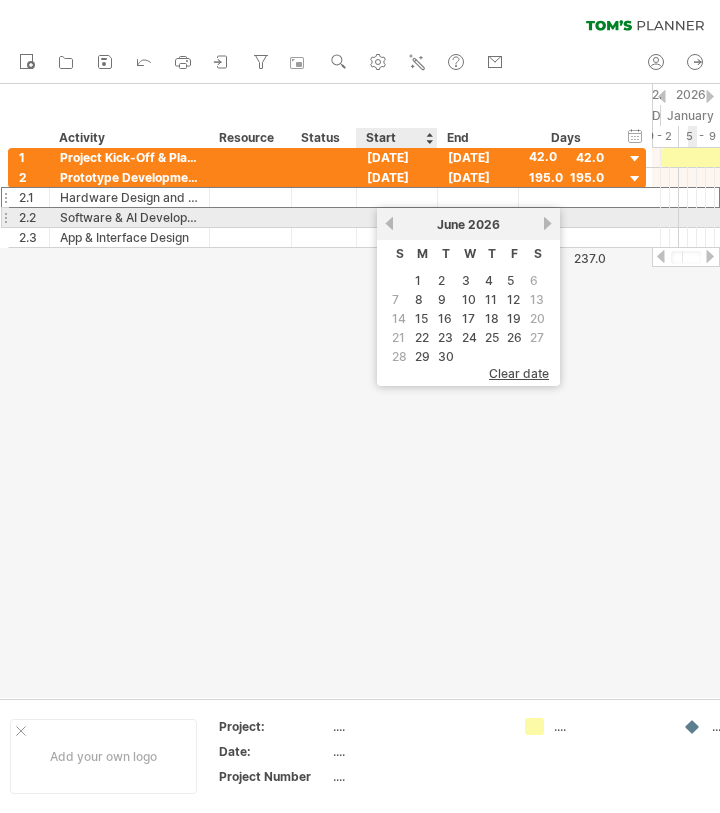 click on "previous" at bounding box center [389, 223] 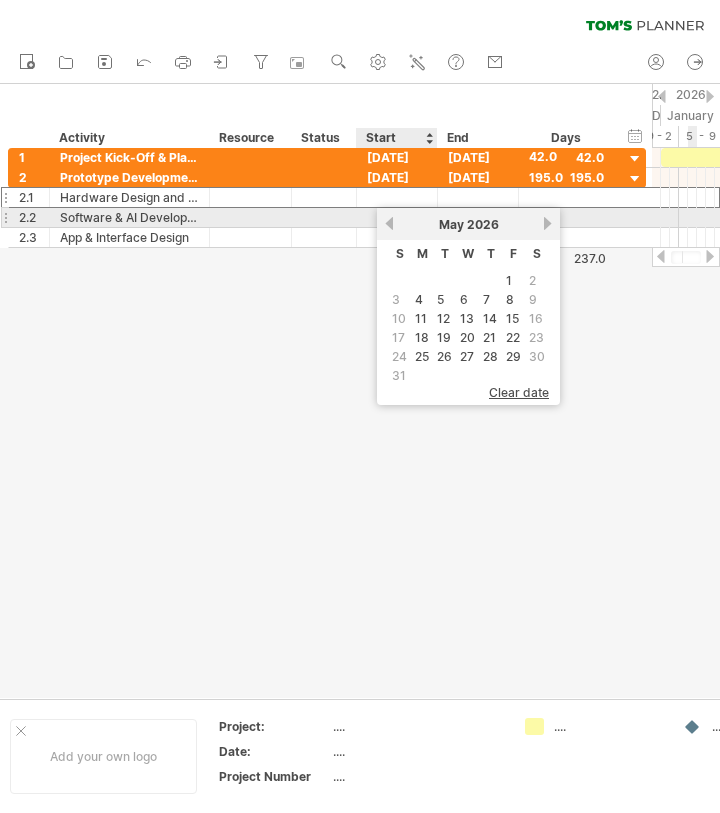 click on "previous" at bounding box center [389, 223] 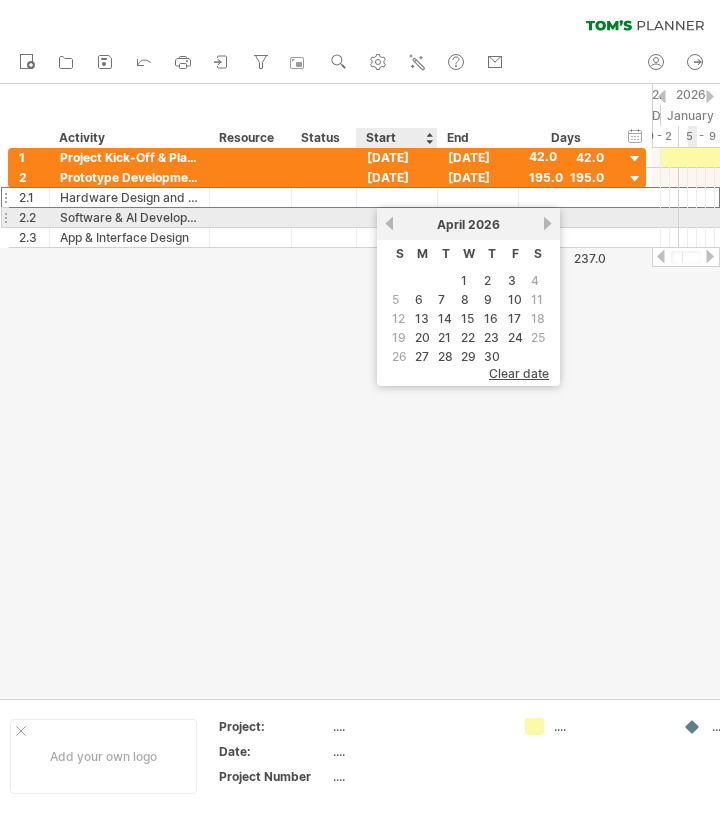 click on "previous" at bounding box center (389, 223) 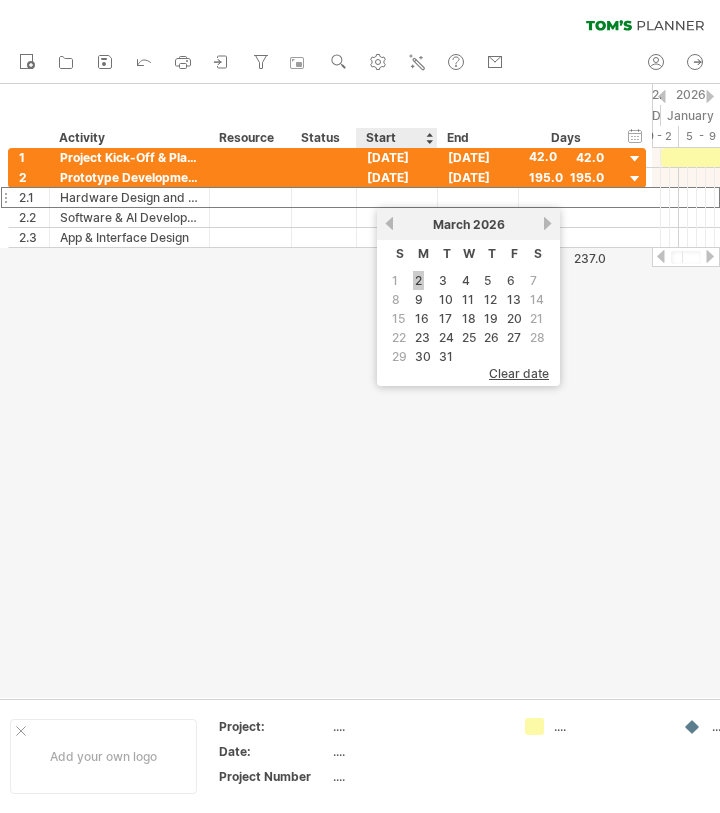 click on "2" at bounding box center [418, 280] 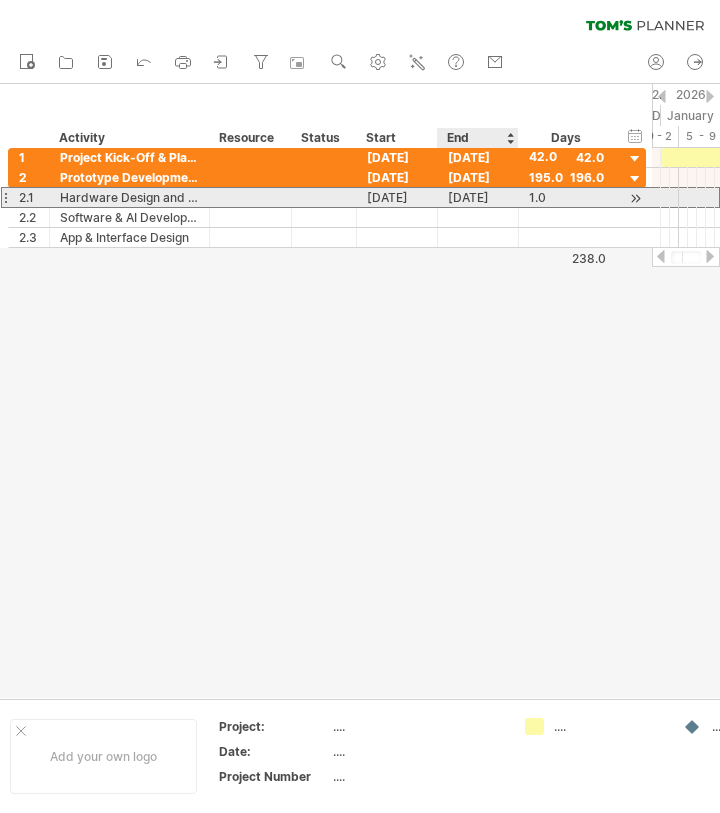 click on "[DATE]" at bounding box center (478, 197) 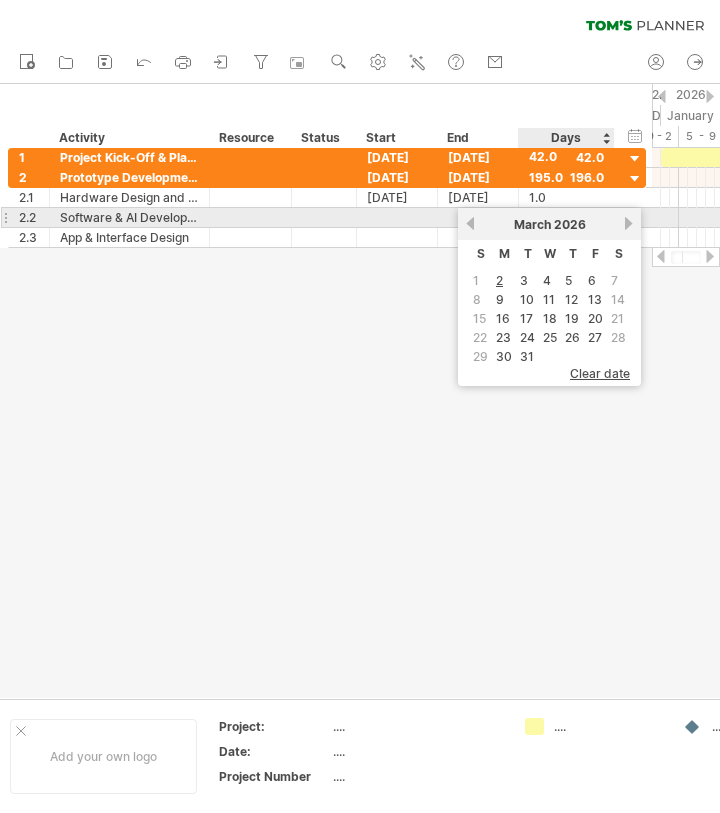 click on "next" at bounding box center (628, 223) 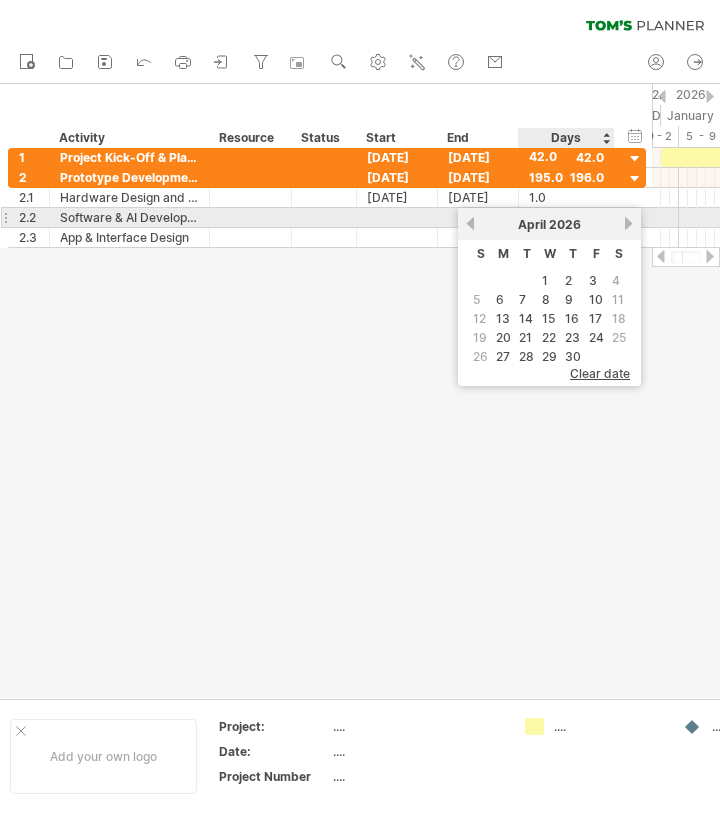click on "next" at bounding box center (628, 223) 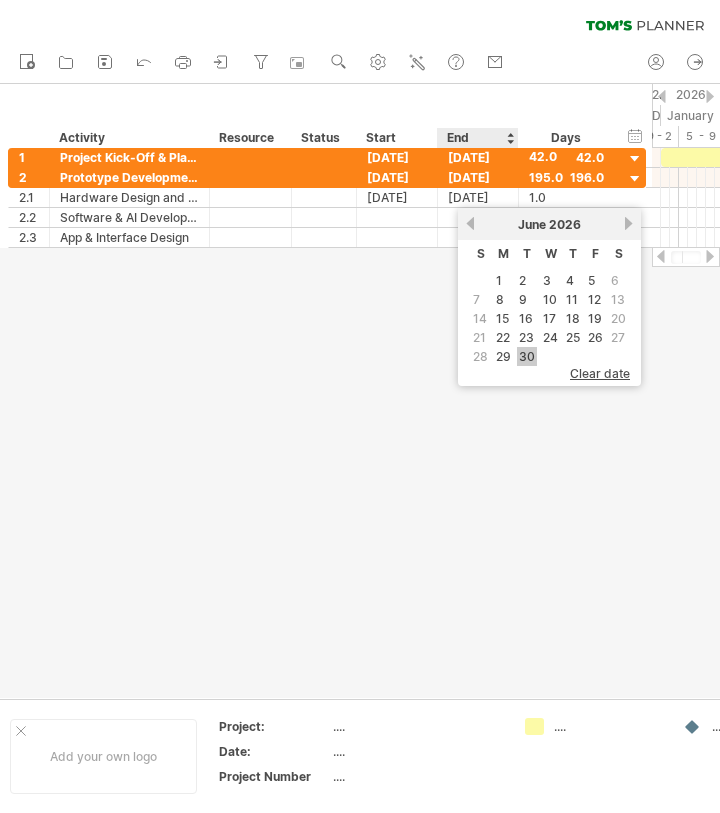 click on "30" at bounding box center [527, 356] 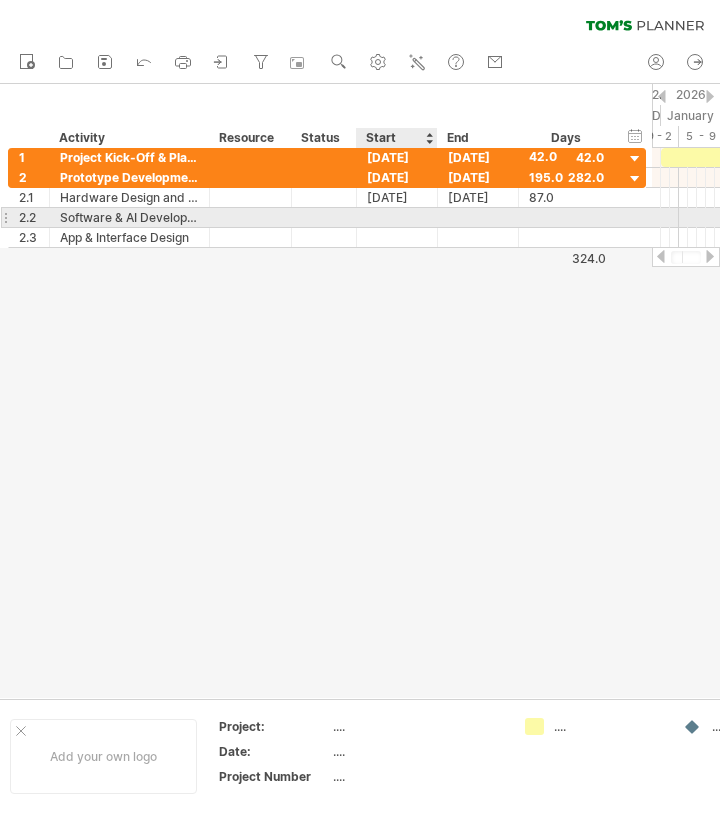 click at bounding box center (397, 217) 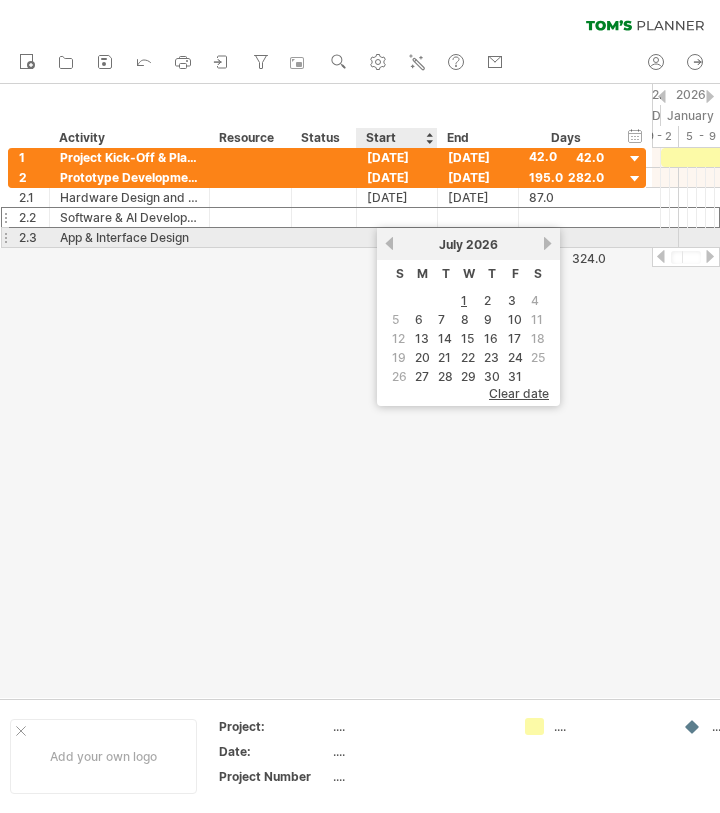 click on "previous" at bounding box center (389, 243) 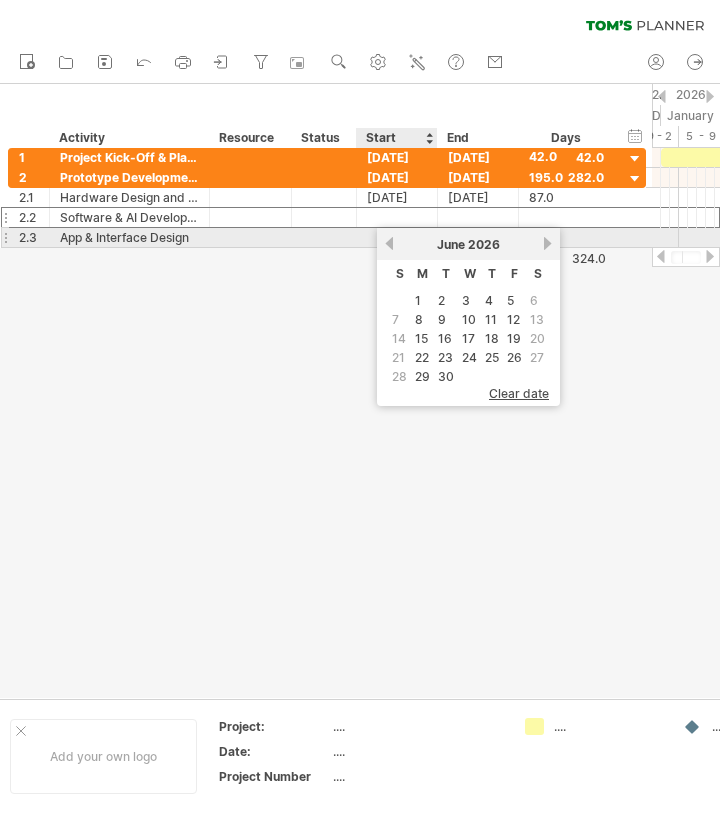 click on "previous" at bounding box center [389, 243] 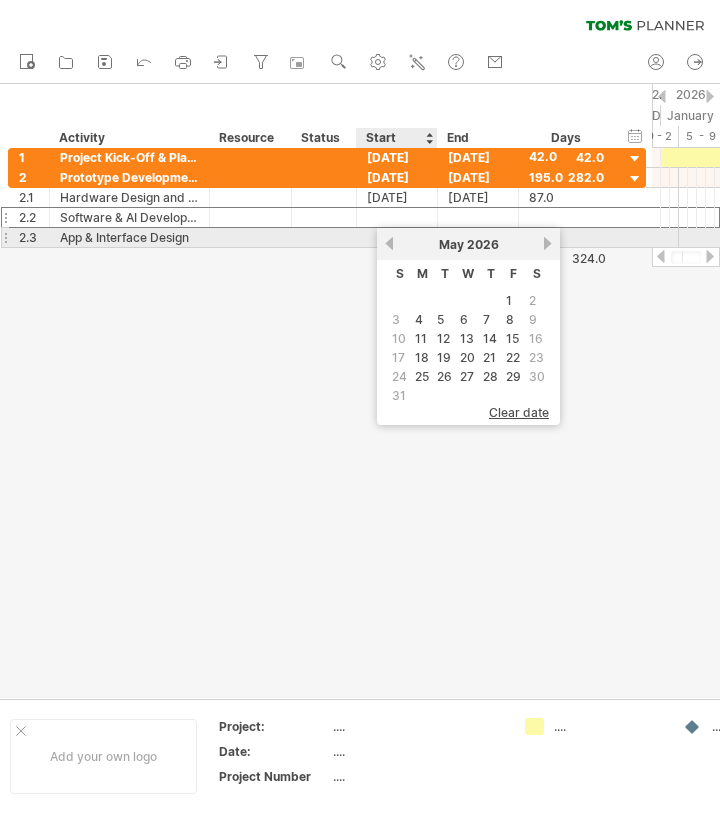 click on "previous" at bounding box center (389, 243) 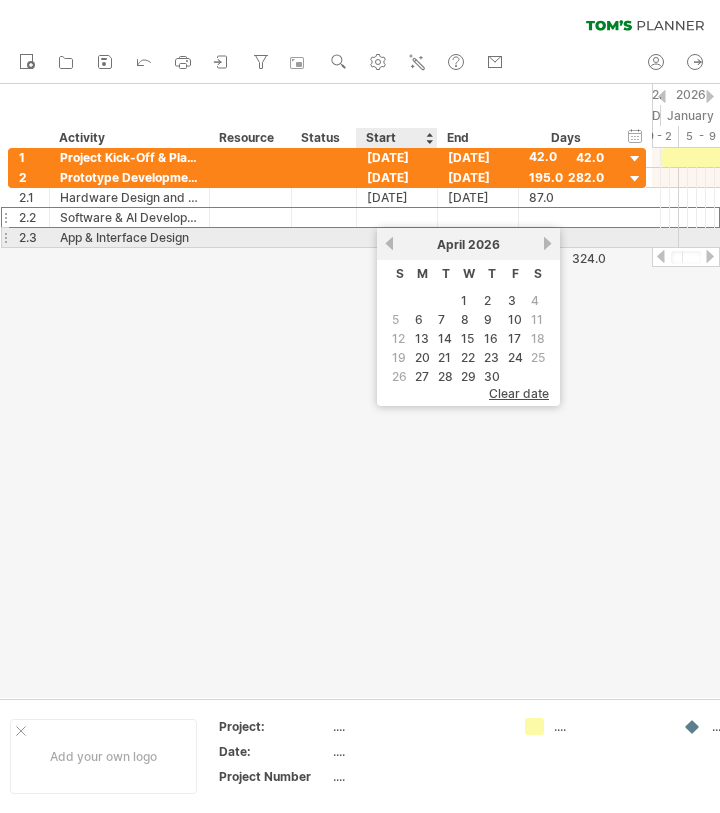 click on "previous" at bounding box center (389, 243) 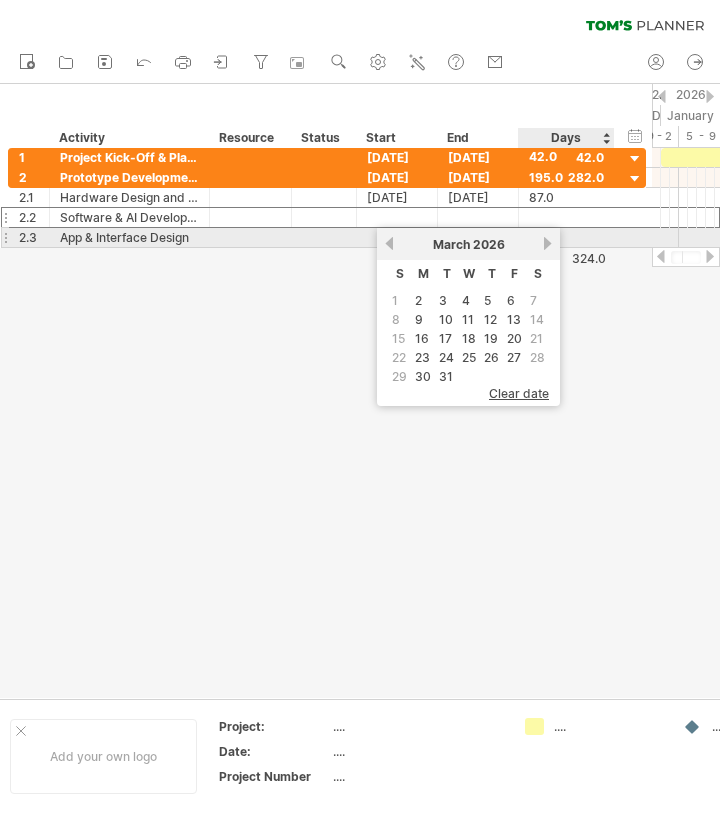 click on "next" at bounding box center [547, 243] 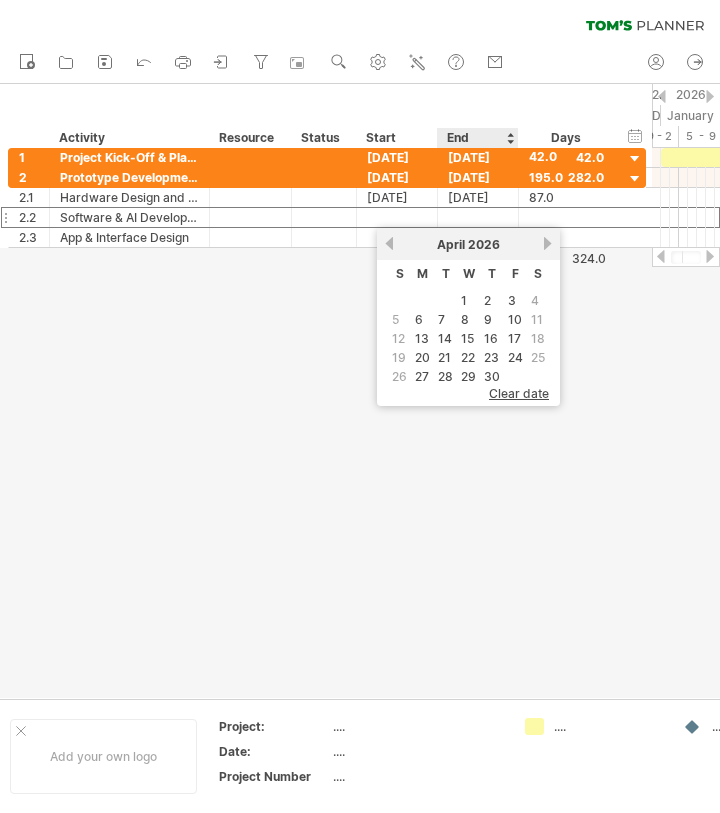 click on "1" at bounding box center (468, 300) 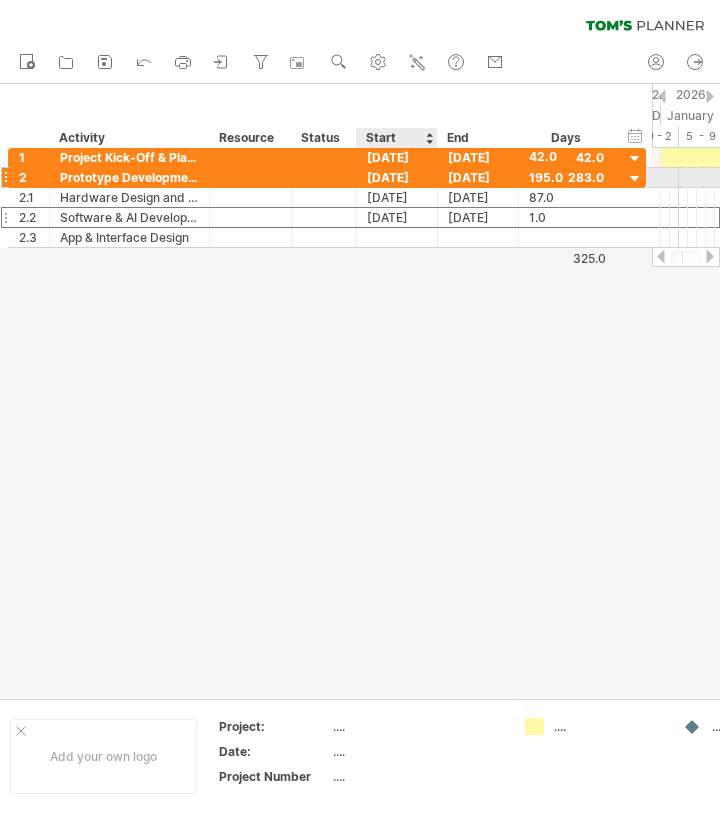 click on "[DATE]" at bounding box center (397, 177) 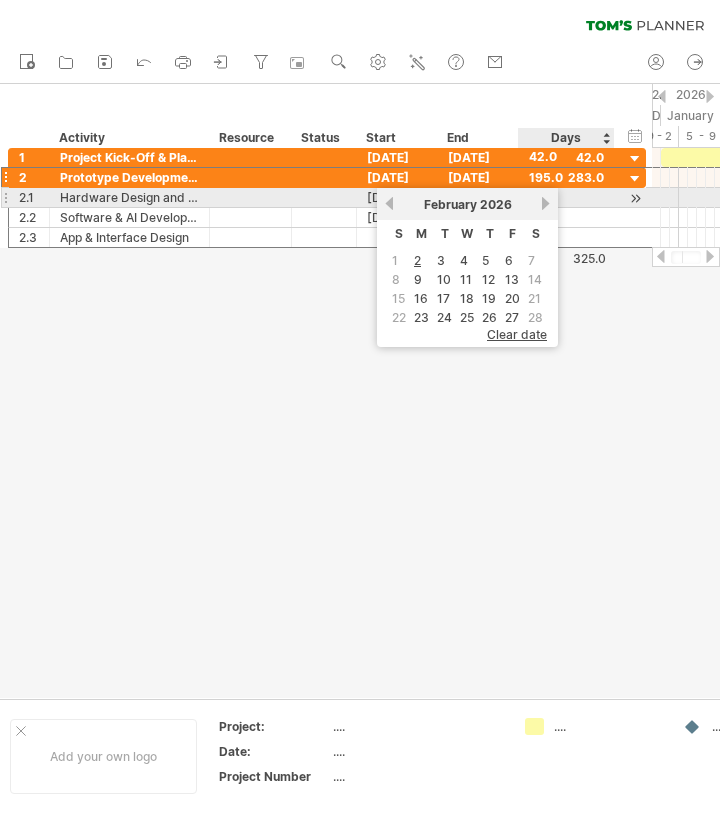 click on "[MONTH]   [YEAR]" at bounding box center [467, 204] 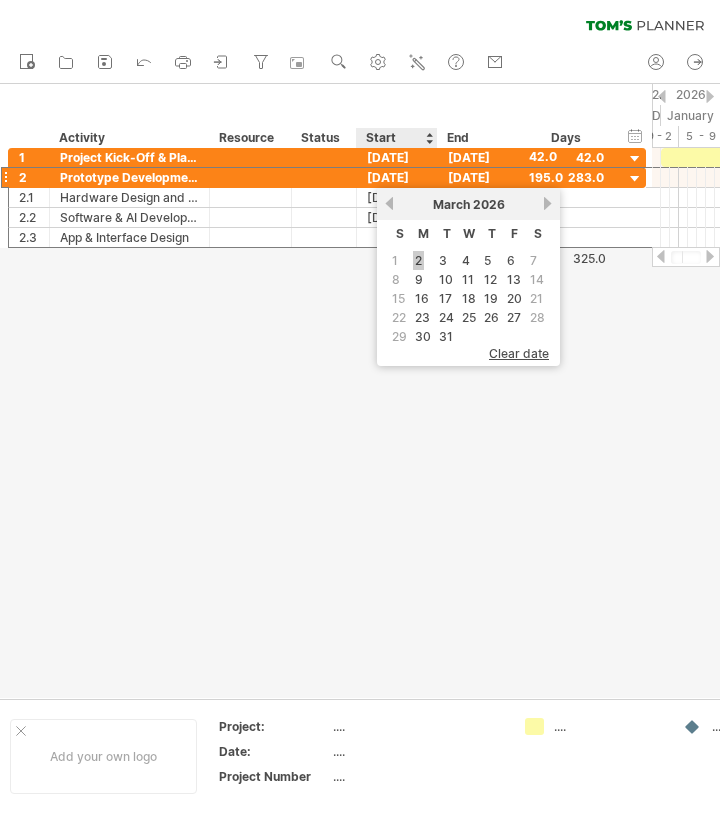 click on "2" at bounding box center (418, 260) 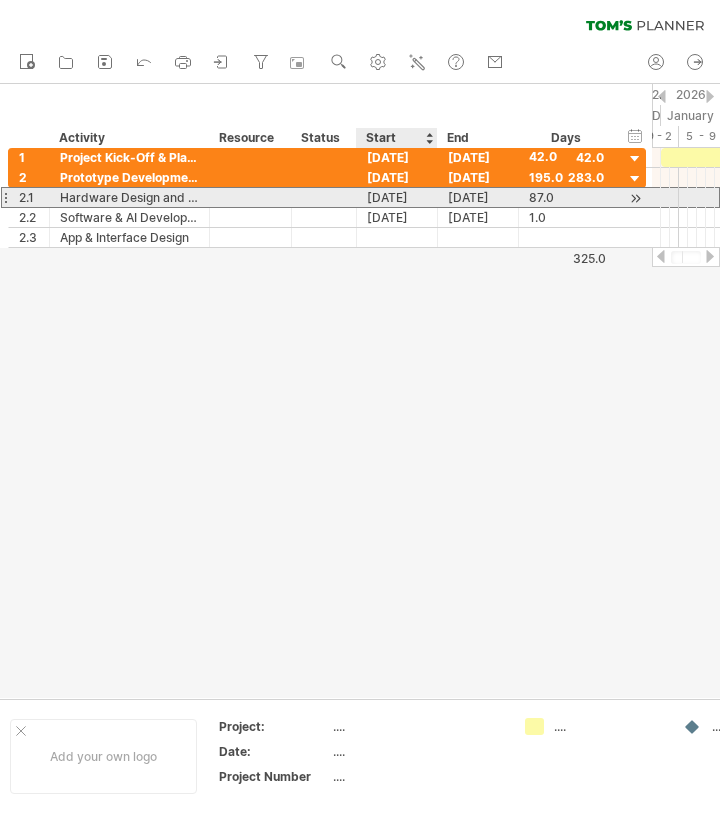 click on "[DATE]" at bounding box center [397, 197] 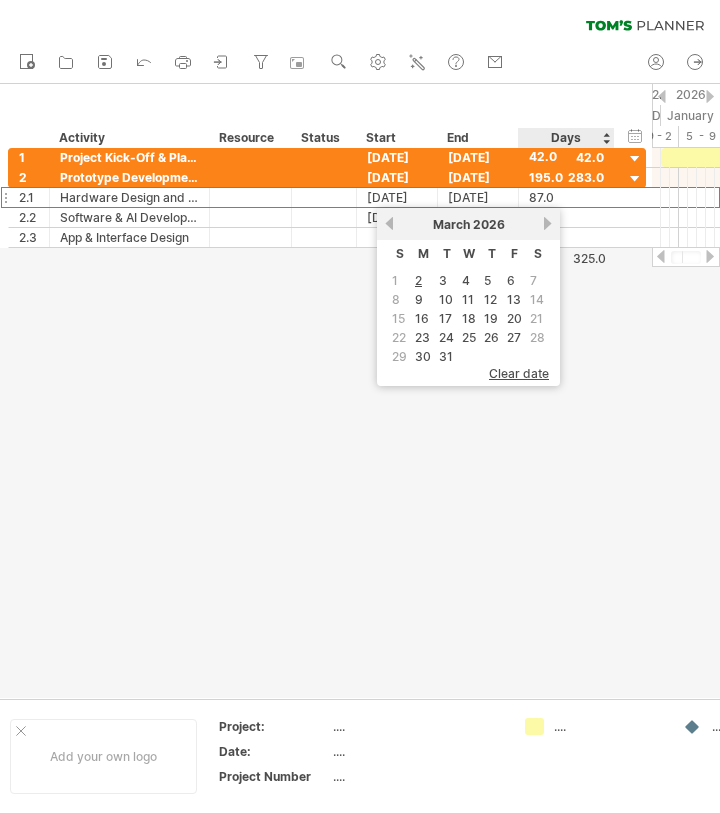 click at bounding box center (360, 391) 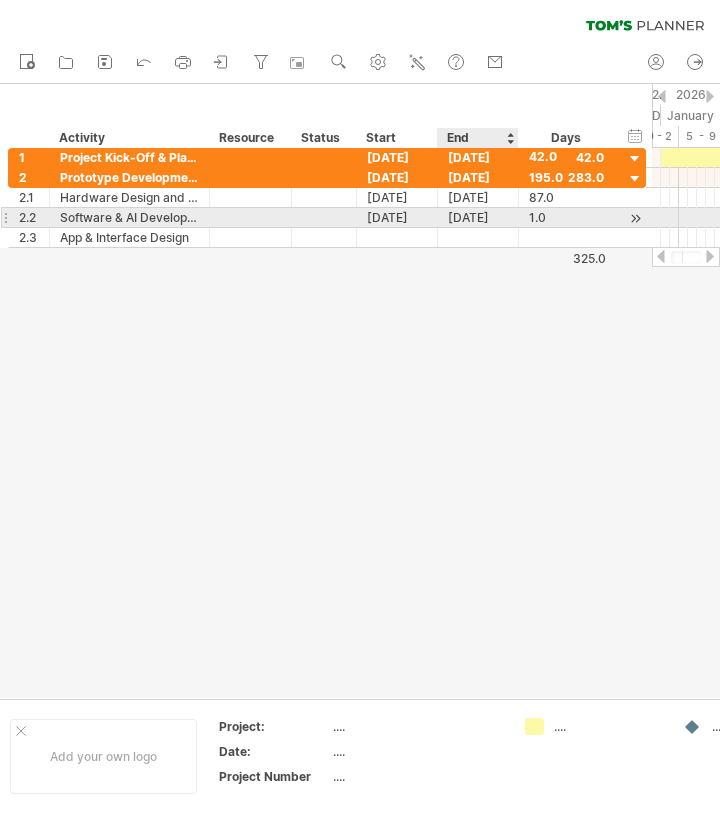 click on "[DATE]" at bounding box center [478, 217] 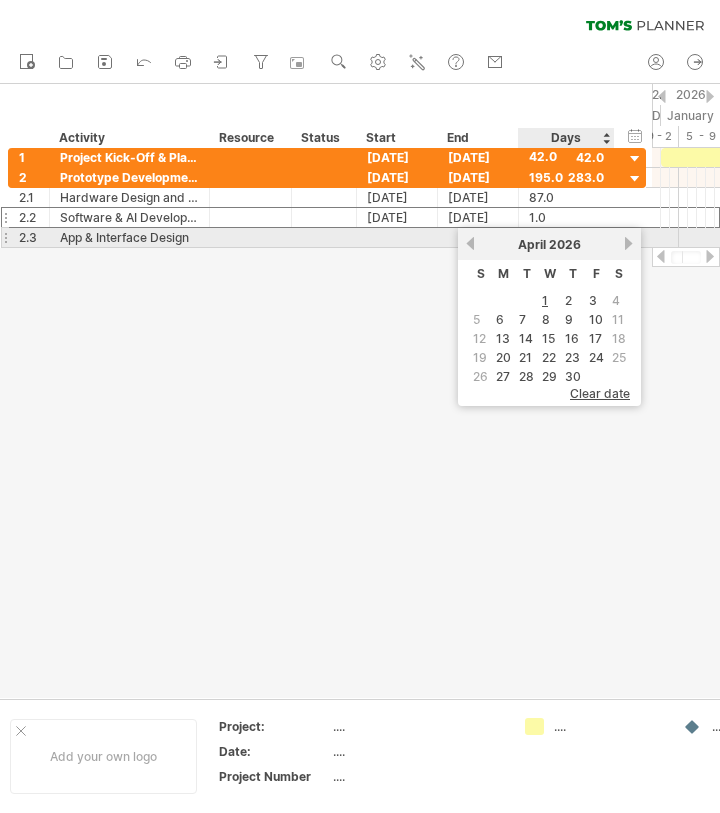 click on "next" at bounding box center (628, 243) 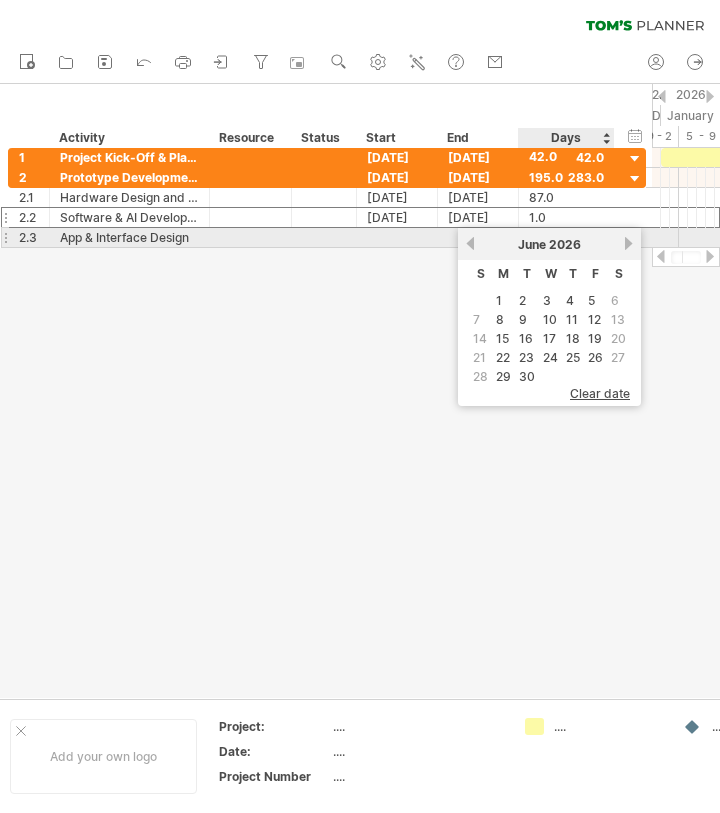 click on "next" at bounding box center [628, 243] 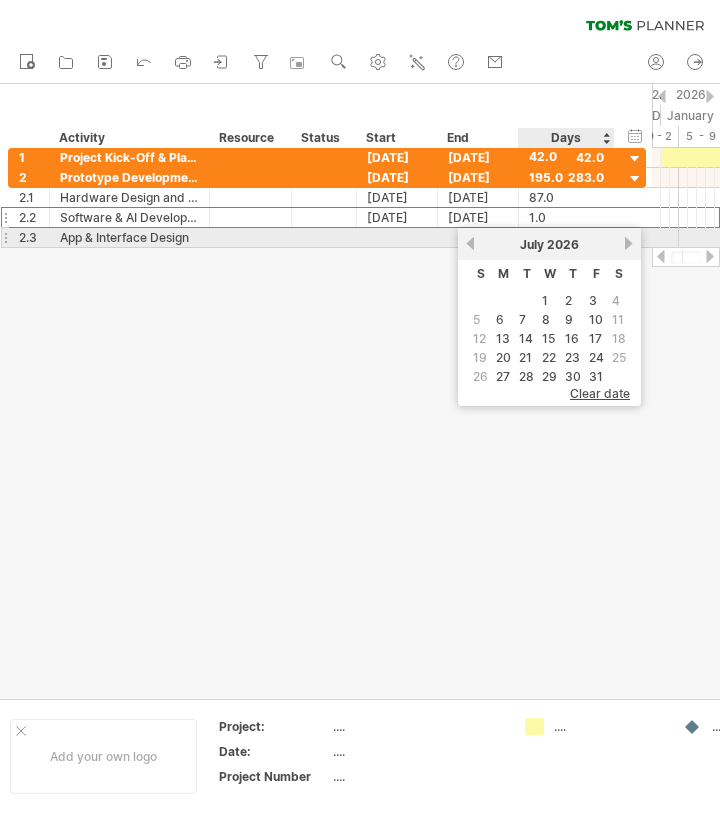 click on "next" at bounding box center (628, 243) 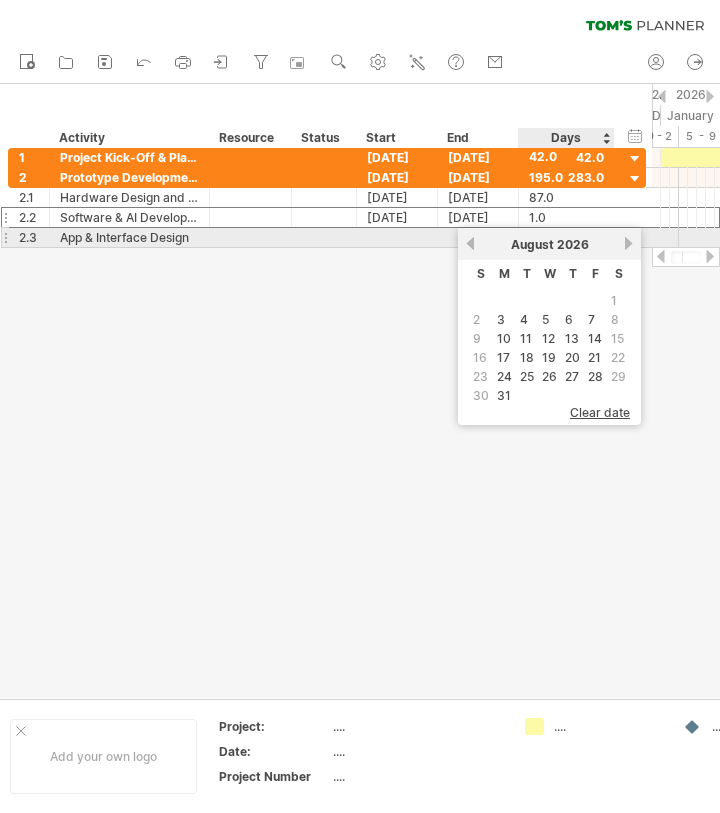 click on "next" at bounding box center [628, 243] 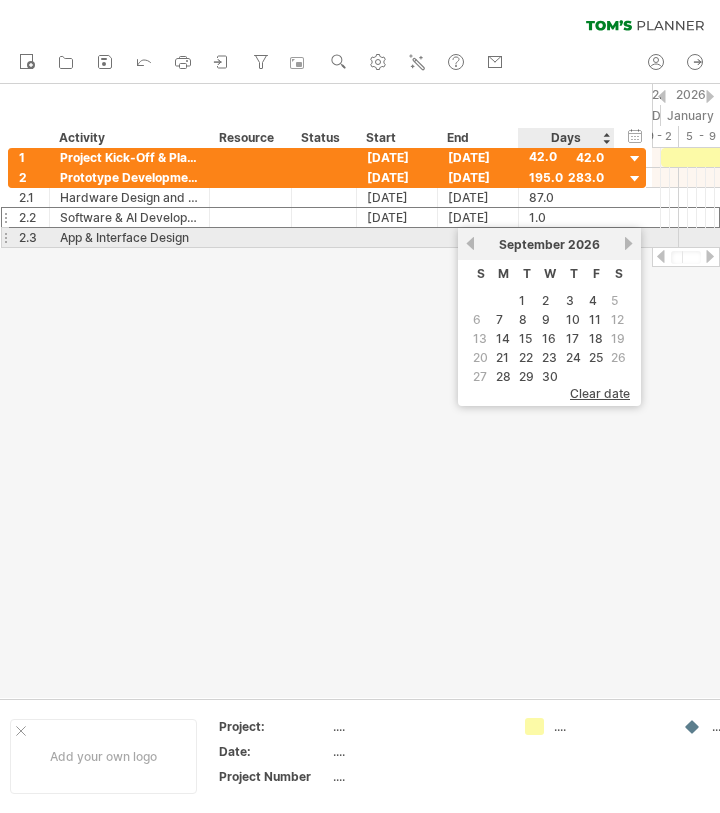 click on "next" at bounding box center [628, 243] 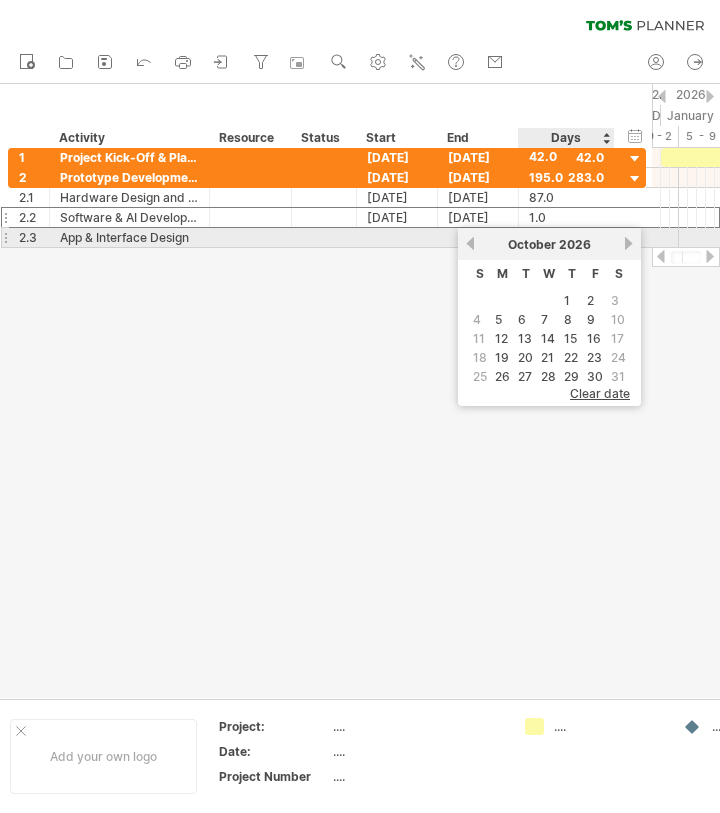click on "next" at bounding box center [628, 243] 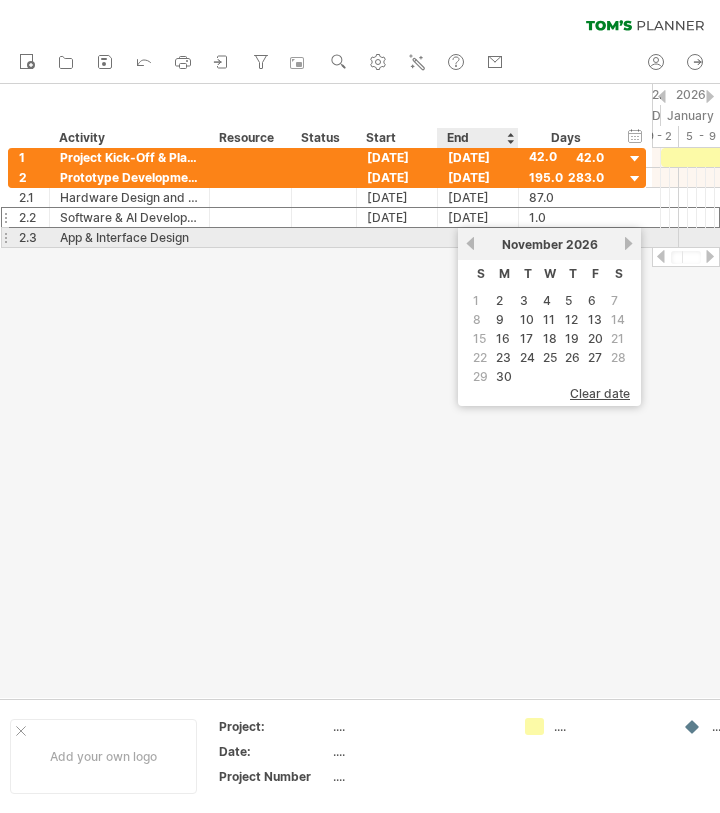 click on "previous" at bounding box center [470, 243] 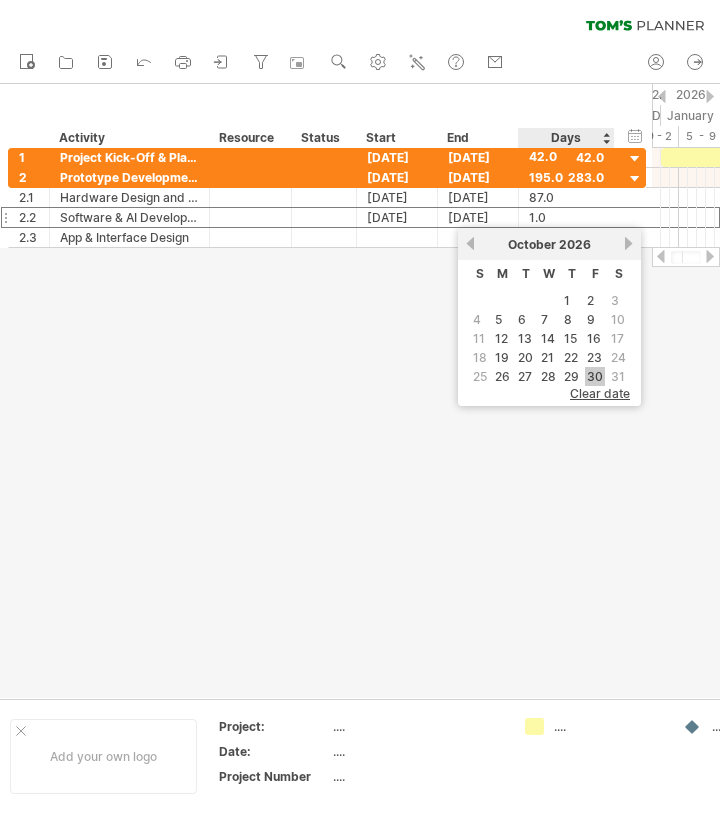 click on "30" at bounding box center (595, 376) 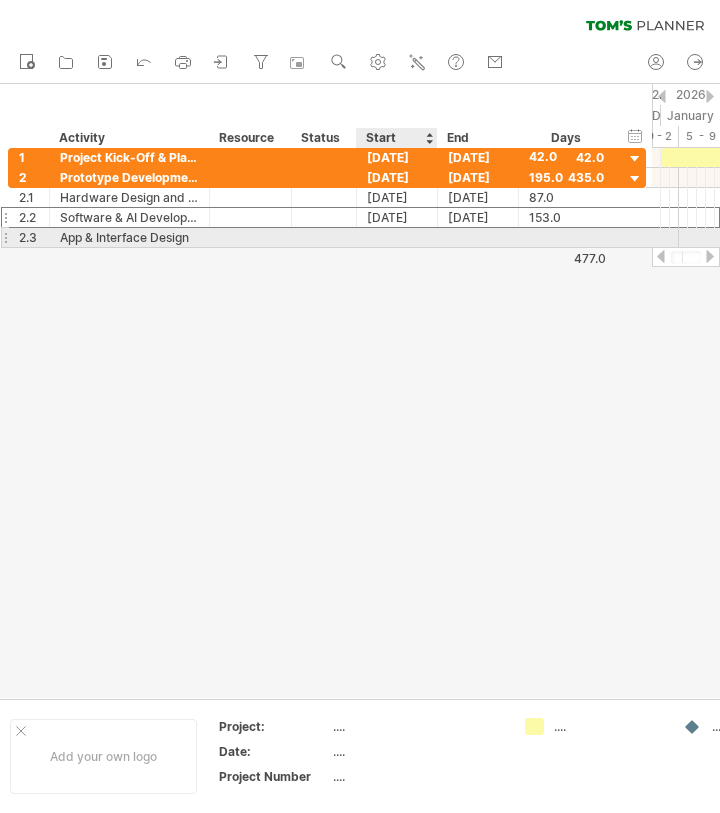 click at bounding box center (397, 237) 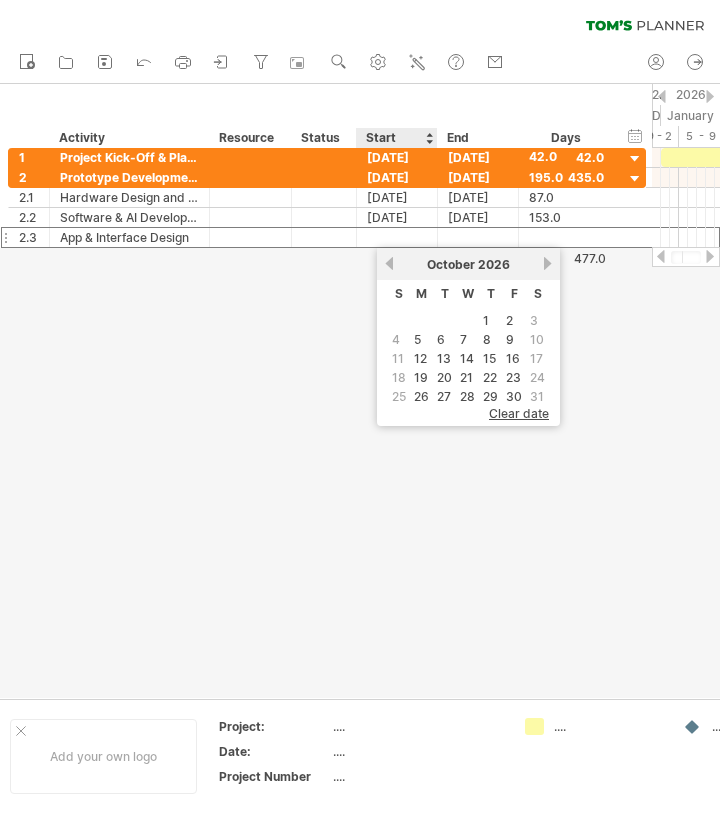 click on "previous" at bounding box center [389, 263] 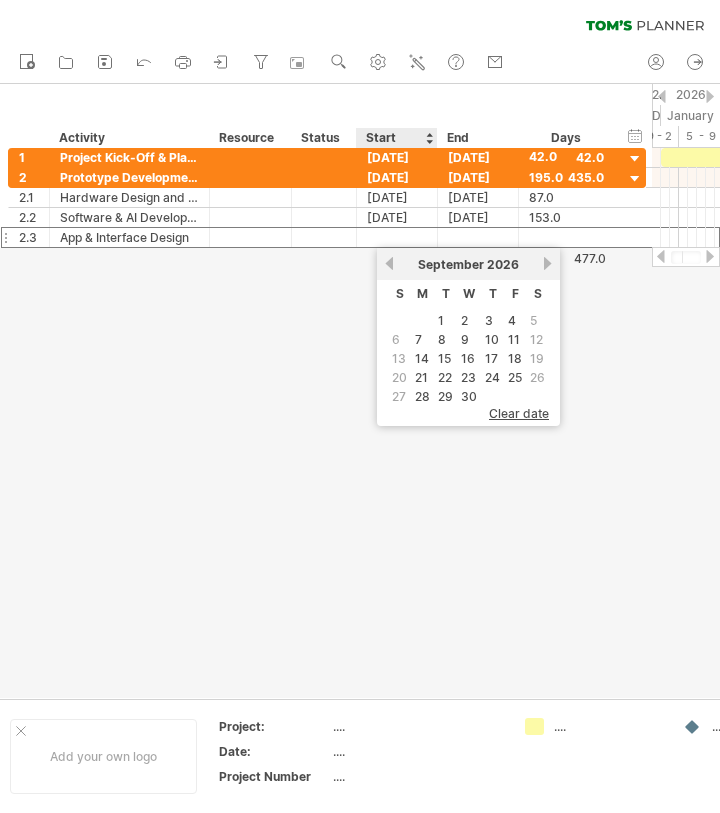 click on "previous" at bounding box center [389, 263] 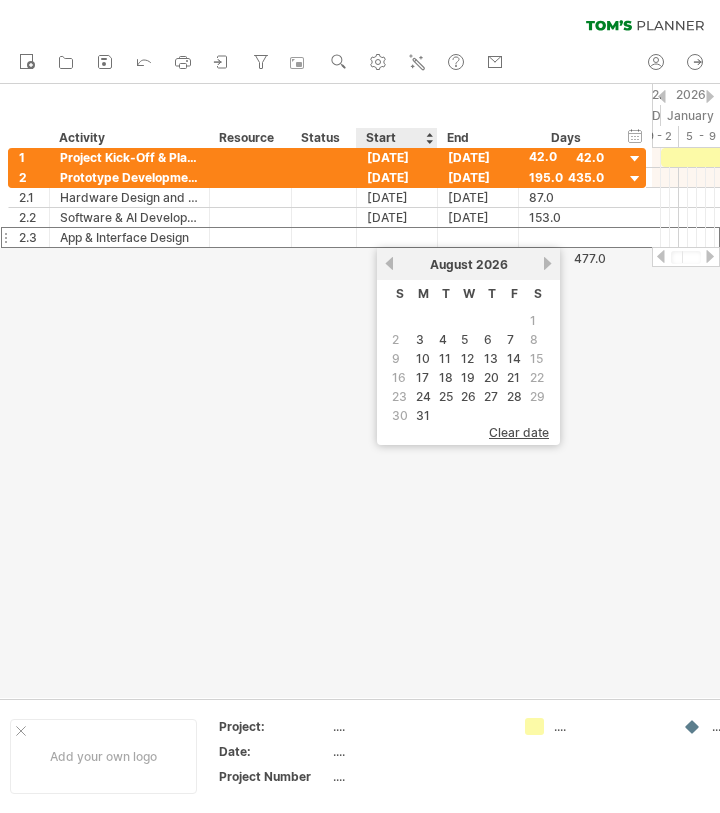 click on "previous" at bounding box center (389, 263) 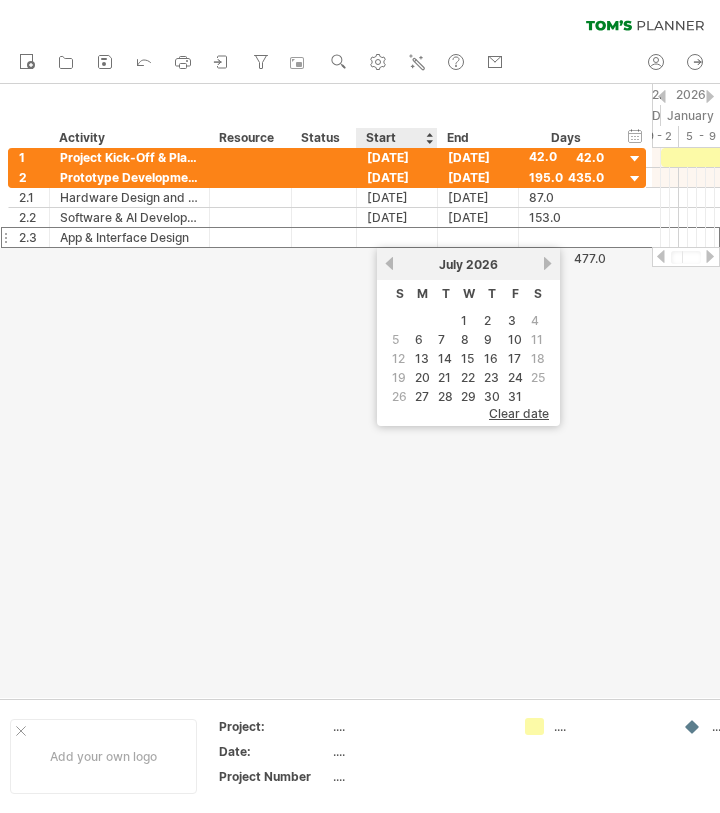 click on "previous" at bounding box center [389, 263] 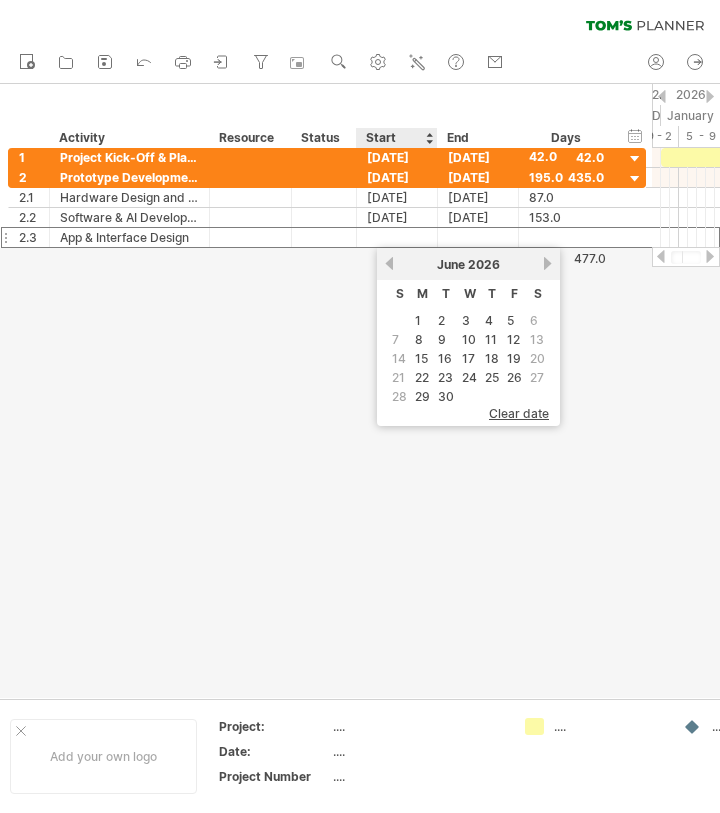 click on "previous" at bounding box center [389, 263] 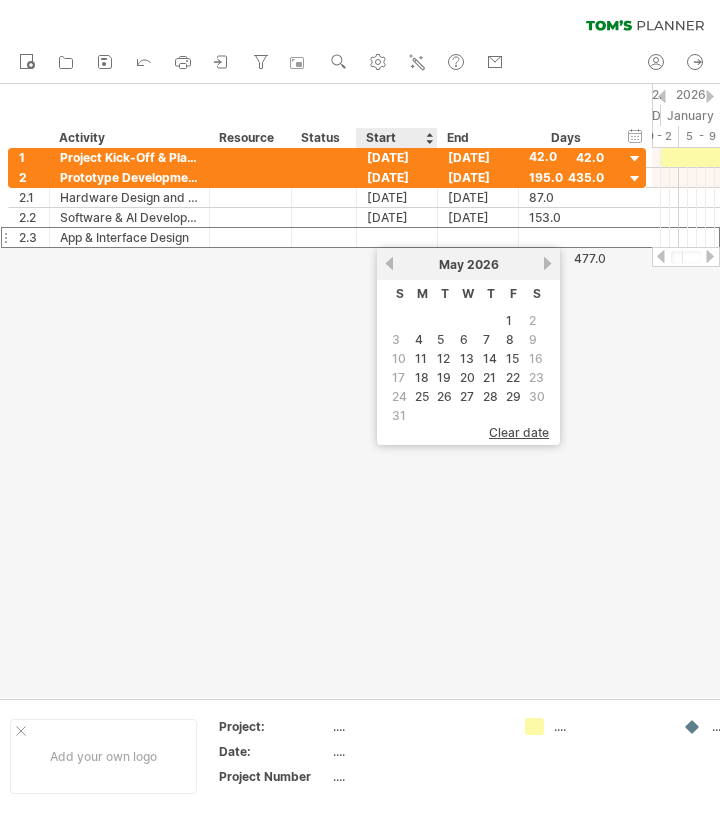 click on "previous" at bounding box center [389, 263] 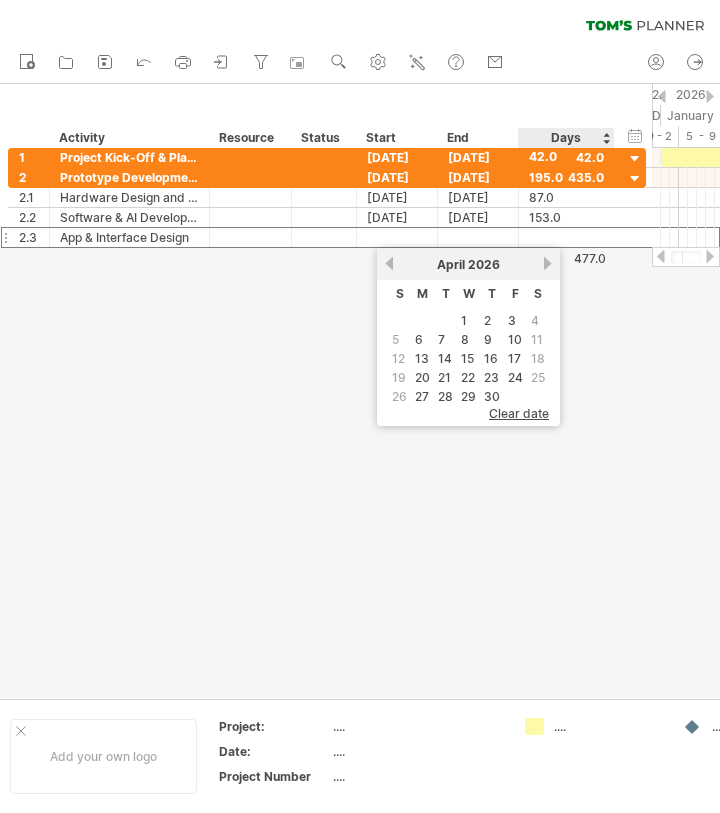 click on "next" at bounding box center (547, 263) 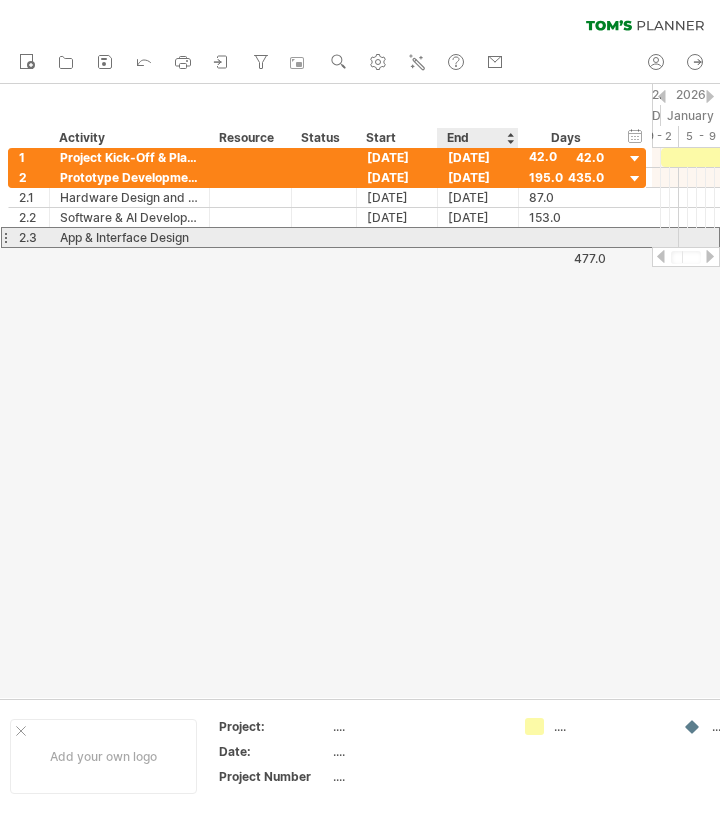 click at bounding box center (478, 237) 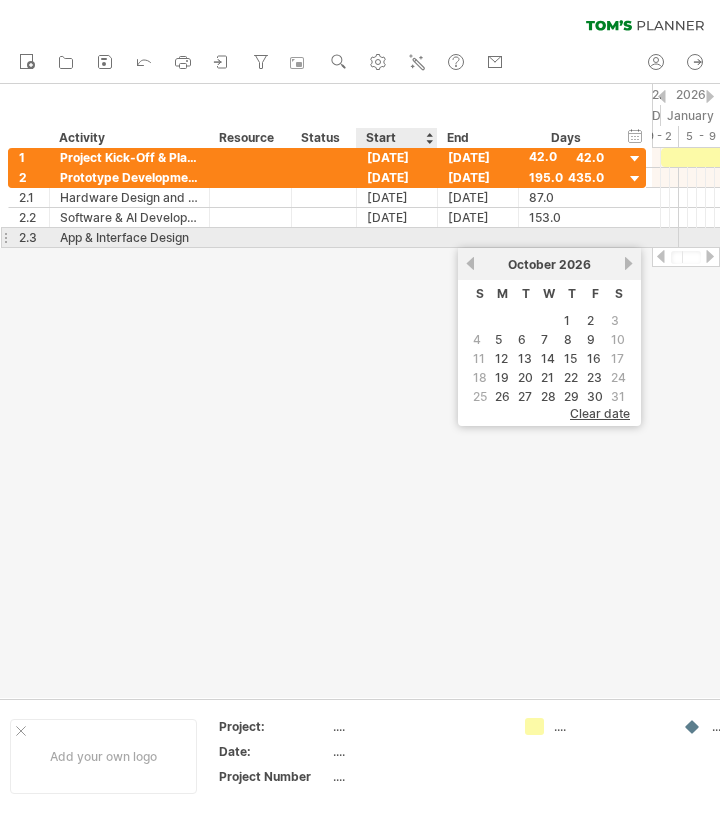 click at bounding box center [397, 237] 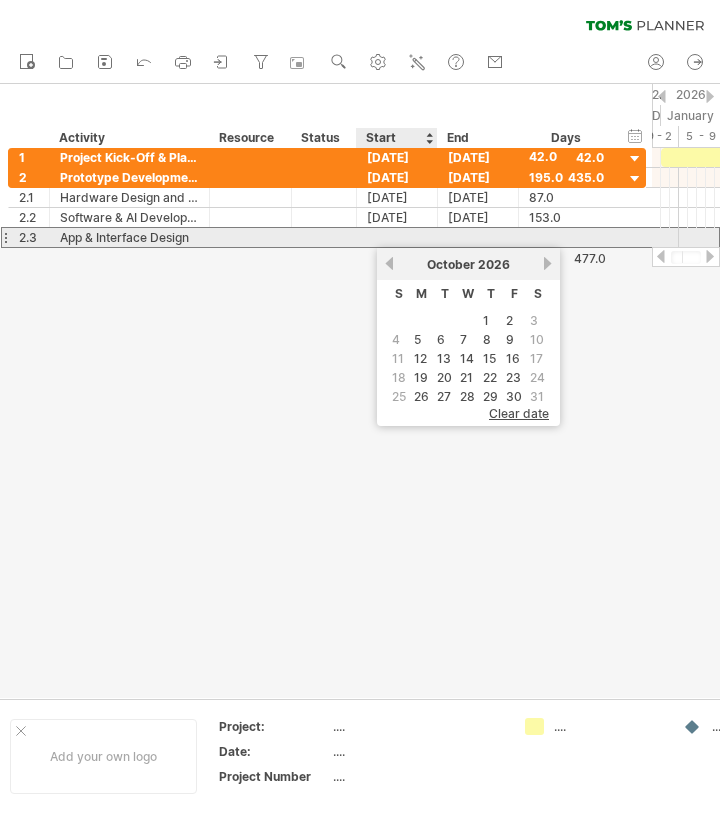 click at bounding box center (397, 237) 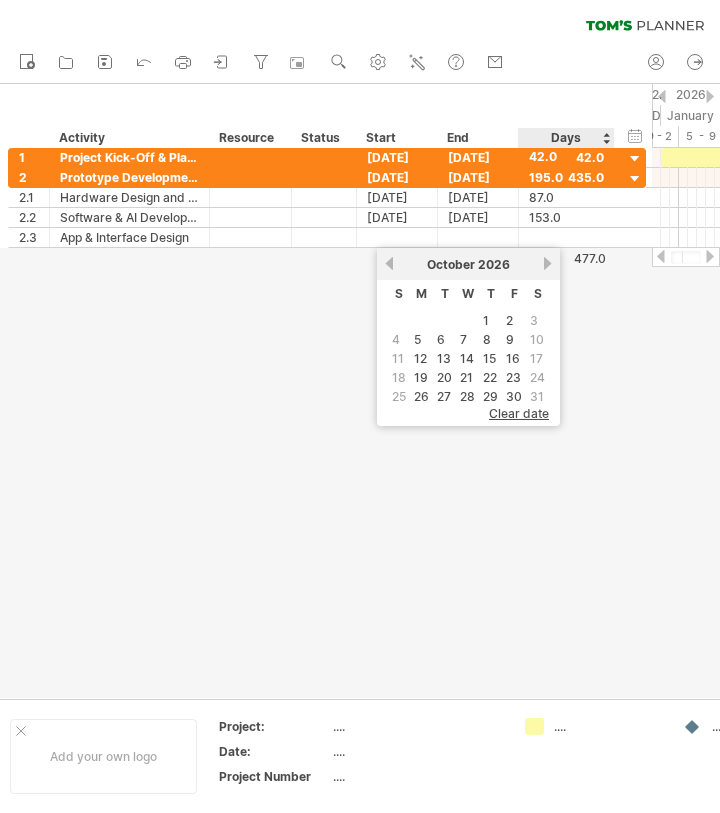 click on "[MONTH]   [YEAR]" at bounding box center [468, 264] 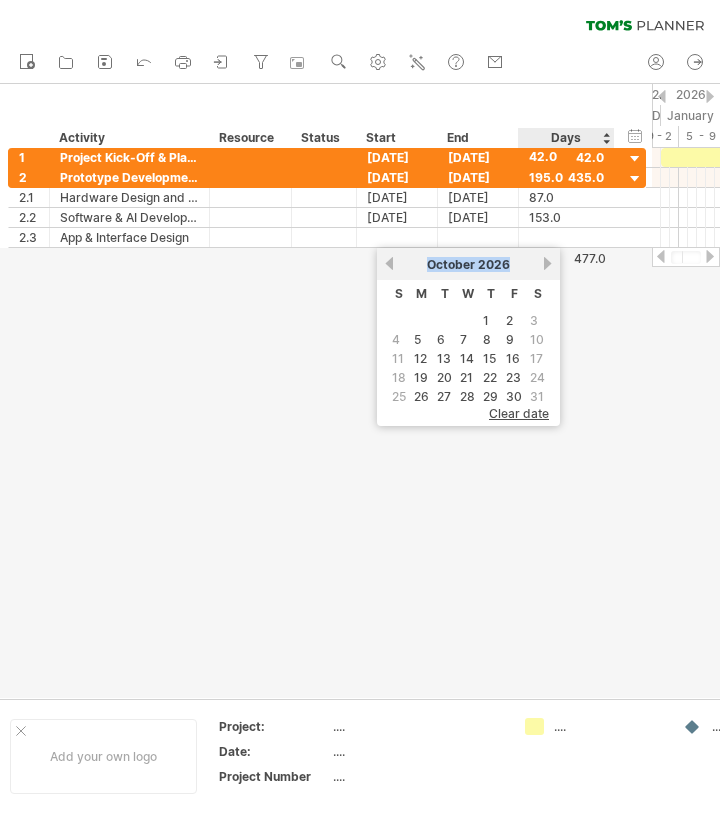 click on "[MONTH]   [YEAR]" at bounding box center [468, 264] 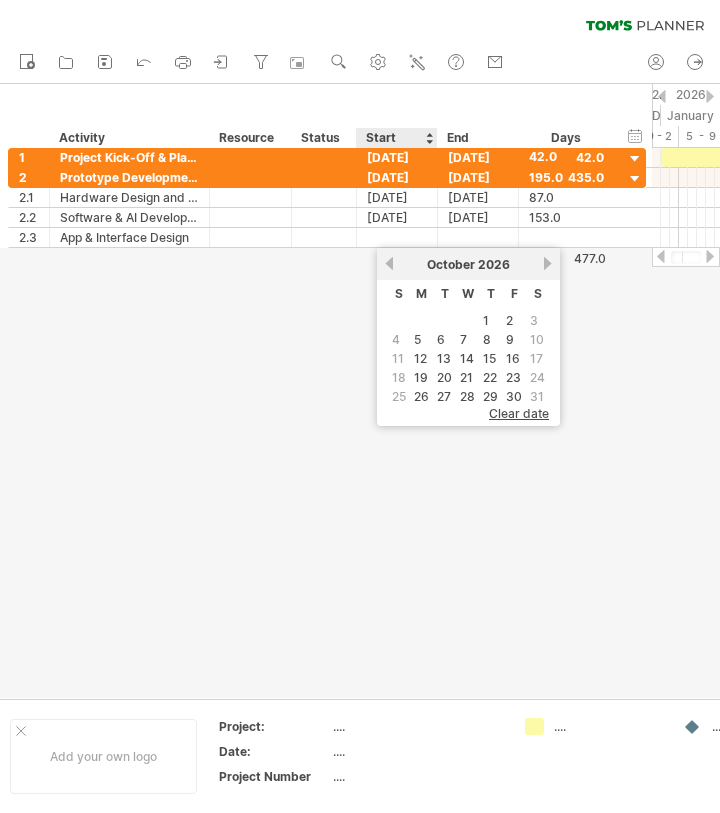 click on "previous" at bounding box center (389, 263) 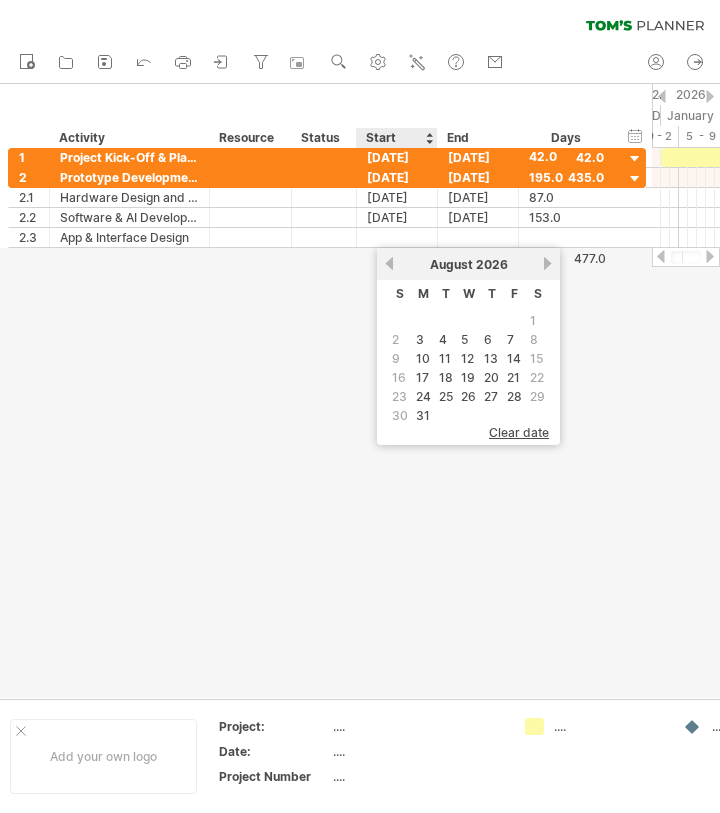 click on "previous" at bounding box center [389, 263] 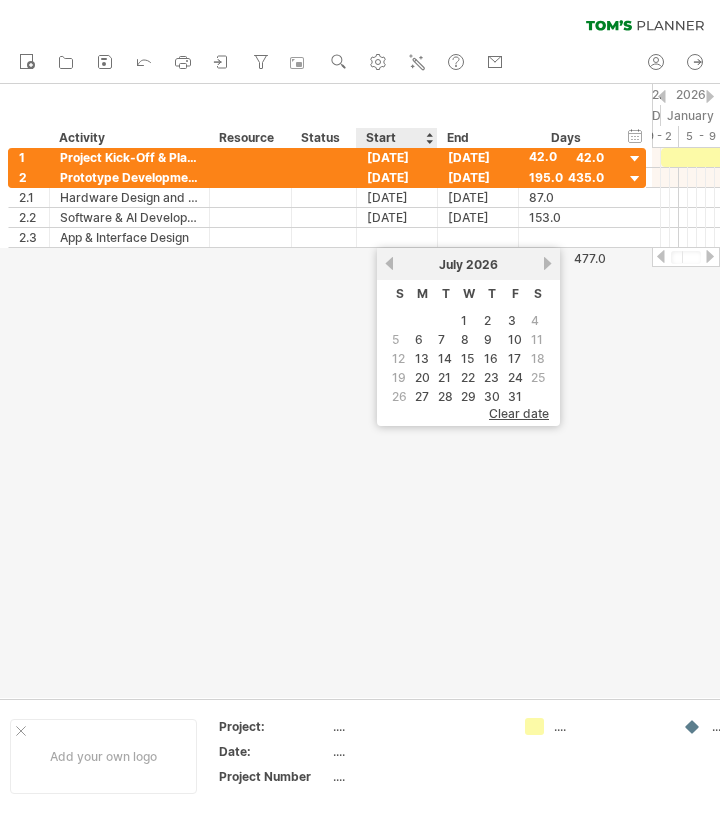 click on "previous" at bounding box center (389, 263) 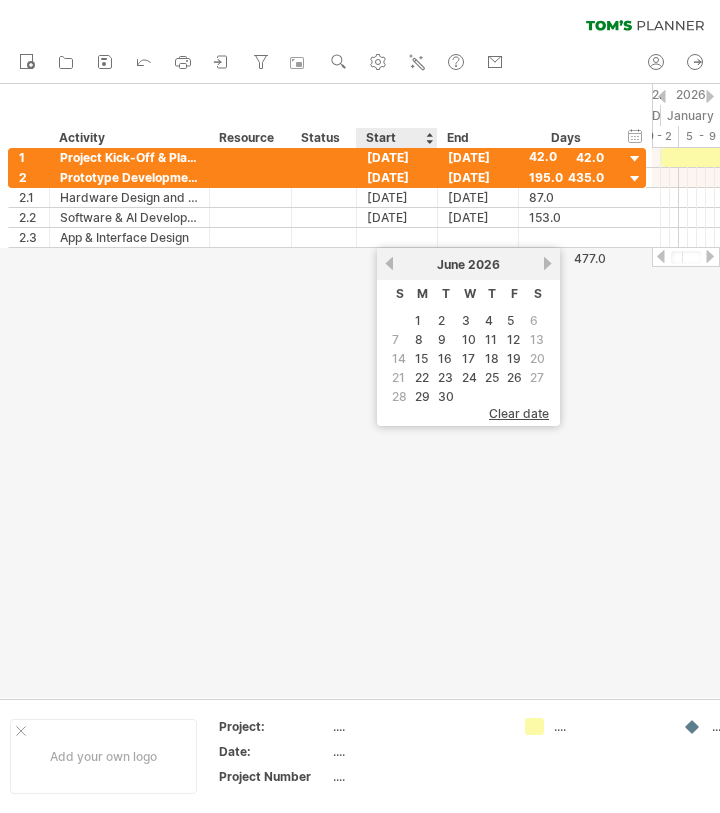 click on "previous" at bounding box center [389, 263] 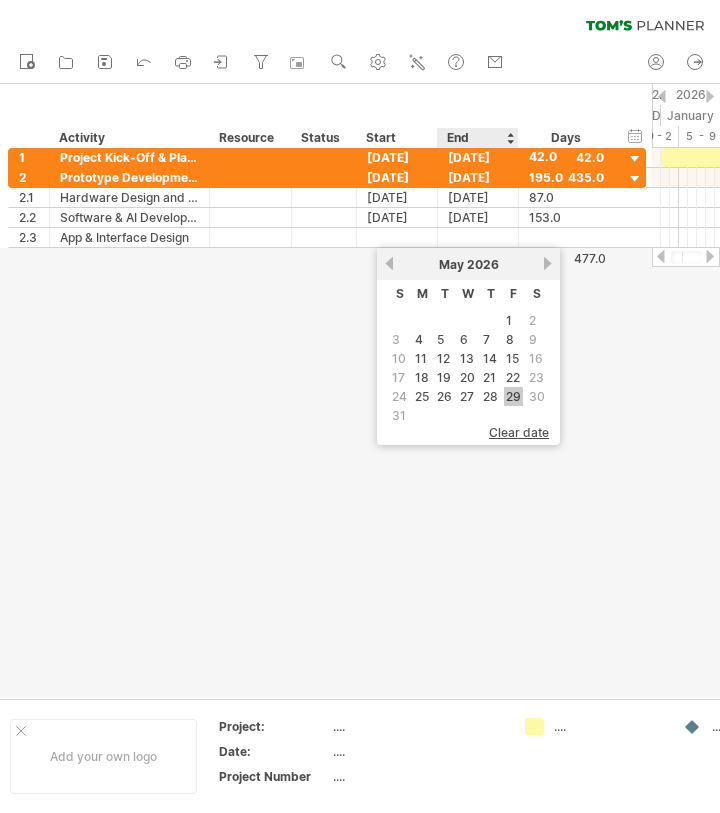 click on "29" at bounding box center [513, 396] 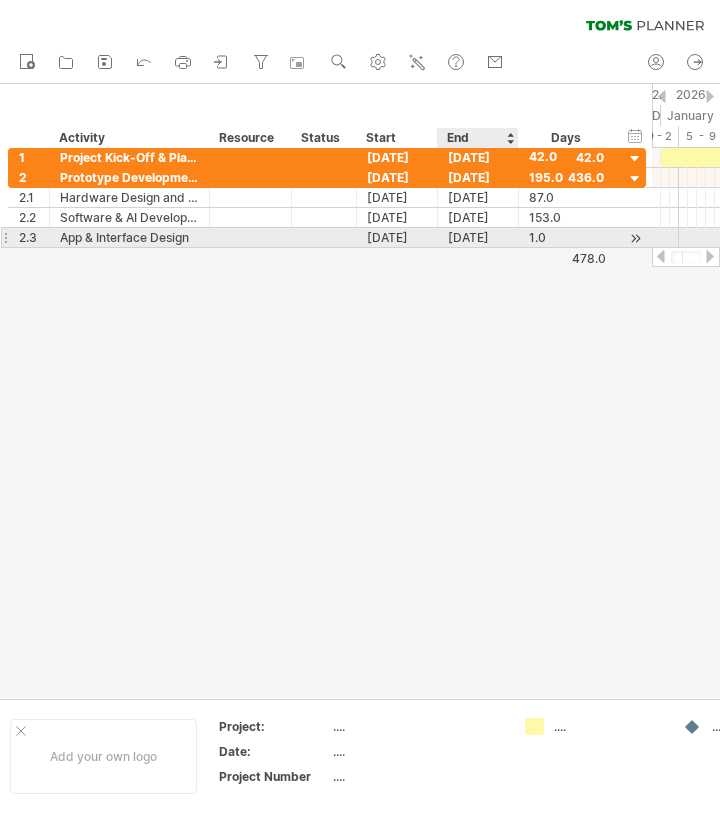 click on "[DATE]" at bounding box center [478, 237] 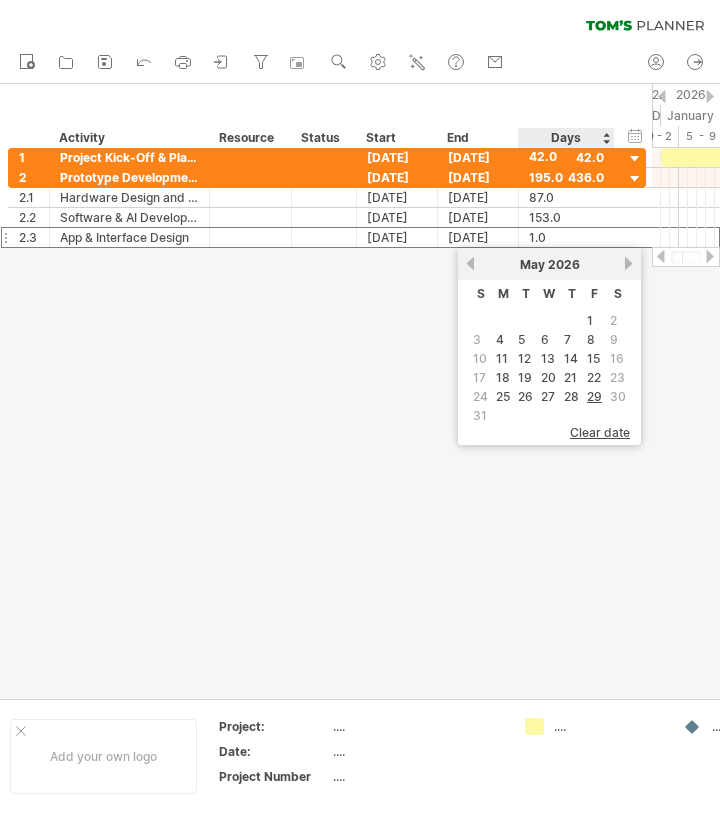 click on "[MONTH]   [YEAR]" at bounding box center [549, 264] 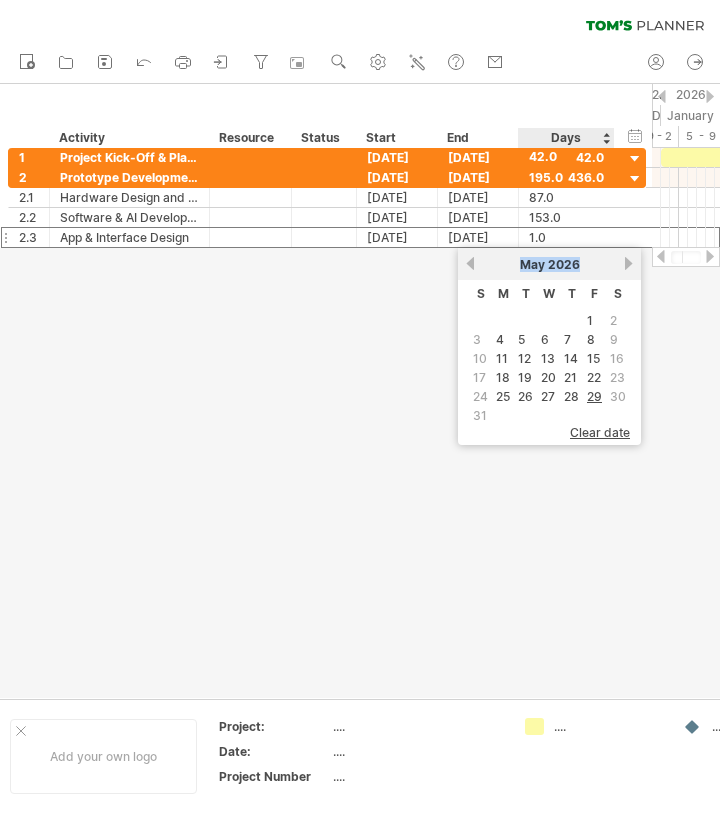 click on "[MONTH]   [YEAR]" at bounding box center (549, 264) 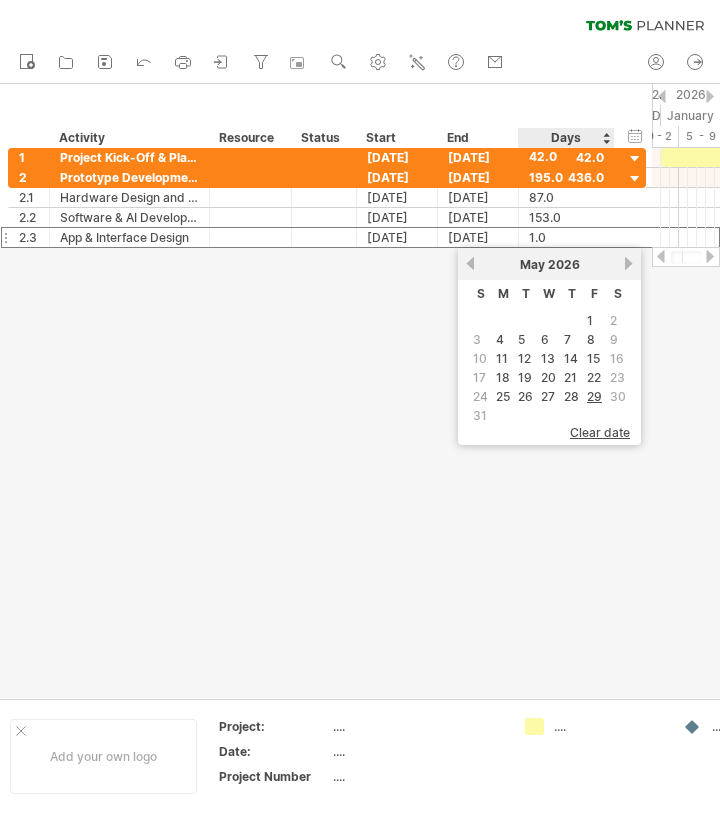 click on "next" at bounding box center (628, 263) 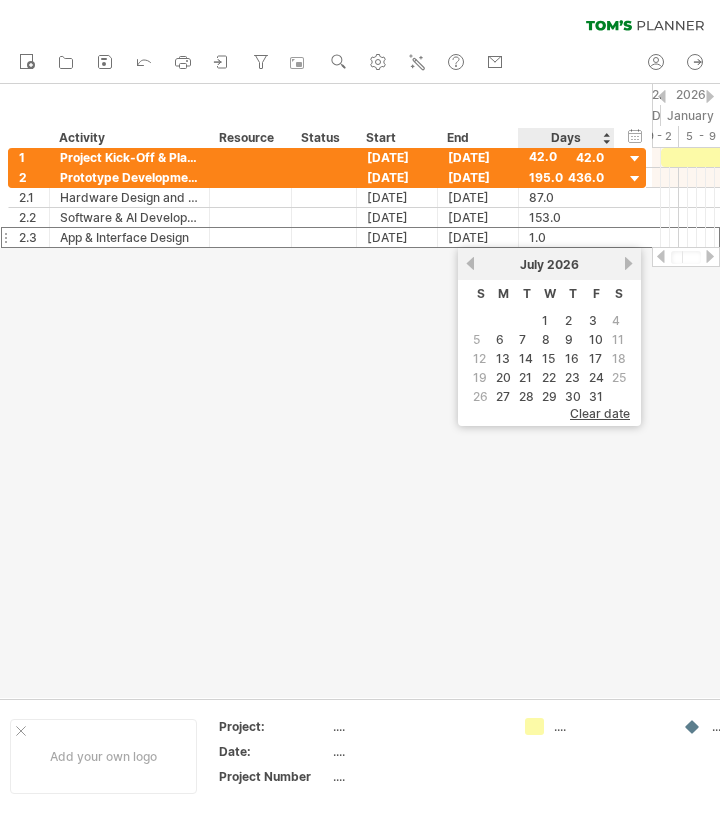 click on "next" at bounding box center (628, 263) 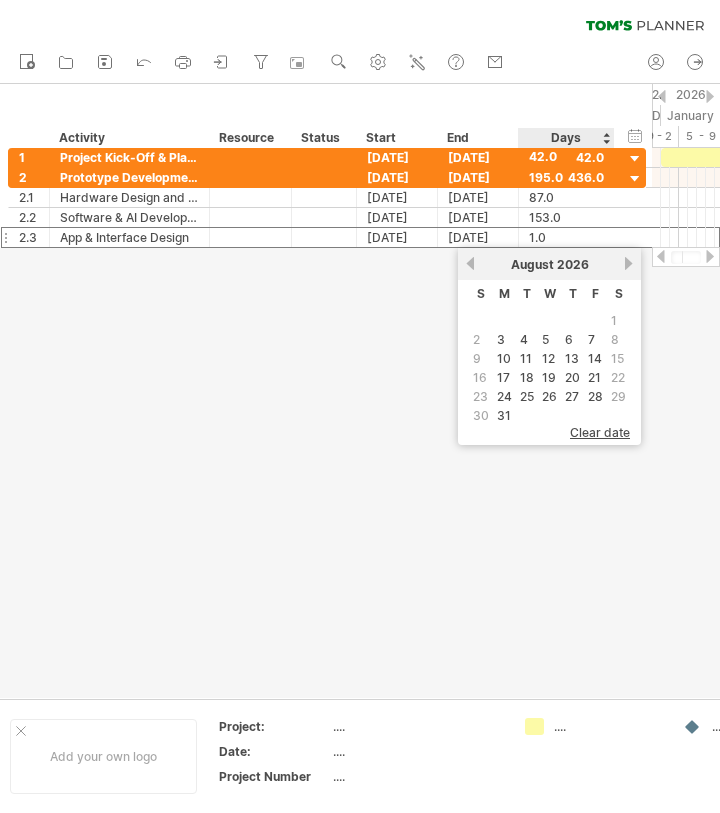 click on "next" at bounding box center [628, 263] 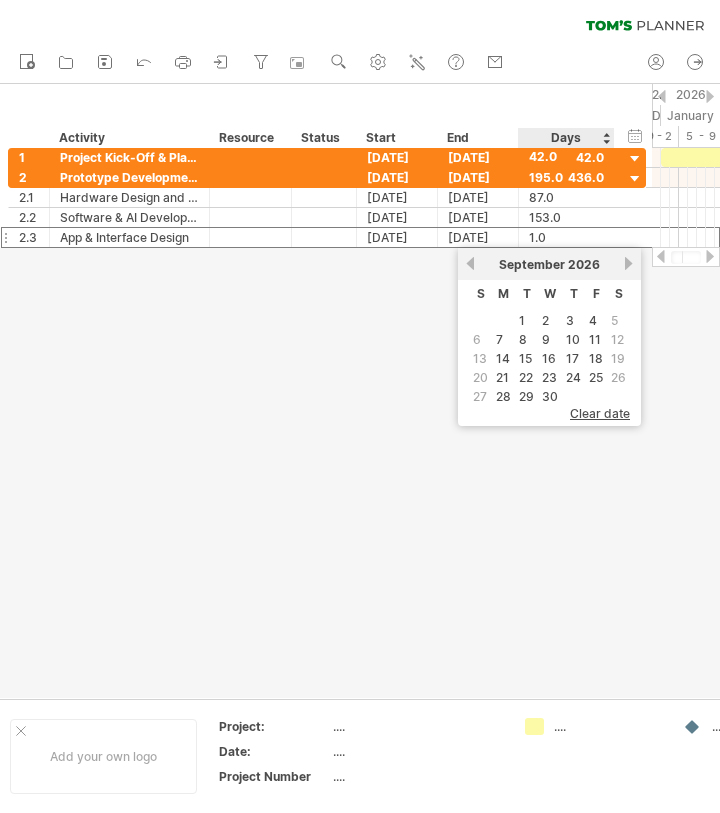 click on "next" at bounding box center (628, 263) 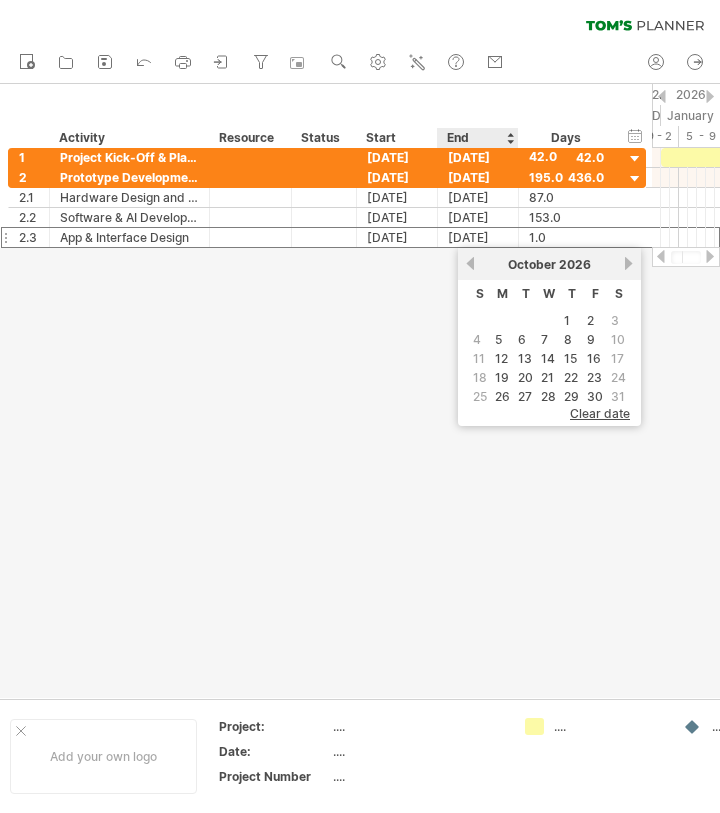 click on "previous" at bounding box center [470, 263] 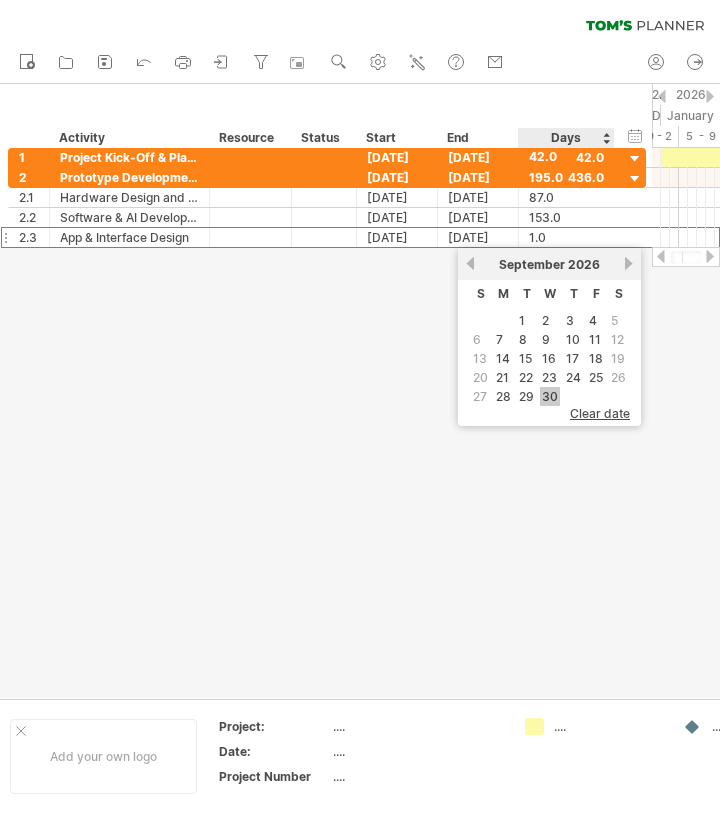 click on "30" at bounding box center [550, 396] 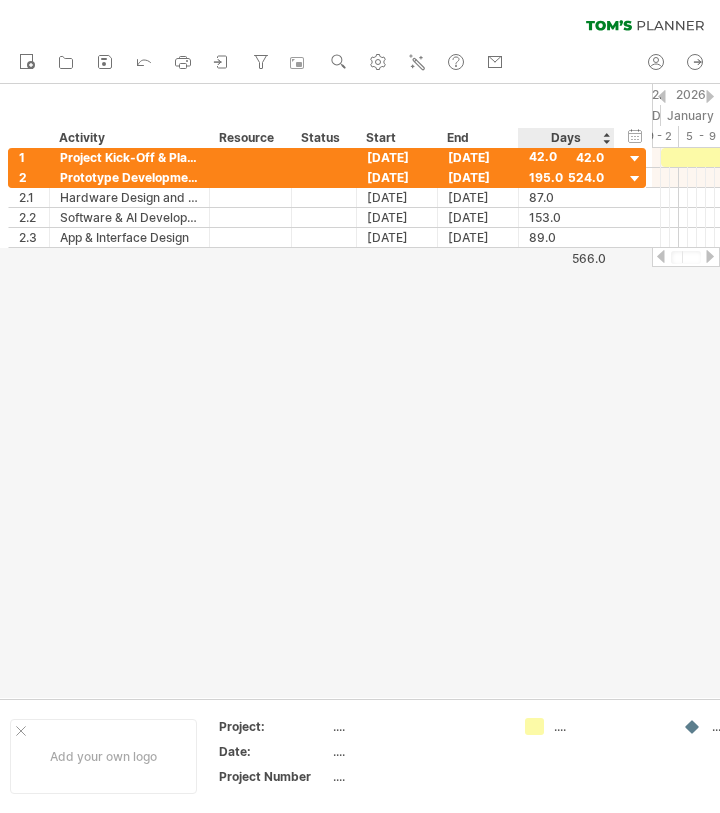 click at bounding box center (360, 391) 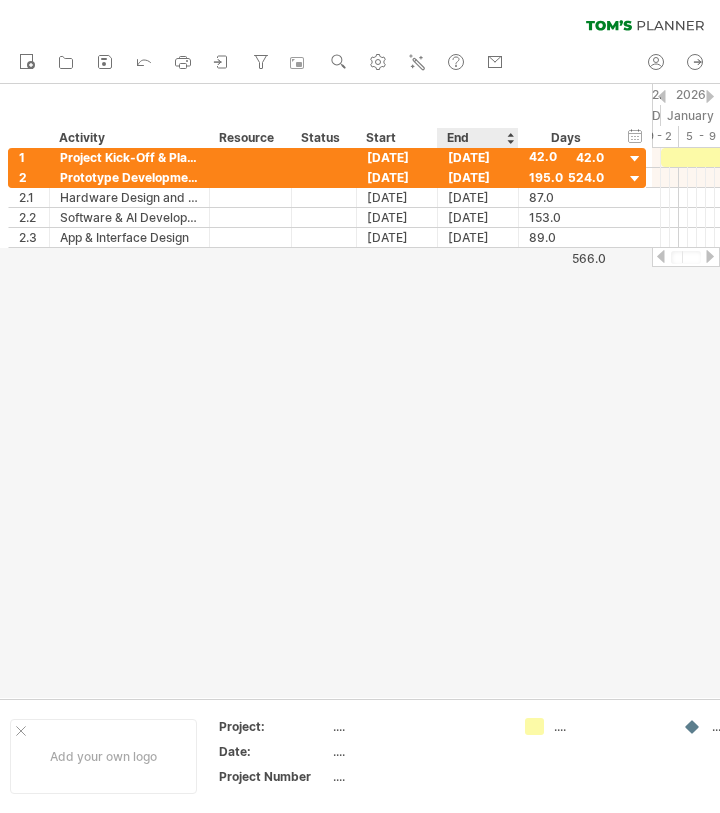 click at bounding box center [360, 391] 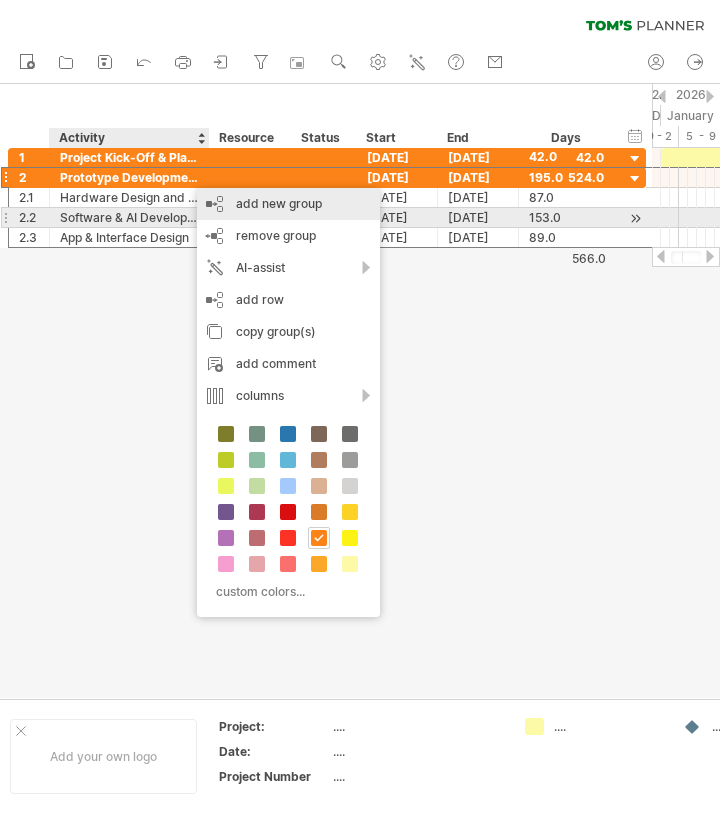 click on "add new group" at bounding box center (288, 204) 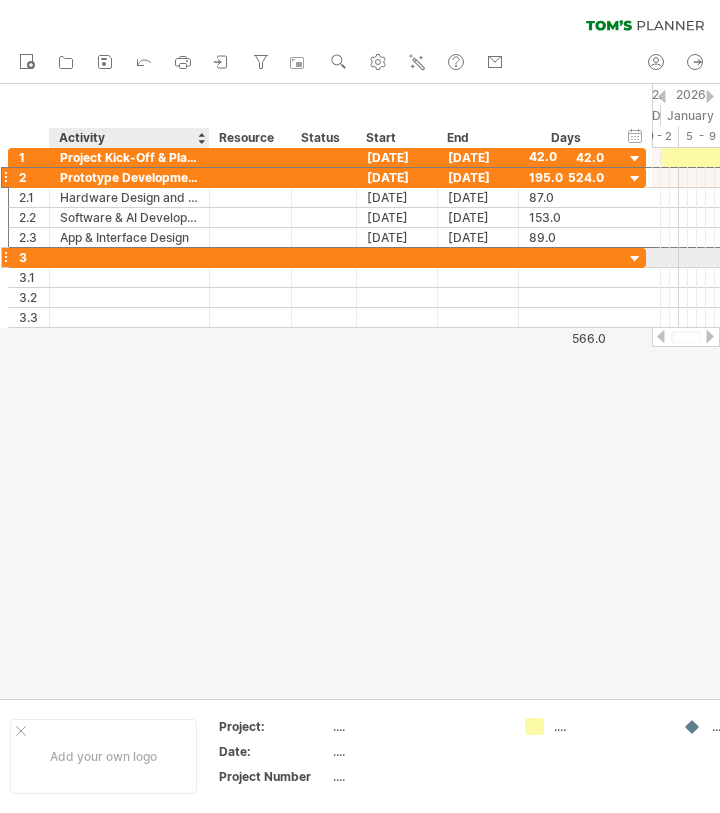 click at bounding box center (129, 257) 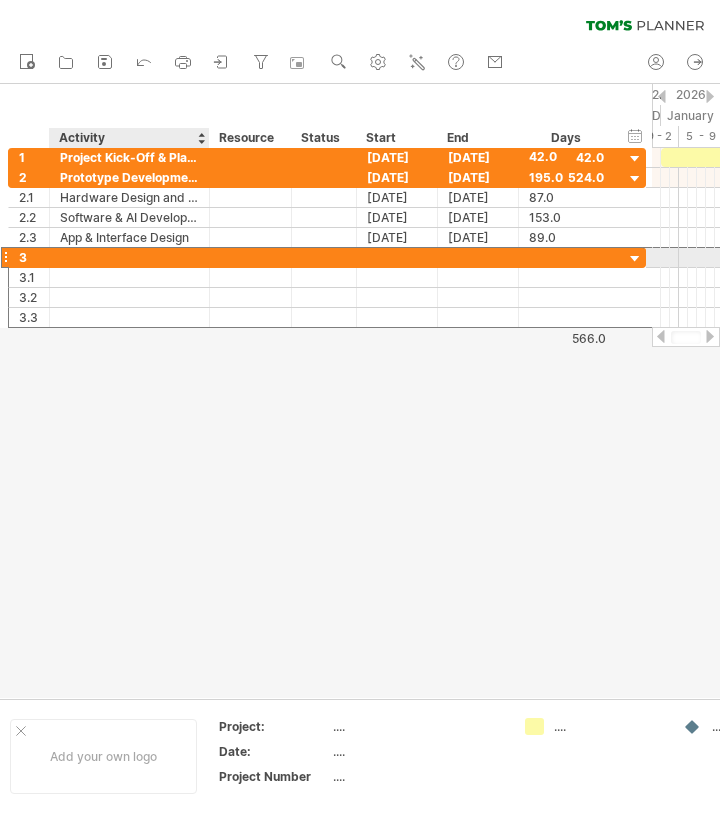 click at bounding box center [129, 257] 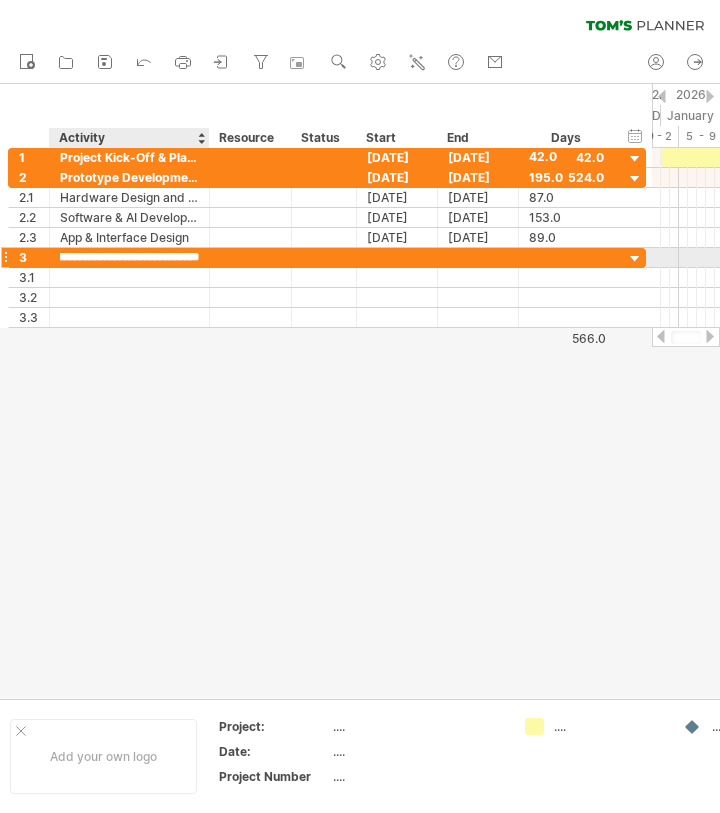 type on "**********" 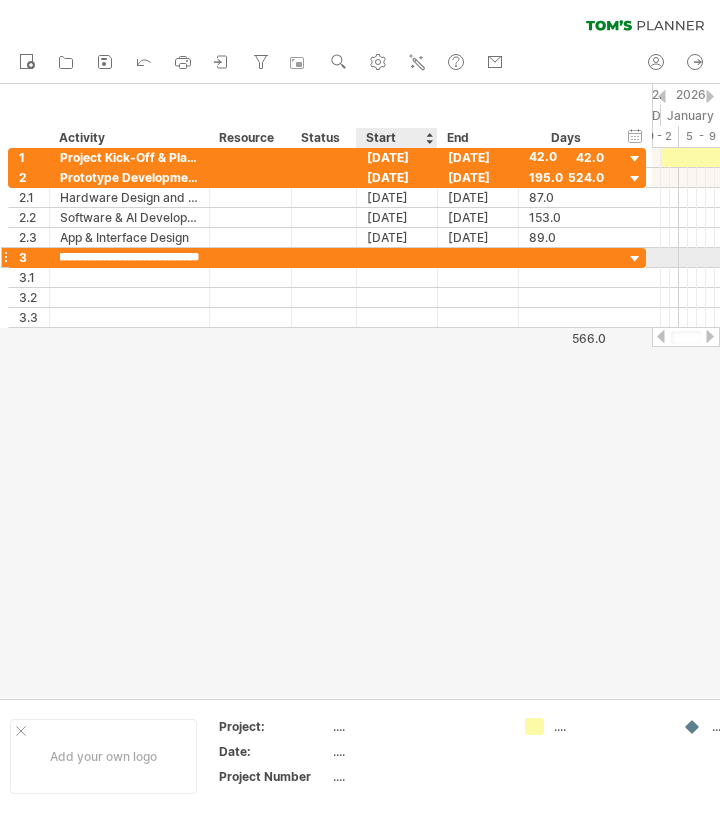 click at bounding box center (397, 257) 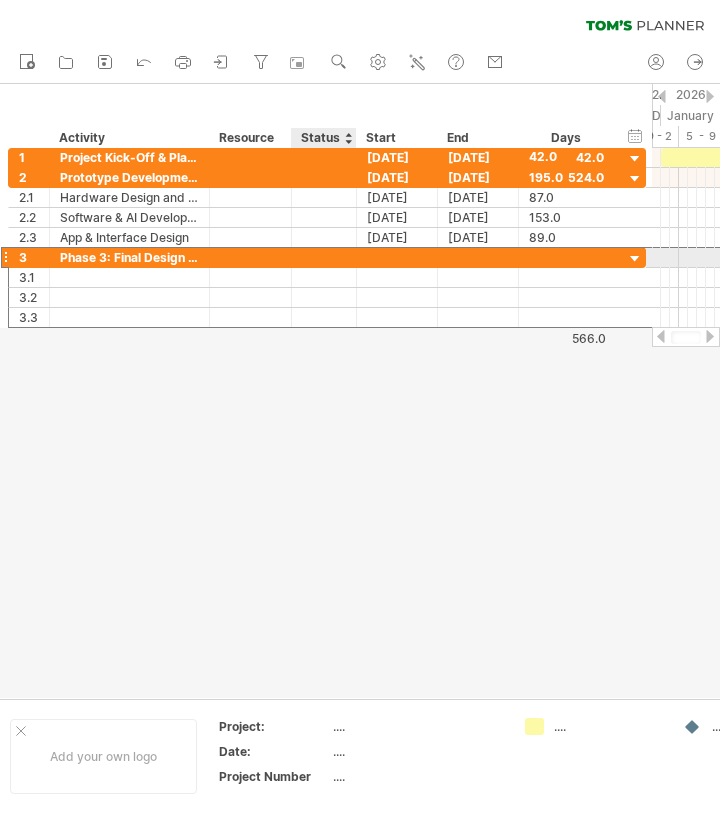 click at bounding box center (397, 257) 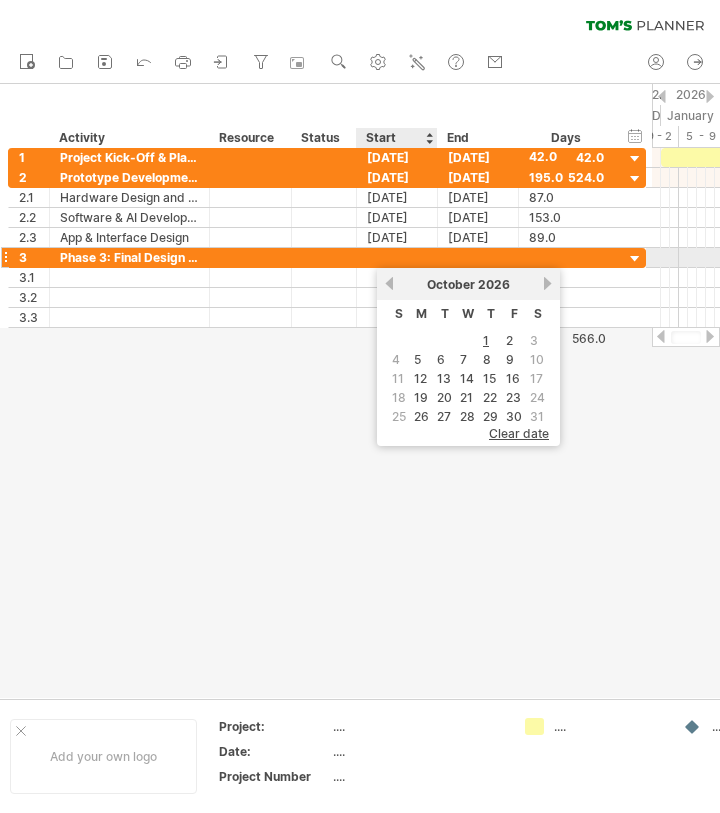 click at bounding box center (397, 257) 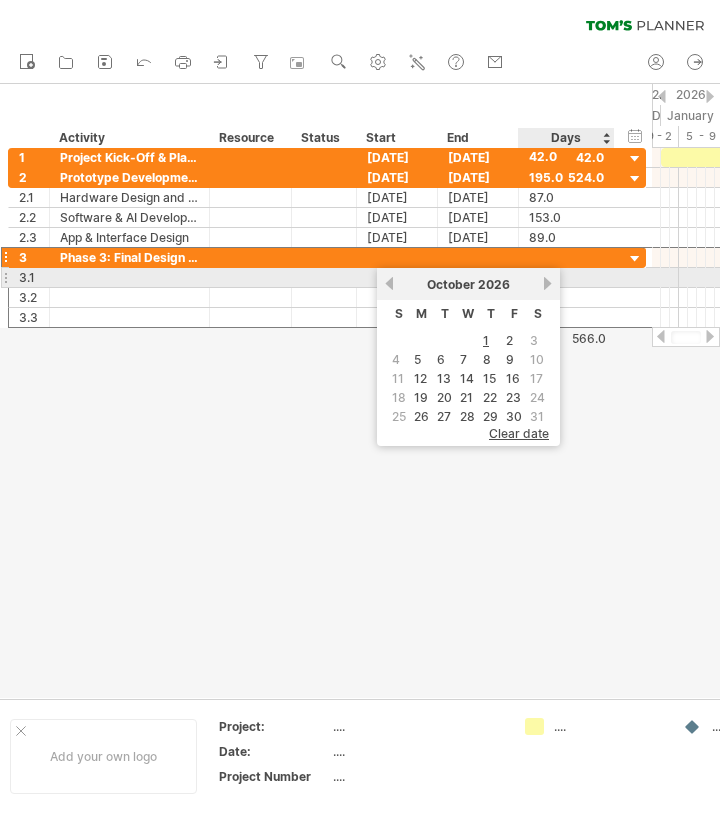 click on "next" at bounding box center [547, 283] 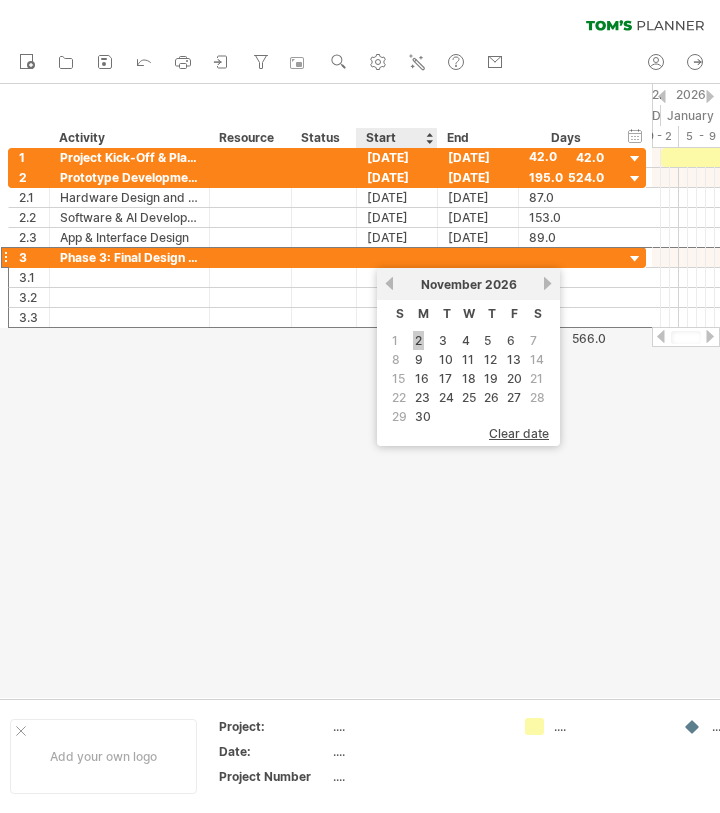 click on "2" at bounding box center (418, 340) 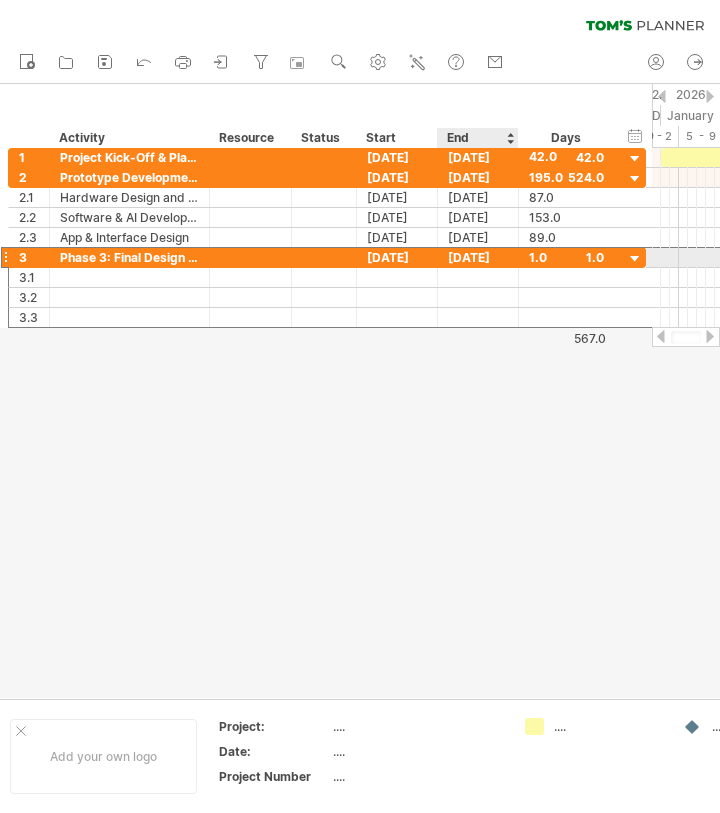 click on "[DATE]" at bounding box center [478, 257] 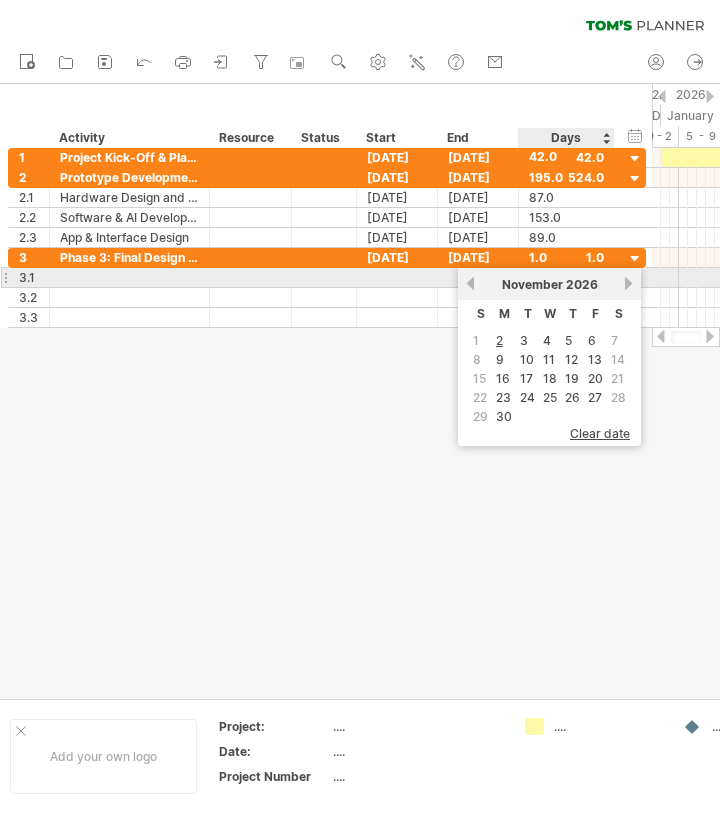 click on "[MONTH]   [YEAR]" at bounding box center (549, 284) 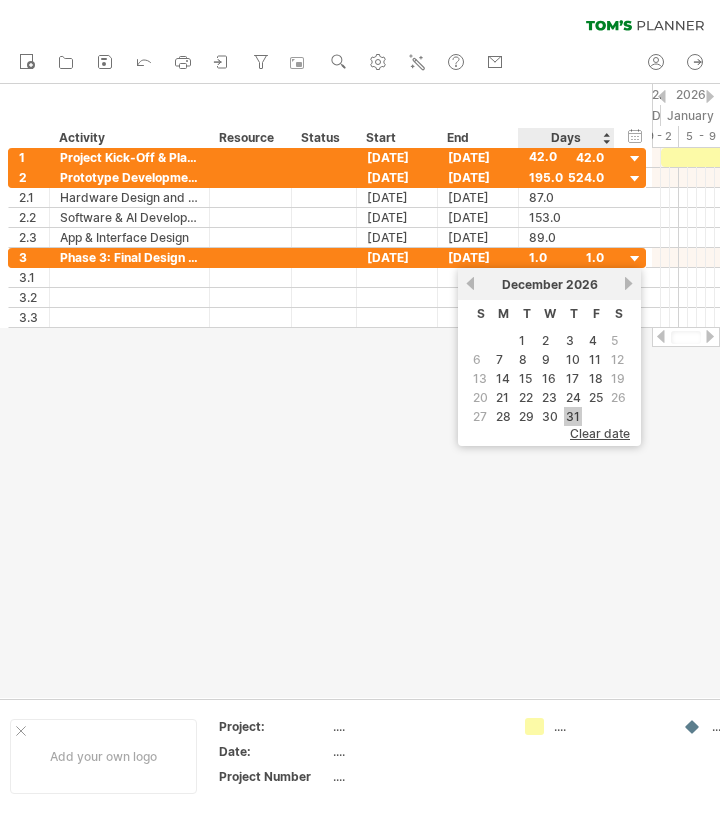 click on "31" at bounding box center [573, 416] 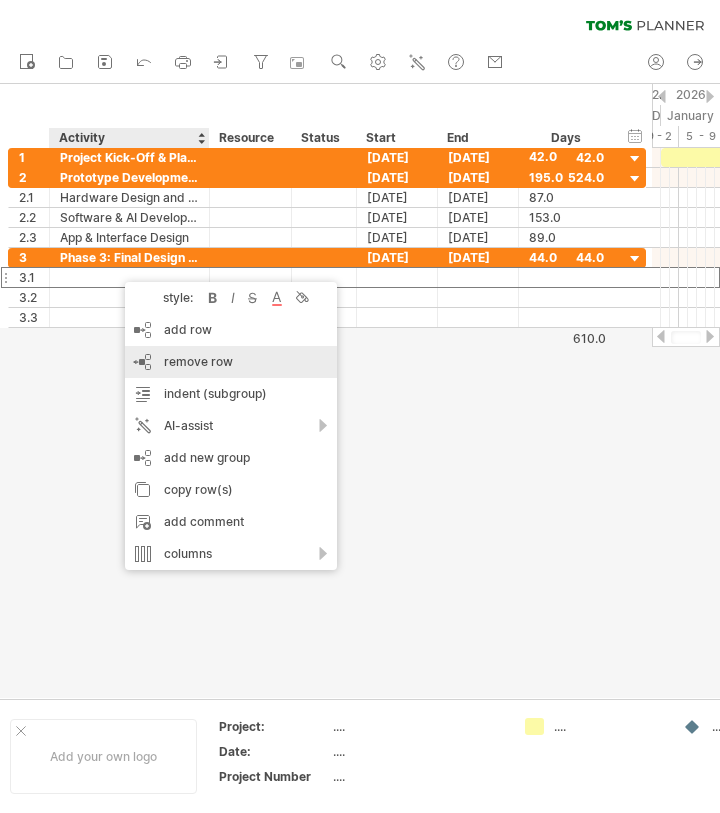 click on "remove row" at bounding box center (198, 361) 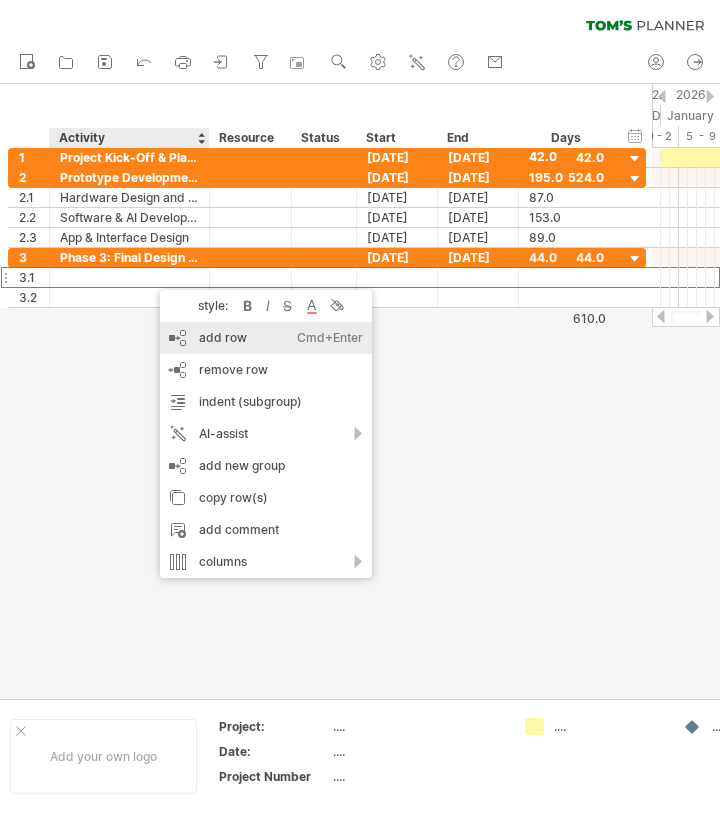 click on "remove row" at bounding box center (233, 369) 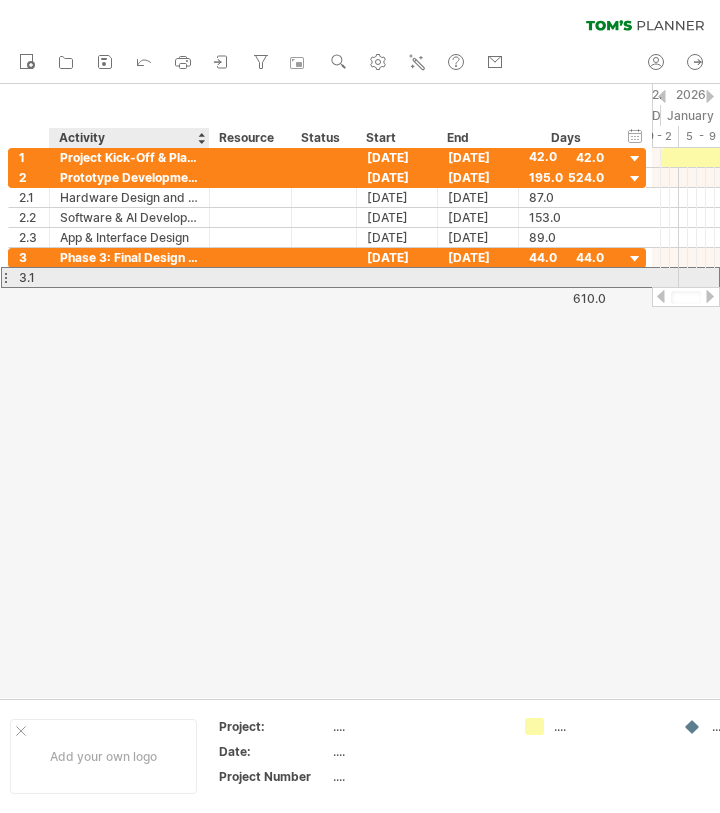 click at bounding box center (129, 277) 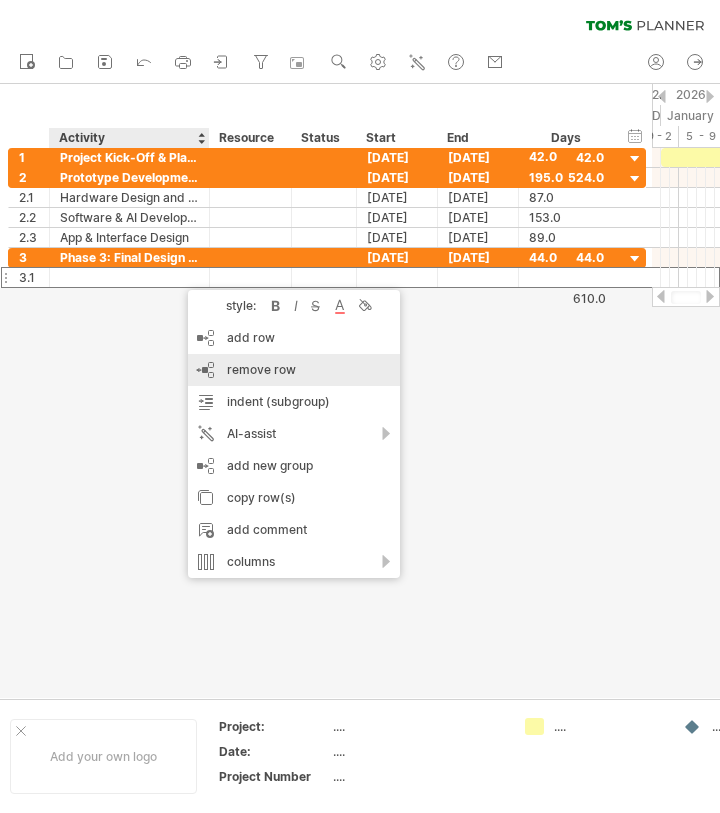 click on "remove row" at bounding box center [261, 369] 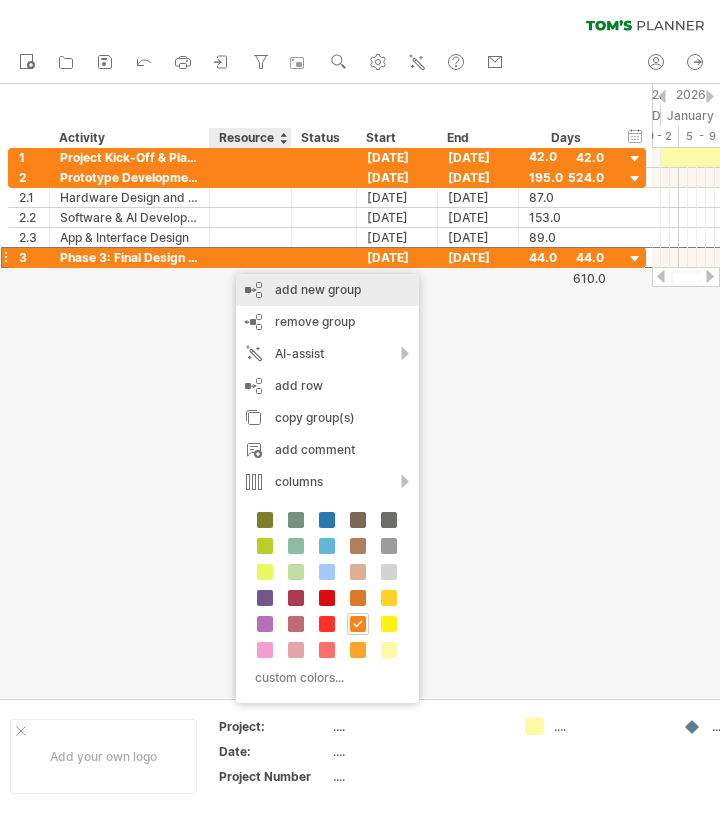 click on "add new group" at bounding box center [327, 290] 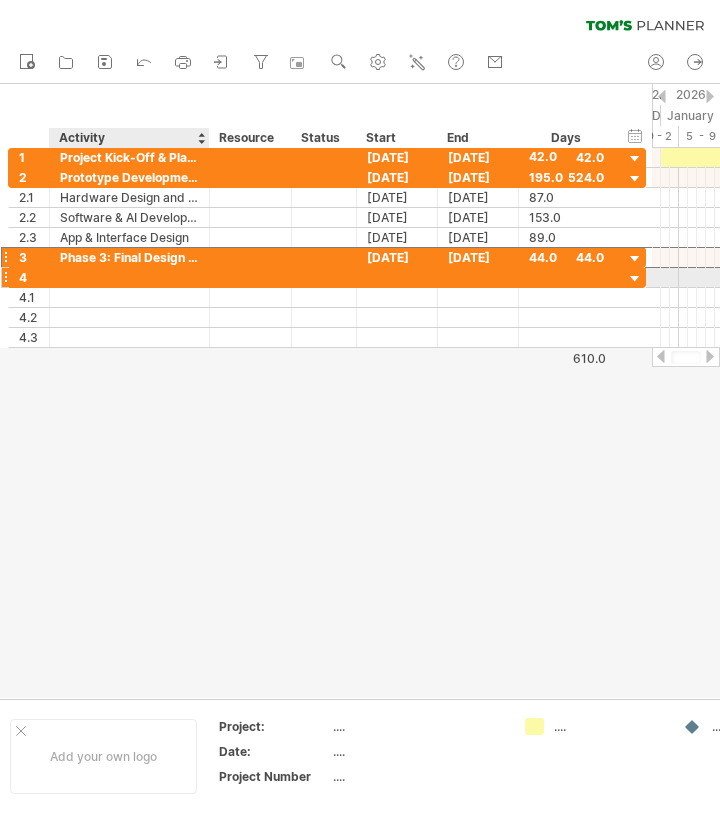 click at bounding box center (129, 277) 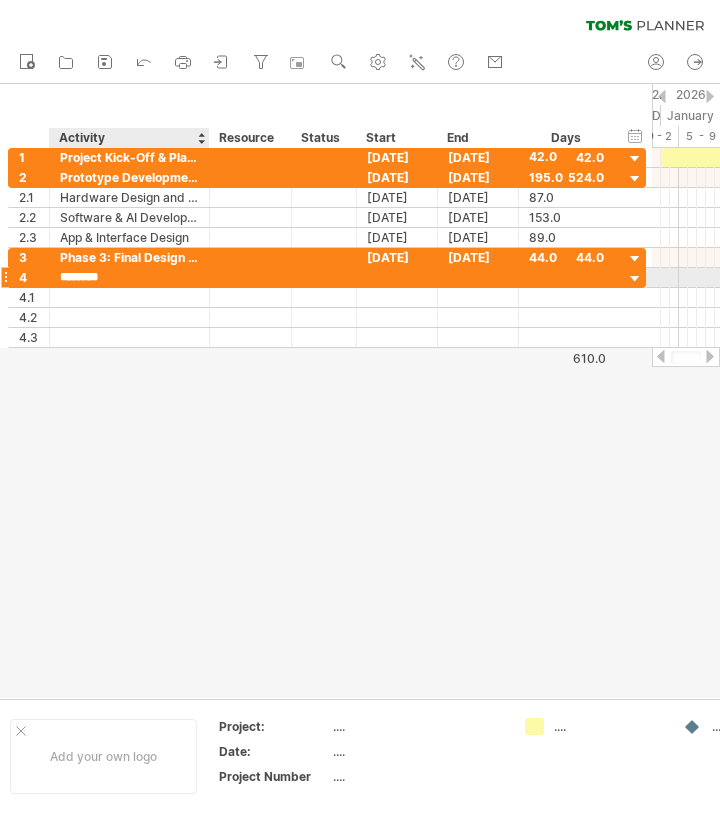 type on "*" 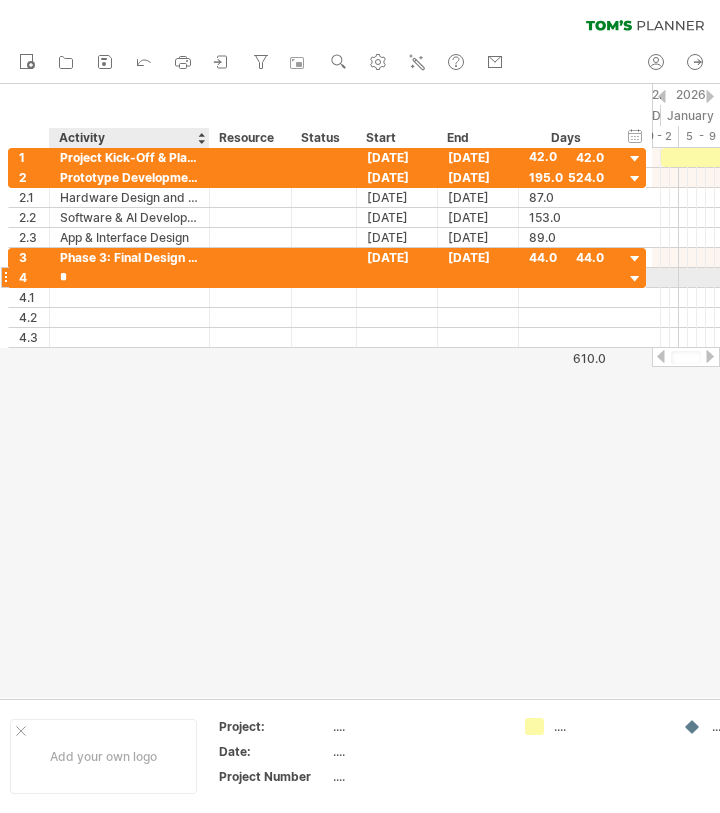 type 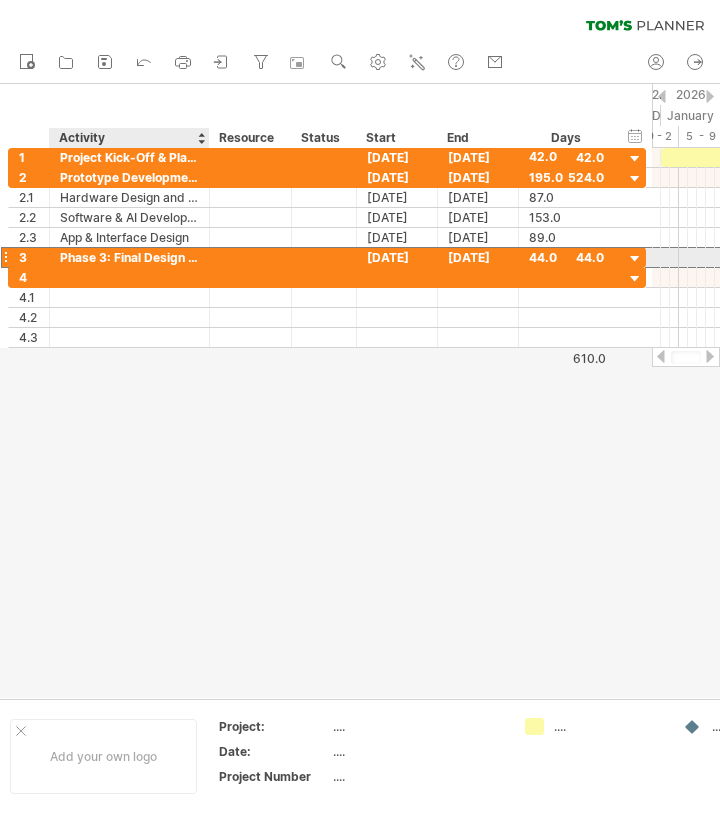 click on "Phase 3: Final Design & Pilot Production" at bounding box center (129, 257) 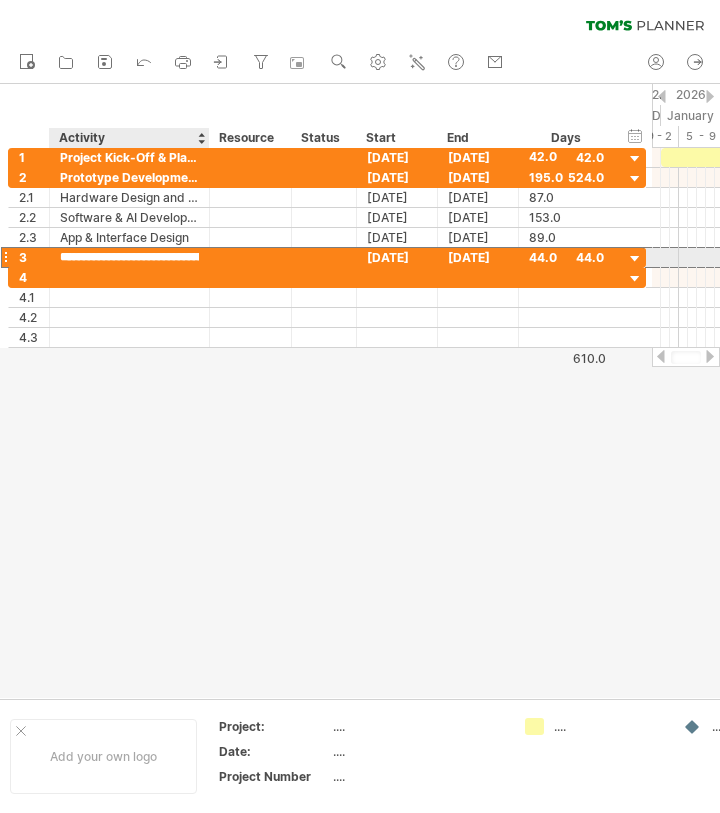 click on "**********" at bounding box center (129, 257) 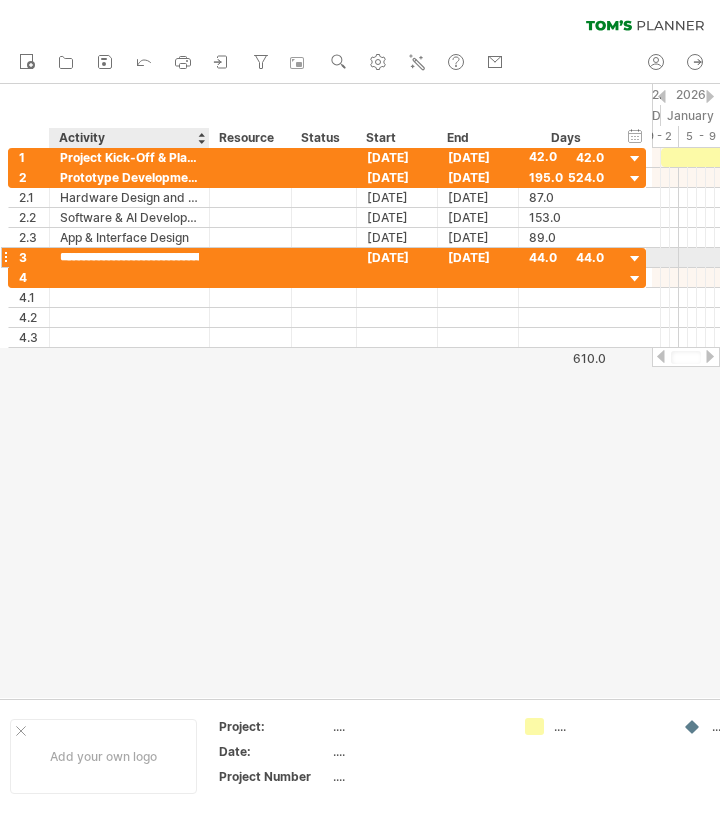 click on "**********" at bounding box center [129, 257] 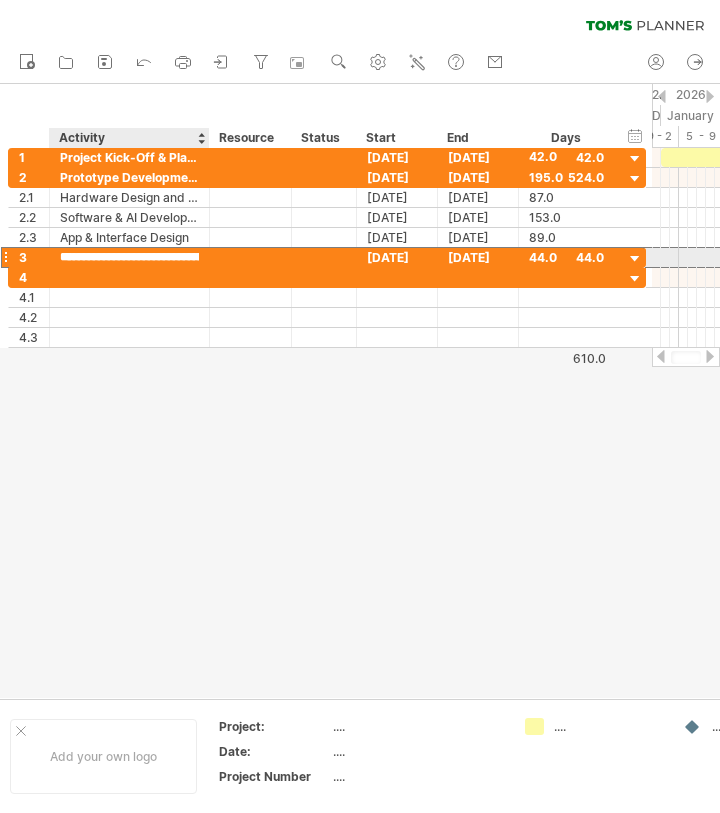 click on "**********" at bounding box center [129, 257] 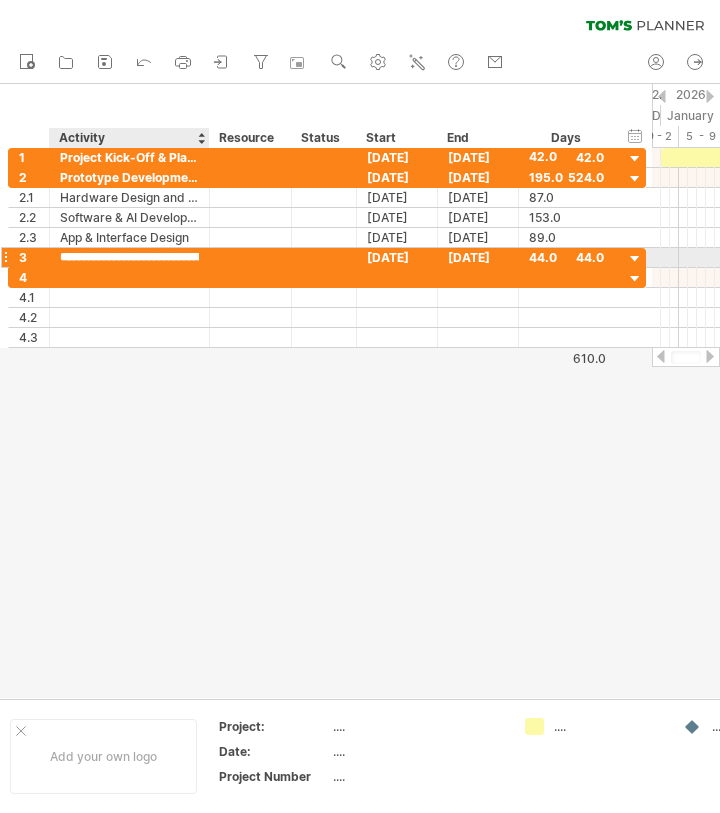 click on "**********" at bounding box center (129, 257) 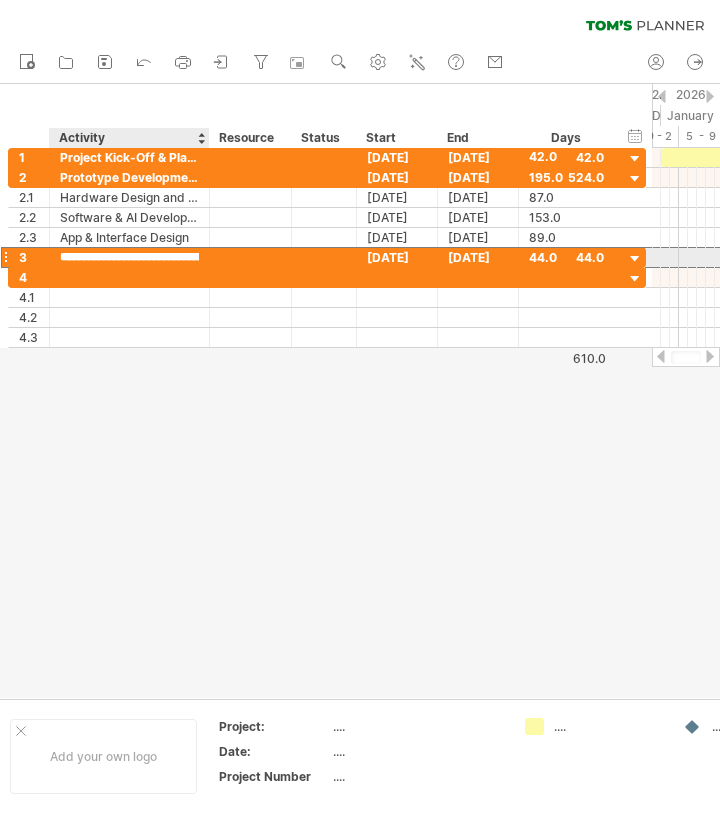 click on "**********" at bounding box center [129, 257] 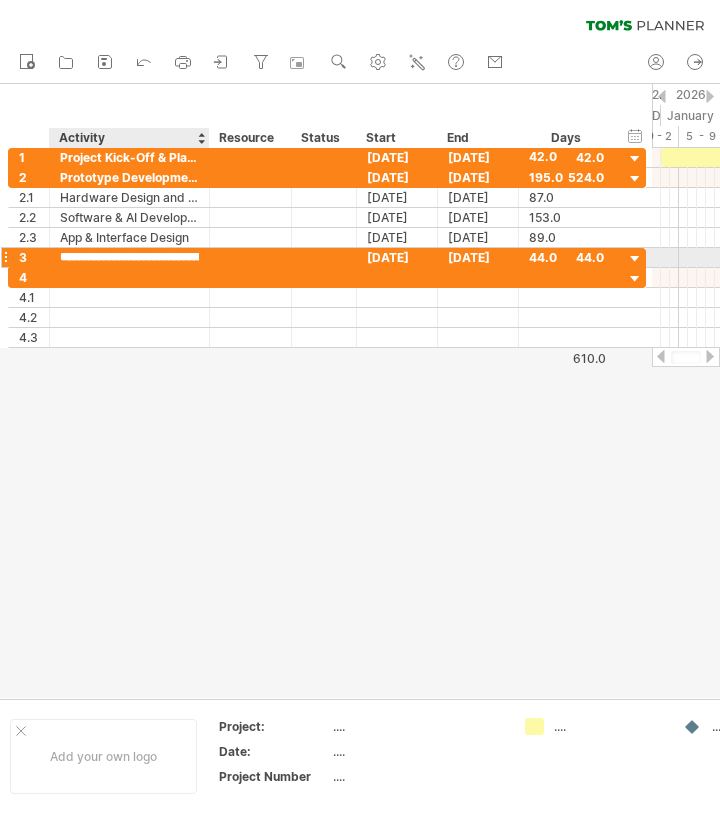 click on "**********" at bounding box center (129, 257) 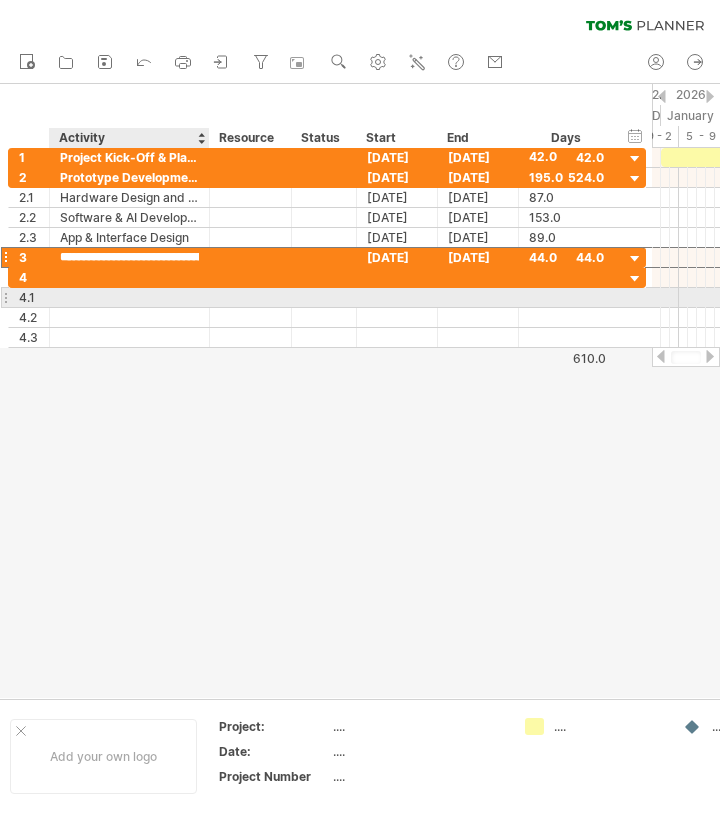 type on "**********" 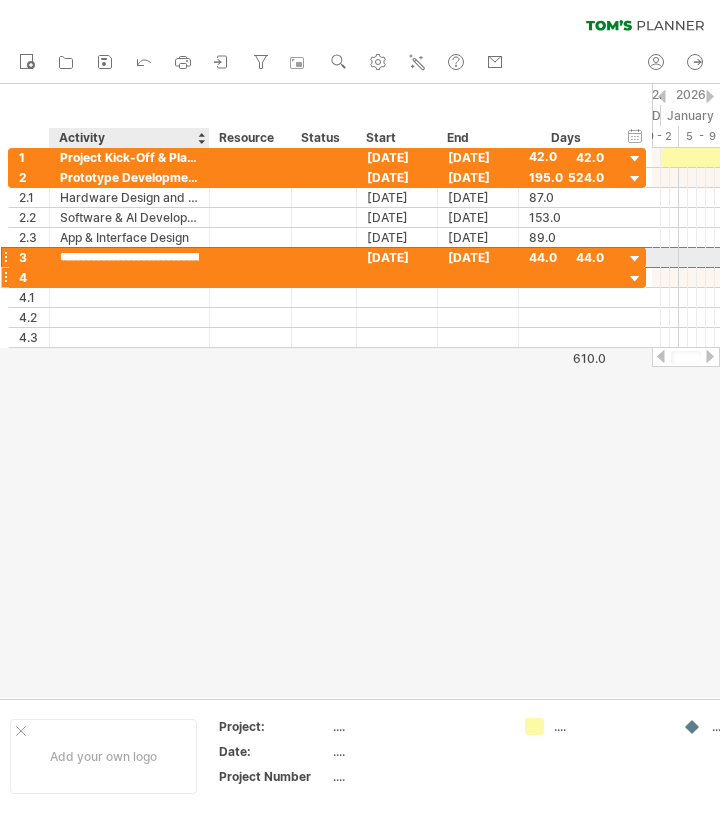 click at bounding box center (129, 277) 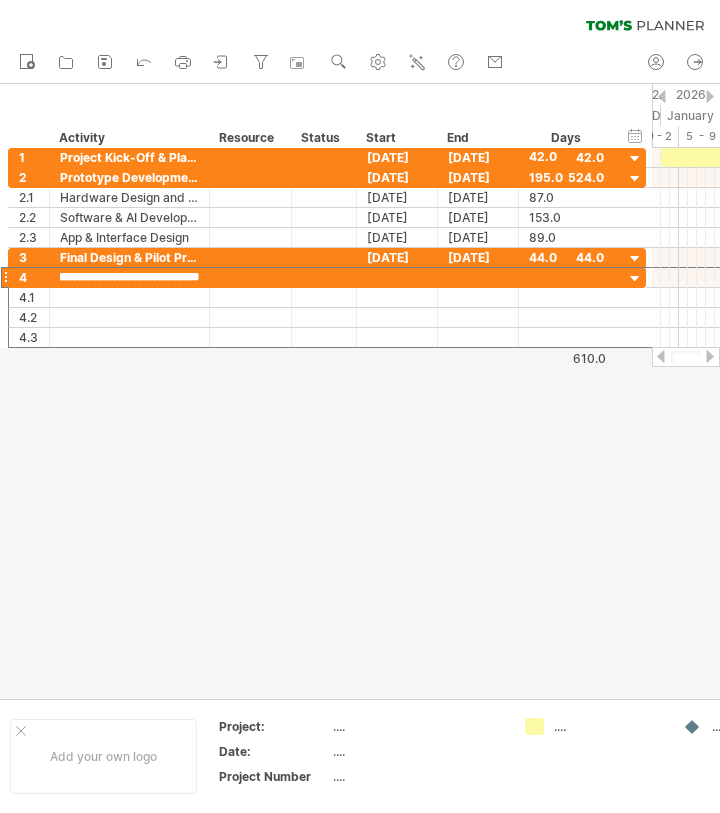 scroll, scrollTop: 0, scrollLeft: 49, axis: horizontal 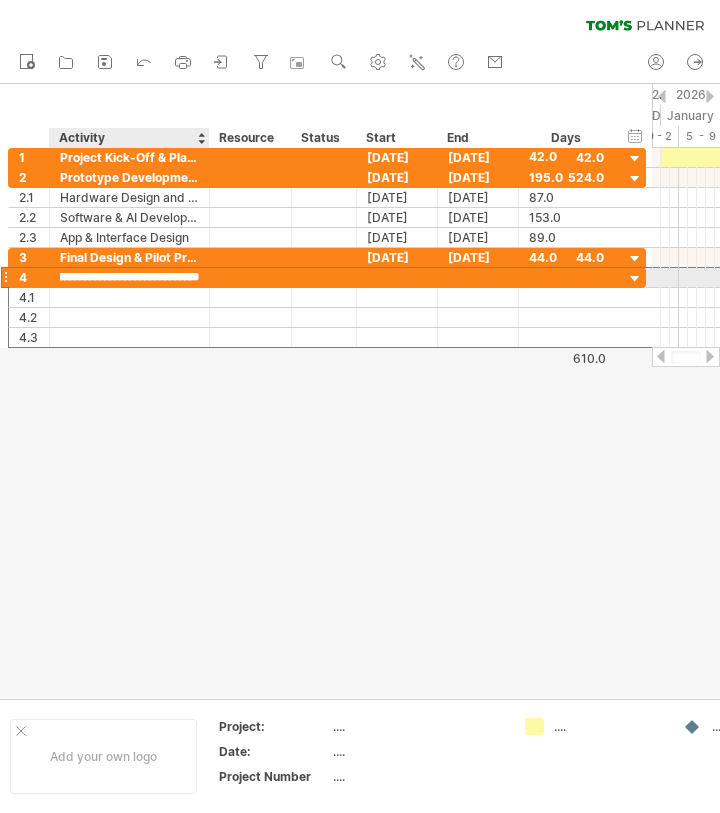 click on "**********" at bounding box center [129, 277] 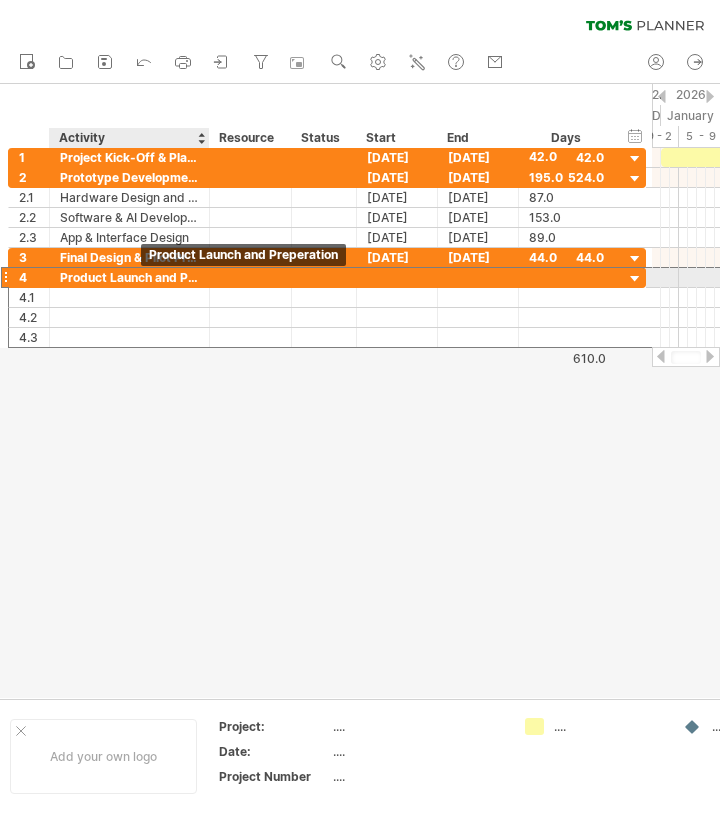 click on "Product Launch and Preperation" at bounding box center (129, 277) 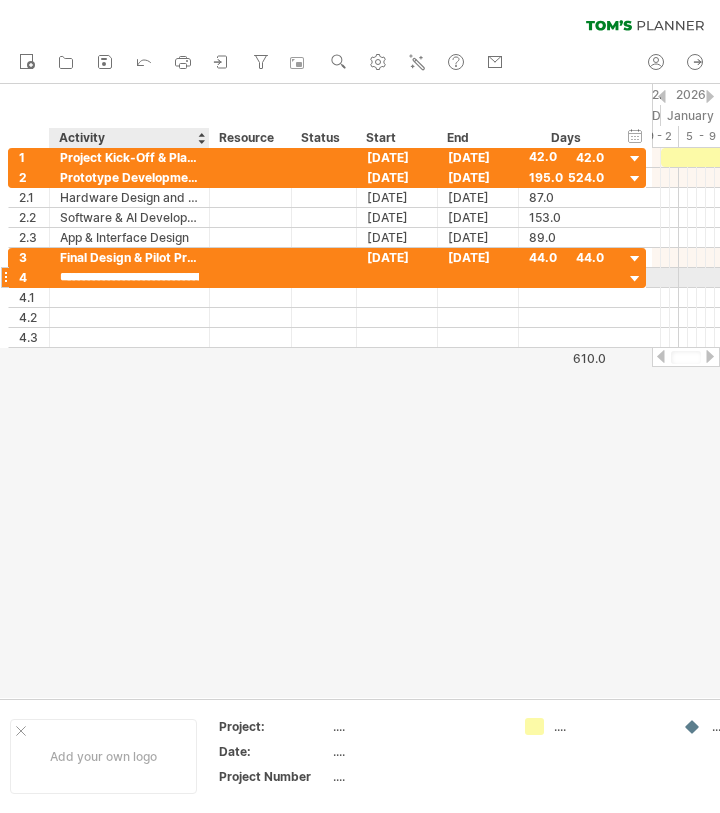 click on "**********" at bounding box center (129, 277) 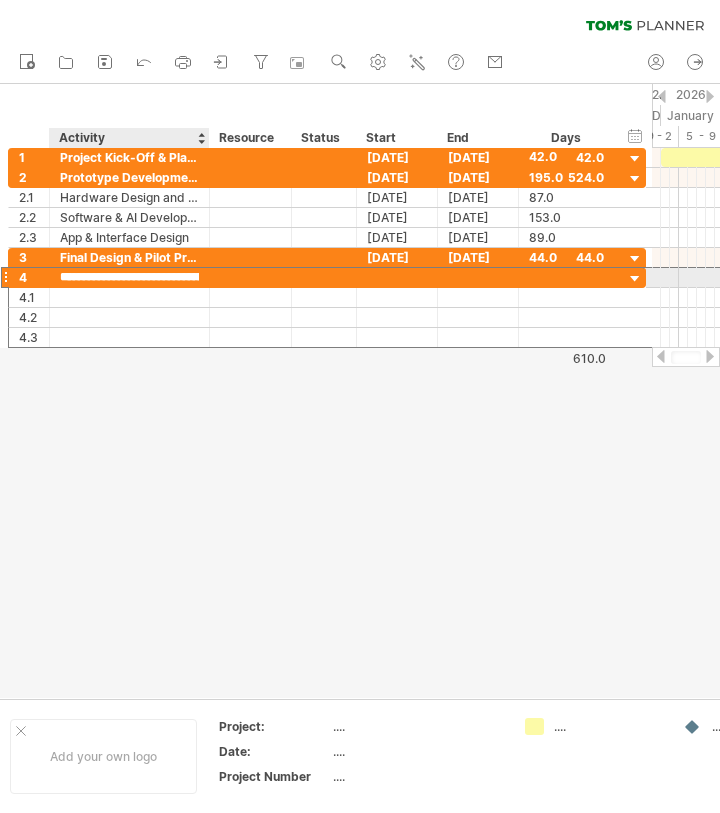 click on "**********" at bounding box center (129, 277) 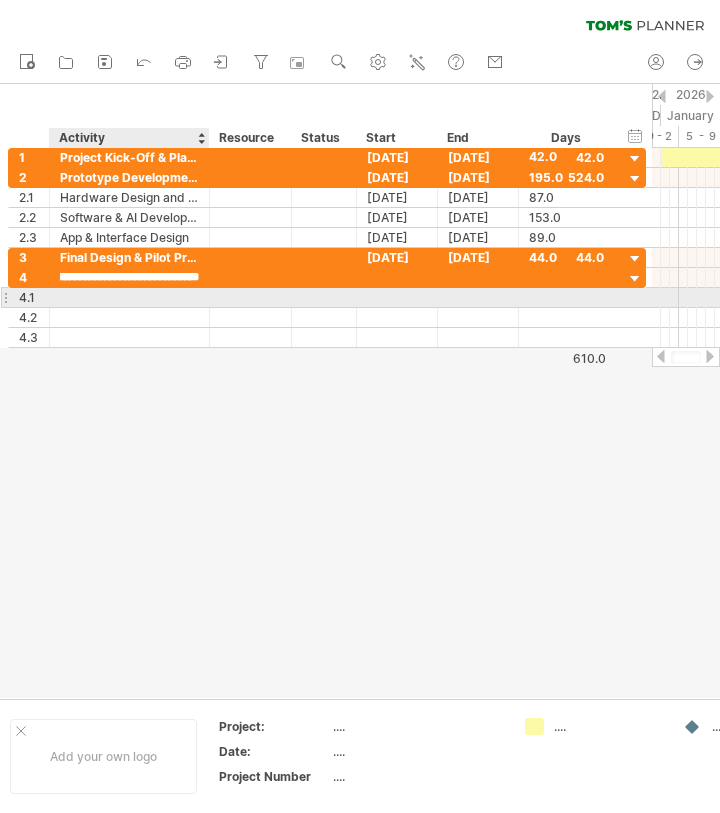 scroll, scrollTop: 0, scrollLeft: 49, axis: horizontal 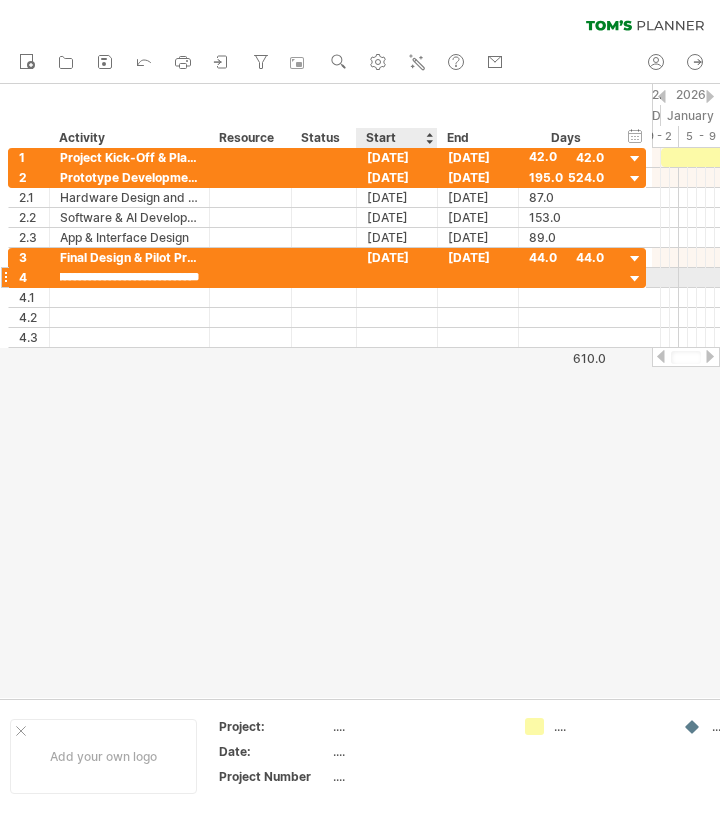click at bounding box center [397, 277] 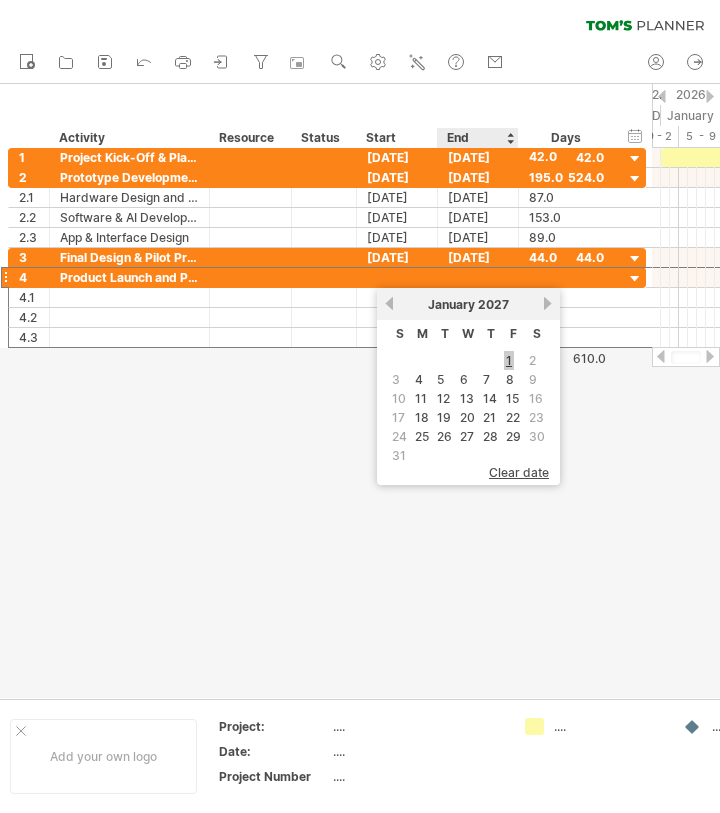 click on "1" at bounding box center (509, 360) 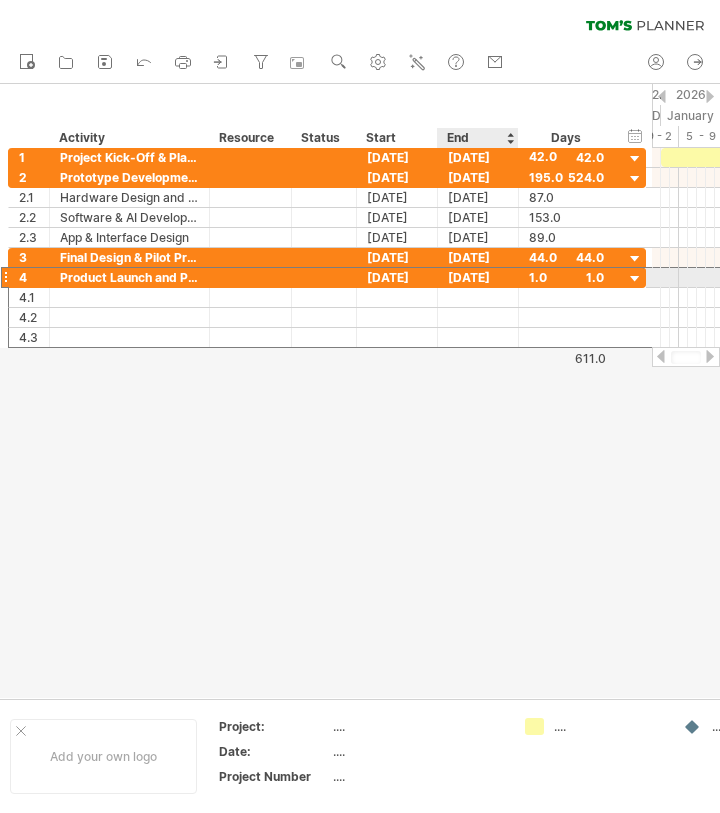 click on "[DATE]" at bounding box center [478, 277] 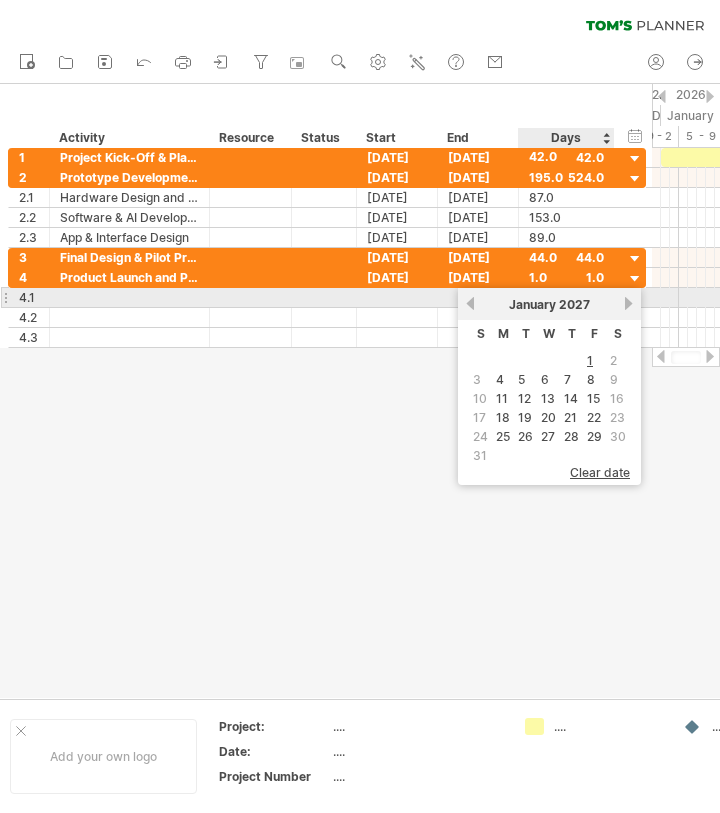click on "next" at bounding box center (628, 303) 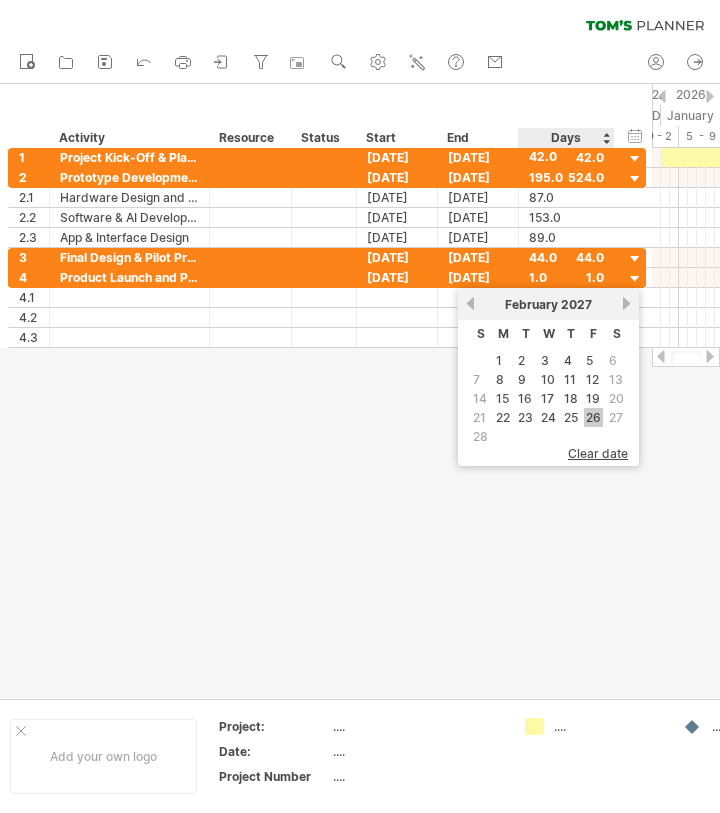 click on "26" at bounding box center [593, 417] 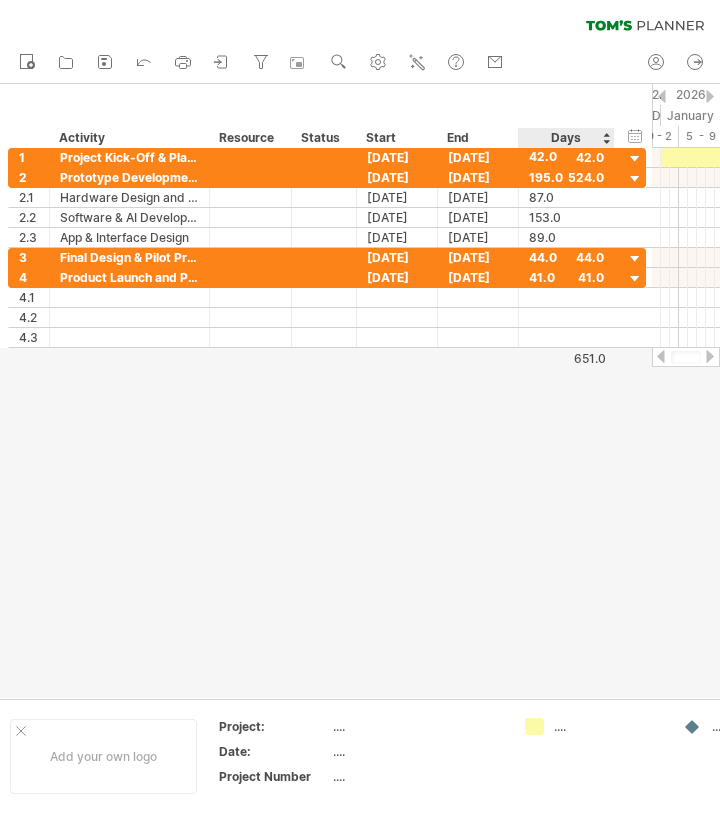 click at bounding box center (360, 391) 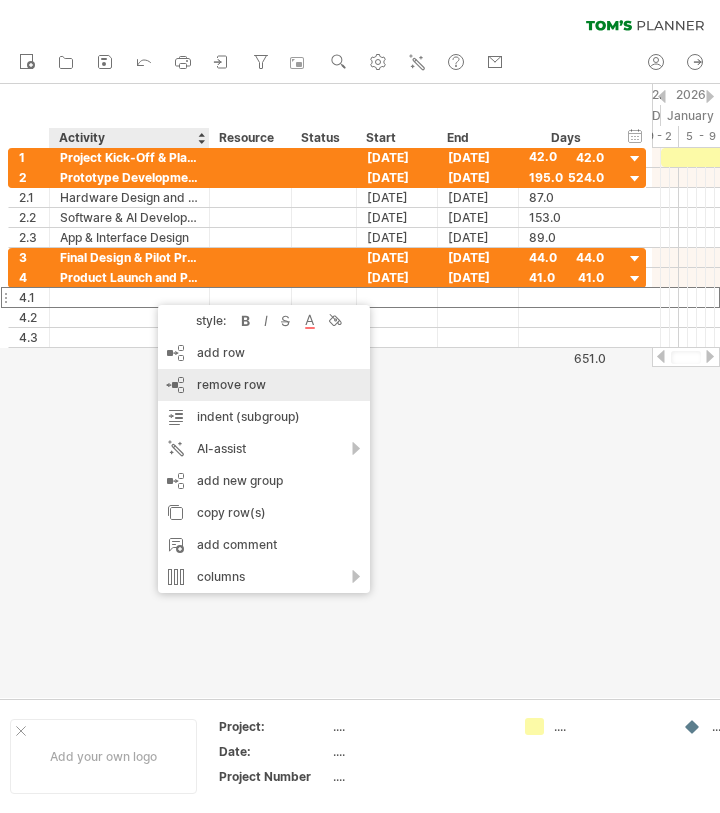 click on "remove row remove selected rows" at bounding box center (264, 385) 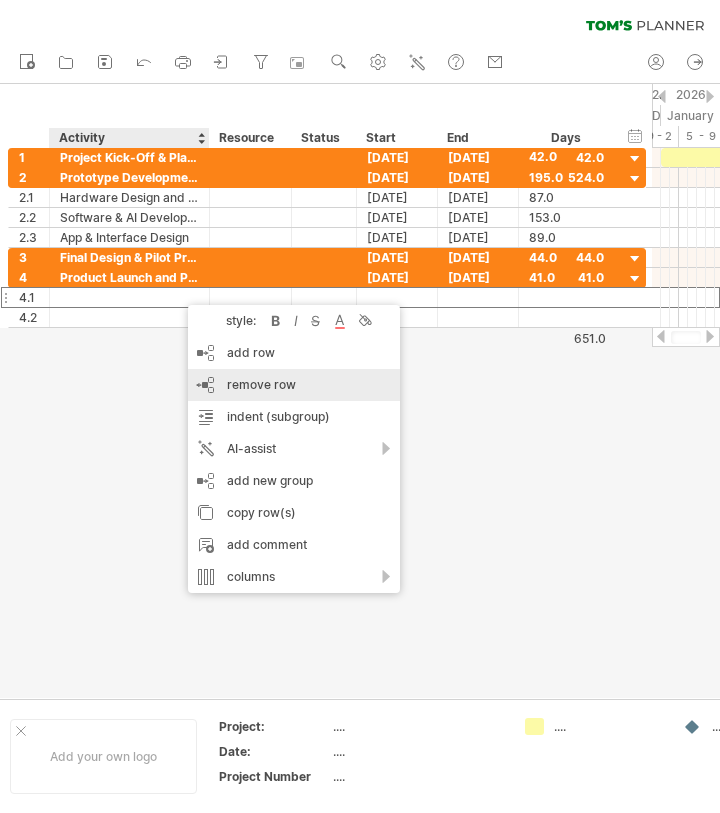 click on "remove row" at bounding box center (261, 384) 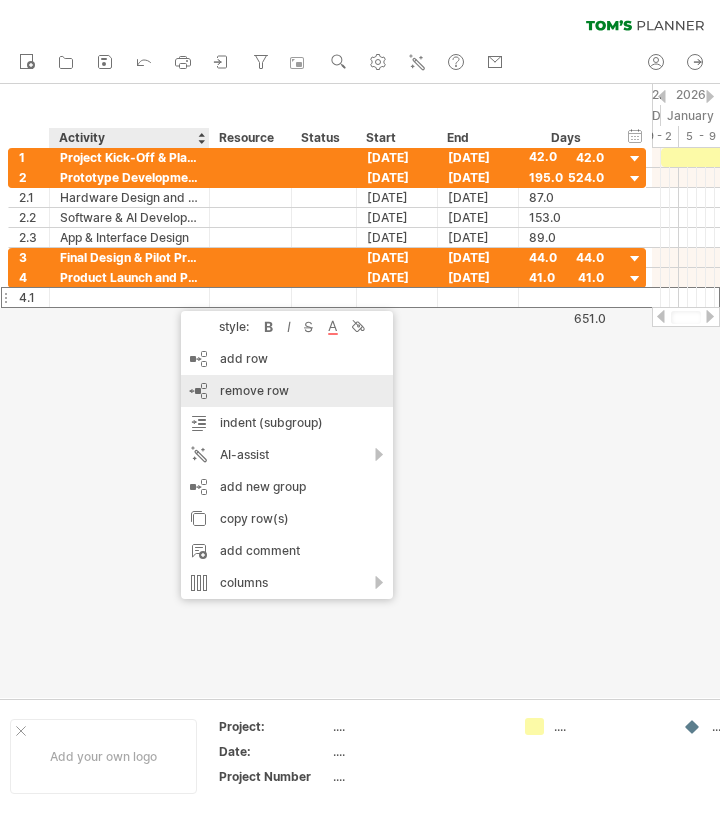 click on "remove row" at bounding box center (254, 390) 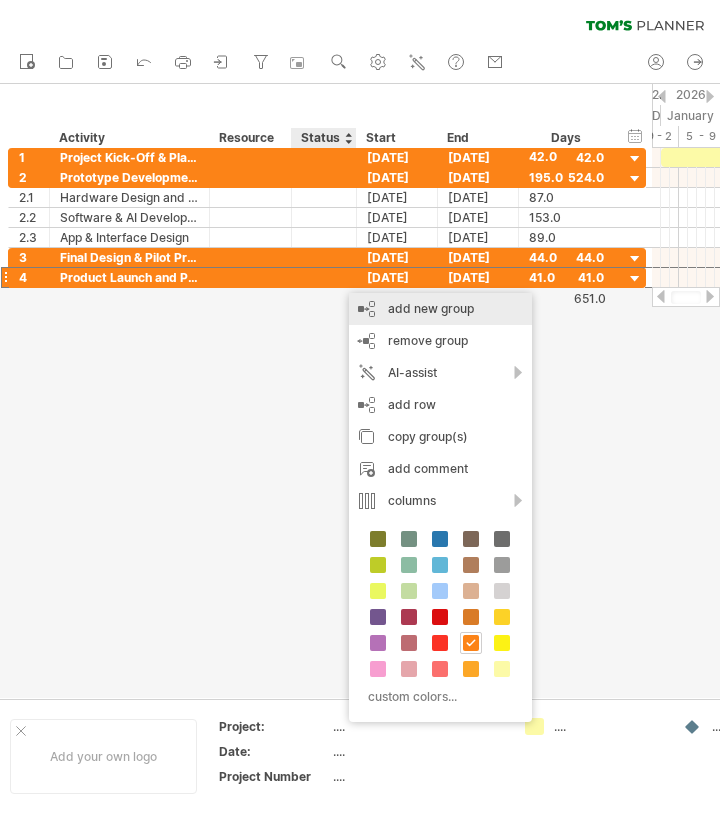 click on "add new group" at bounding box center [440, 309] 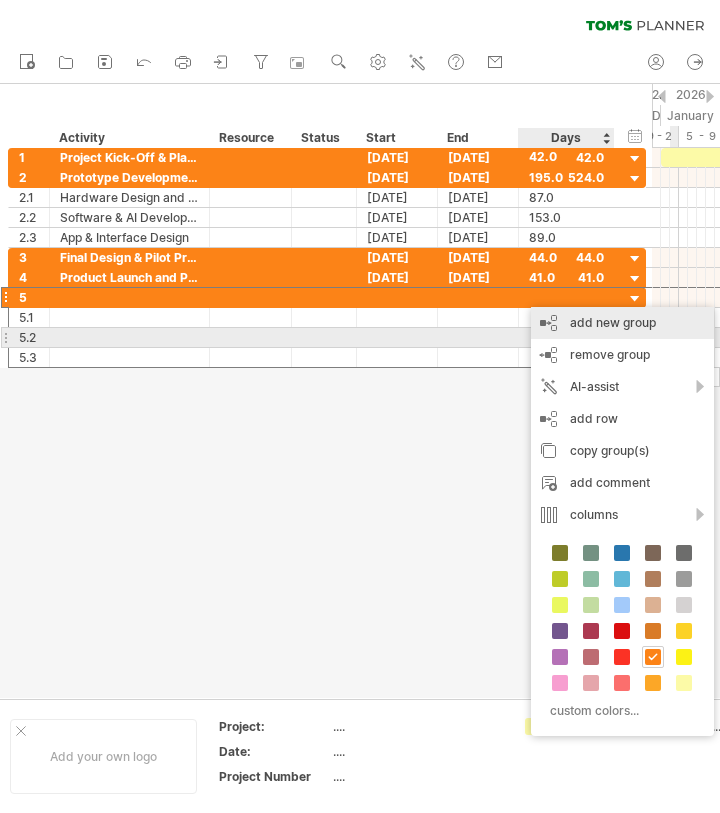 click on "add new group" at bounding box center [622, 323] 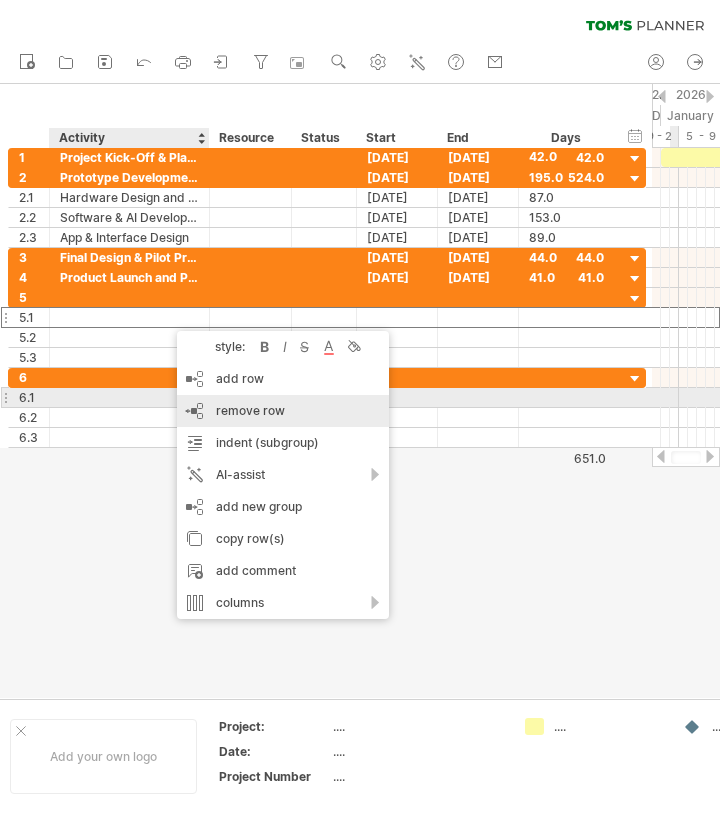 click on "remove row" at bounding box center [250, 410] 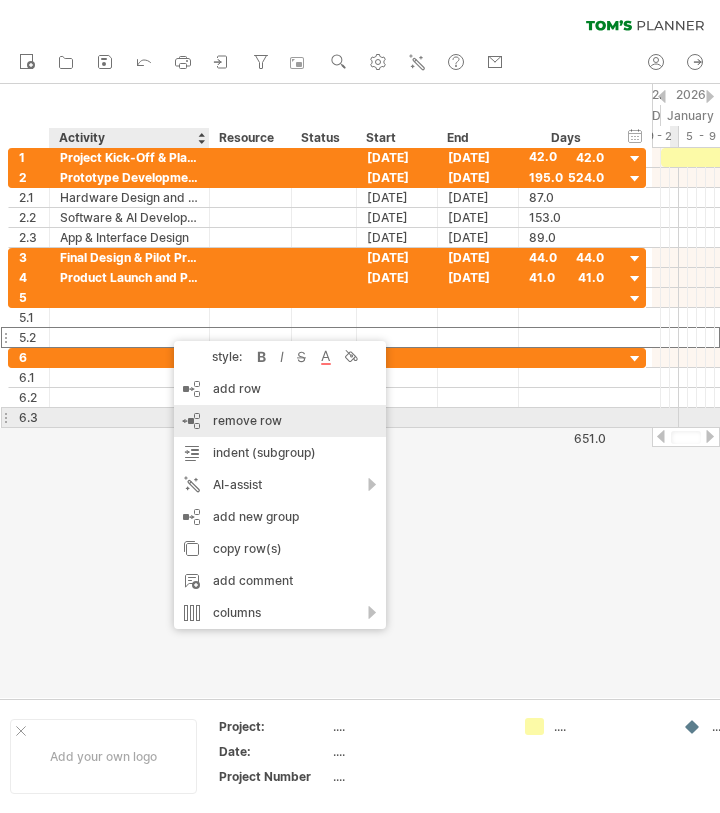 click on "remove row remove selected rows" at bounding box center [280, 421] 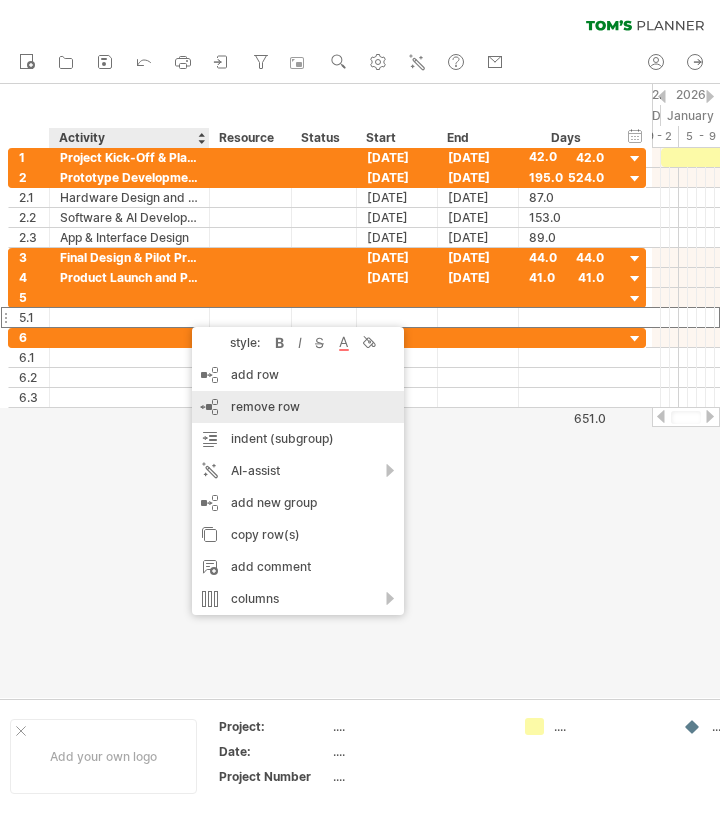 click on "remove row" at bounding box center (265, 406) 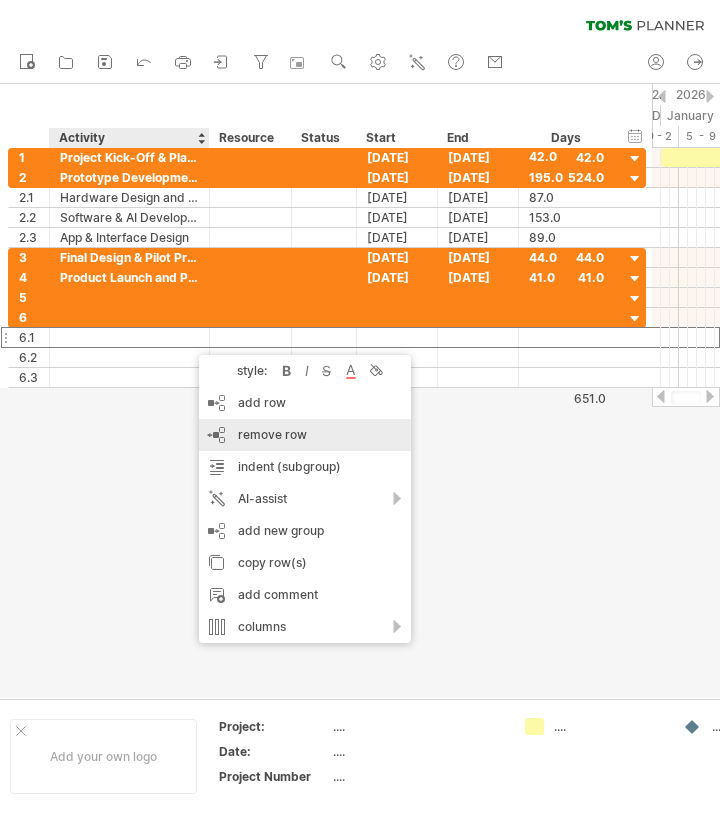 click on "remove row remove selected rows" at bounding box center (305, 435) 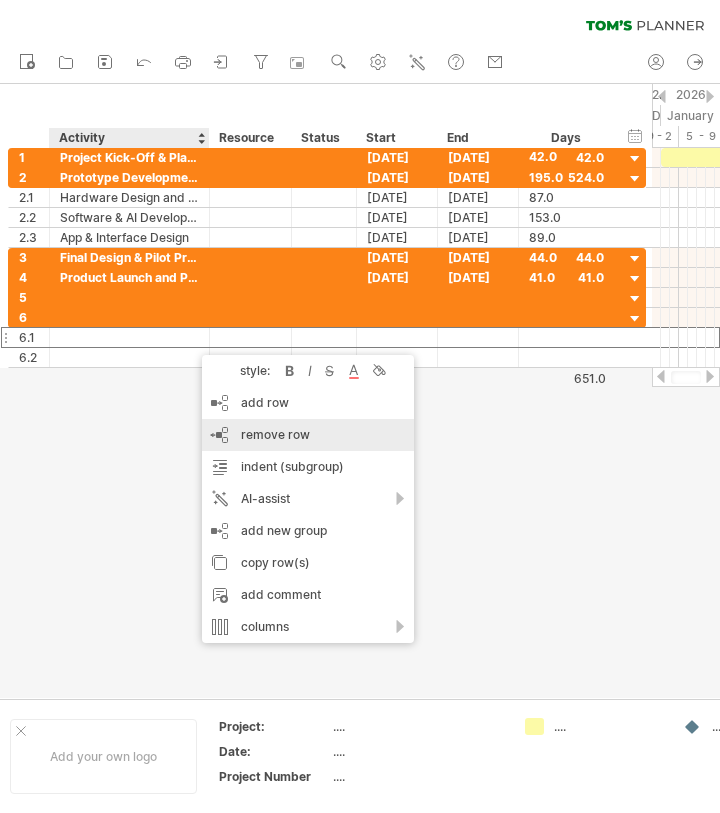 click on "remove row remove selected rows" at bounding box center [308, 435] 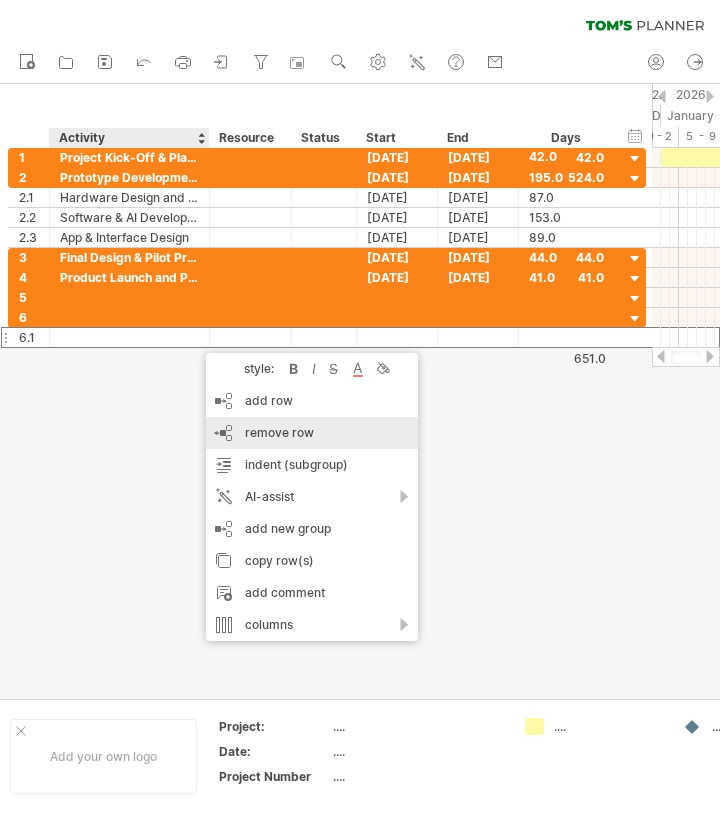 click on "remove row" at bounding box center [279, 432] 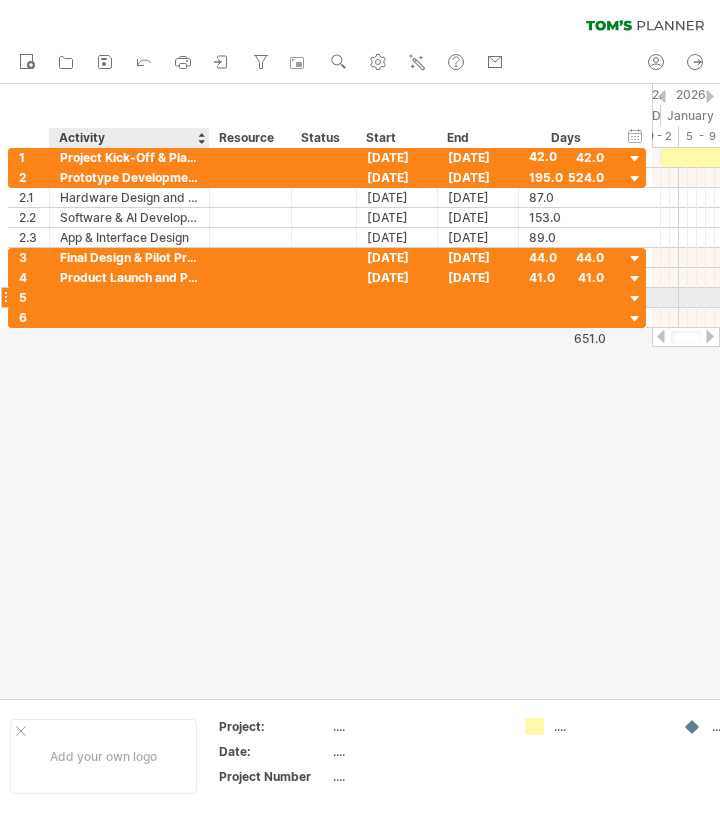 click at bounding box center [129, 297] 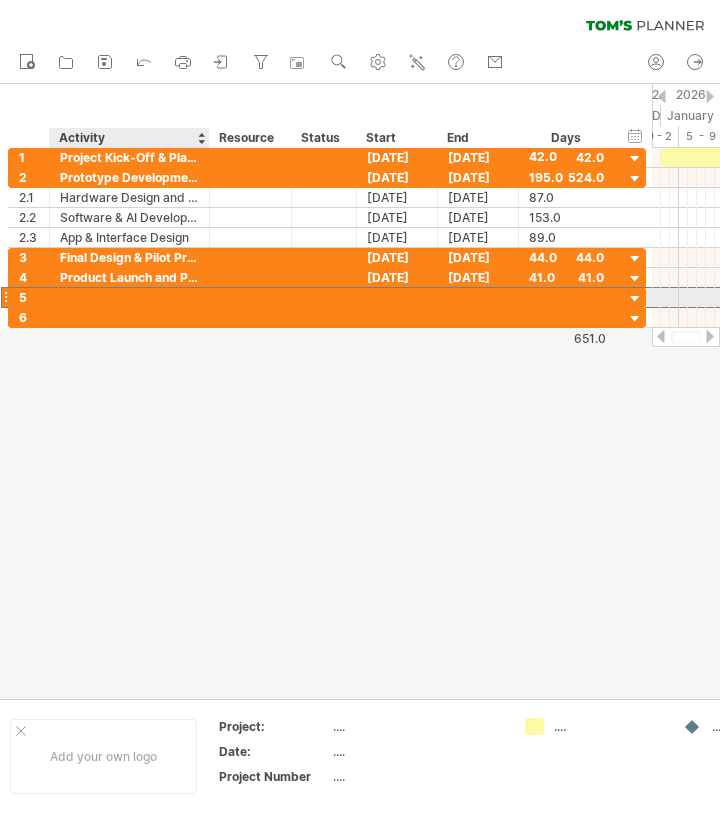 click at bounding box center (129, 297) 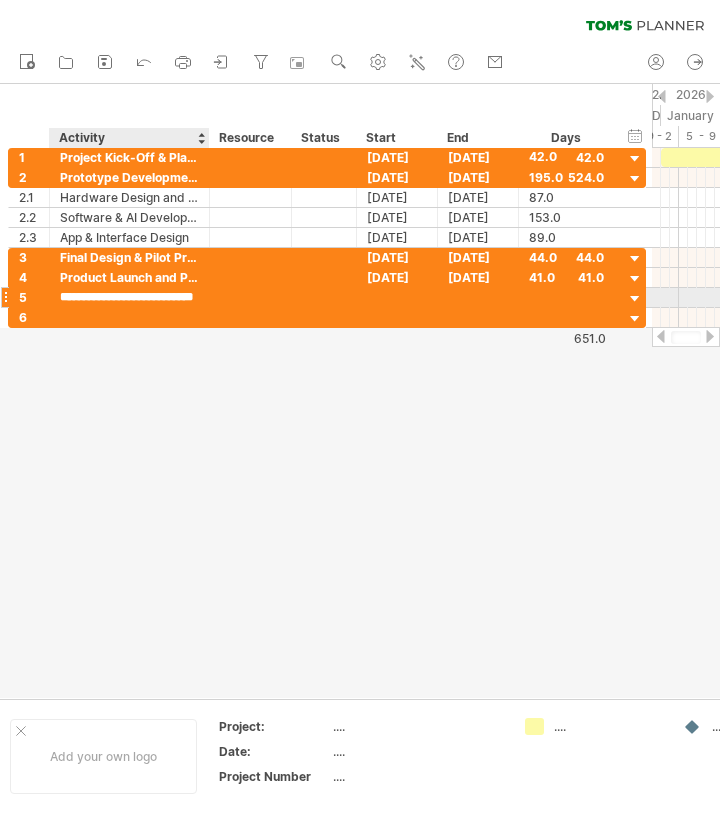 type on "**********" 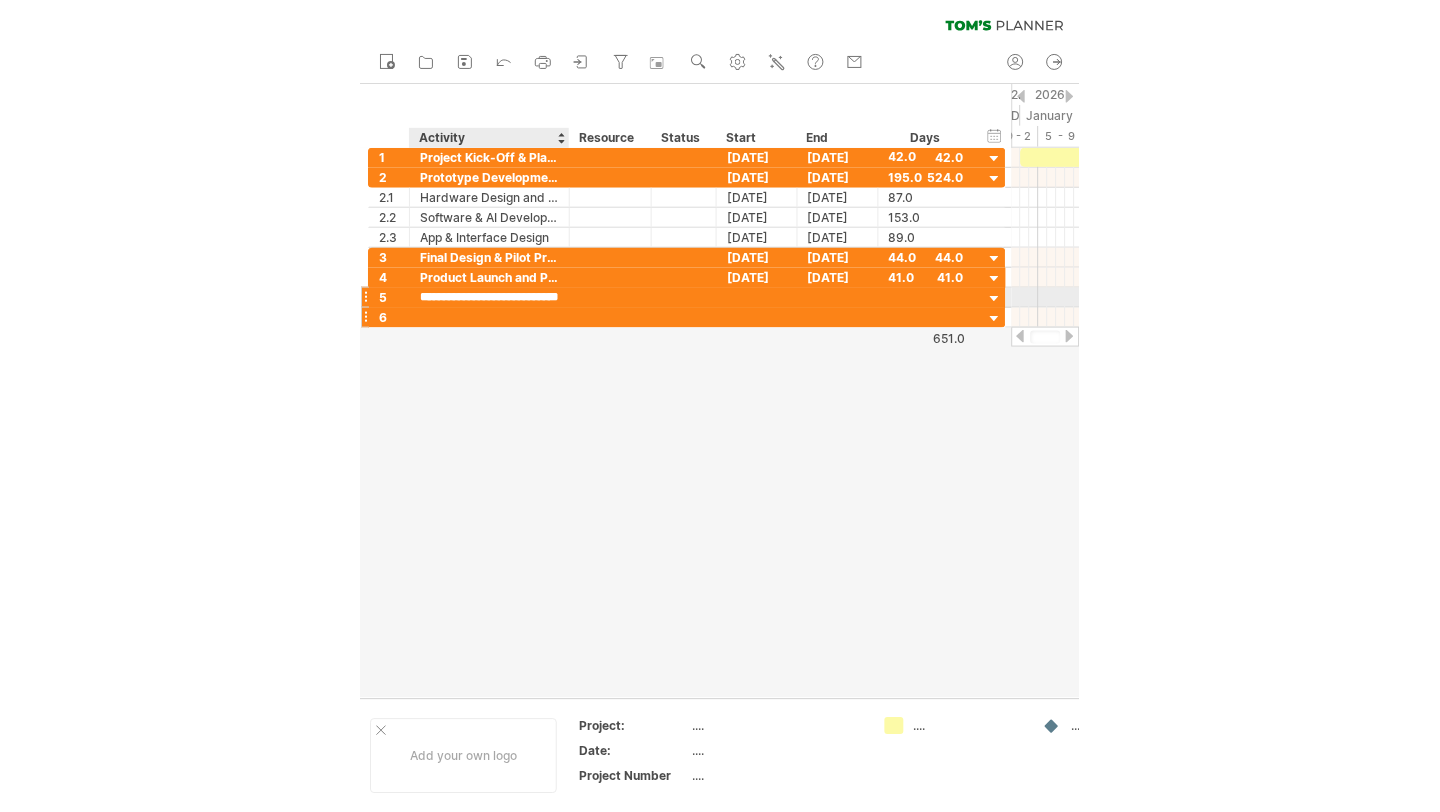 scroll, scrollTop: 0, scrollLeft: 41, axis: horizontal 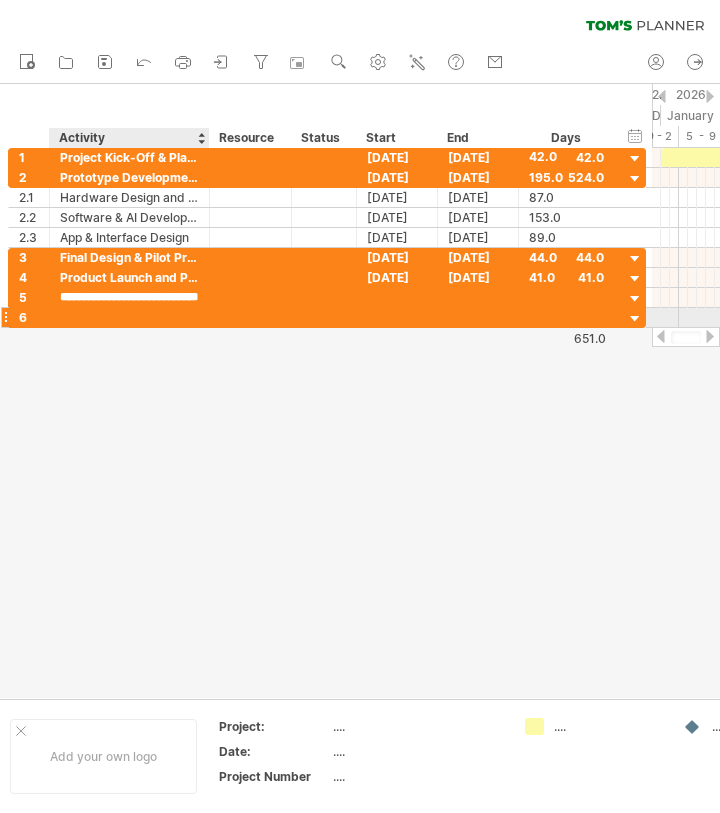 click at bounding box center [129, 317] 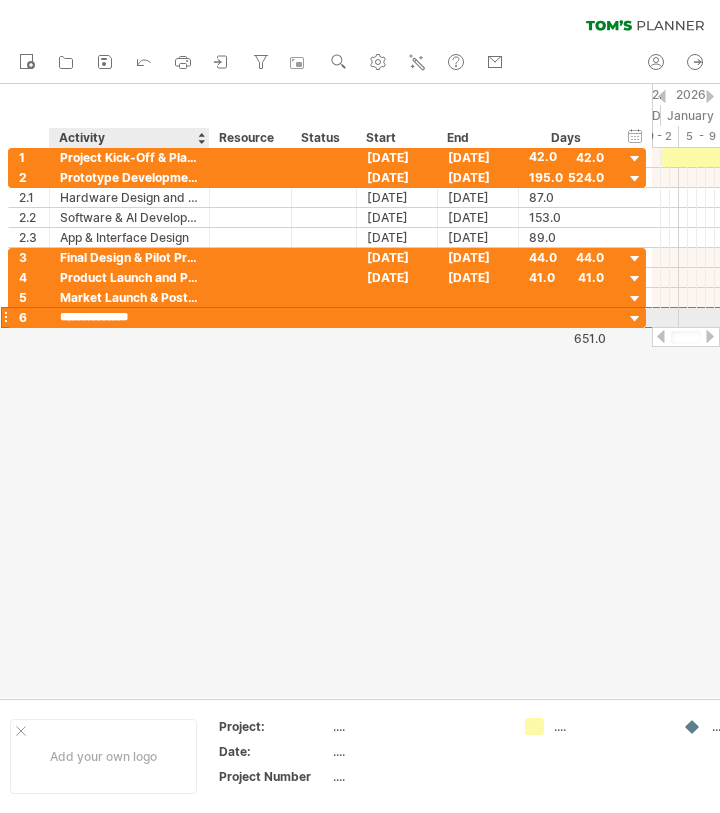type on "**********" 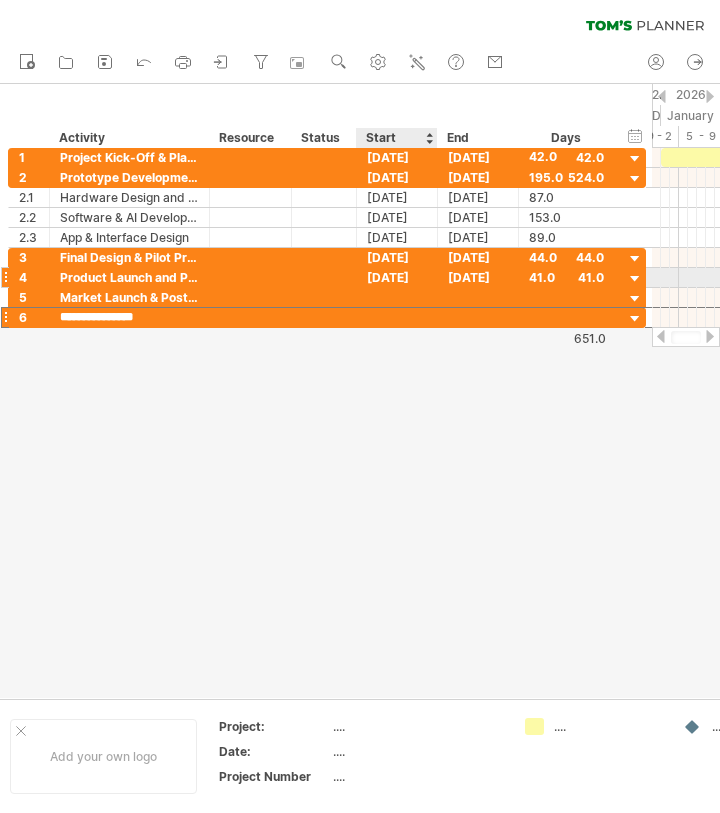 click on "[DATE]" at bounding box center (397, 277) 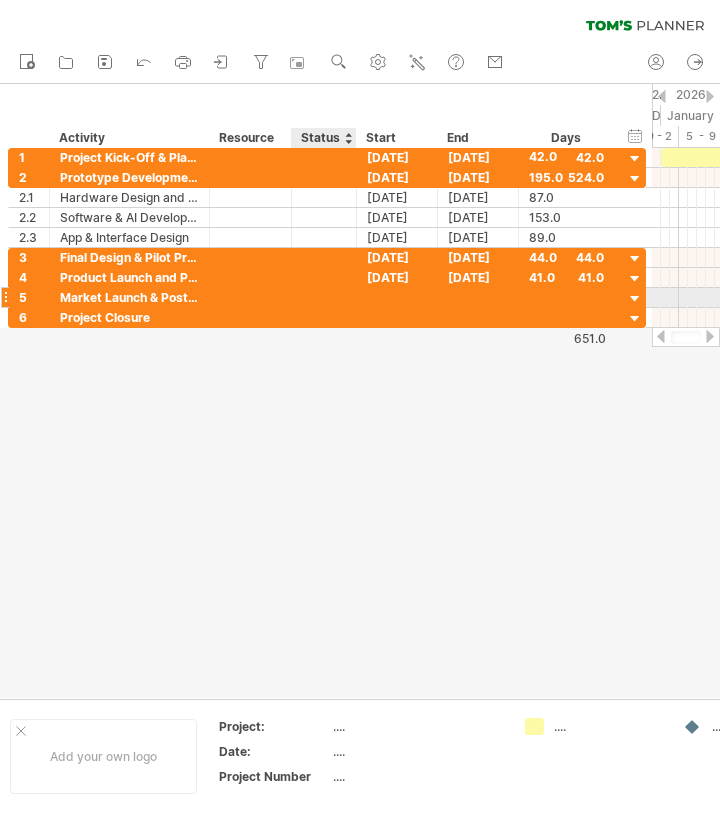 click at bounding box center [354, 298] 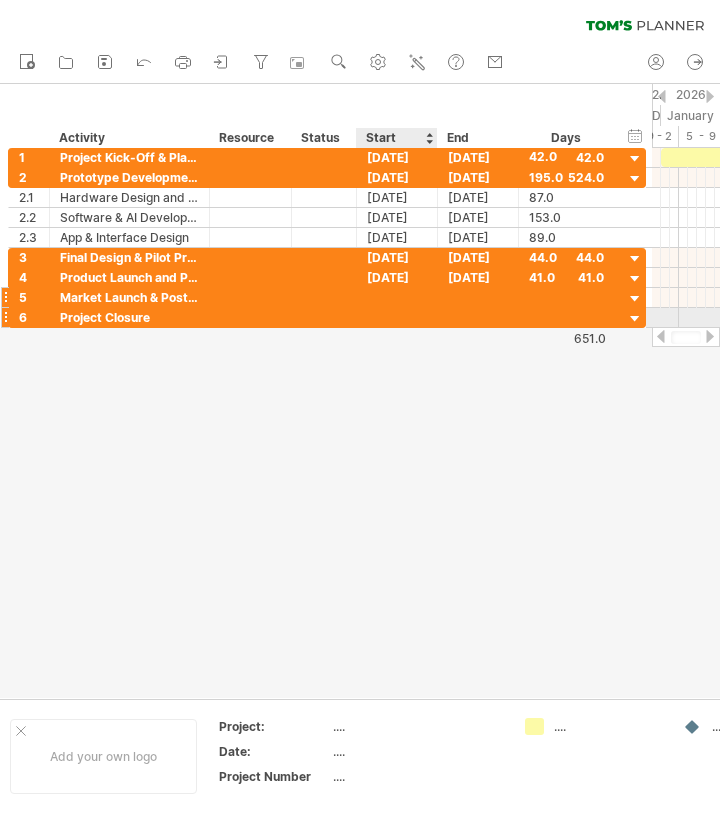click at bounding box center [397, 297] 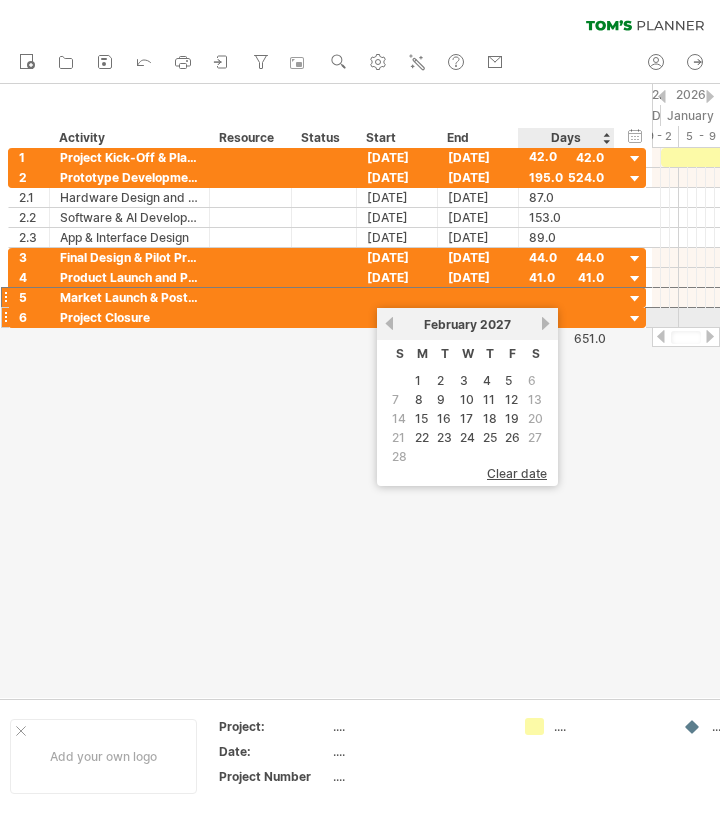 click on "[MONTH]   [YEAR]" at bounding box center [467, 324] 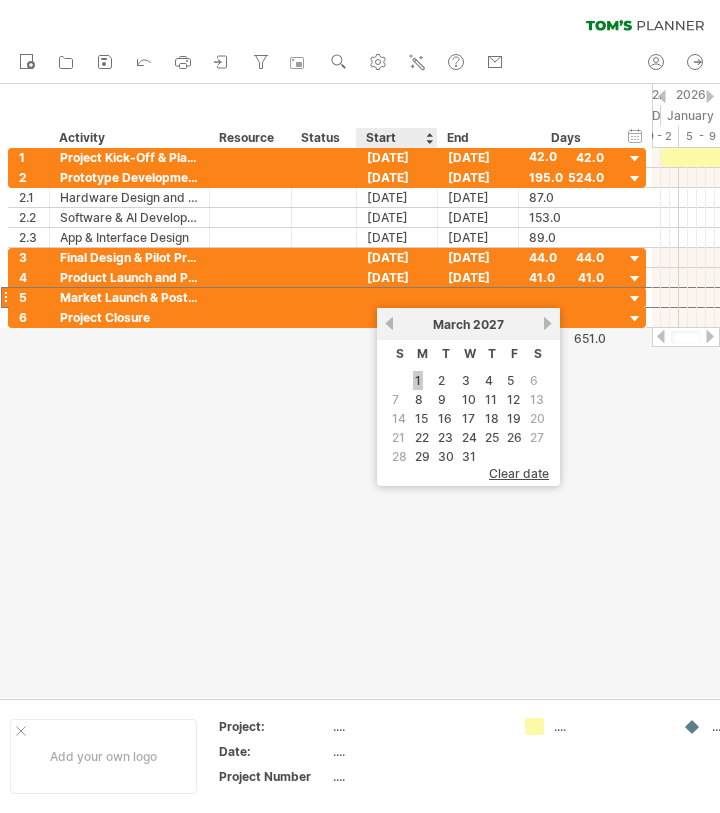 click on "1" at bounding box center (418, 380) 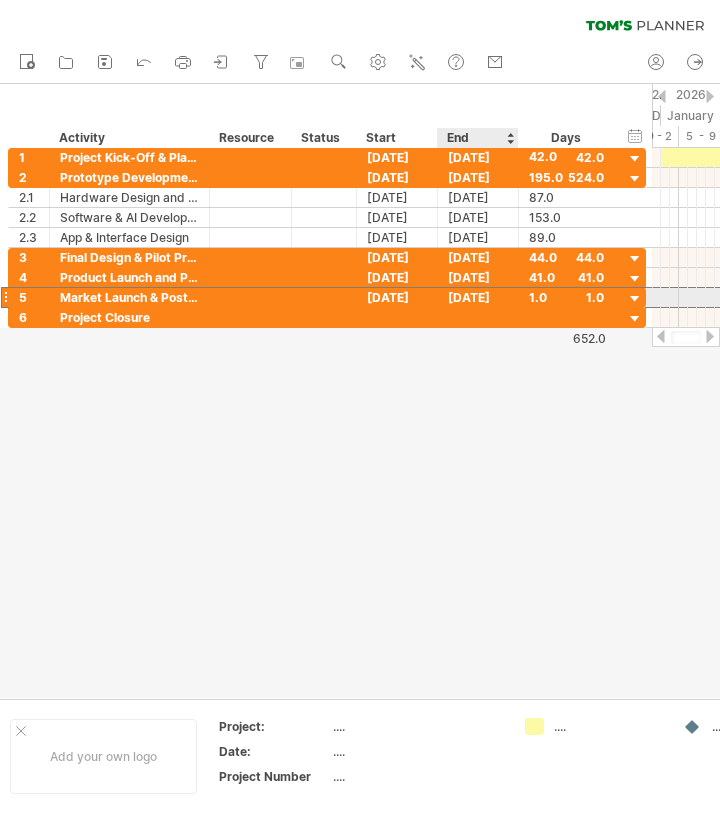 click on "[DATE]" at bounding box center (478, 297) 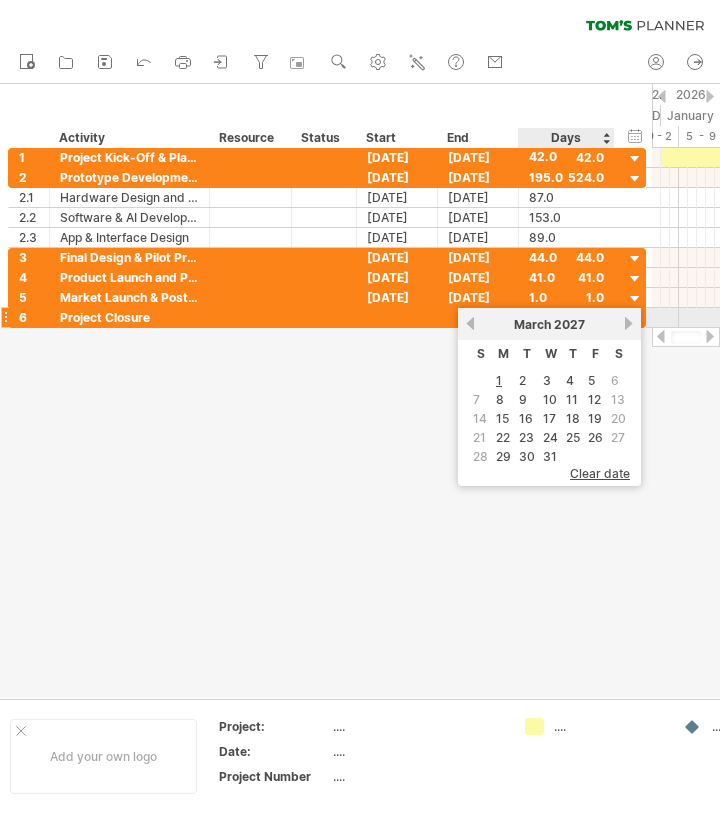 click on "next" at bounding box center [628, 323] 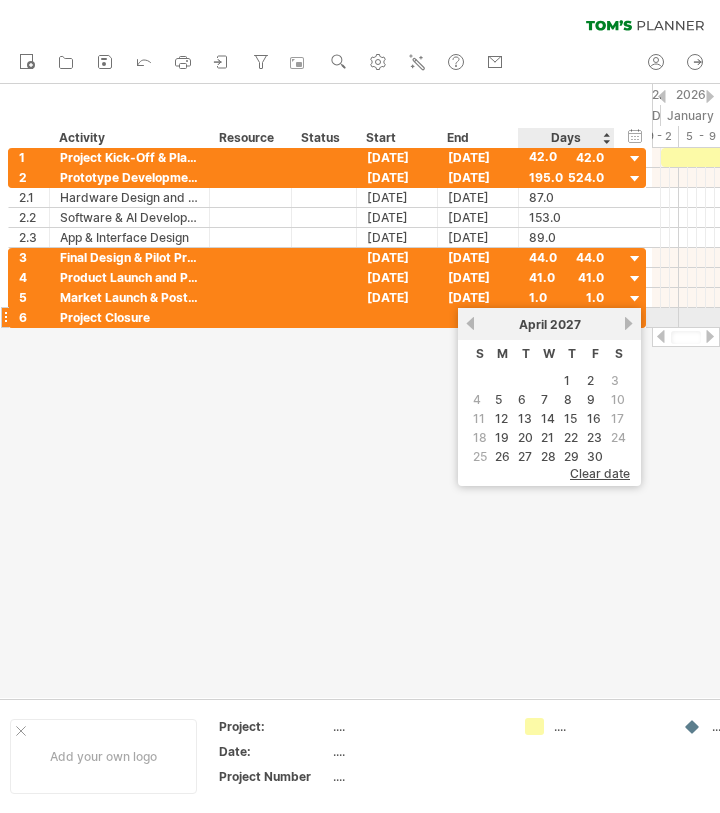 click on "next" at bounding box center (628, 323) 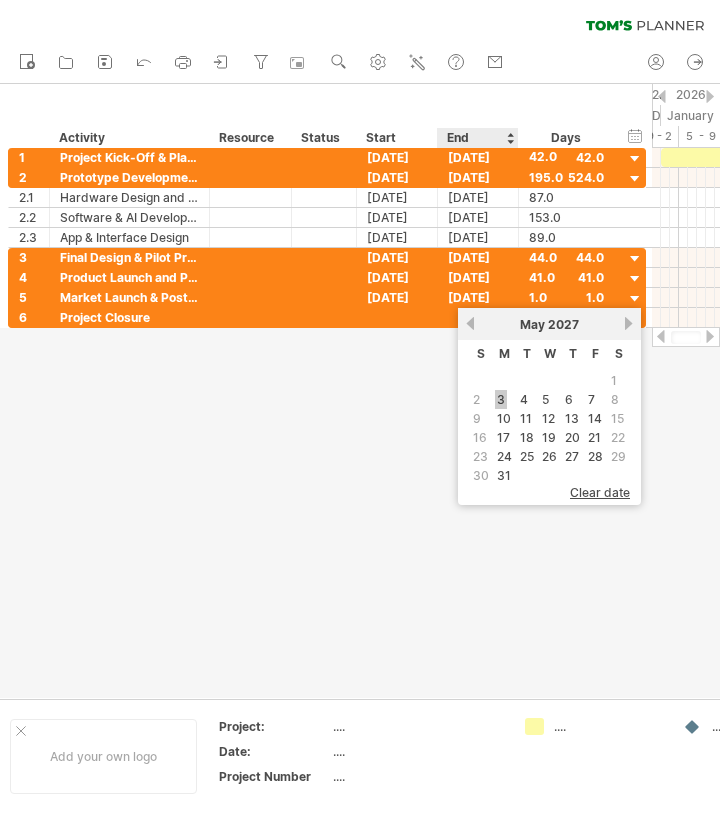 click on "3" at bounding box center (501, 399) 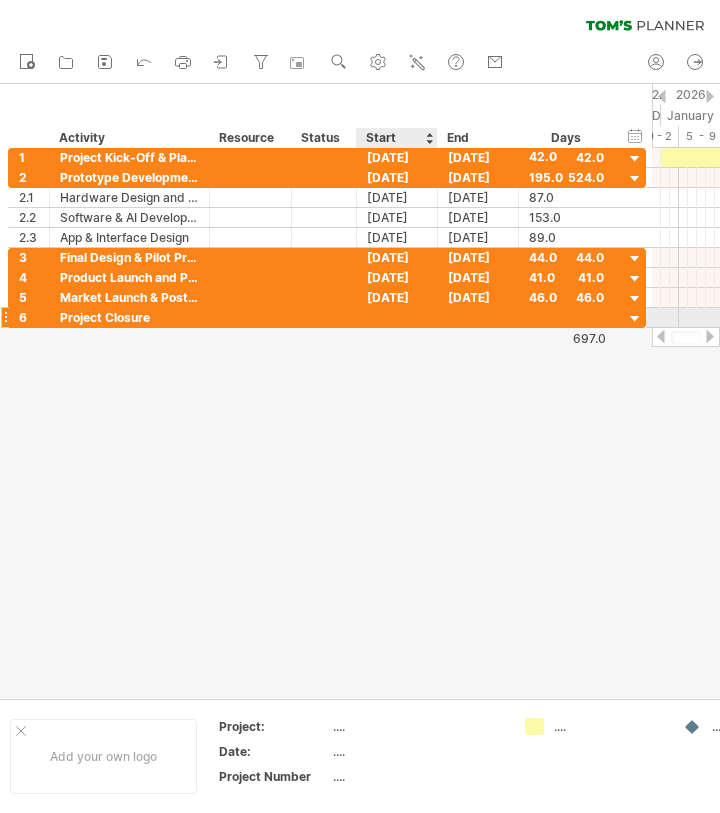 click at bounding box center [397, 317] 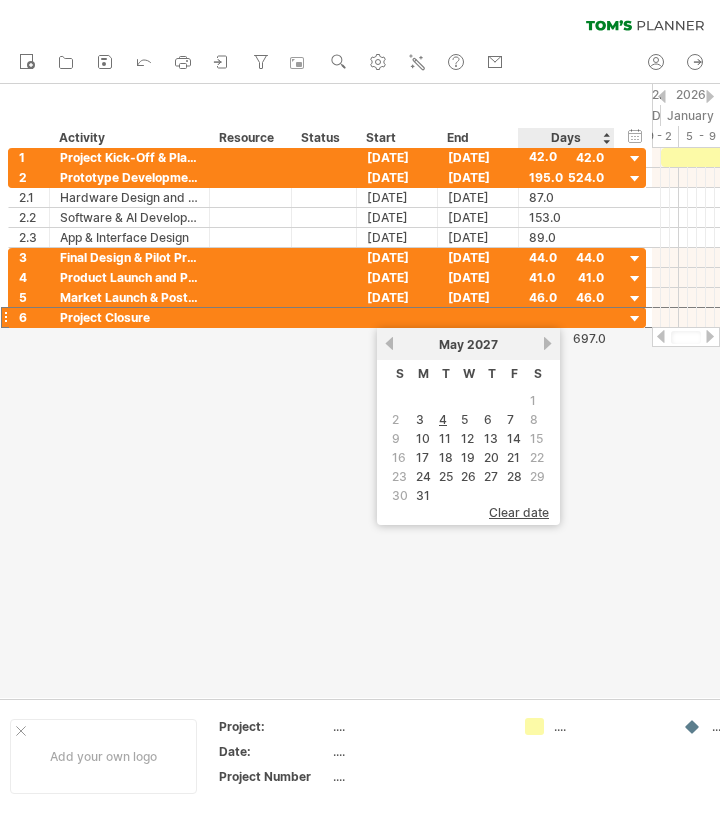 click on "next" at bounding box center (547, 343) 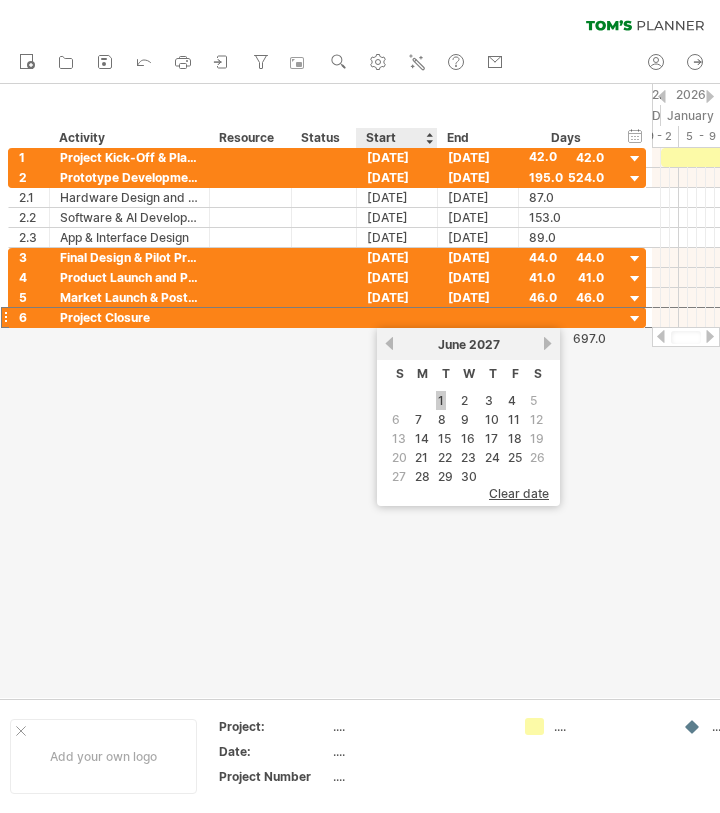 click on "1" at bounding box center (441, 400) 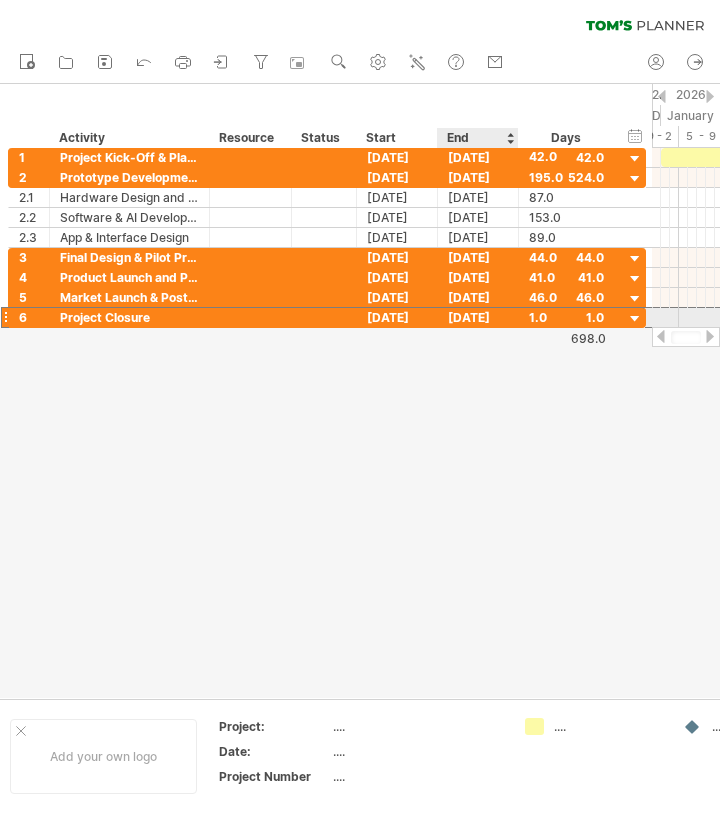 click on "[DATE]" at bounding box center [478, 317] 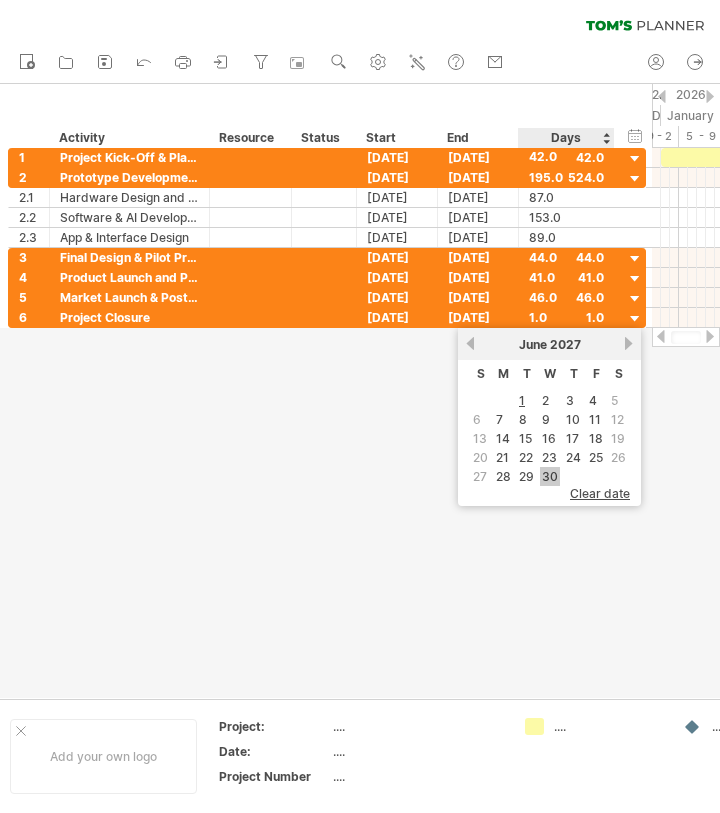 click on "30" at bounding box center (550, 476) 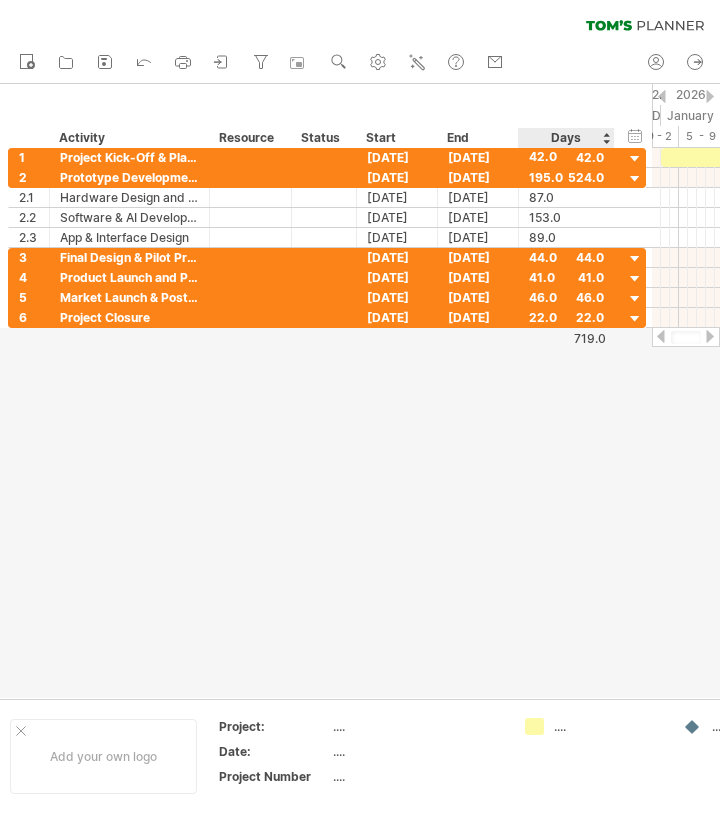 click at bounding box center [360, 391] 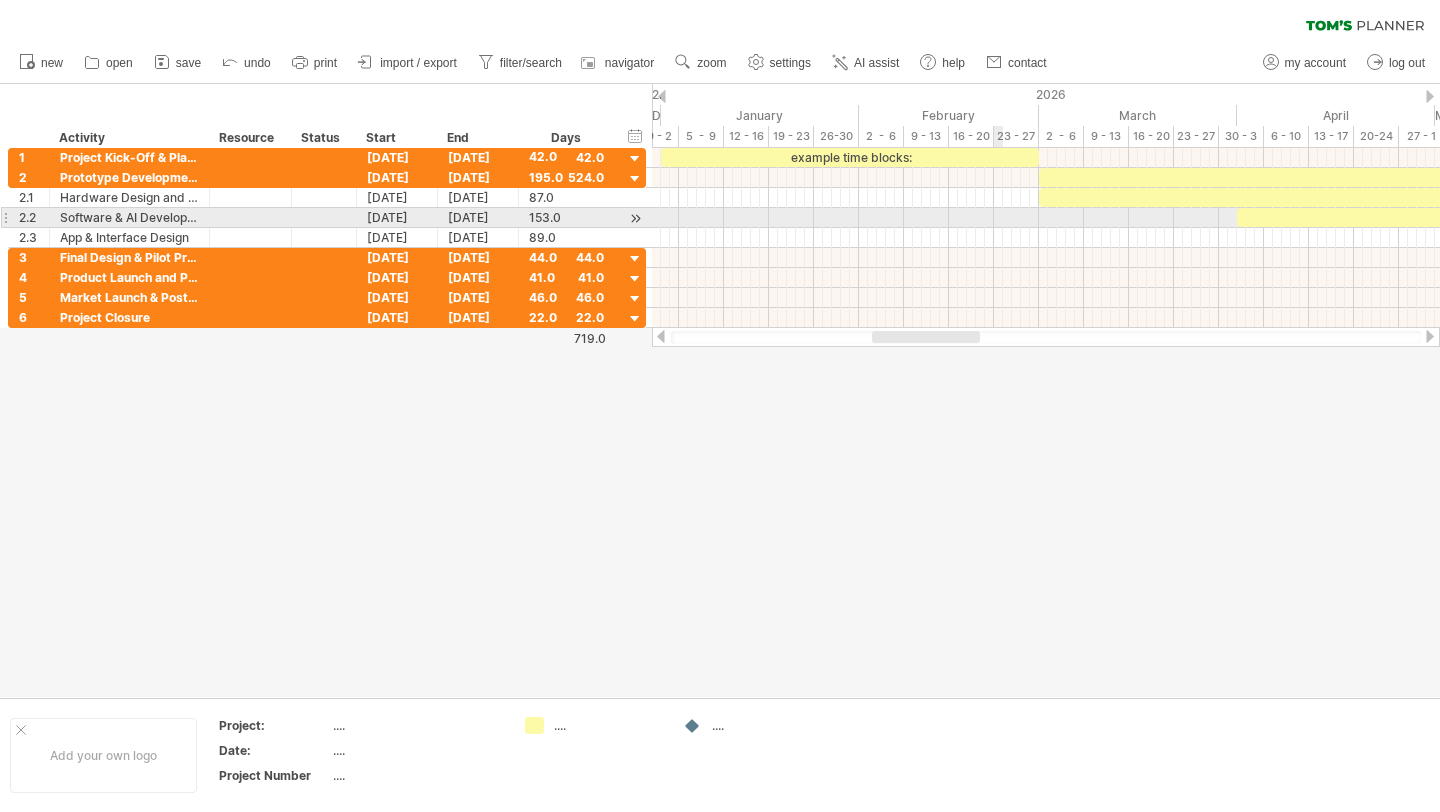 click at bounding box center [1046, 218] 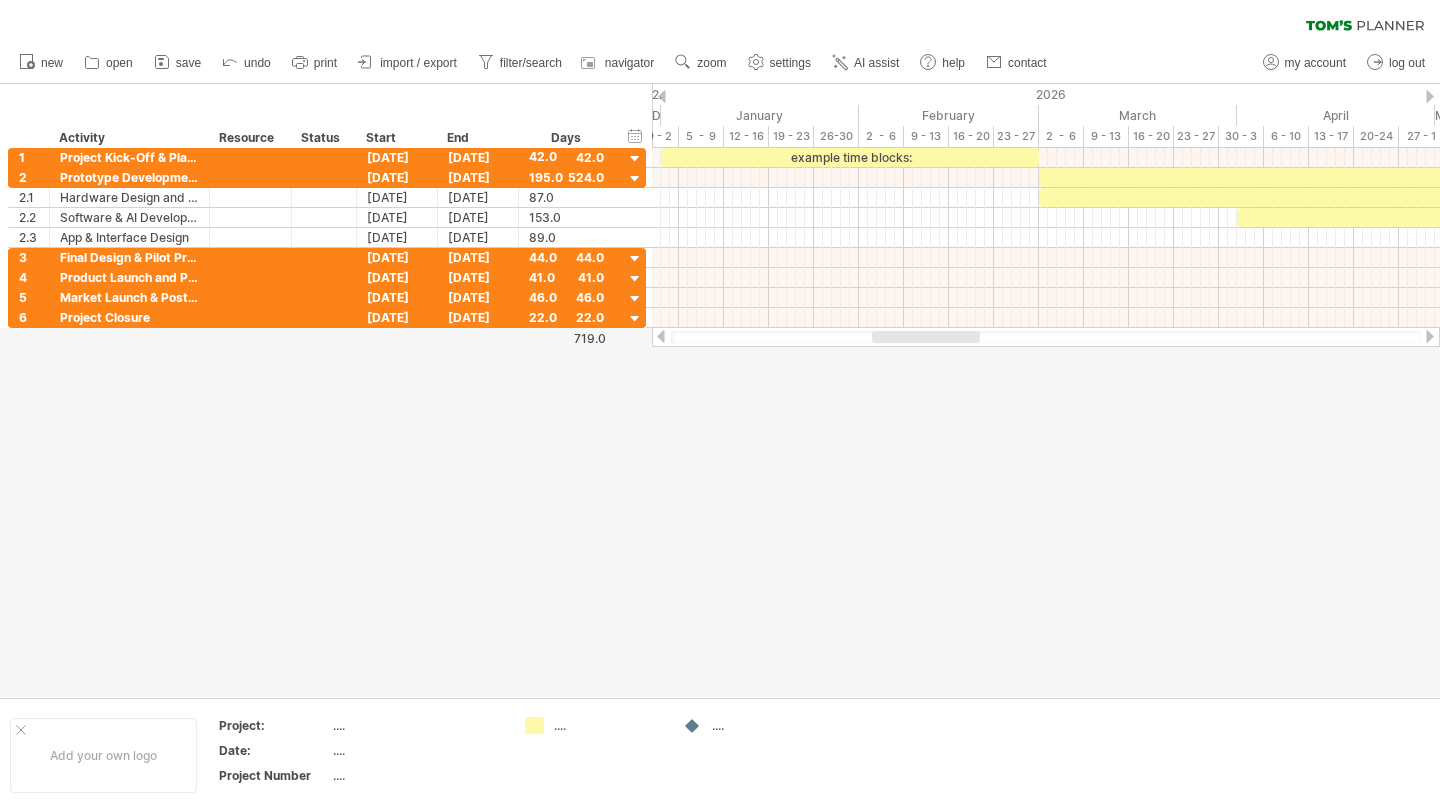 click at bounding box center [1430, 96] 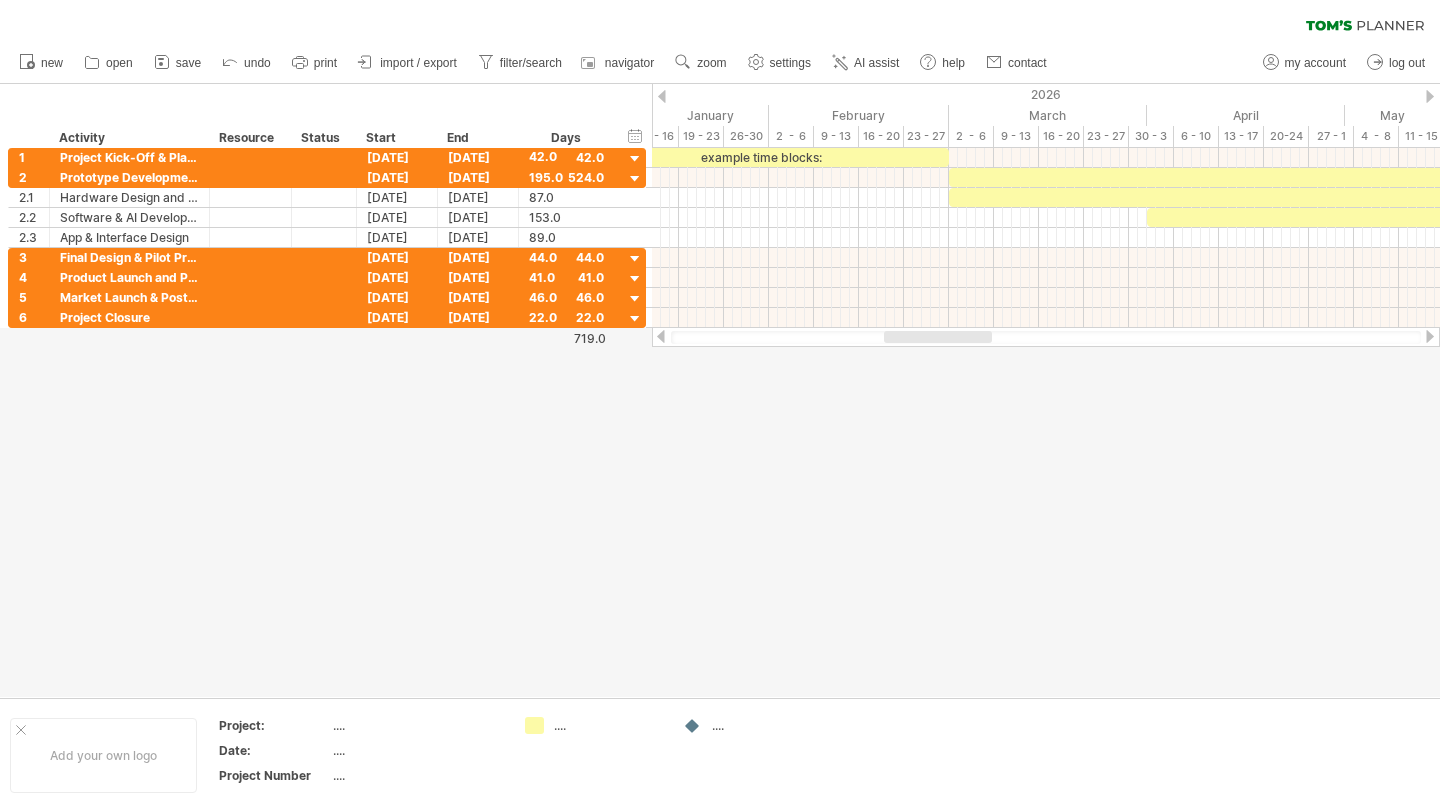 click at bounding box center (1430, 96) 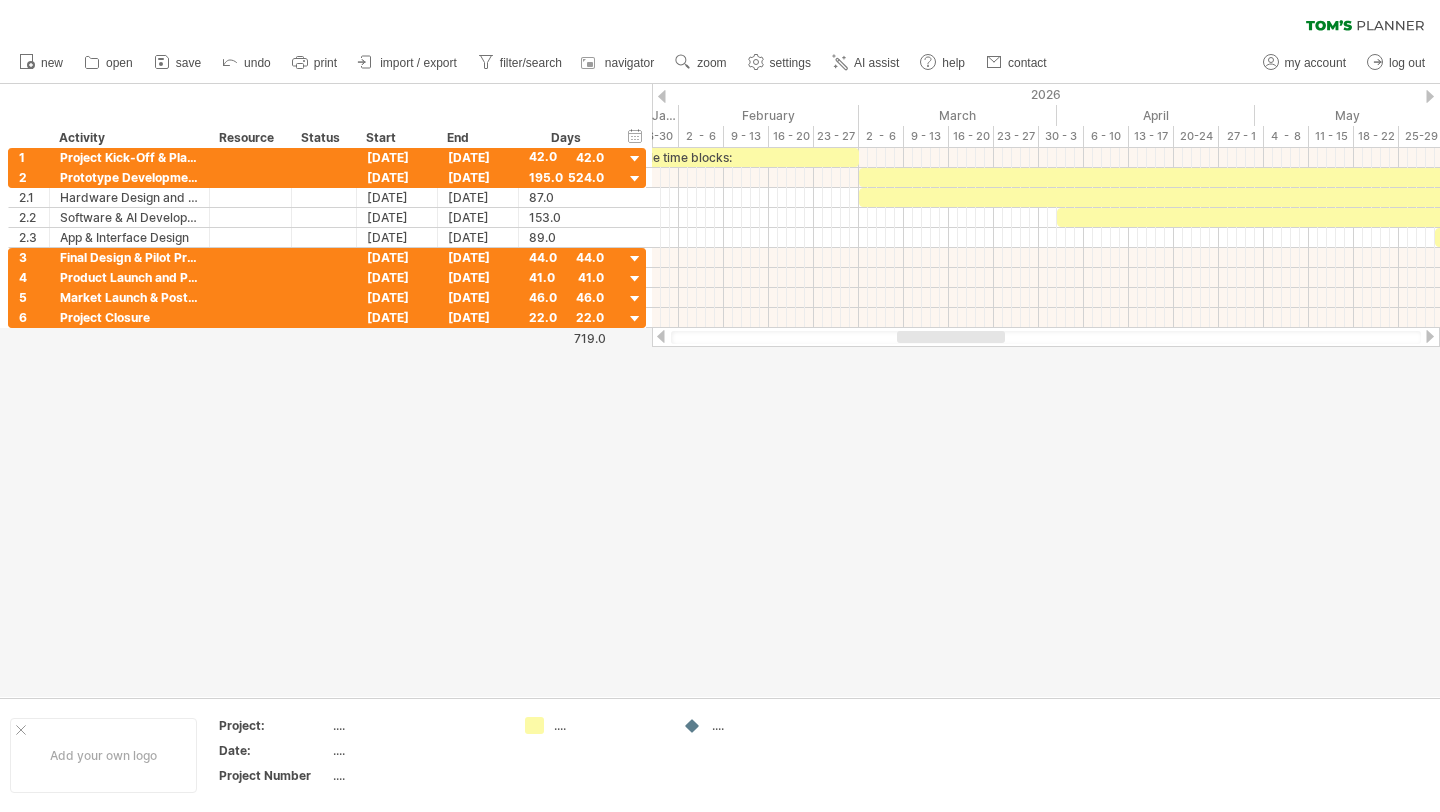 click at bounding box center [1430, 96] 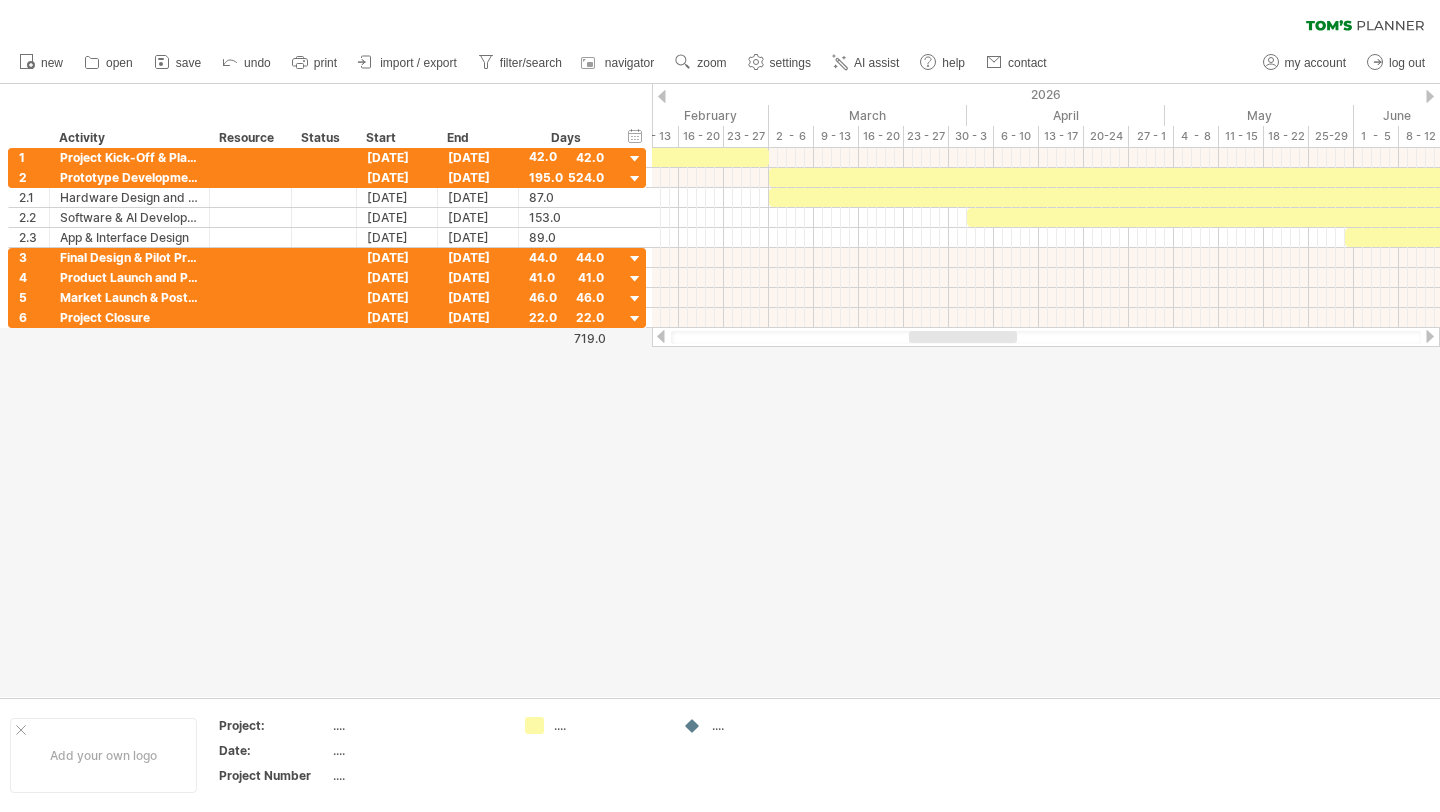 click at bounding box center [1430, 96] 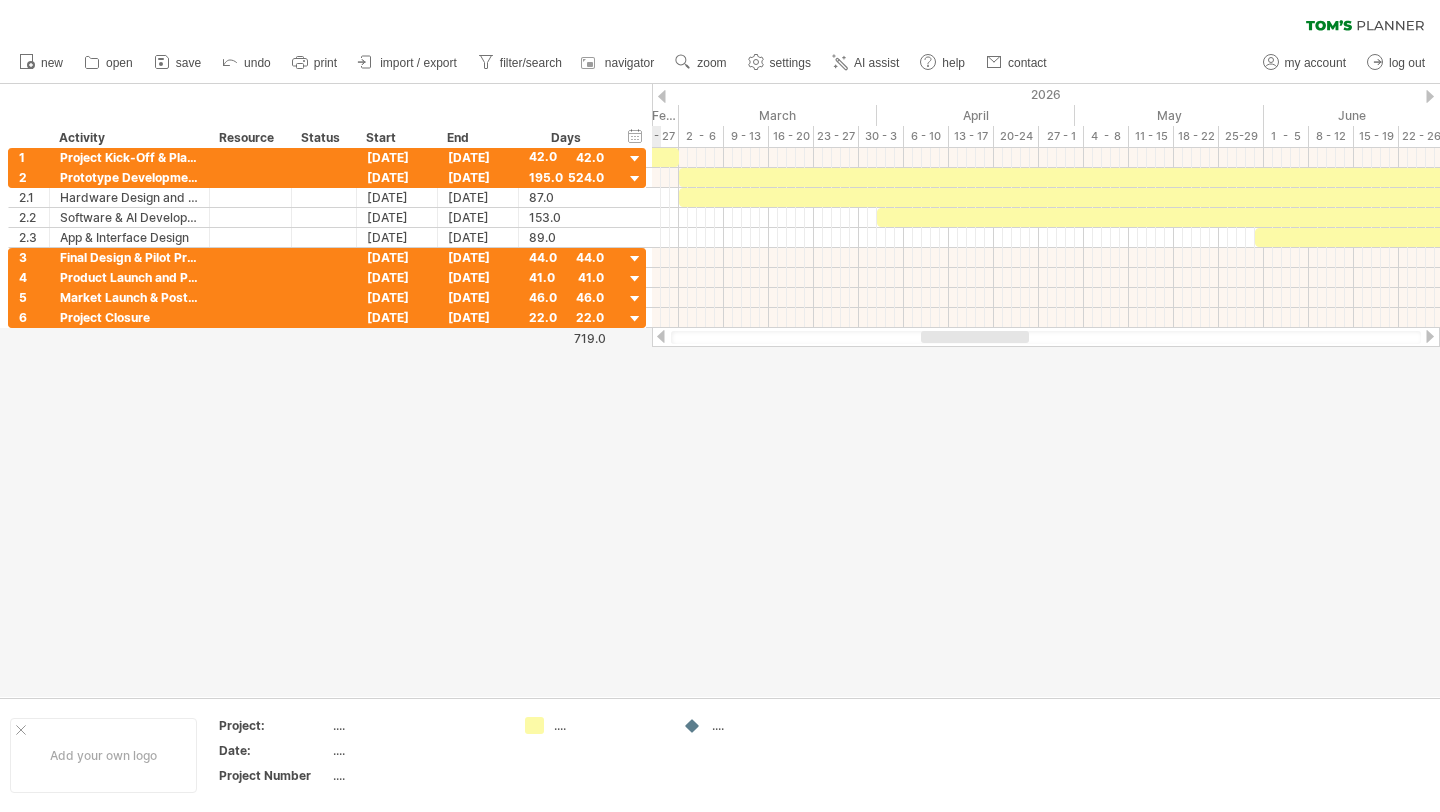 click at bounding box center [1430, 96] 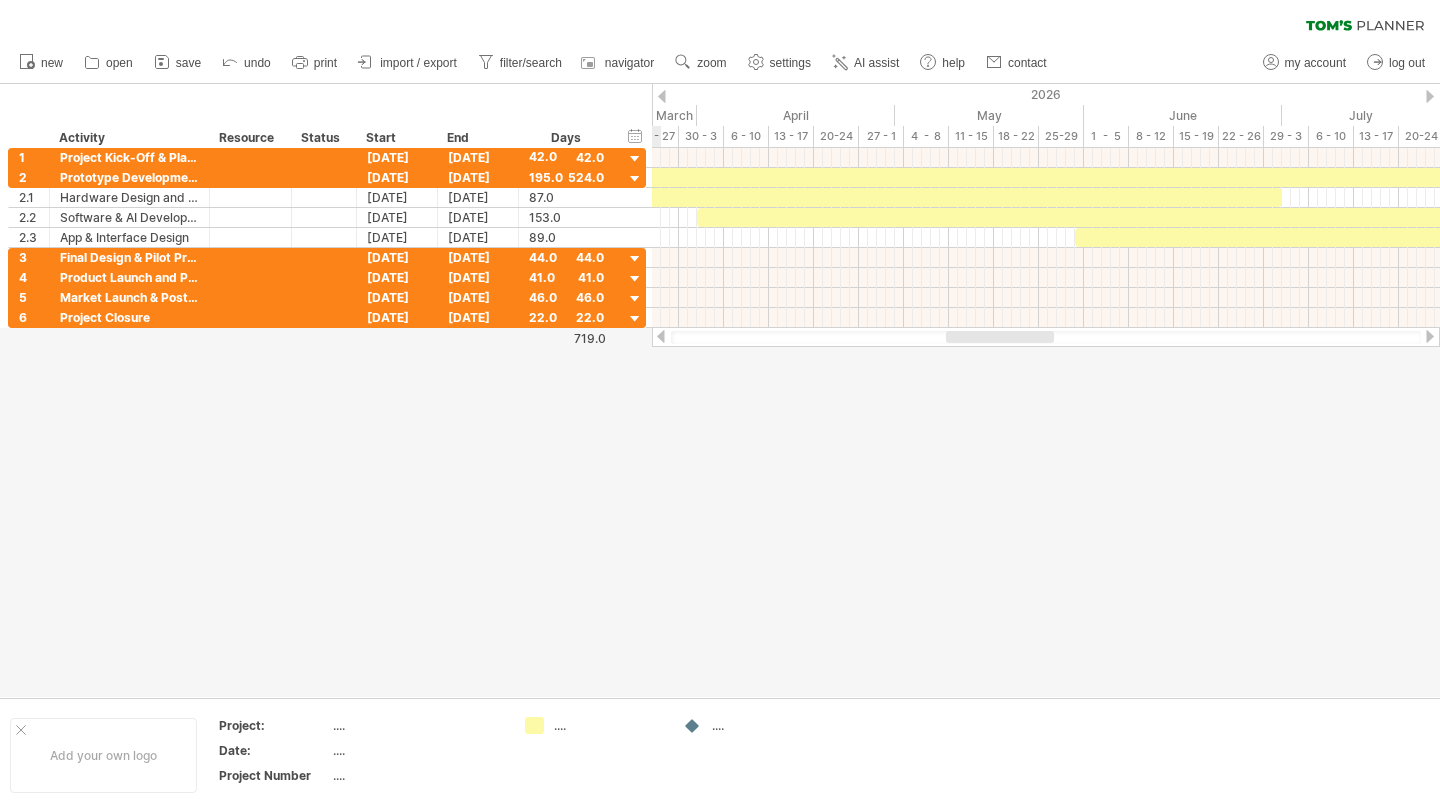 click at bounding box center [1430, 96] 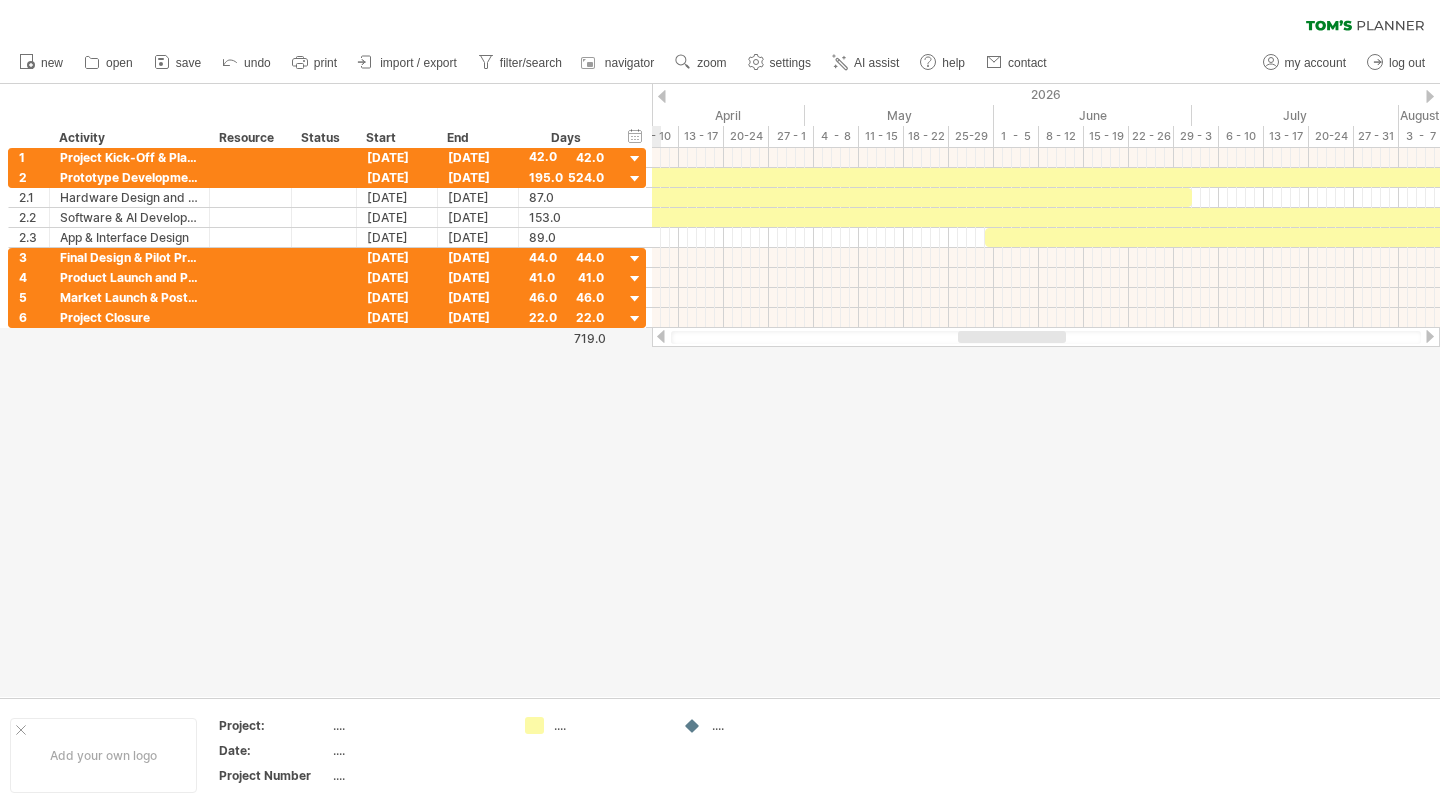 click at bounding box center [1430, 96] 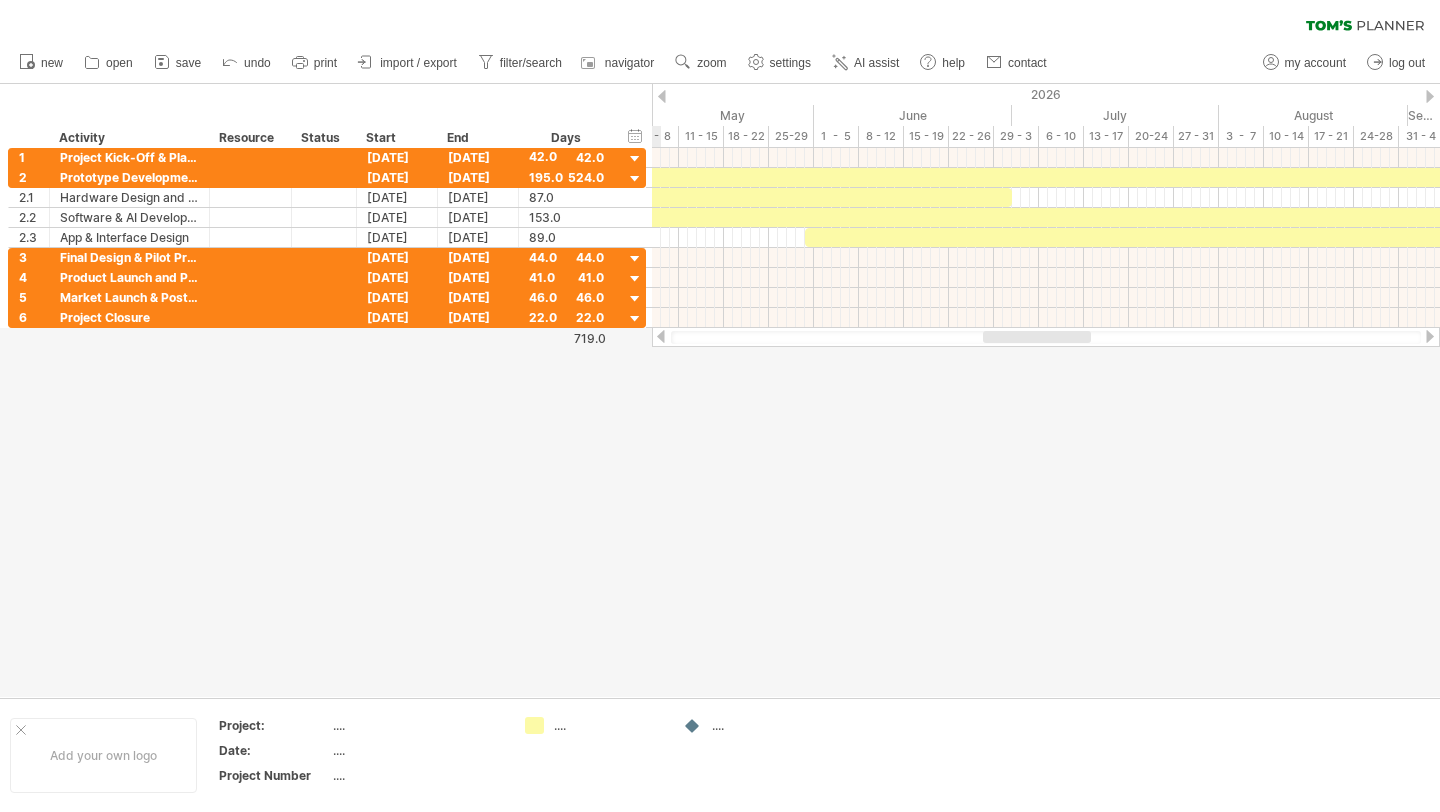 click at bounding box center (1430, 96) 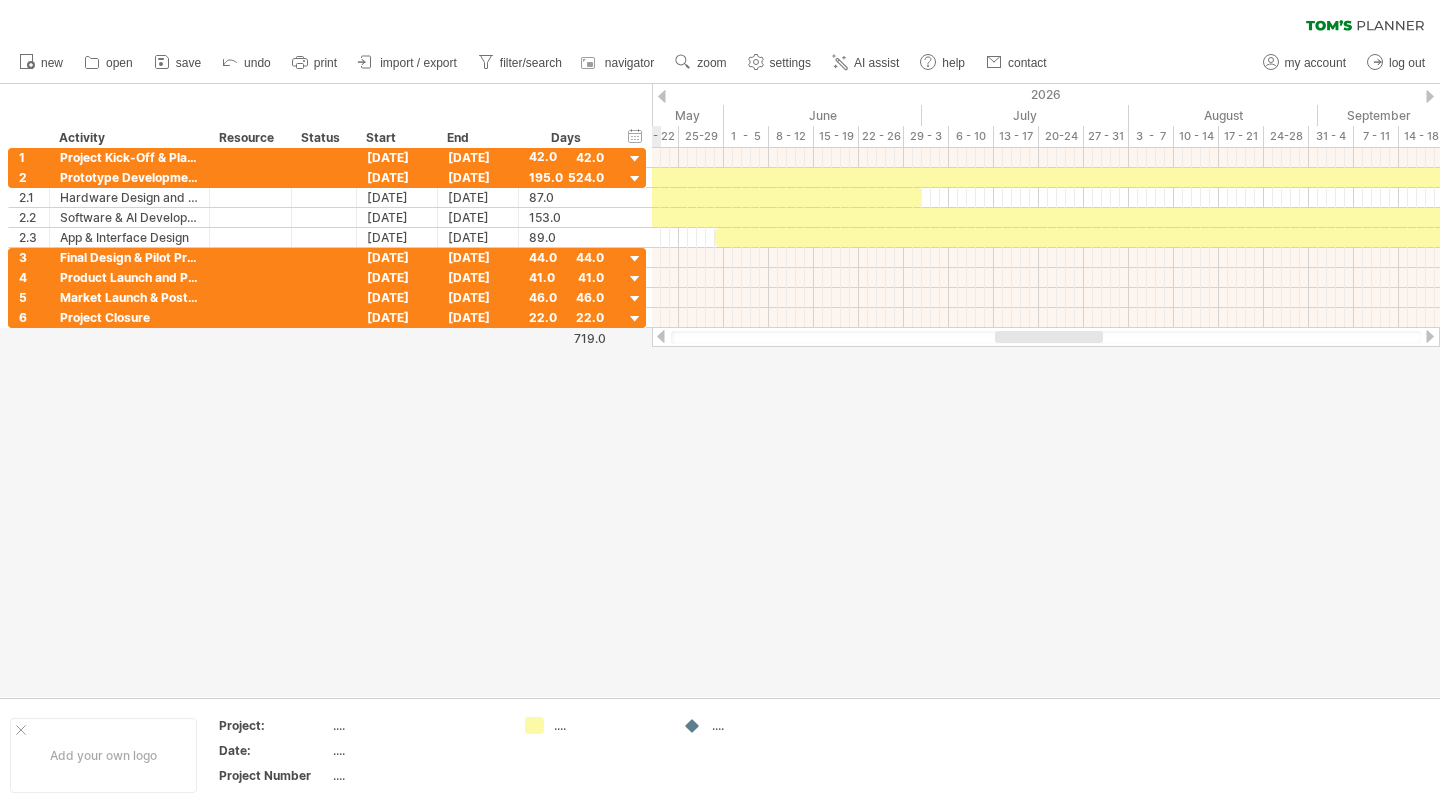 click at bounding box center (1430, 96) 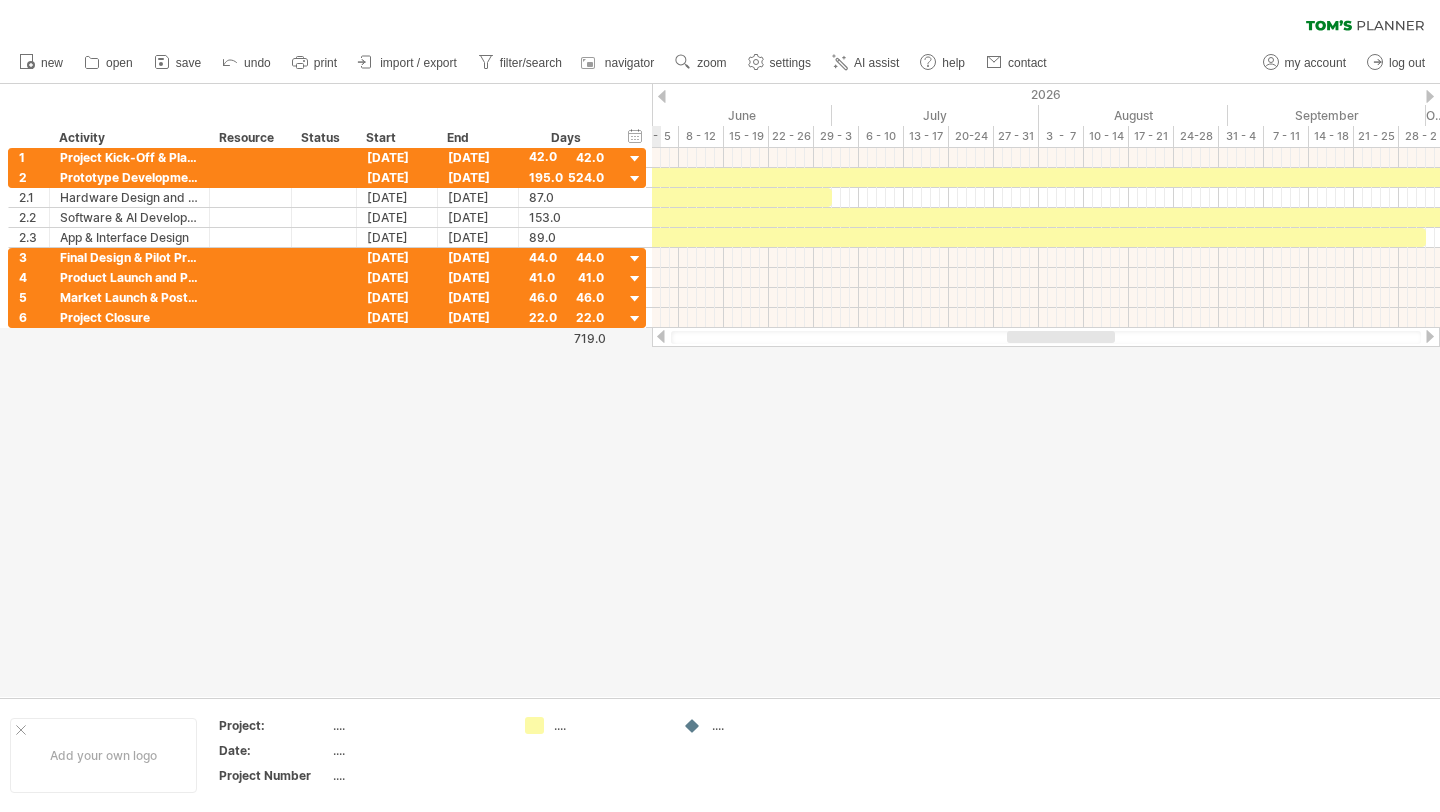 click at bounding box center (1430, 96) 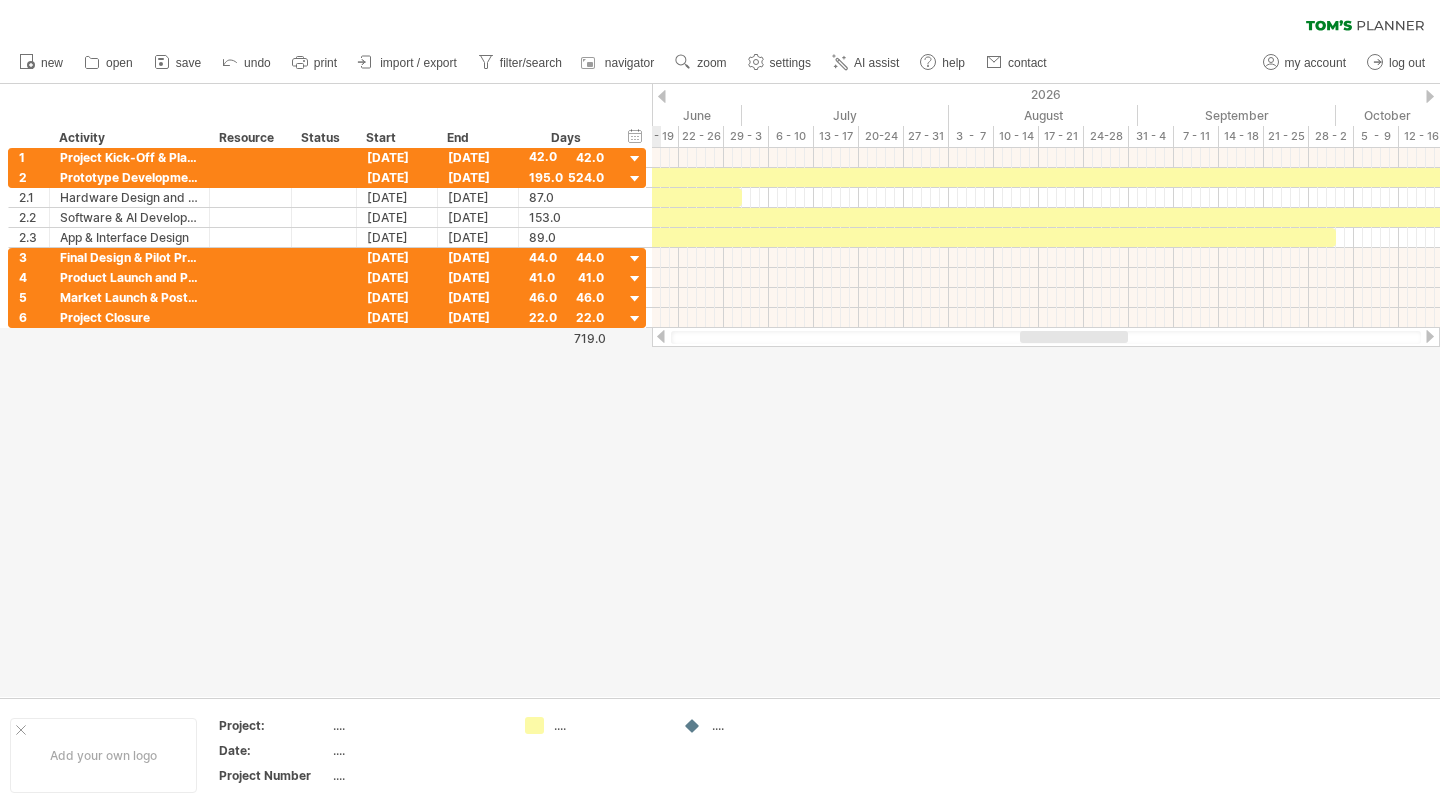 click at bounding box center (1430, 96) 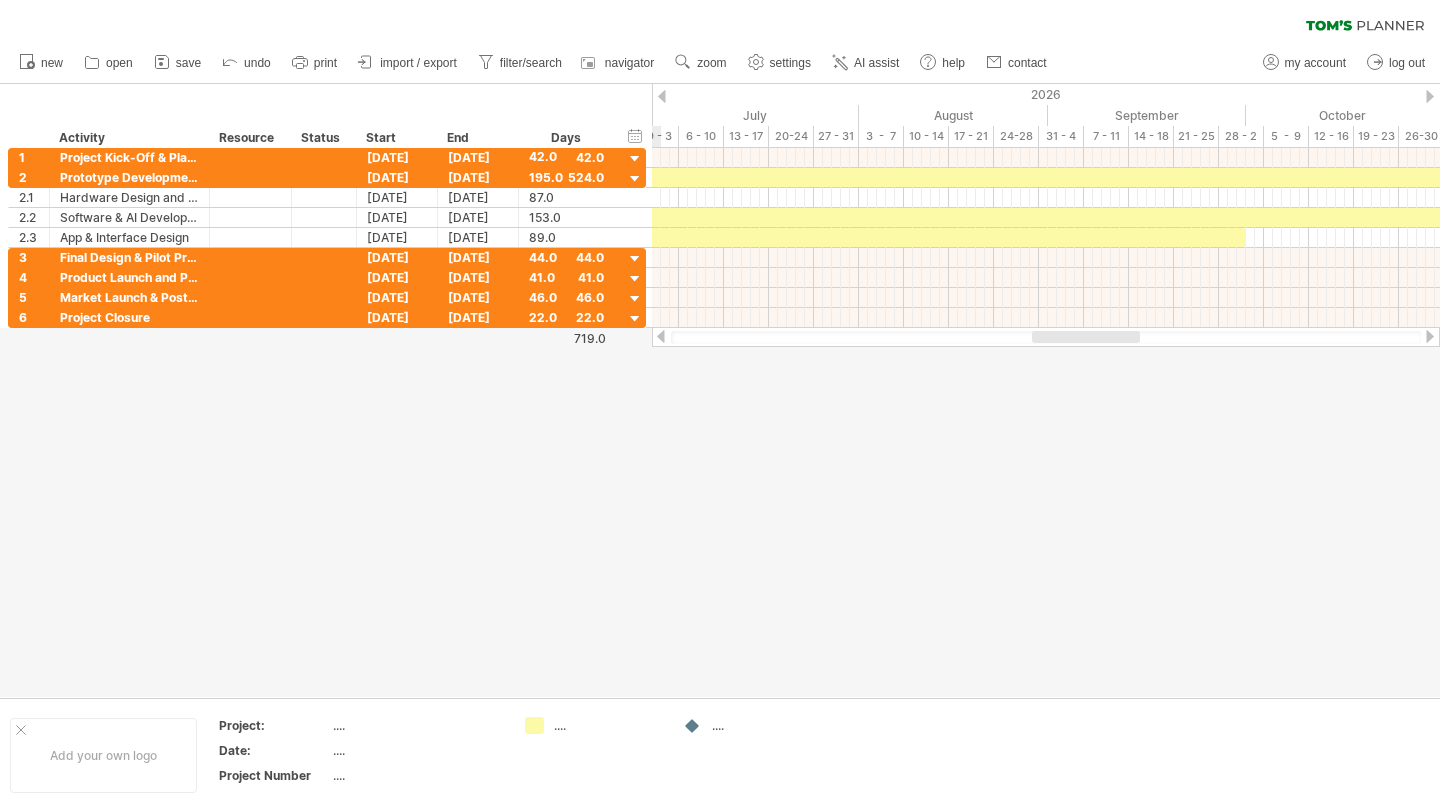click at bounding box center [1430, 96] 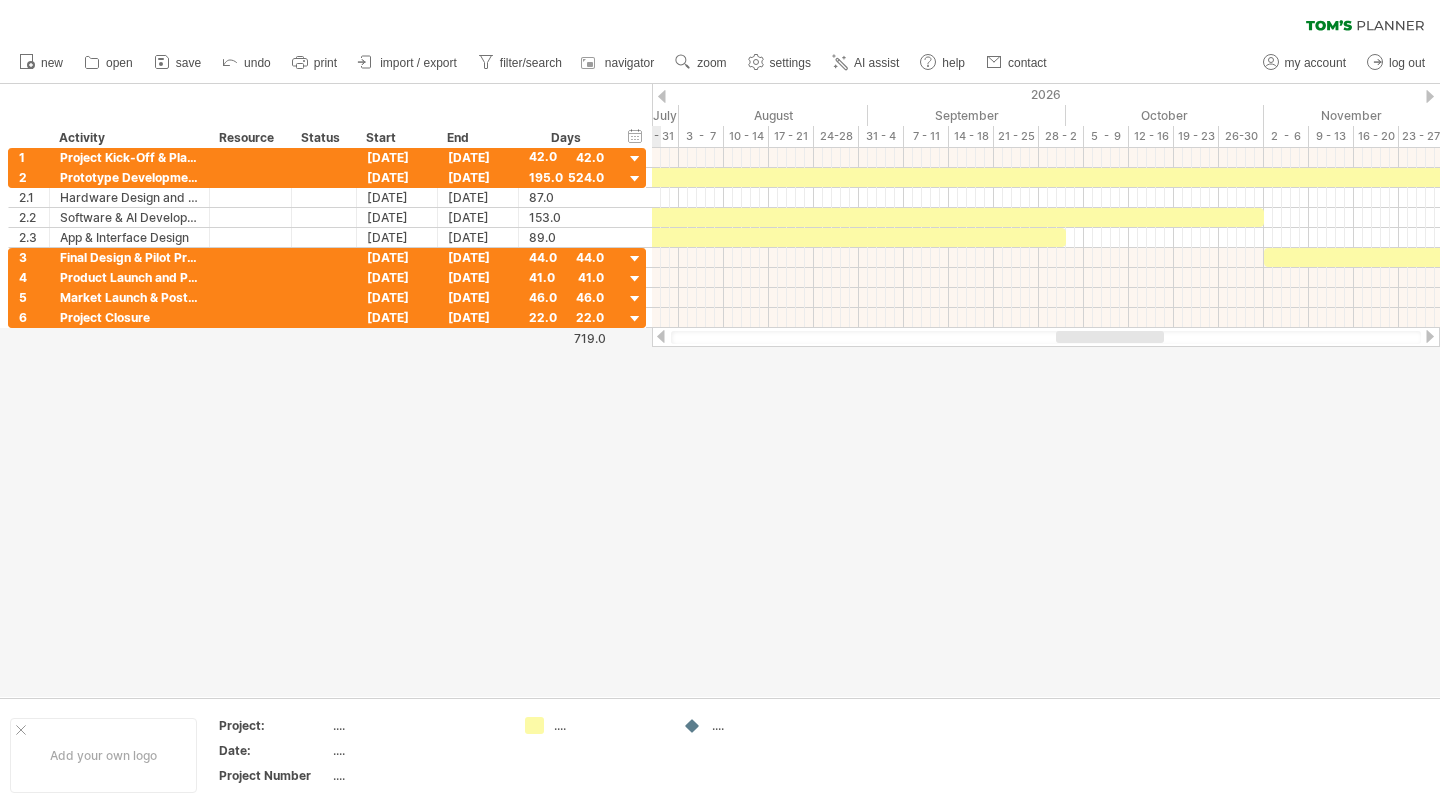 click at bounding box center [1430, 96] 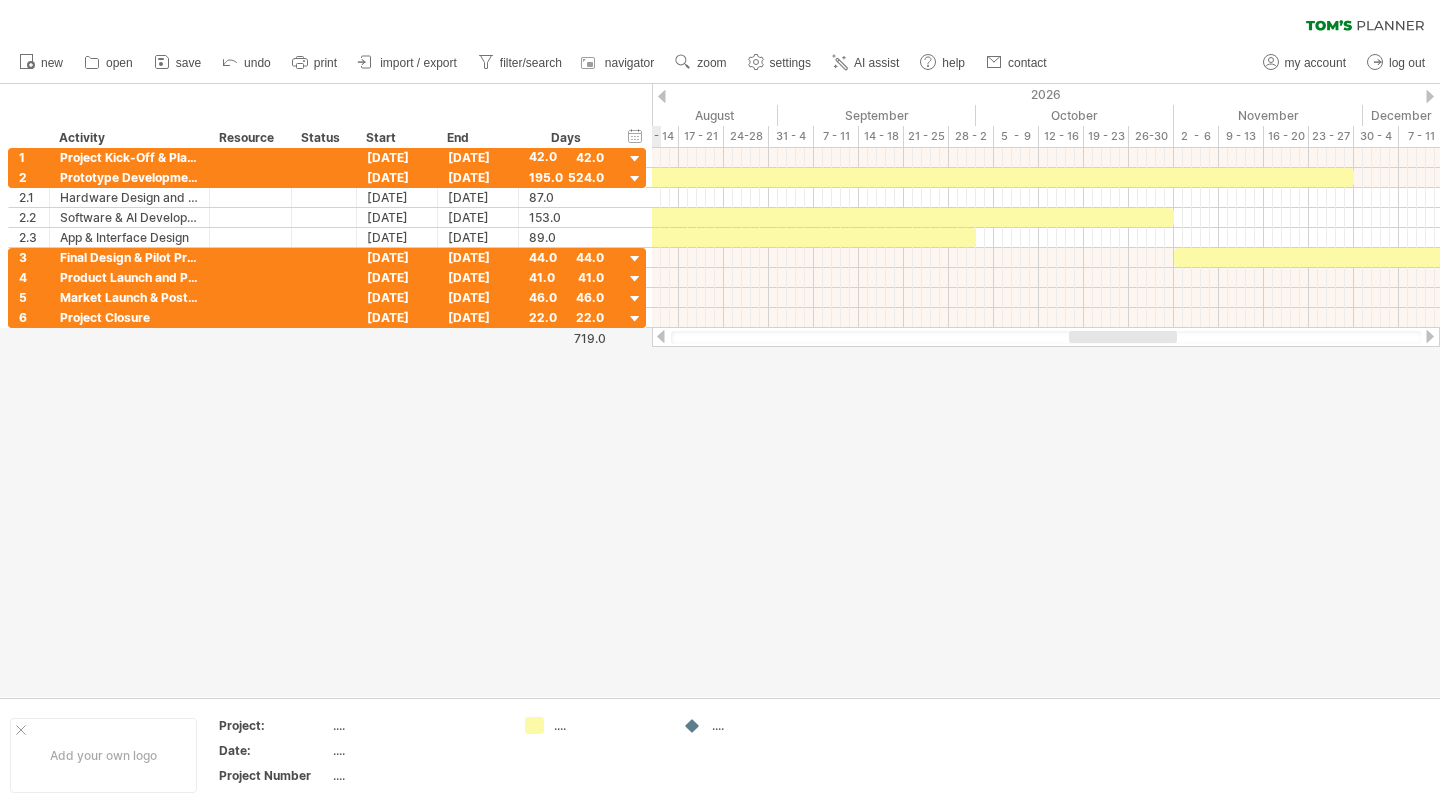 click at bounding box center (1430, 96) 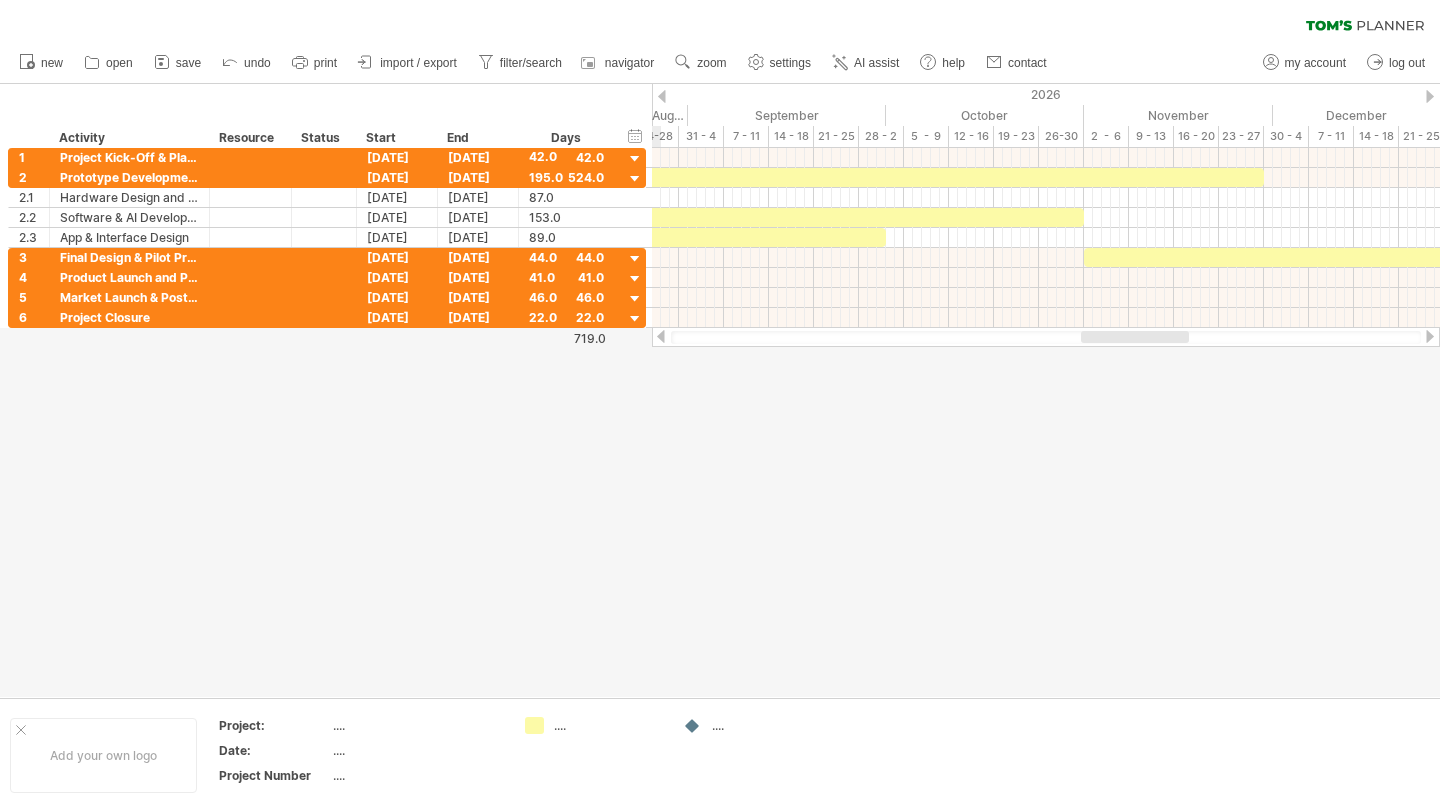 click at bounding box center (1430, 96) 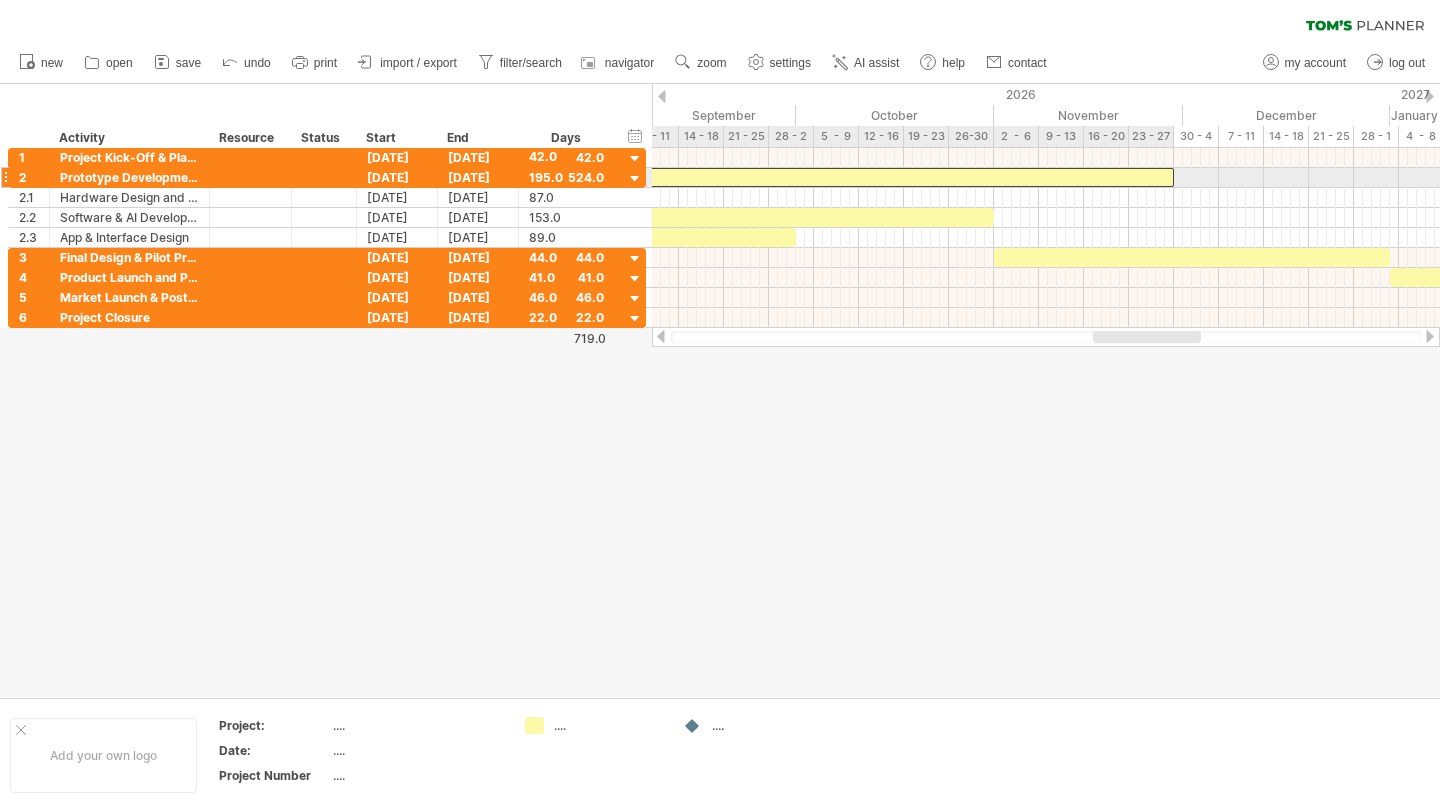 click at bounding box center (296, 177) 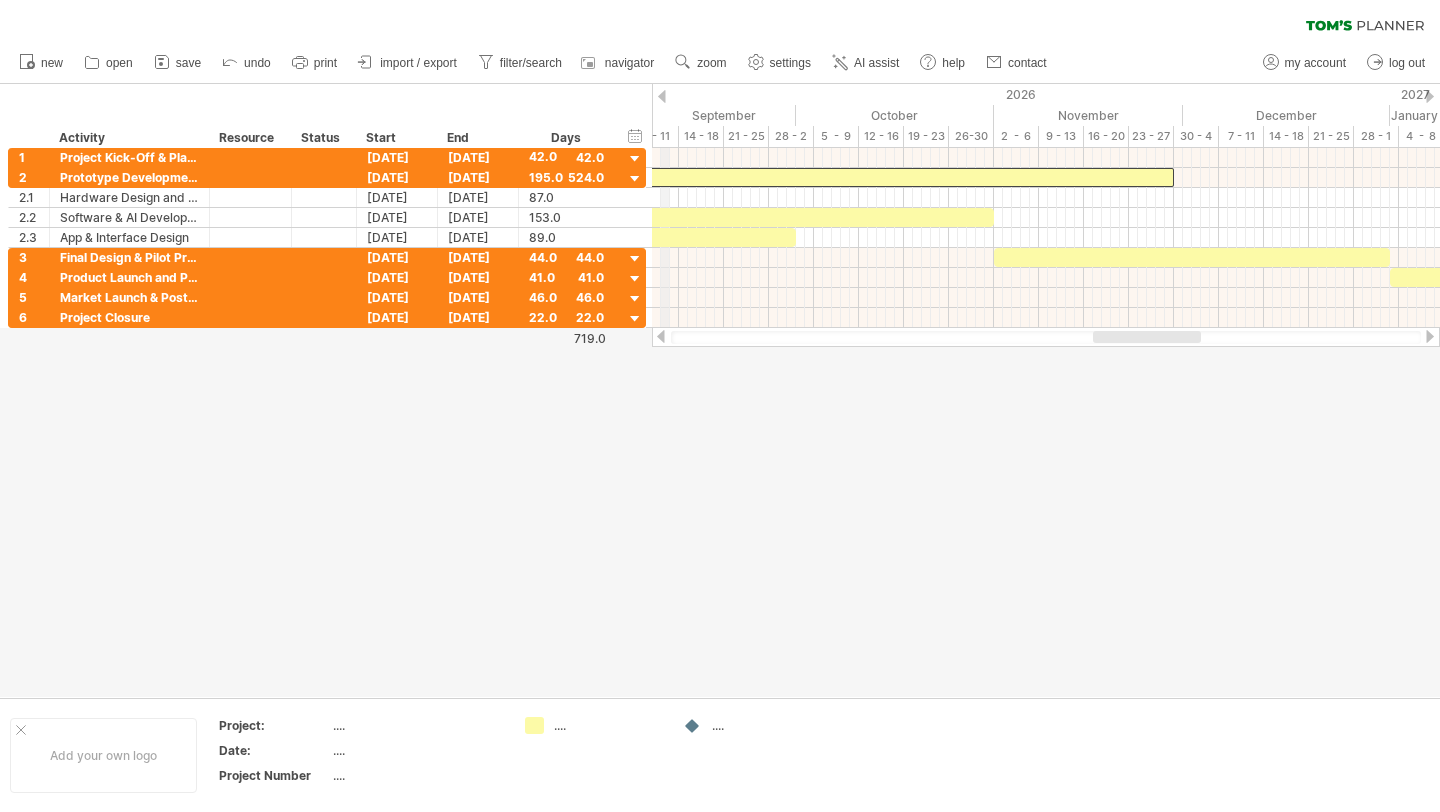 click on "2026" at bounding box center [215, 94] 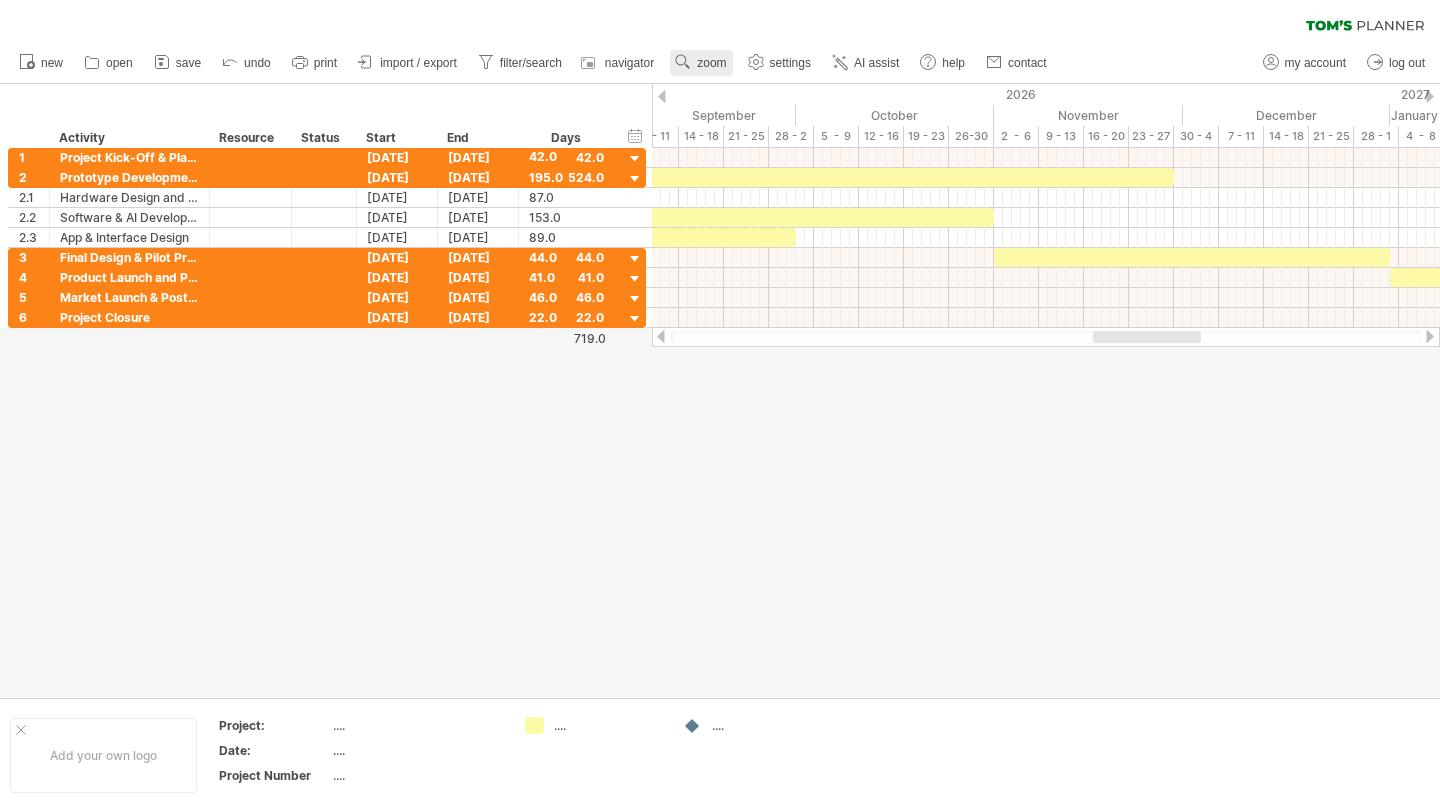 click 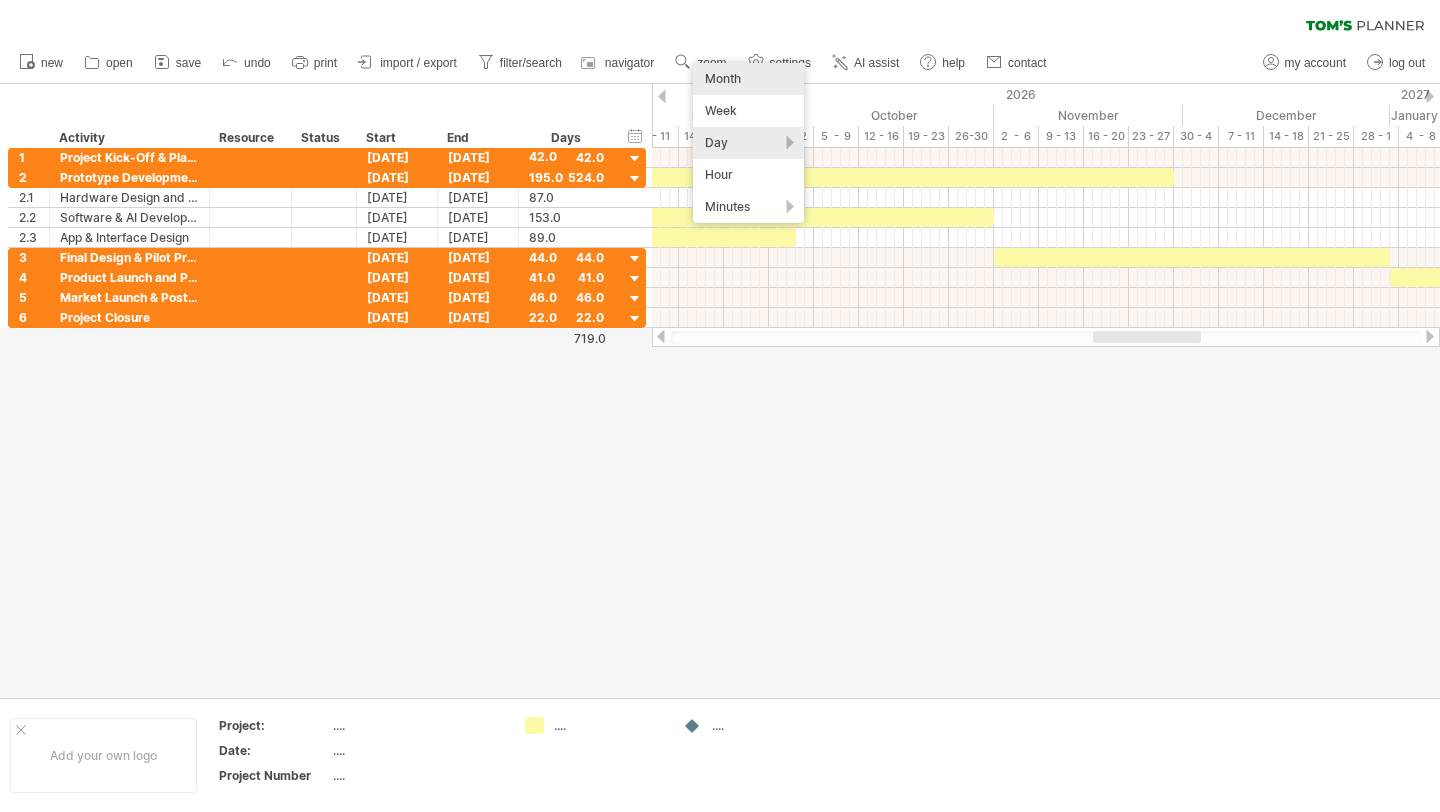 click on "Month" at bounding box center (748, 79) 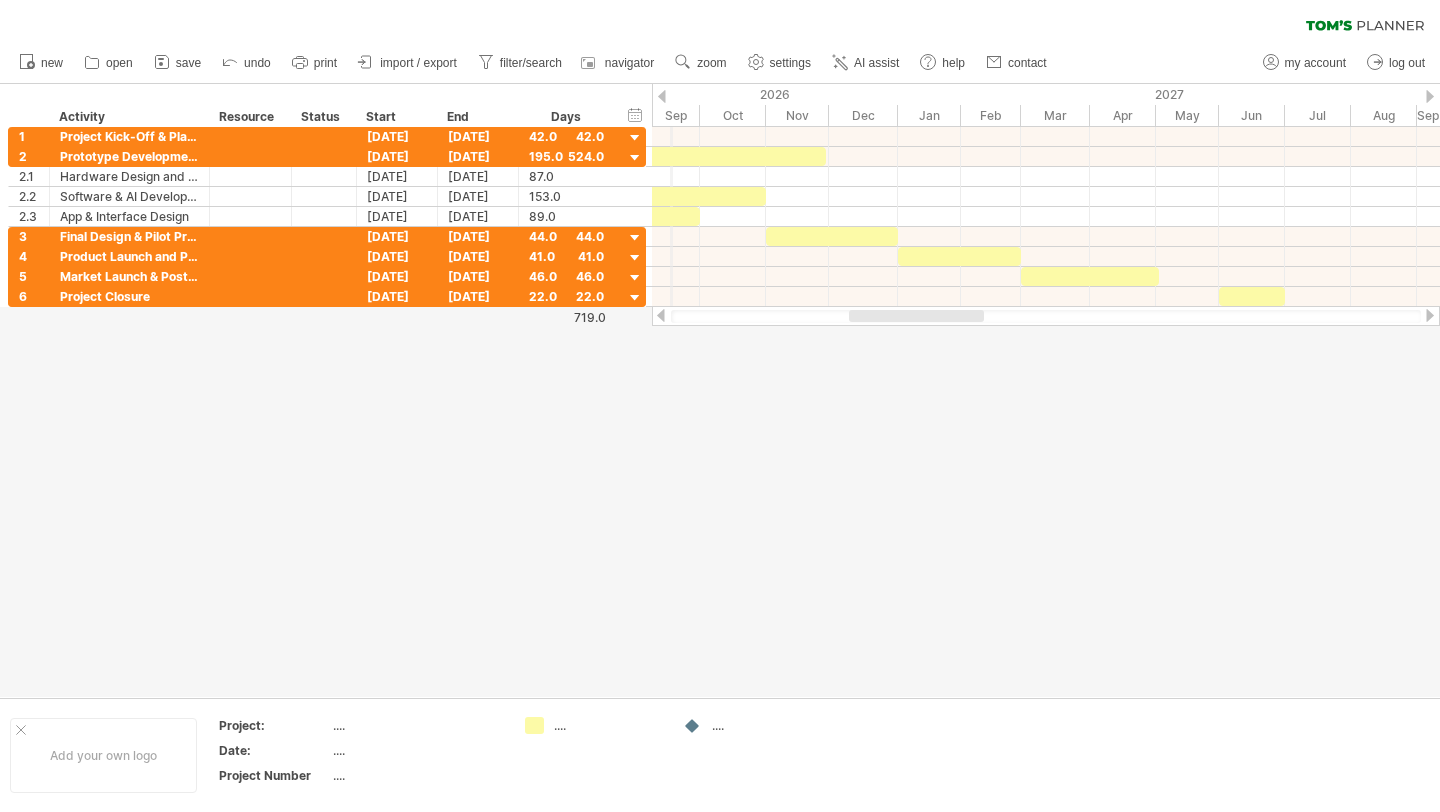 click on "2026" at bounding box center (506, 94) 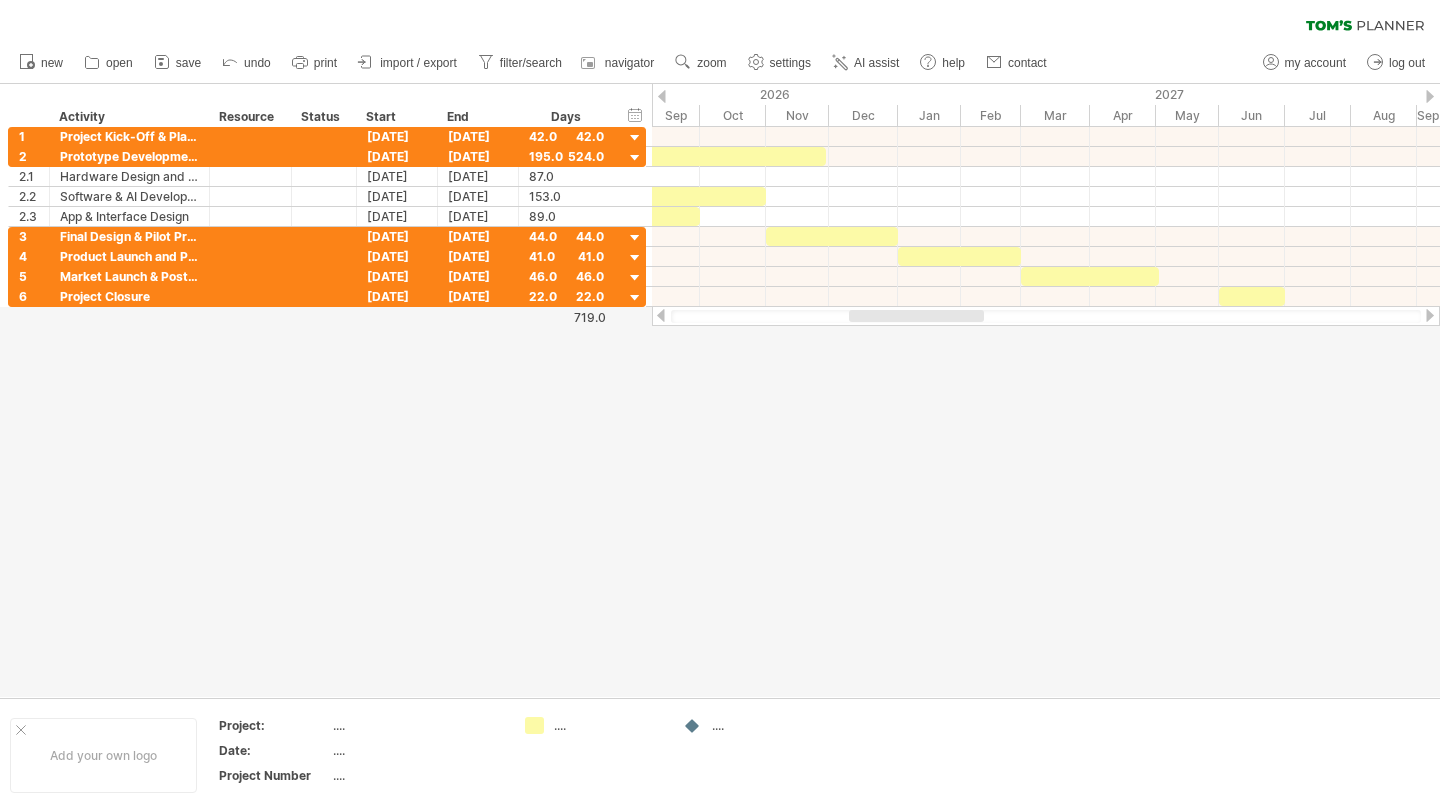 click at bounding box center [662, 96] 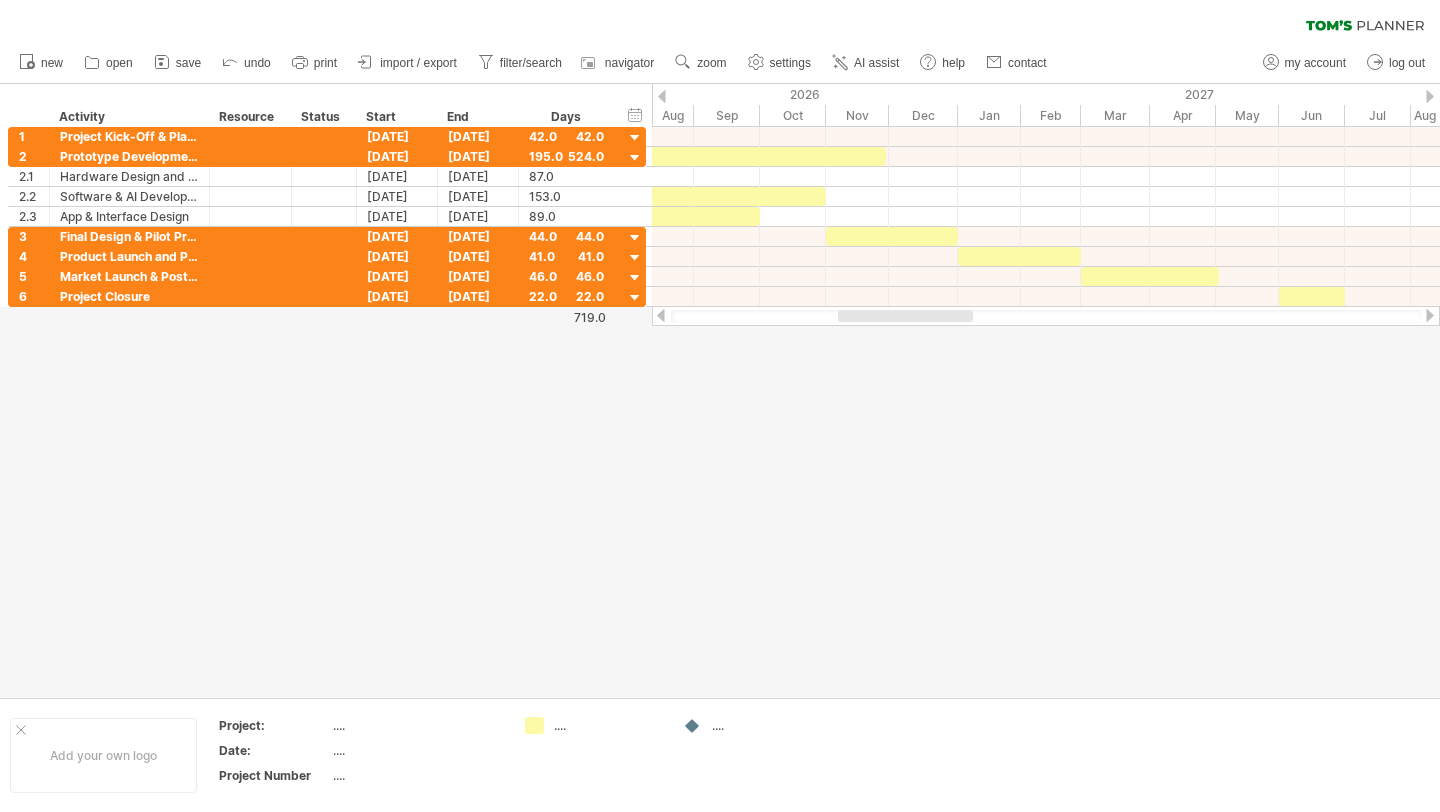 click at bounding box center [662, 96] 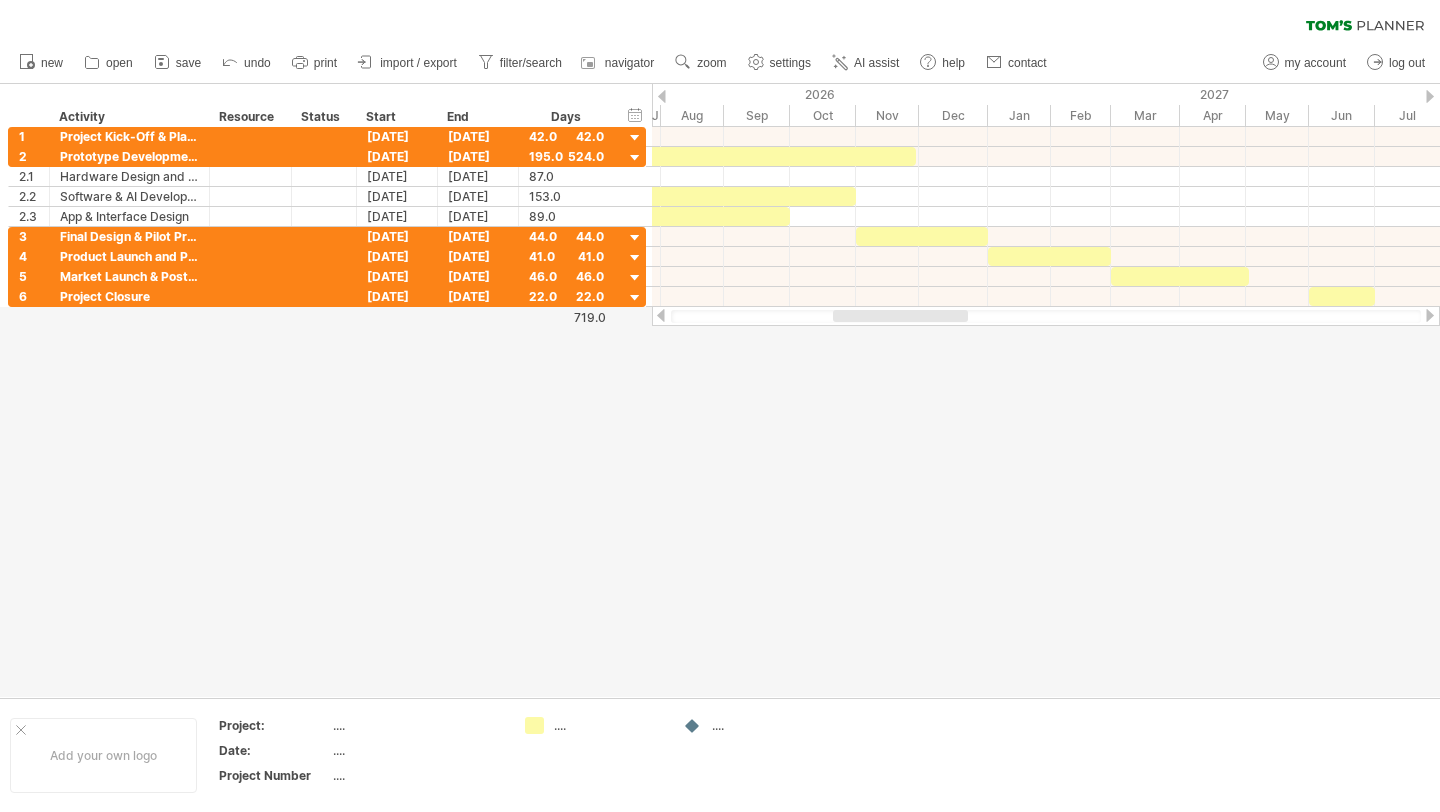 click at bounding box center [662, 96] 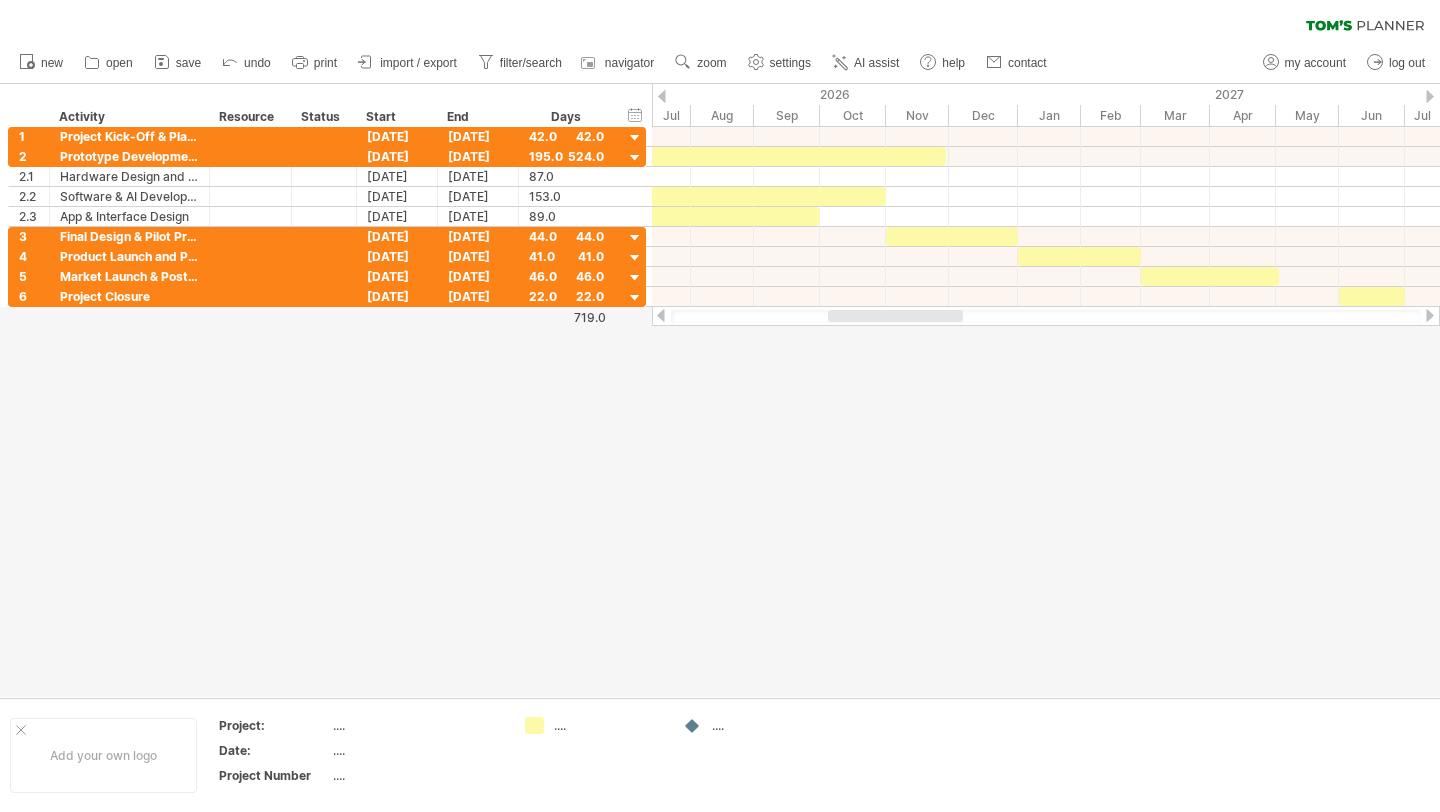 click at bounding box center [662, 96] 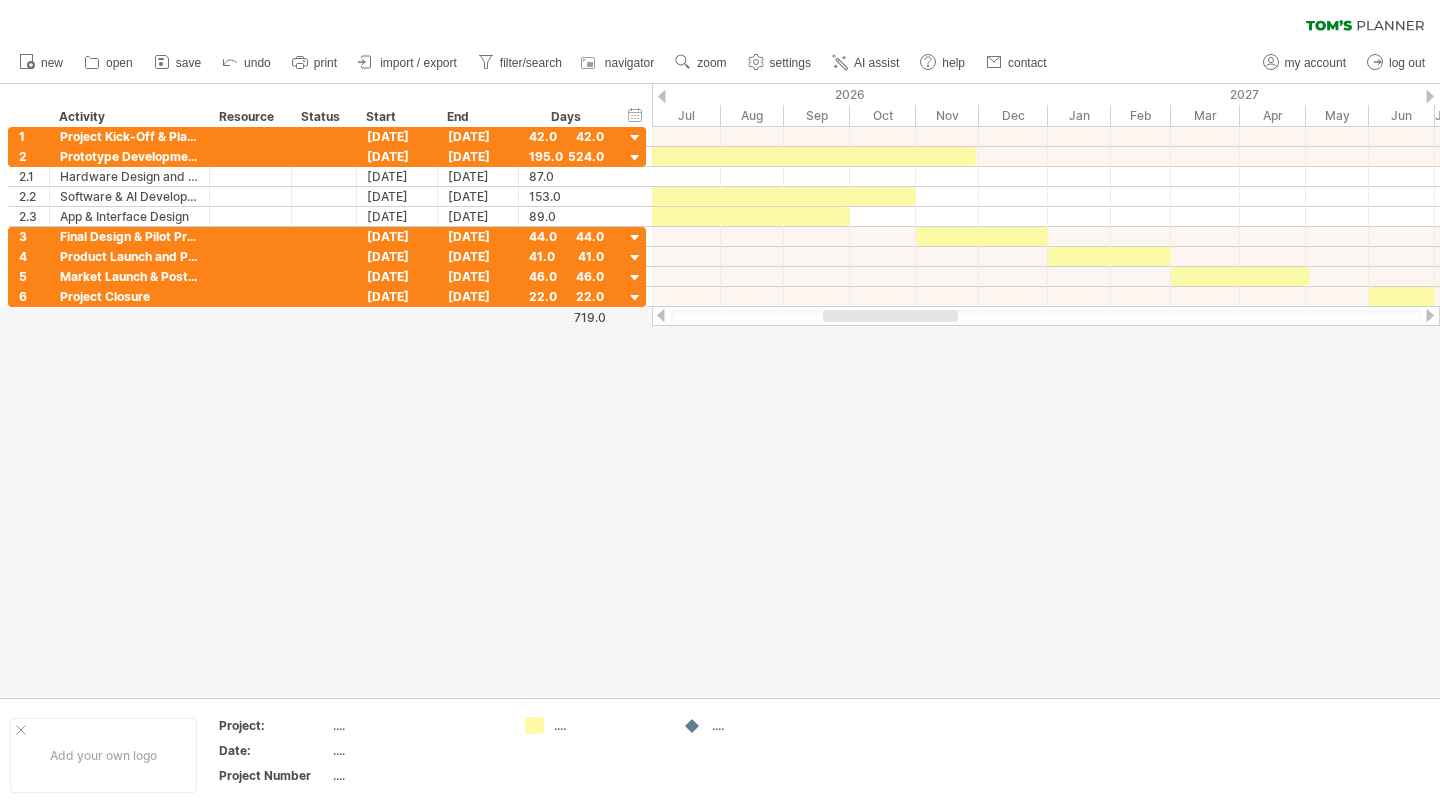 click at bounding box center (662, 96) 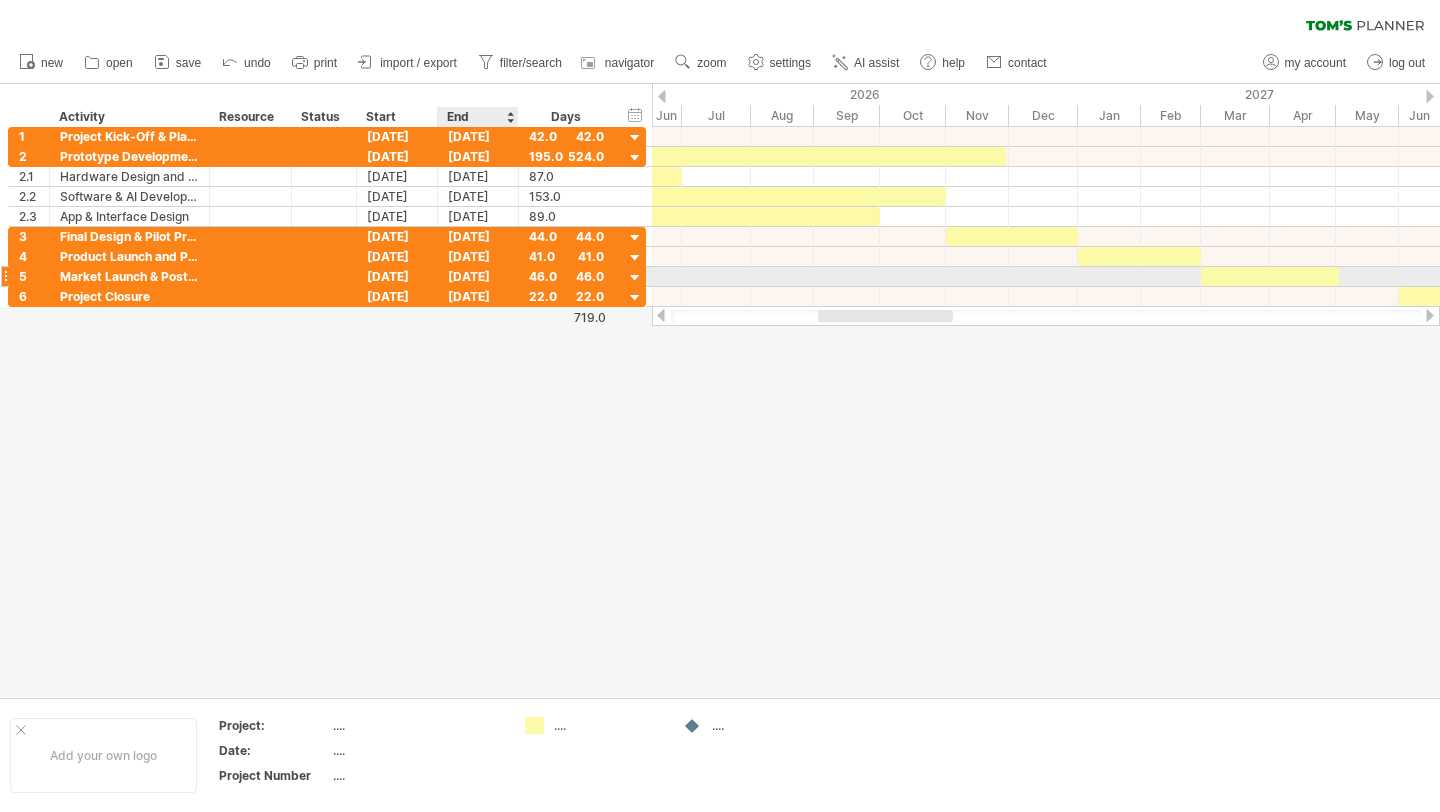 click on "[DATE]" at bounding box center (478, 276) 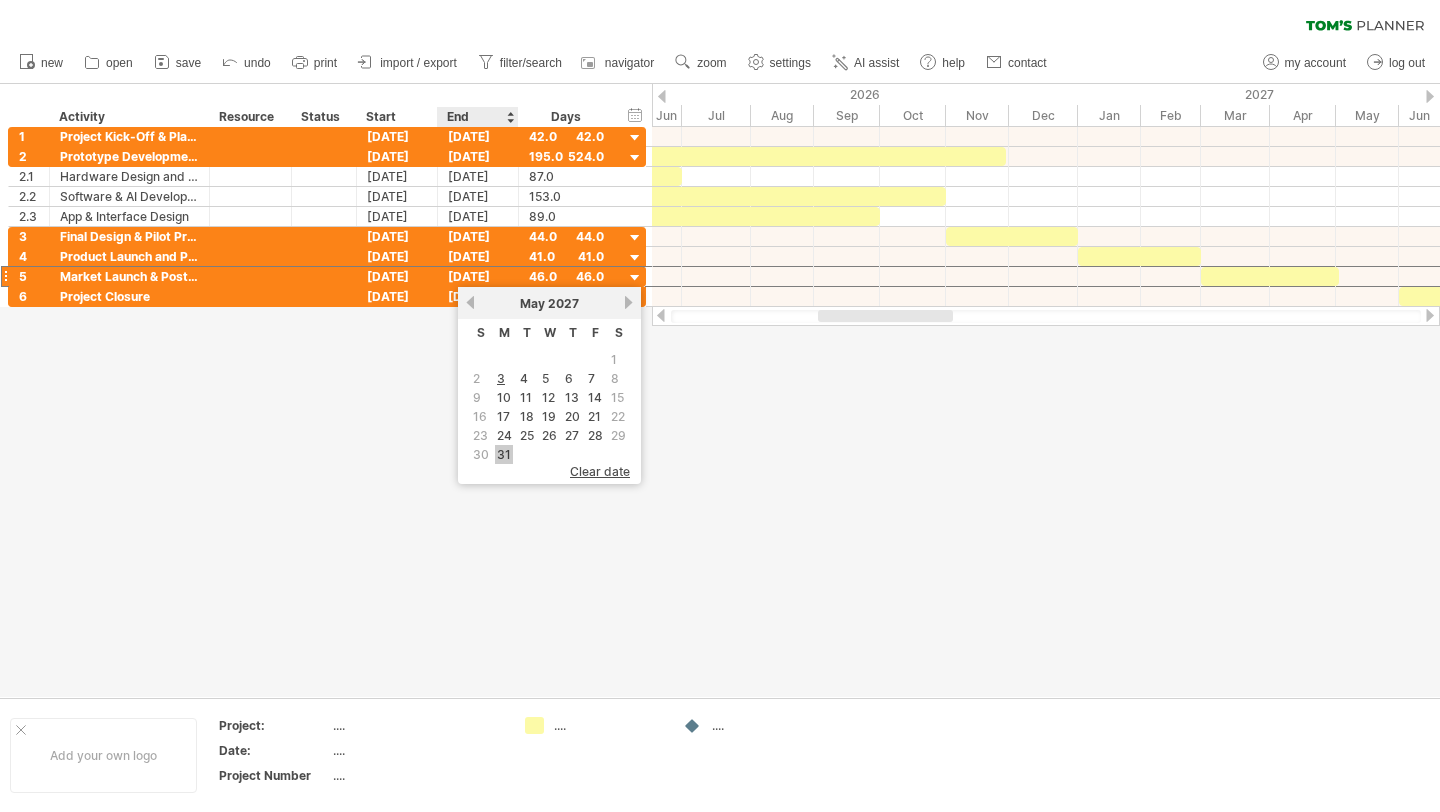 click on "31" at bounding box center [504, 454] 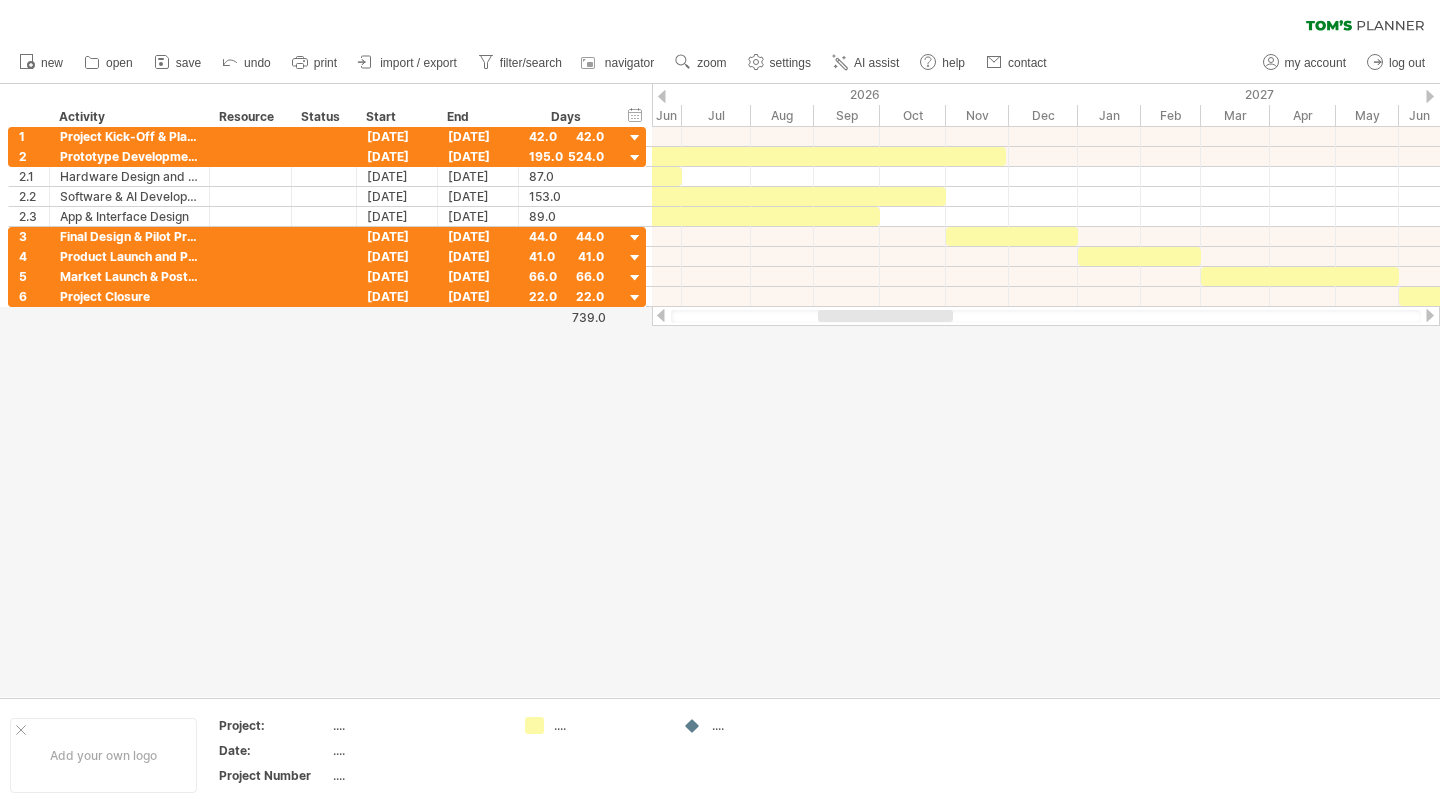 click at bounding box center [720, 390] 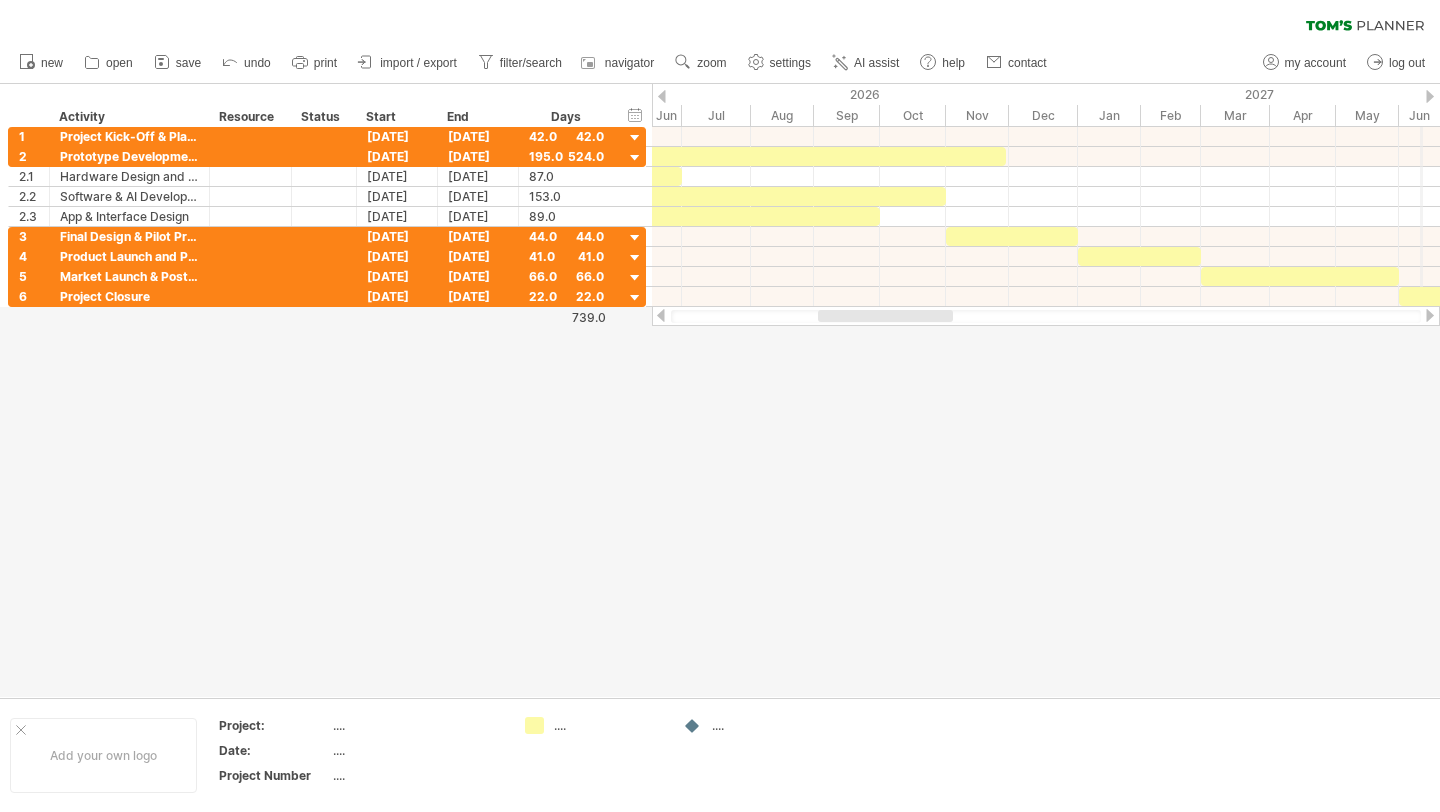 click on "2027" at bounding box center [1469, 94] 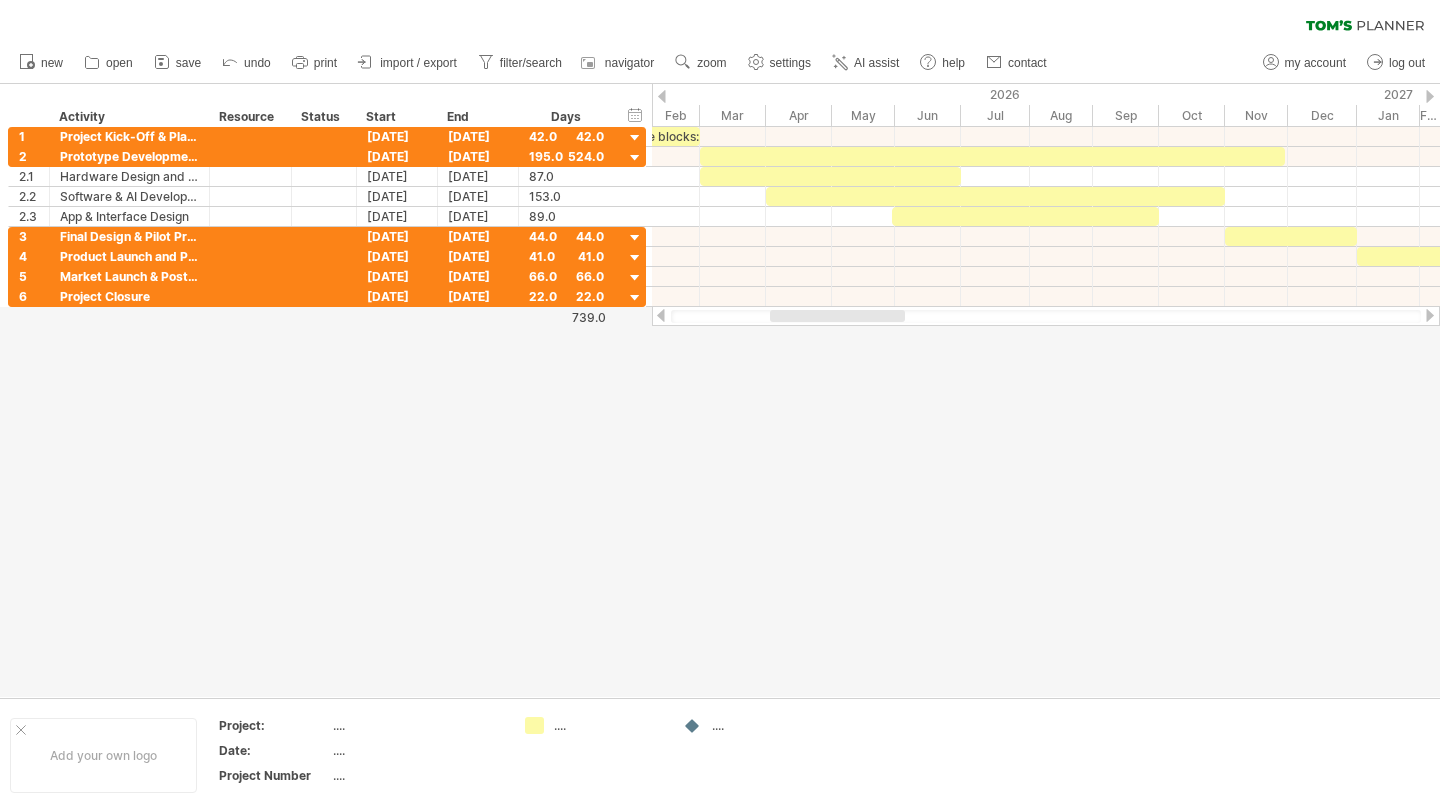 drag, startPoint x: 879, startPoint y: 314, endPoint x: 831, endPoint y: 343, distance: 56.0803 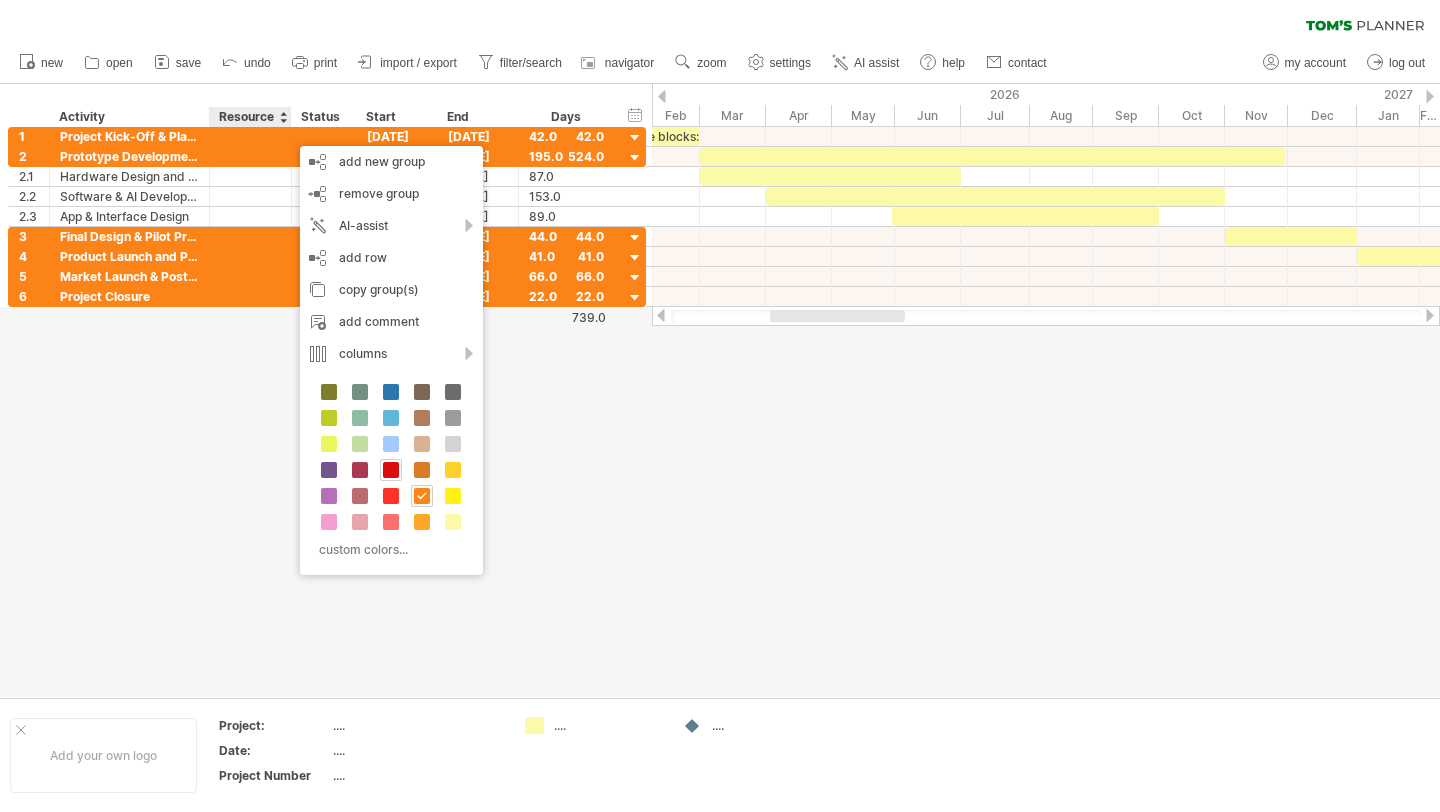 click at bounding box center (391, 470) 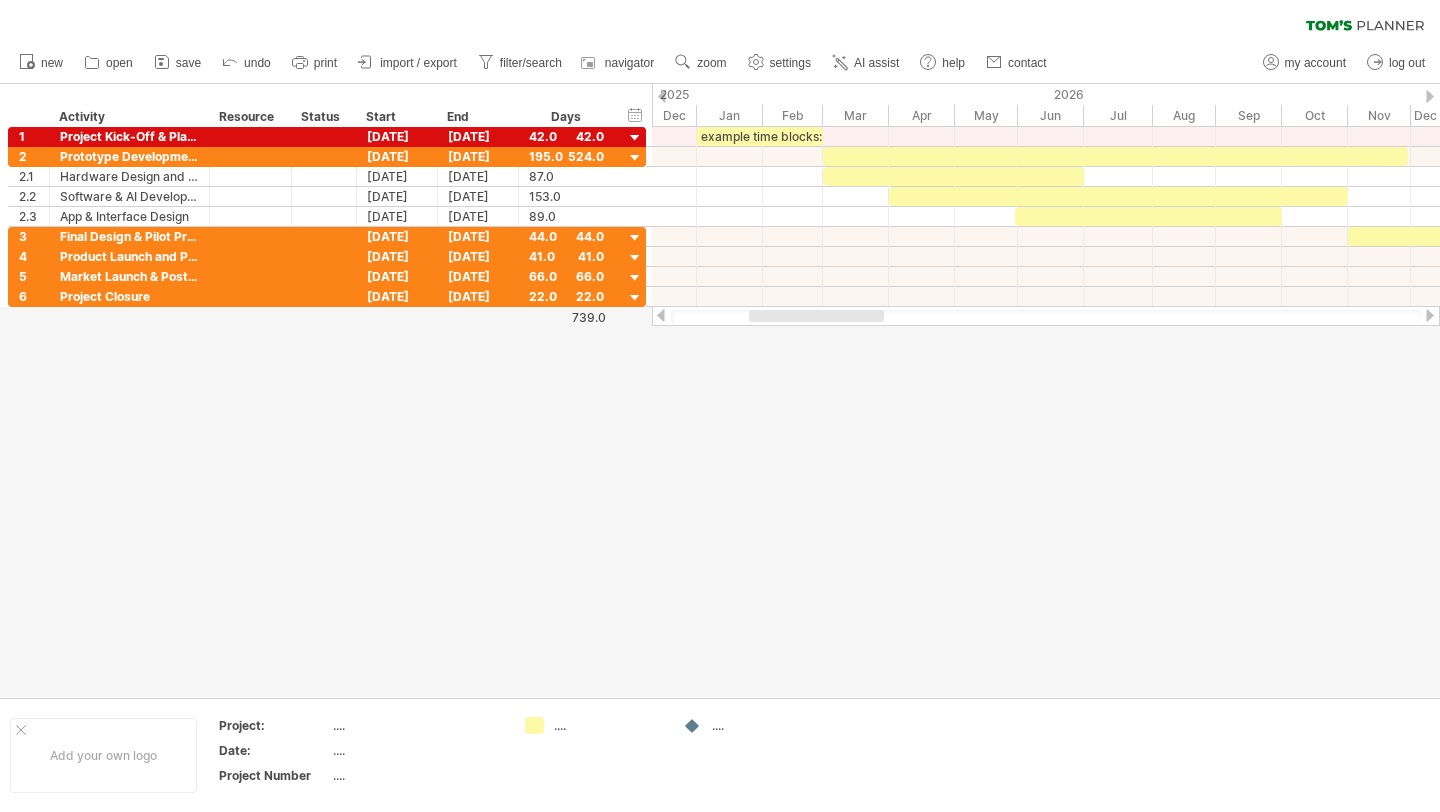 drag, startPoint x: 799, startPoint y: 312, endPoint x: 778, endPoint y: 312, distance: 21 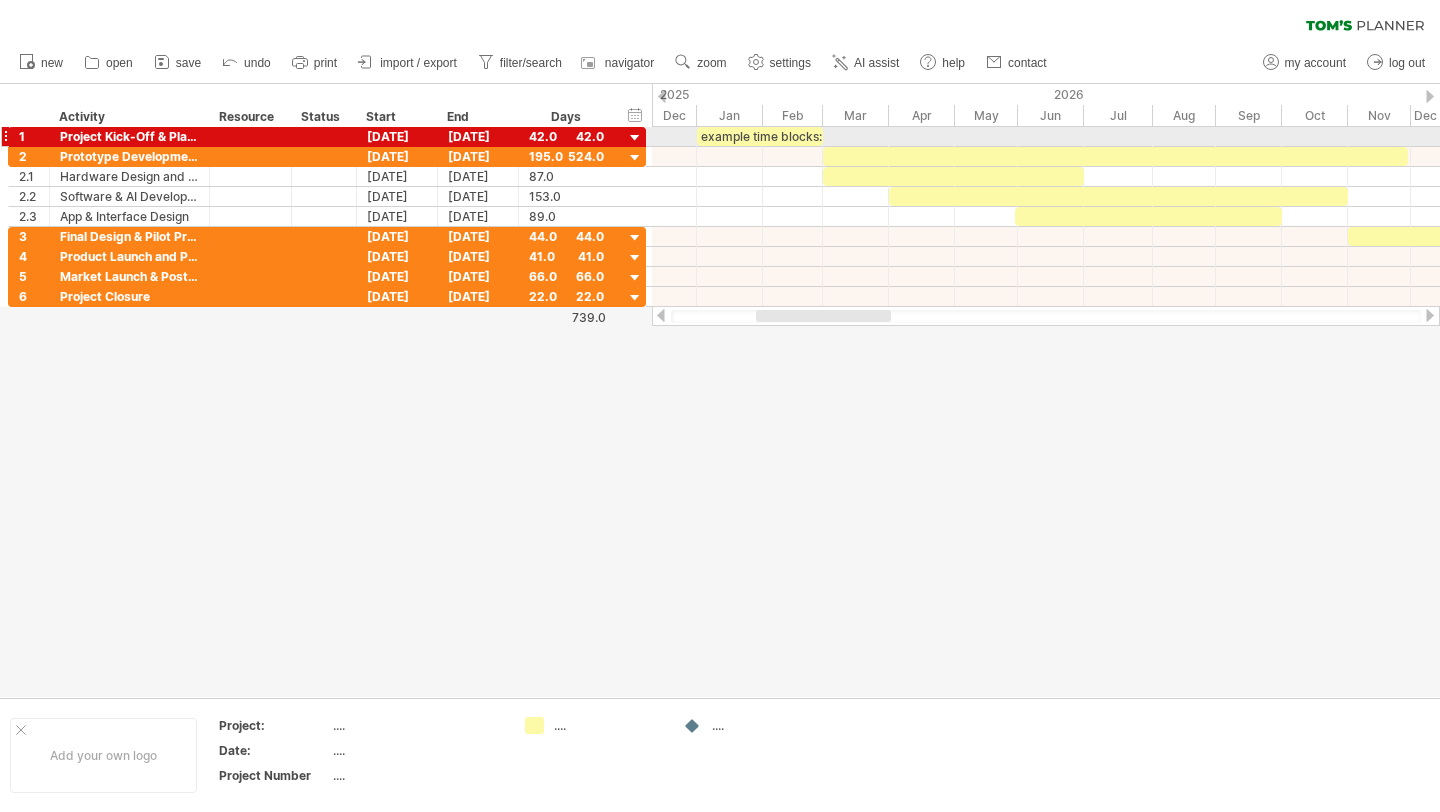 click on "example time blocks:" at bounding box center (760, 136) 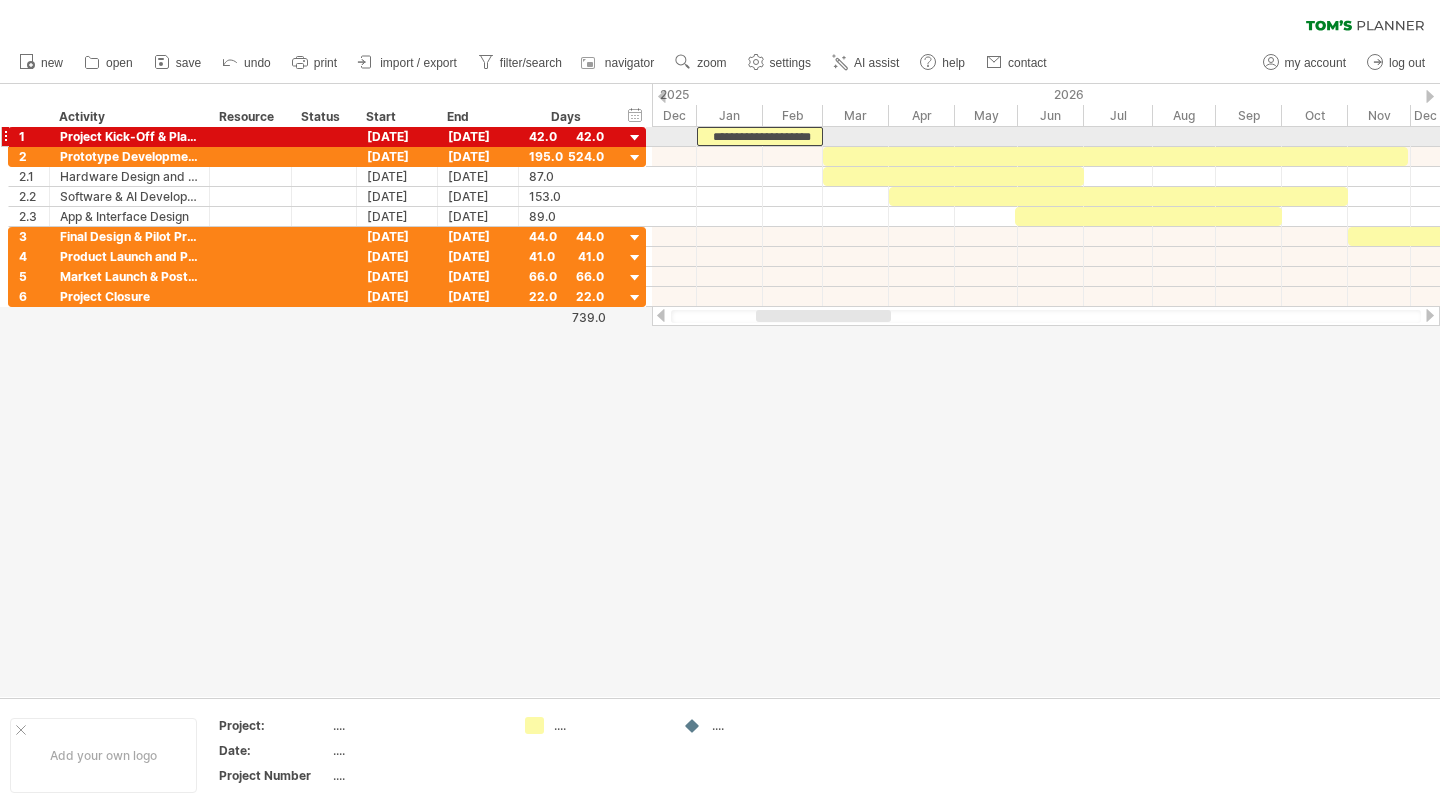 click on "**********" at bounding box center [760, 136] 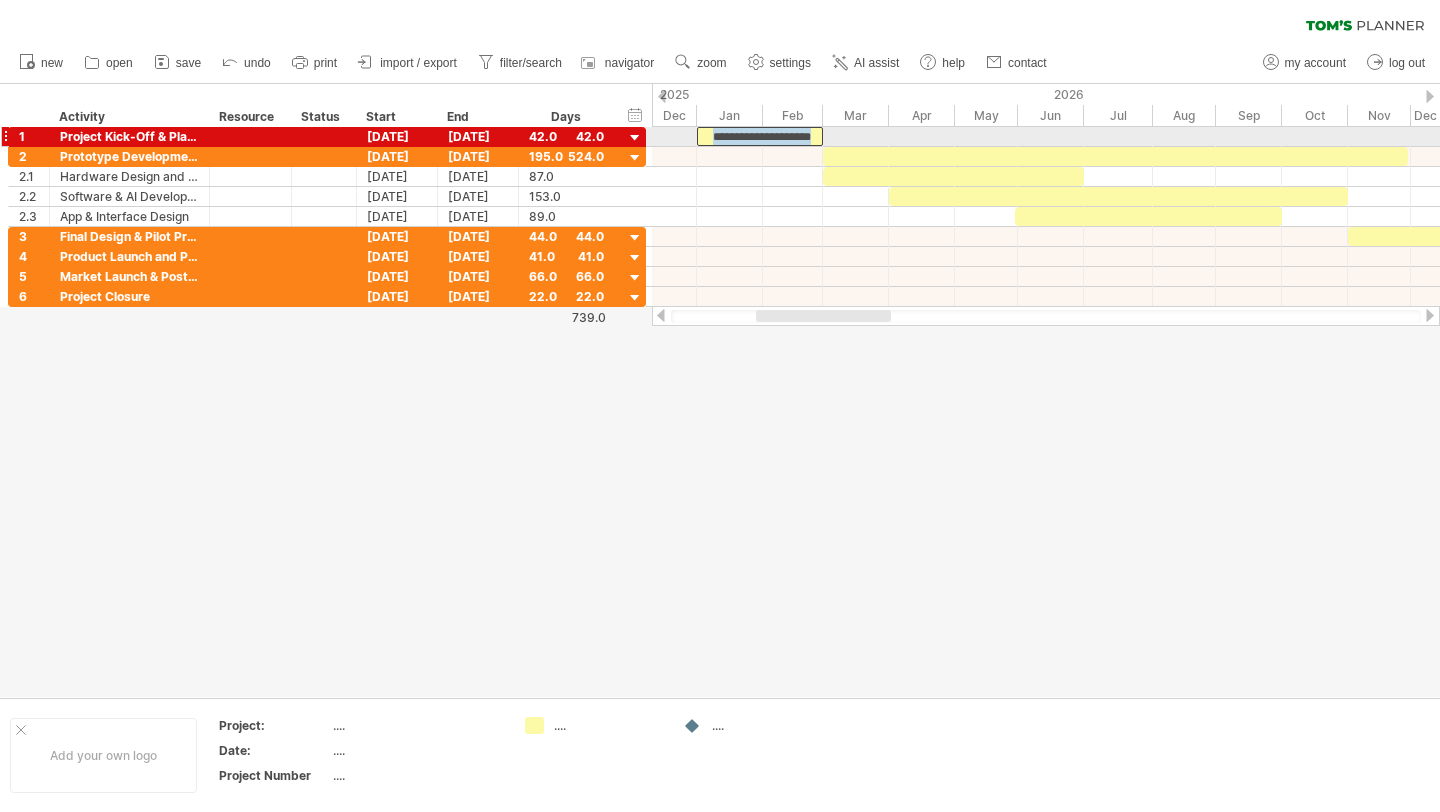 click on "**********" at bounding box center [760, 136] 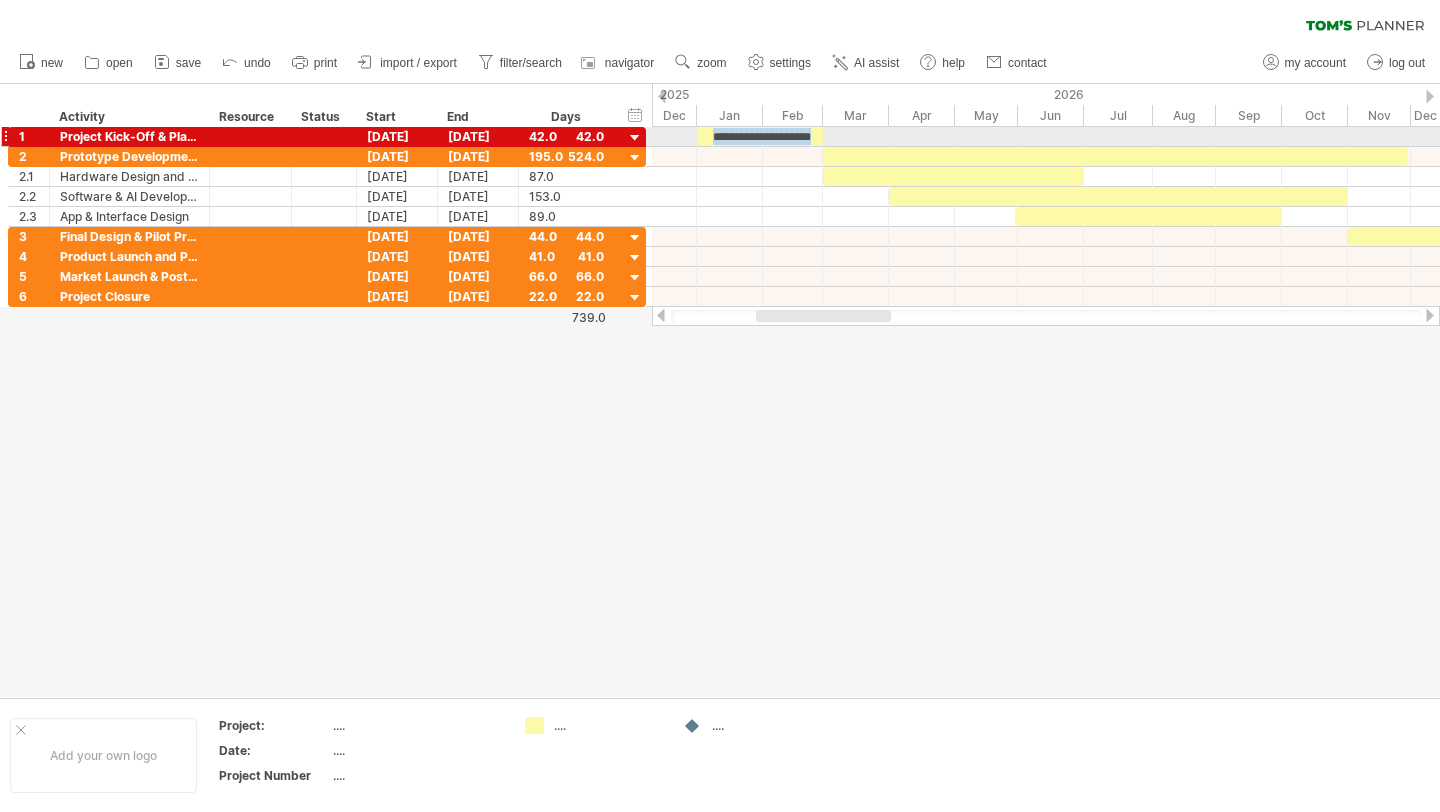 type 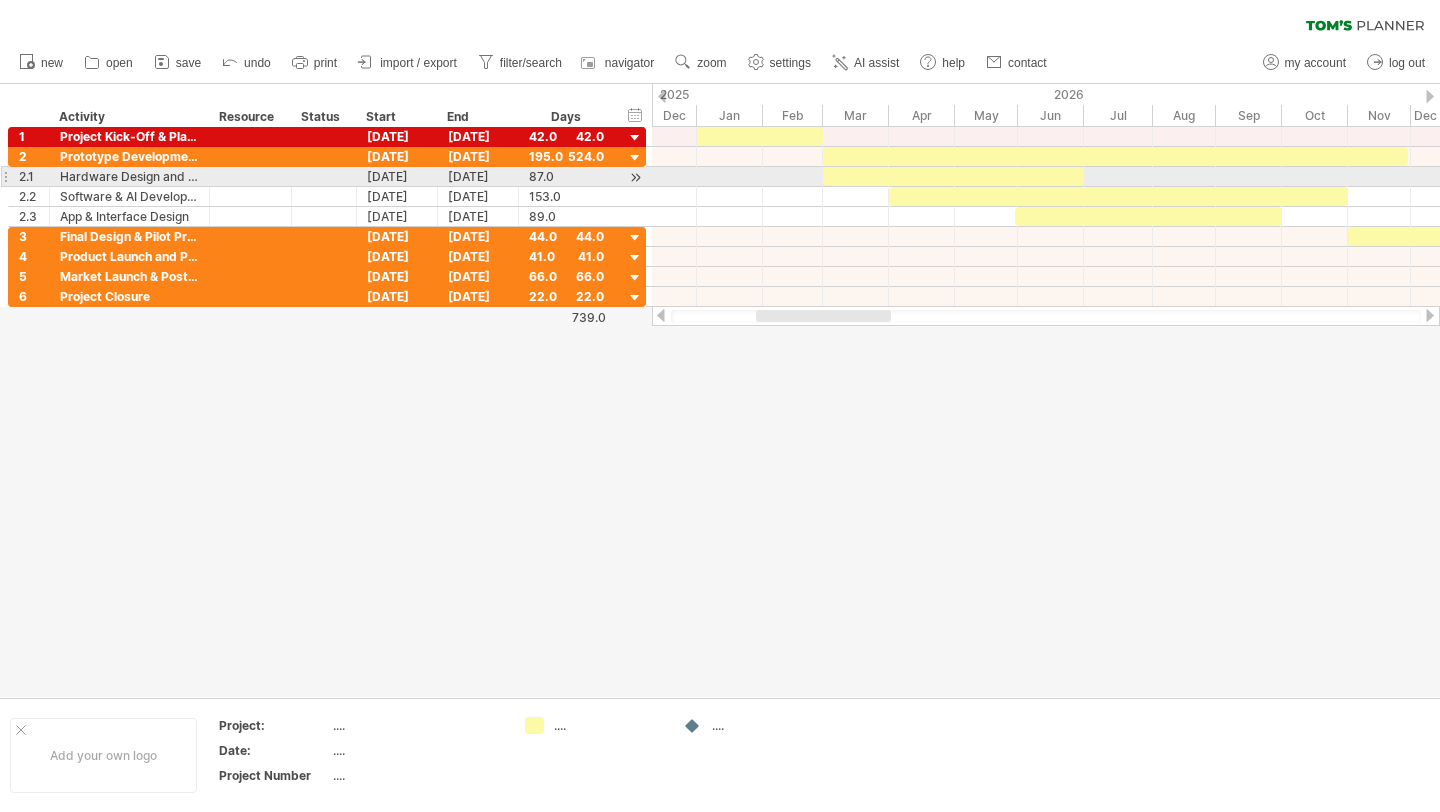 click at bounding box center [1046, 197] 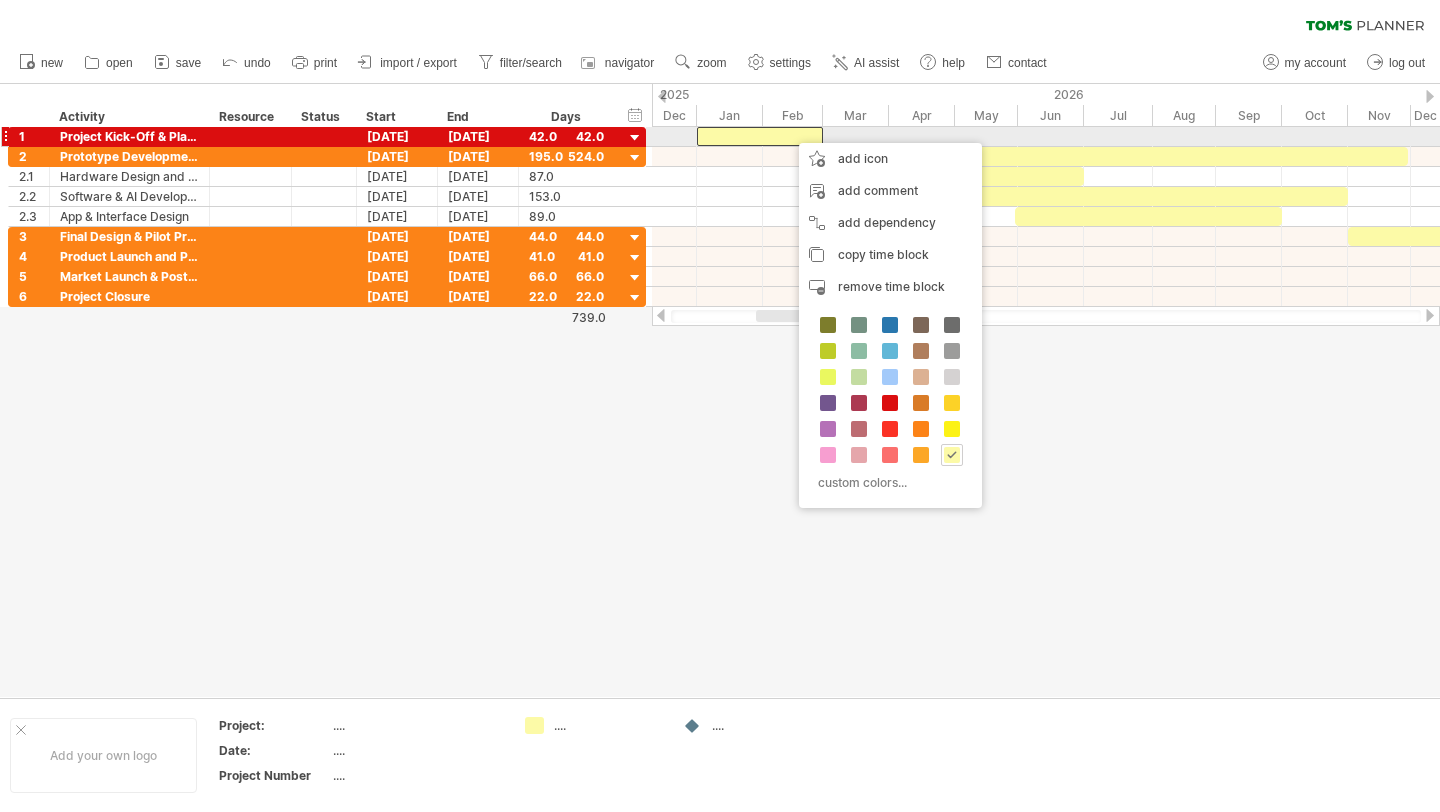 click at bounding box center (1046, 137) 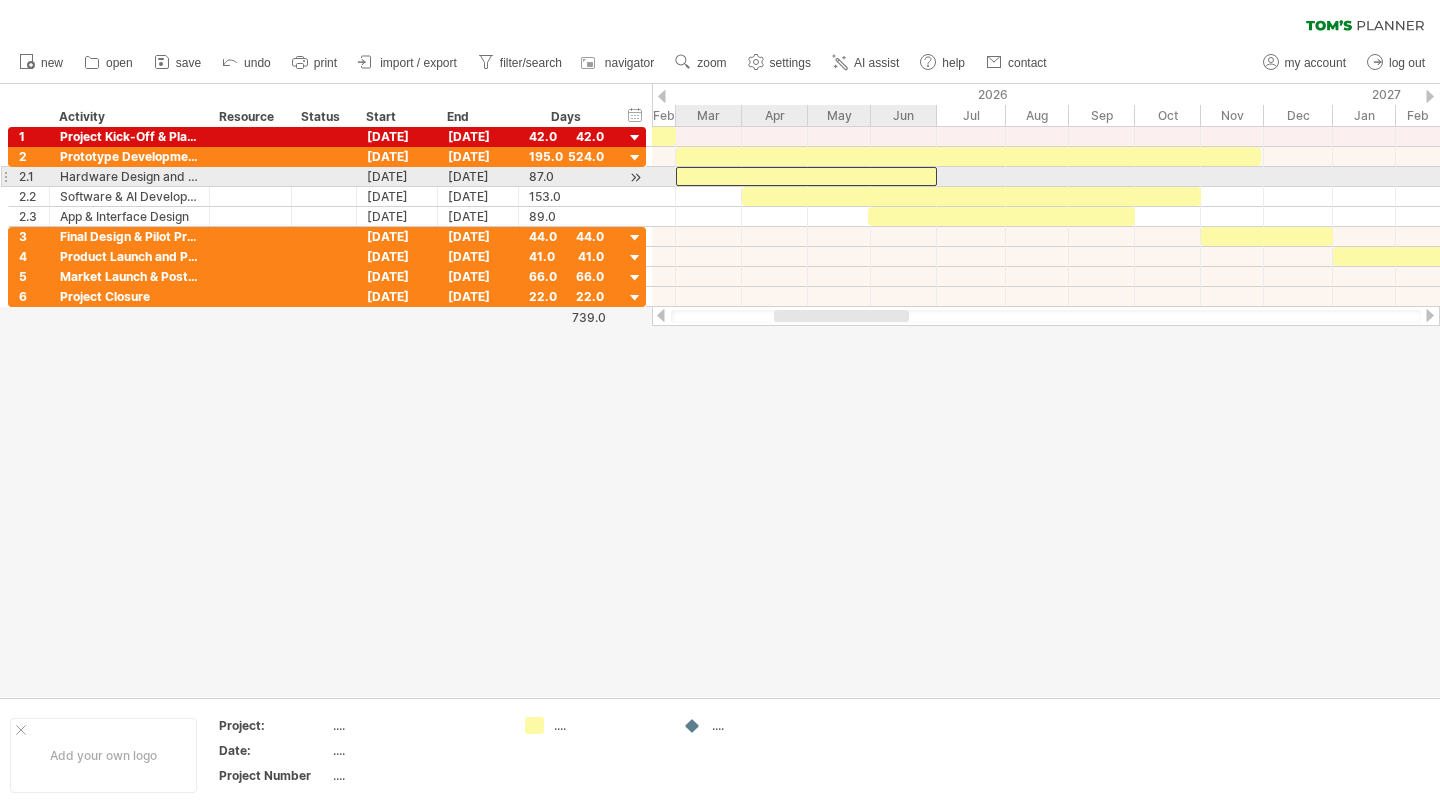 click at bounding box center (806, 176) 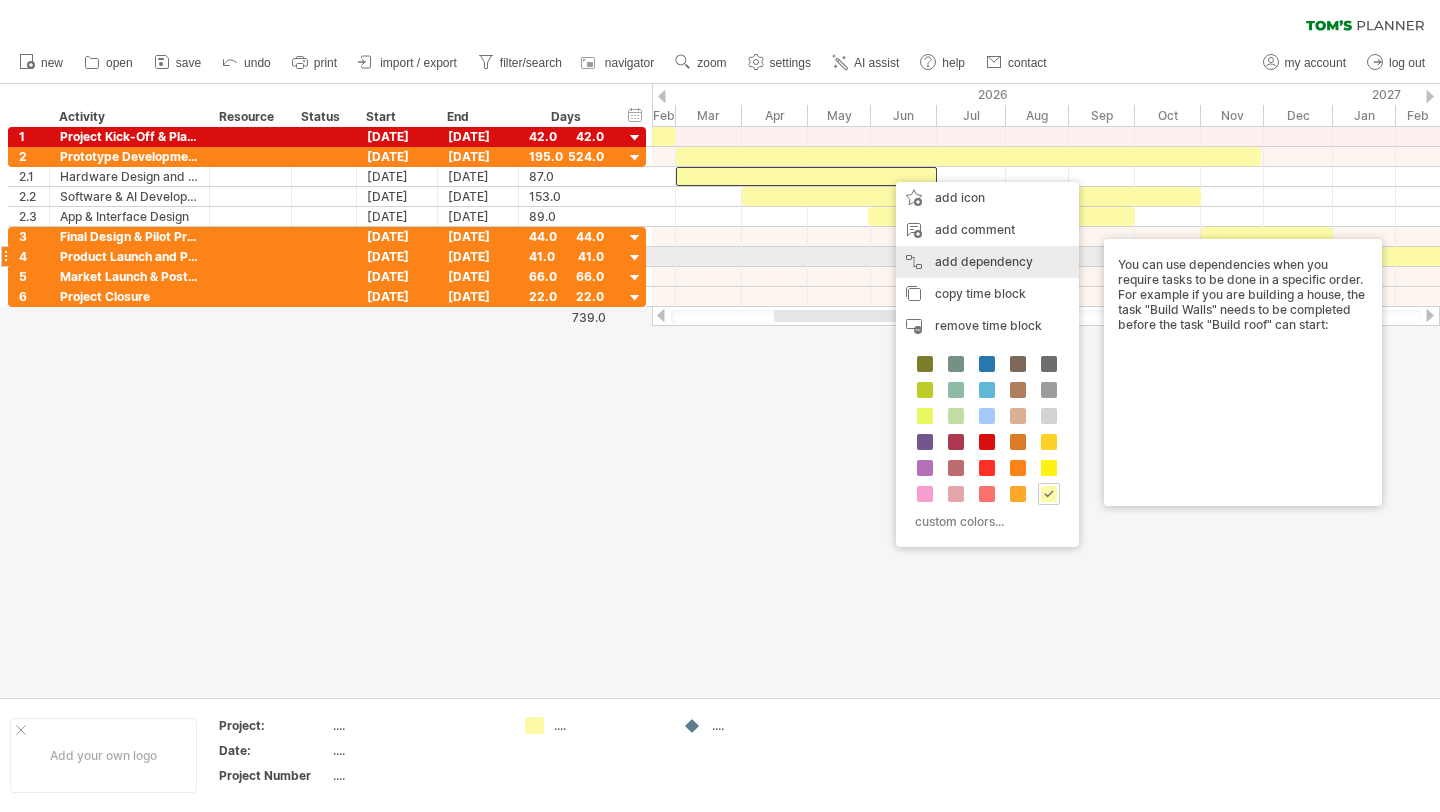 click on "add dependency You can use dependencies when you require tasks to be done in a specific order. For example if you are building a house, the task "Build Walls" needs to be completed before the task "Build roof" can start:" at bounding box center [987, 262] 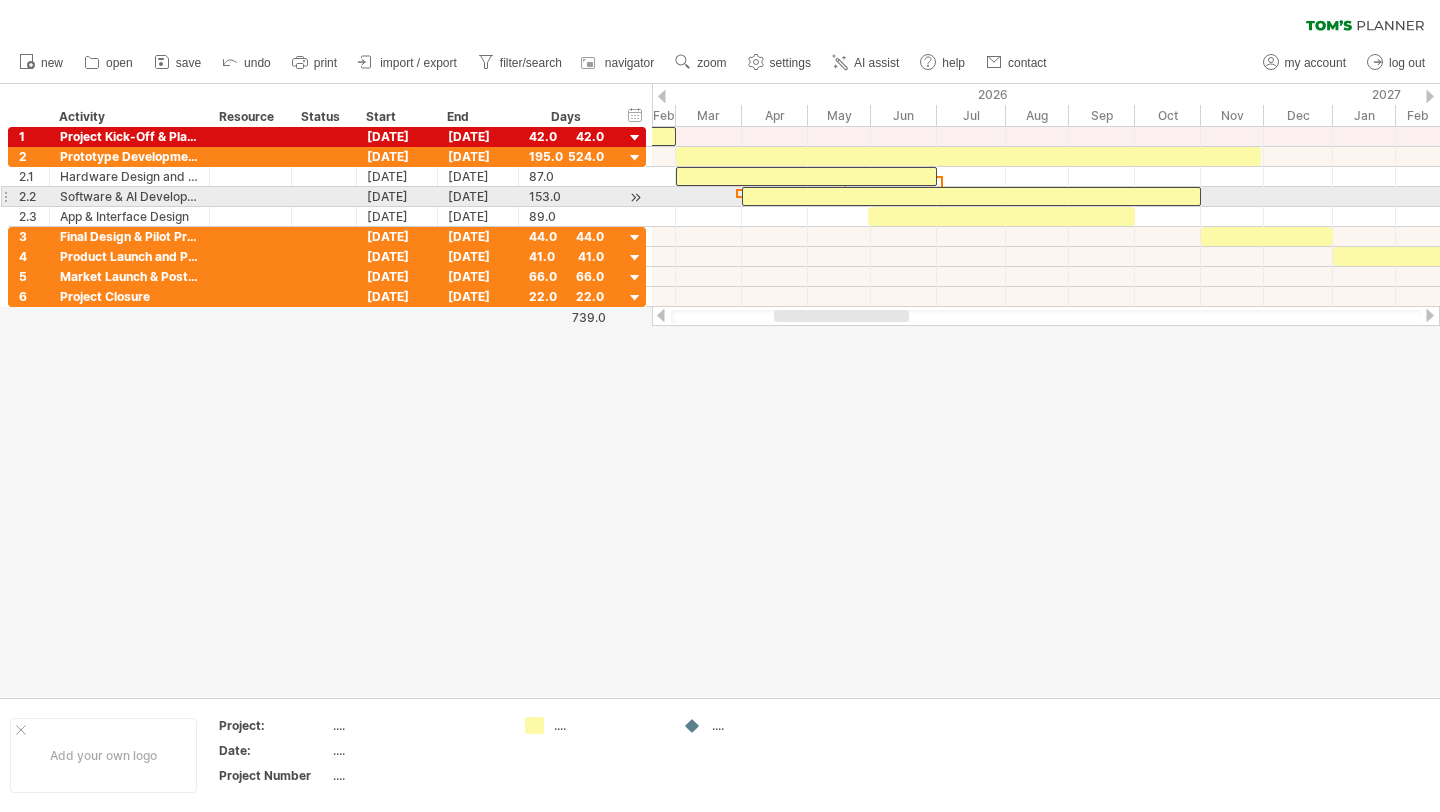 click at bounding box center [971, 196] 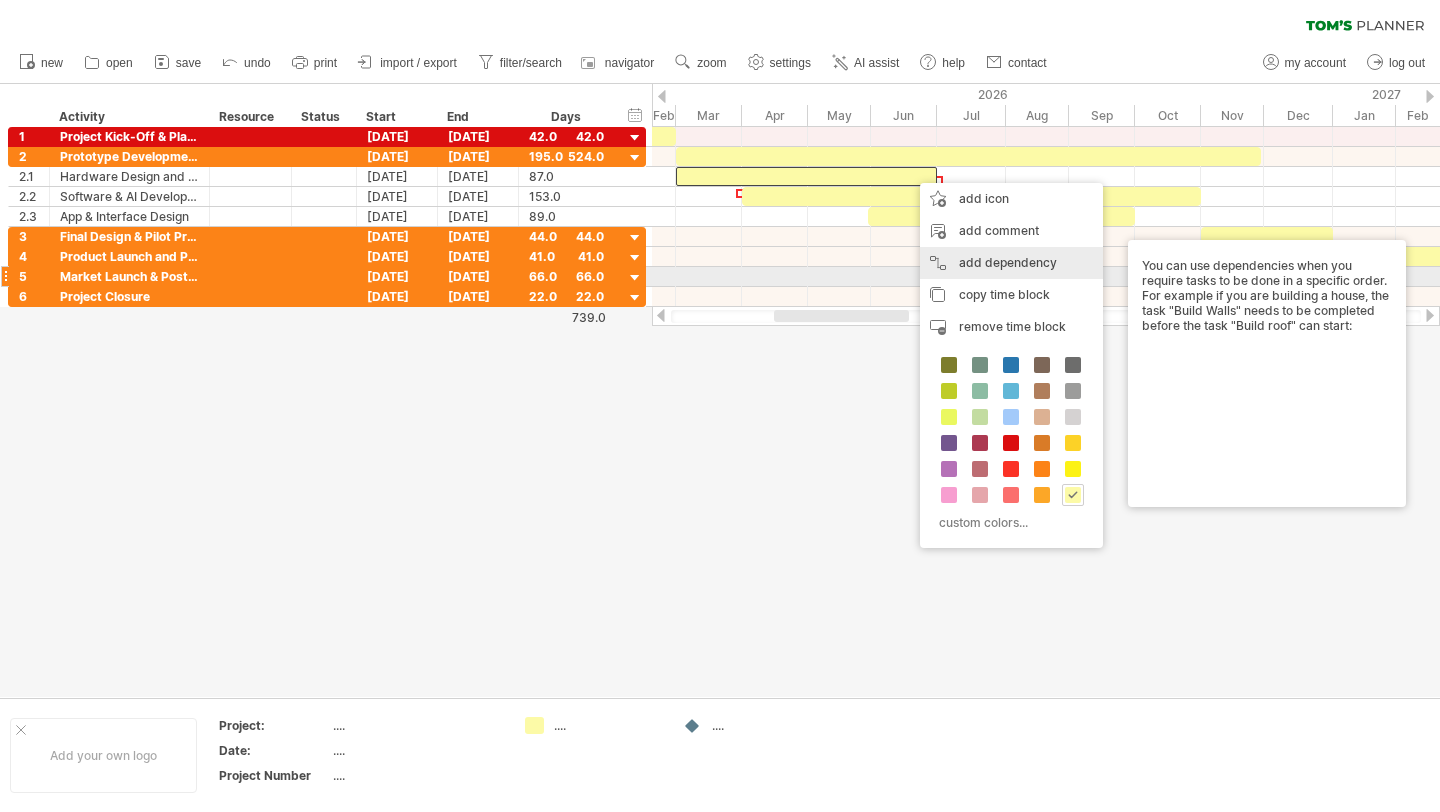 click on "add dependency You can use dependencies when you require tasks to be done in a specific order. For example if you are building a house, the task "Build Walls" needs to be completed before the task "Build roof" can start:" at bounding box center [1011, 263] 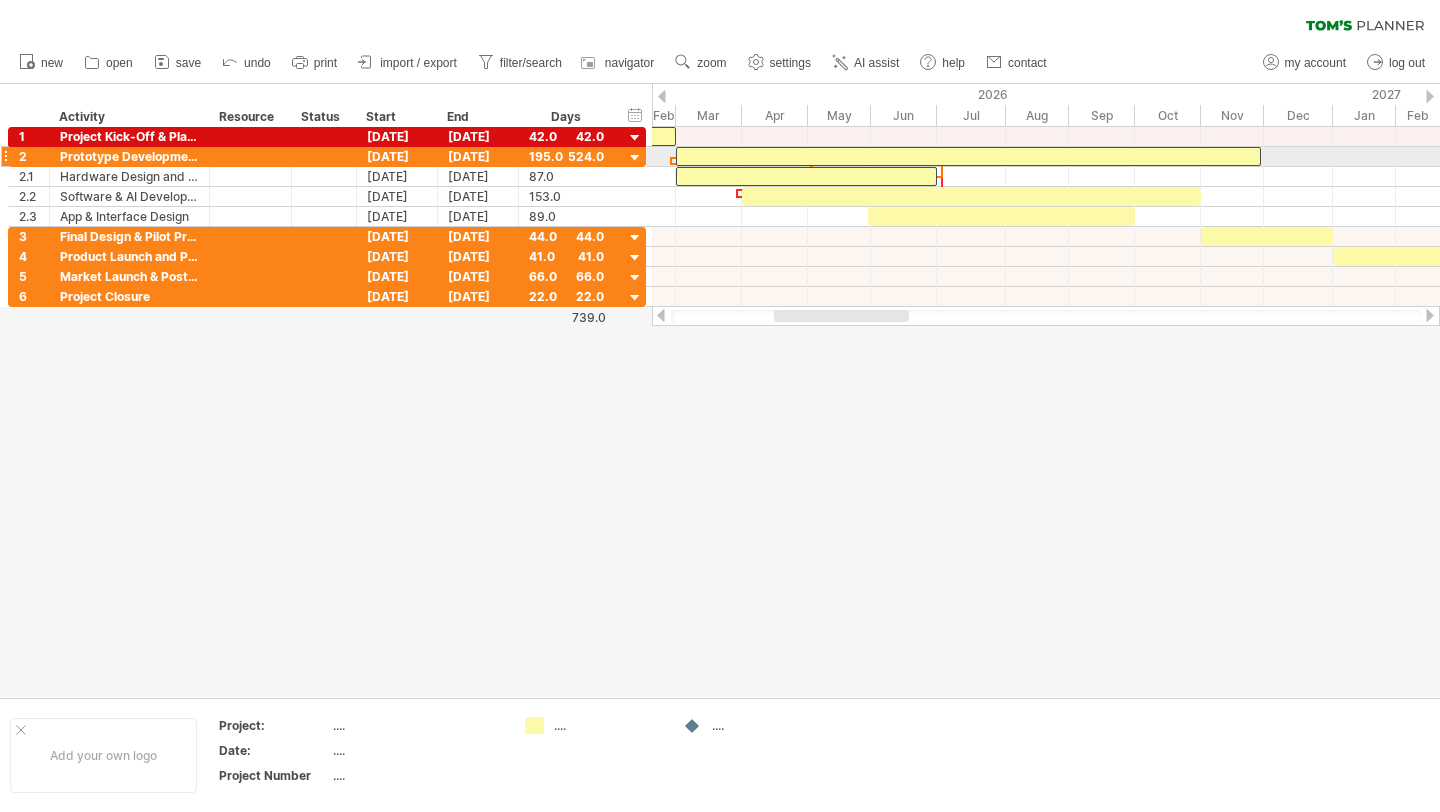 click at bounding box center (968, 156) 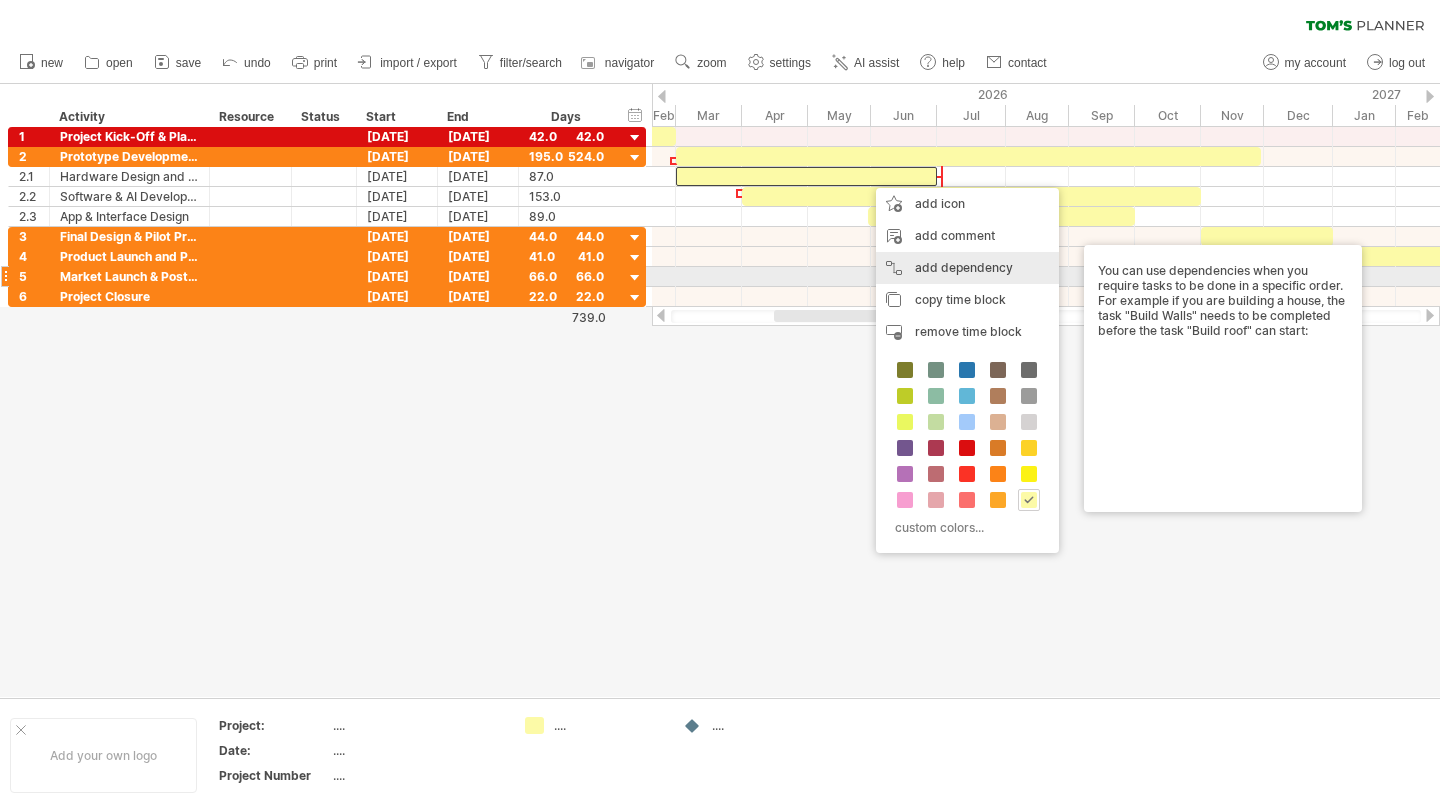 click on "add dependency You can use dependencies when you require tasks to be done in a specific order. For example if you are building a house, the task "Build Walls" needs to be completed before the task "Build roof" can start:" at bounding box center [967, 268] 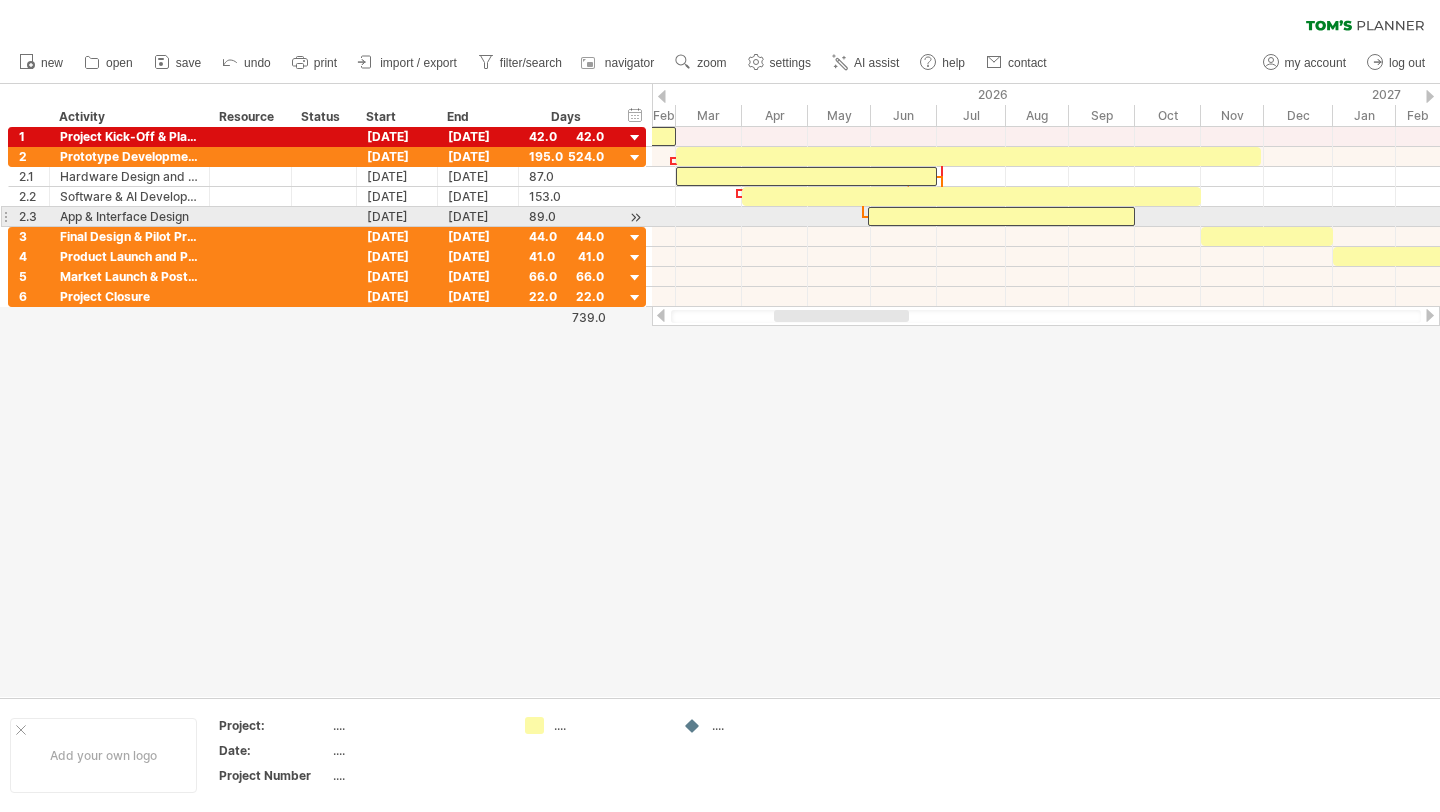 click at bounding box center [1001, 216] 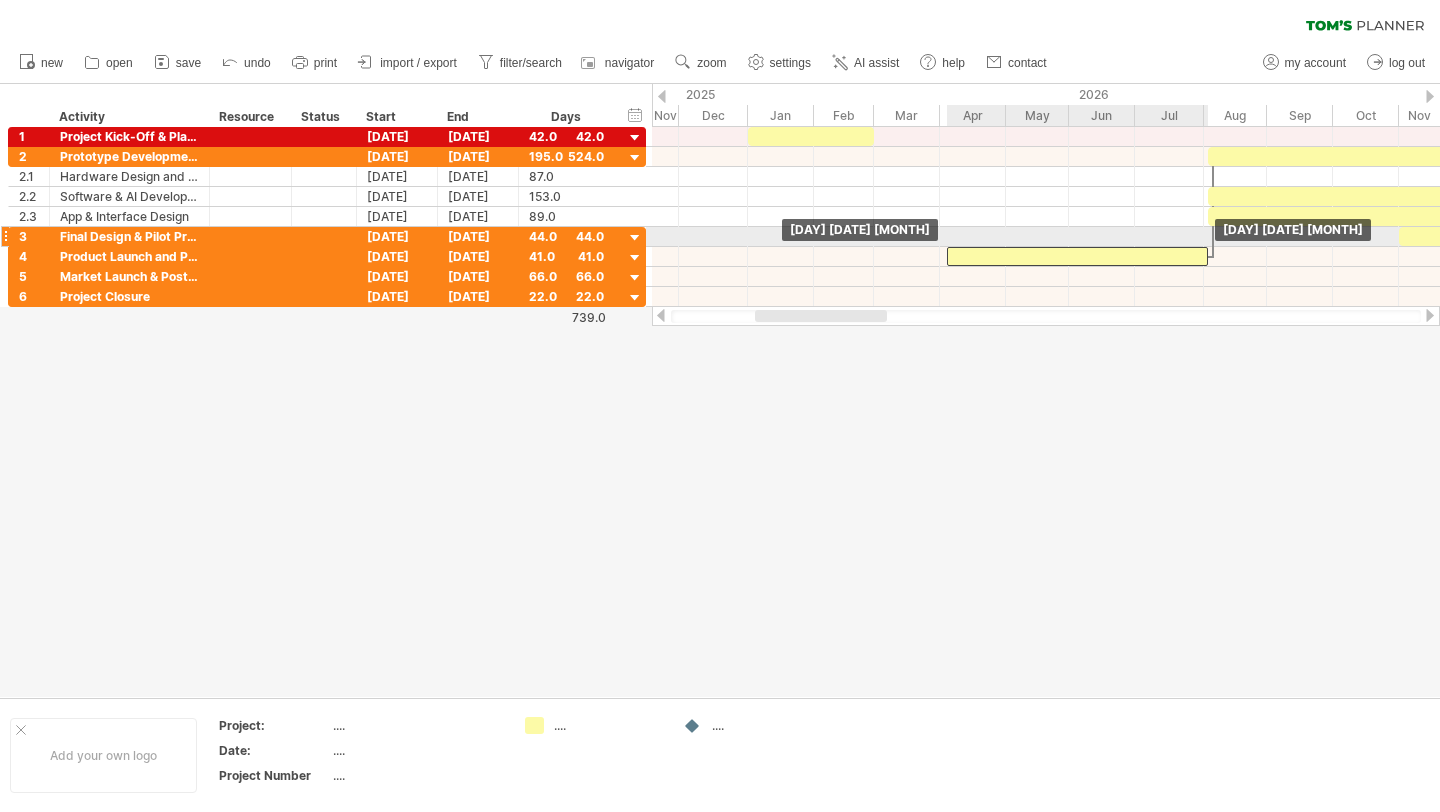 drag, startPoint x: 1052, startPoint y: 177, endPoint x: 1126, endPoint y: 249, distance: 103.24728 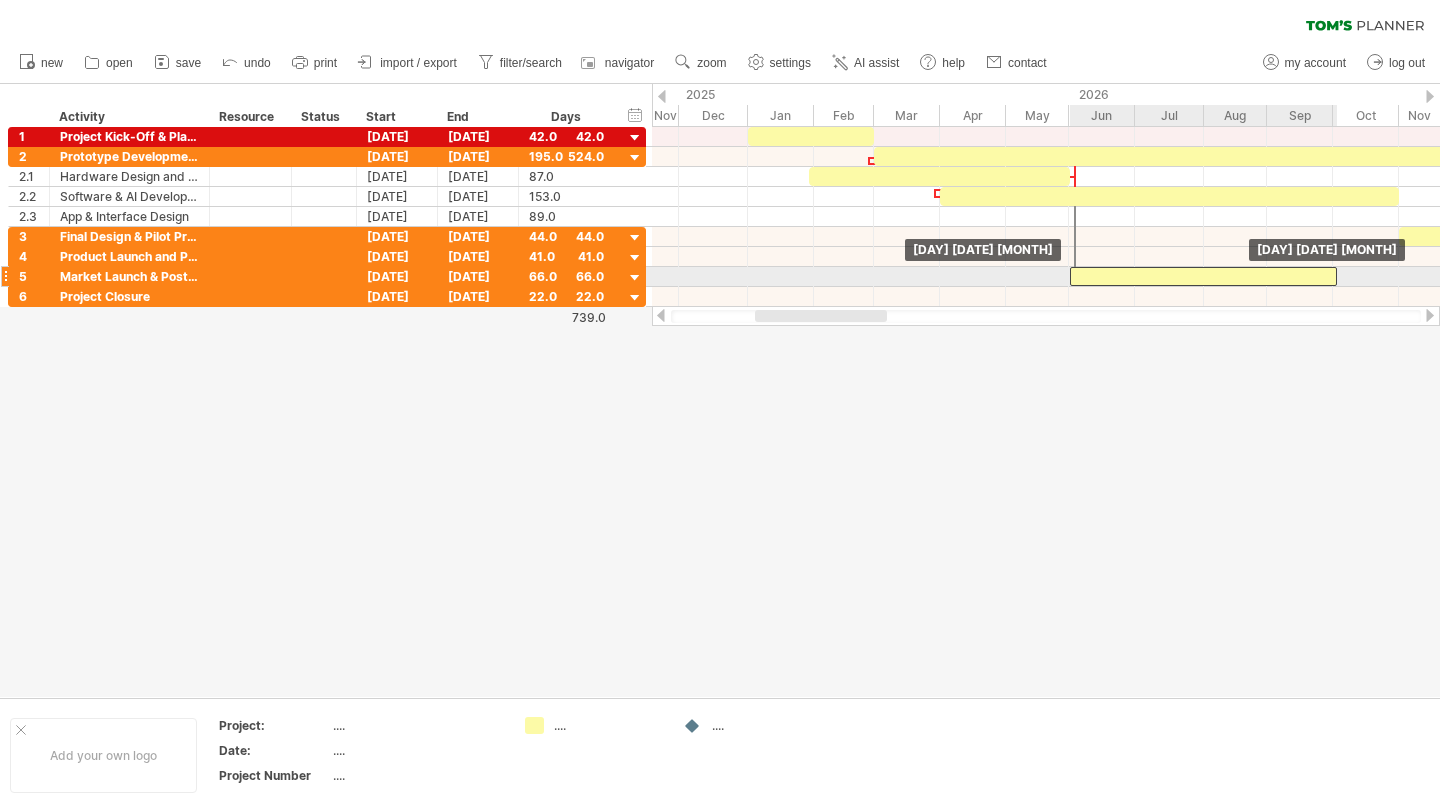 drag, startPoint x: 1106, startPoint y: 222, endPoint x: 1111, endPoint y: 279, distance: 57.21888 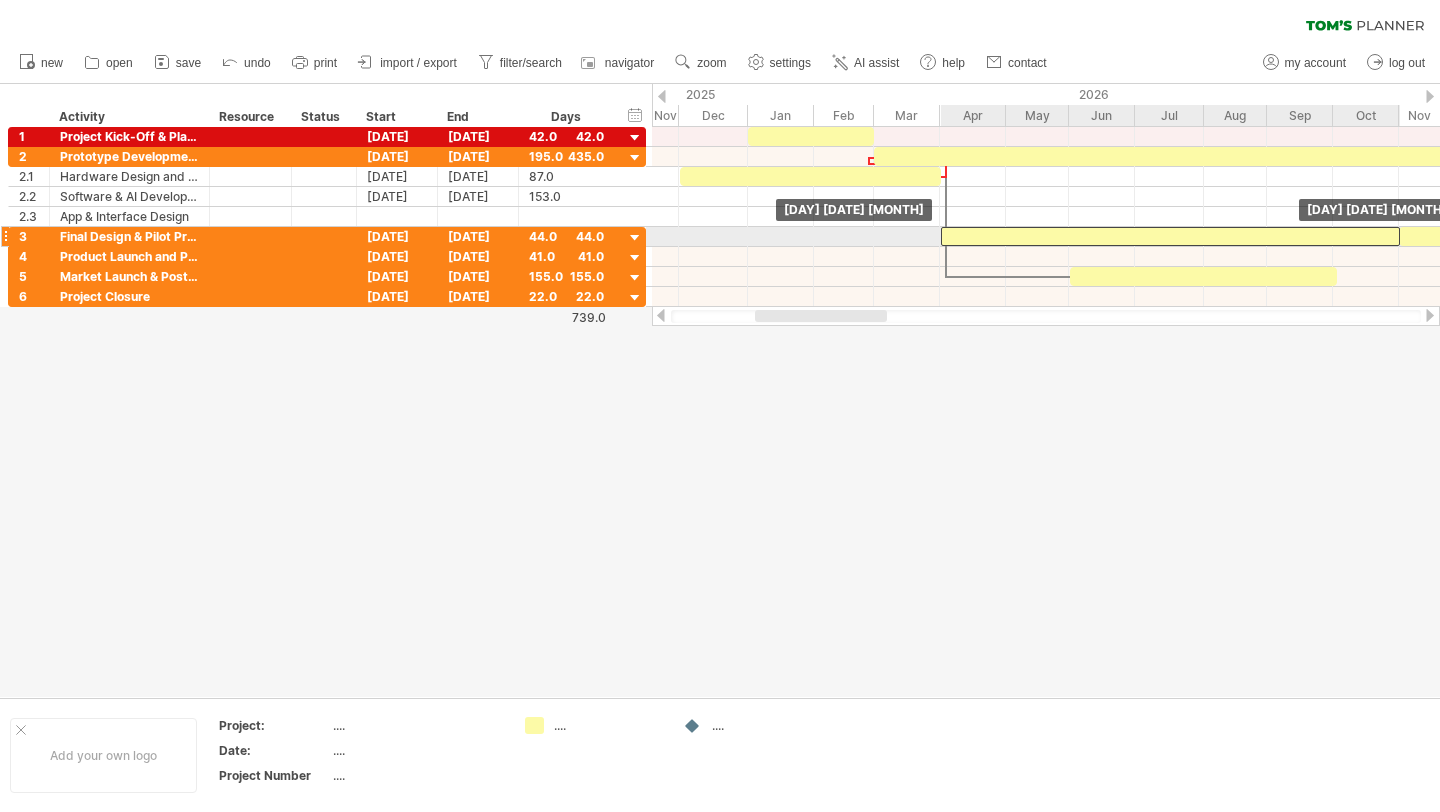 drag, startPoint x: 1087, startPoint y: 202, endPoint x: 1088, endPoint y: 240, distance: 38.013157 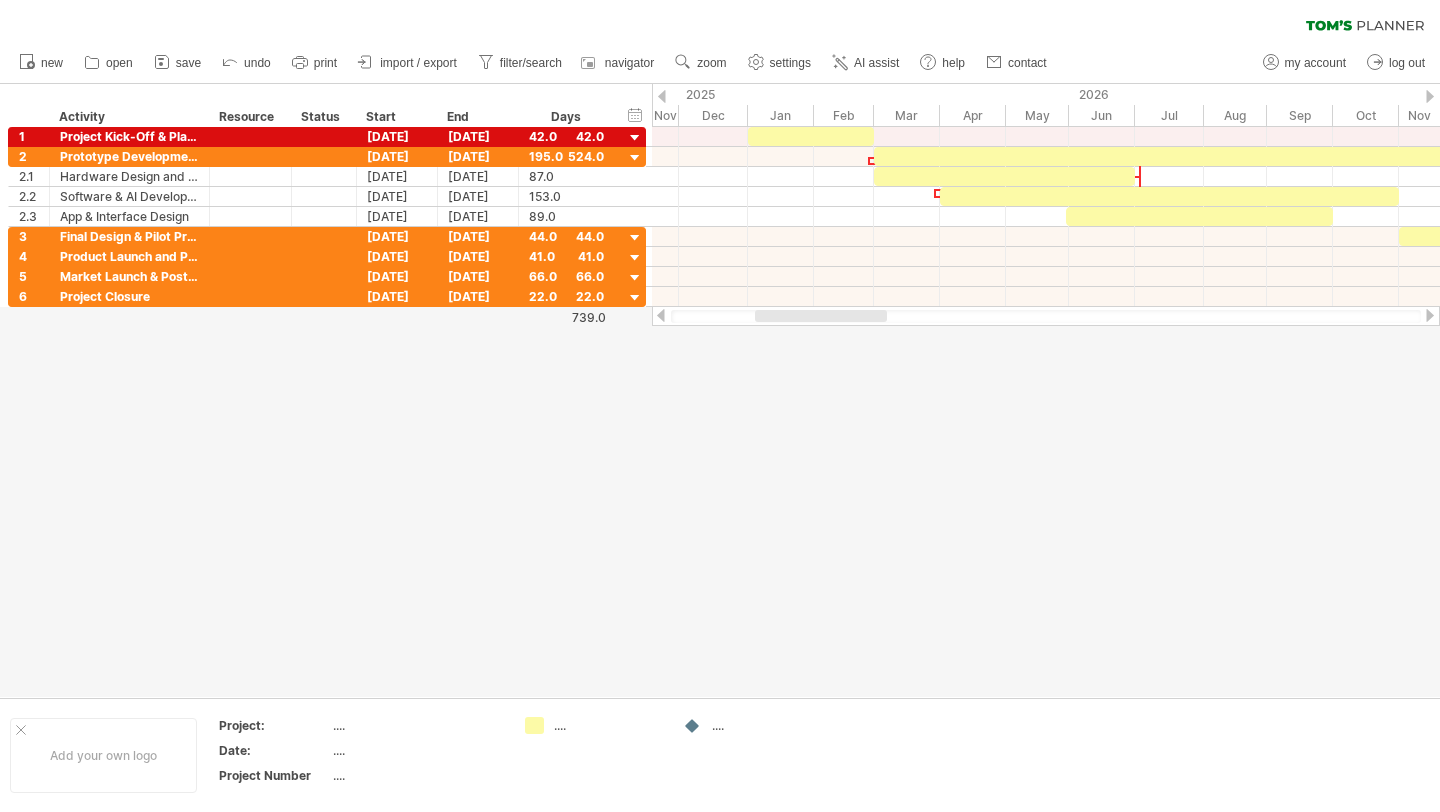 click at bounding box center (720, 390) 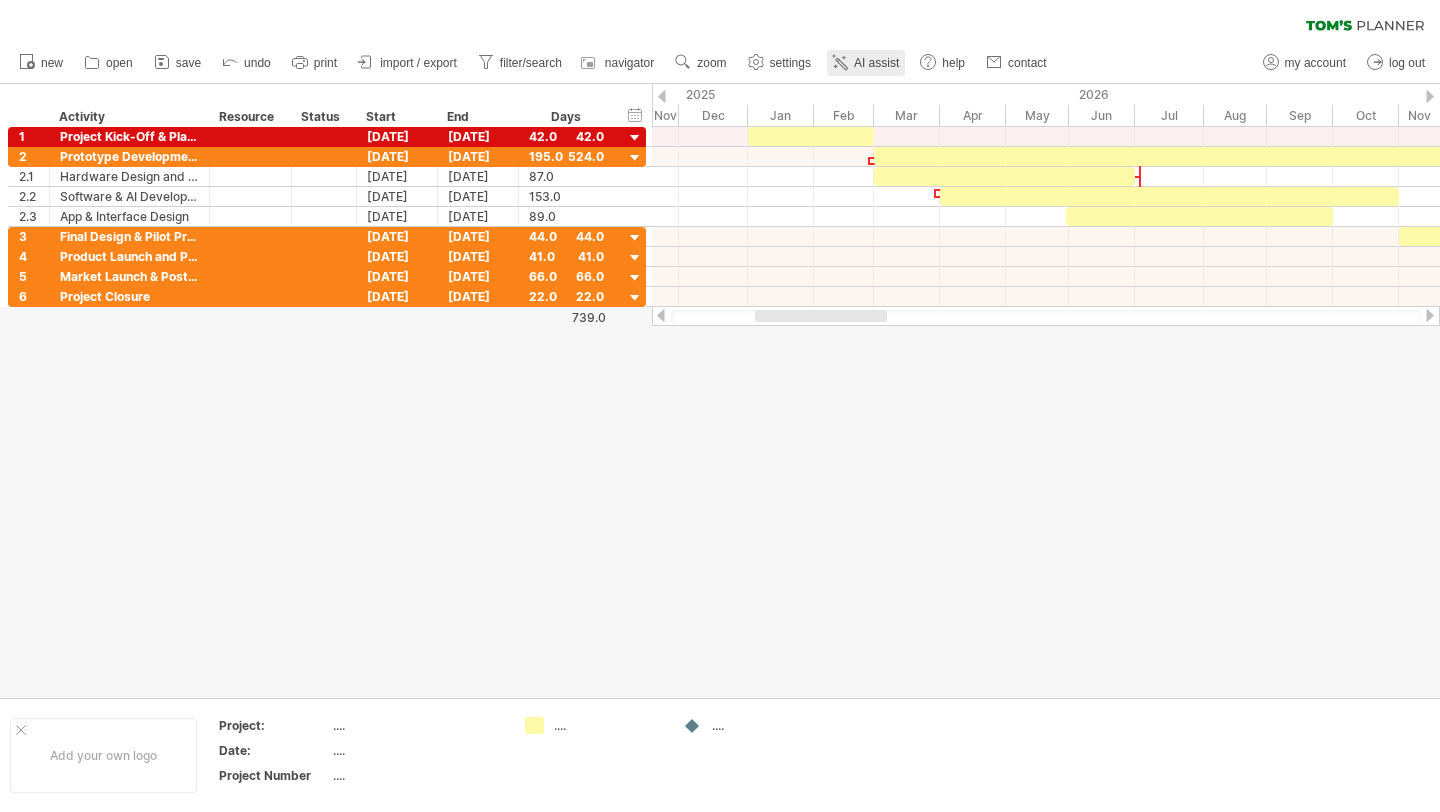click on "AI assist" at bounding box center [876, 63] 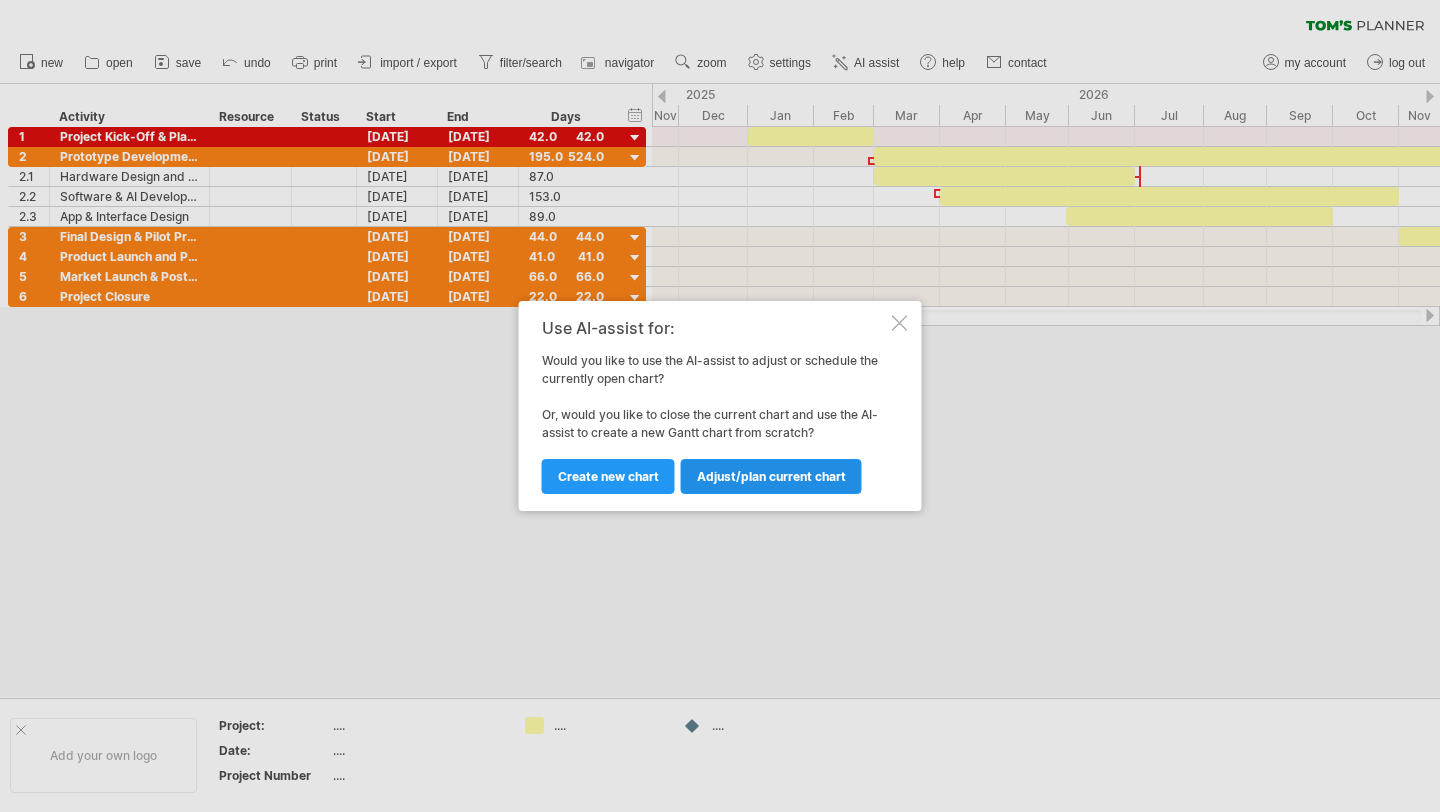 click on "Adjust/plan current chart" at bounding box center [771, 476] 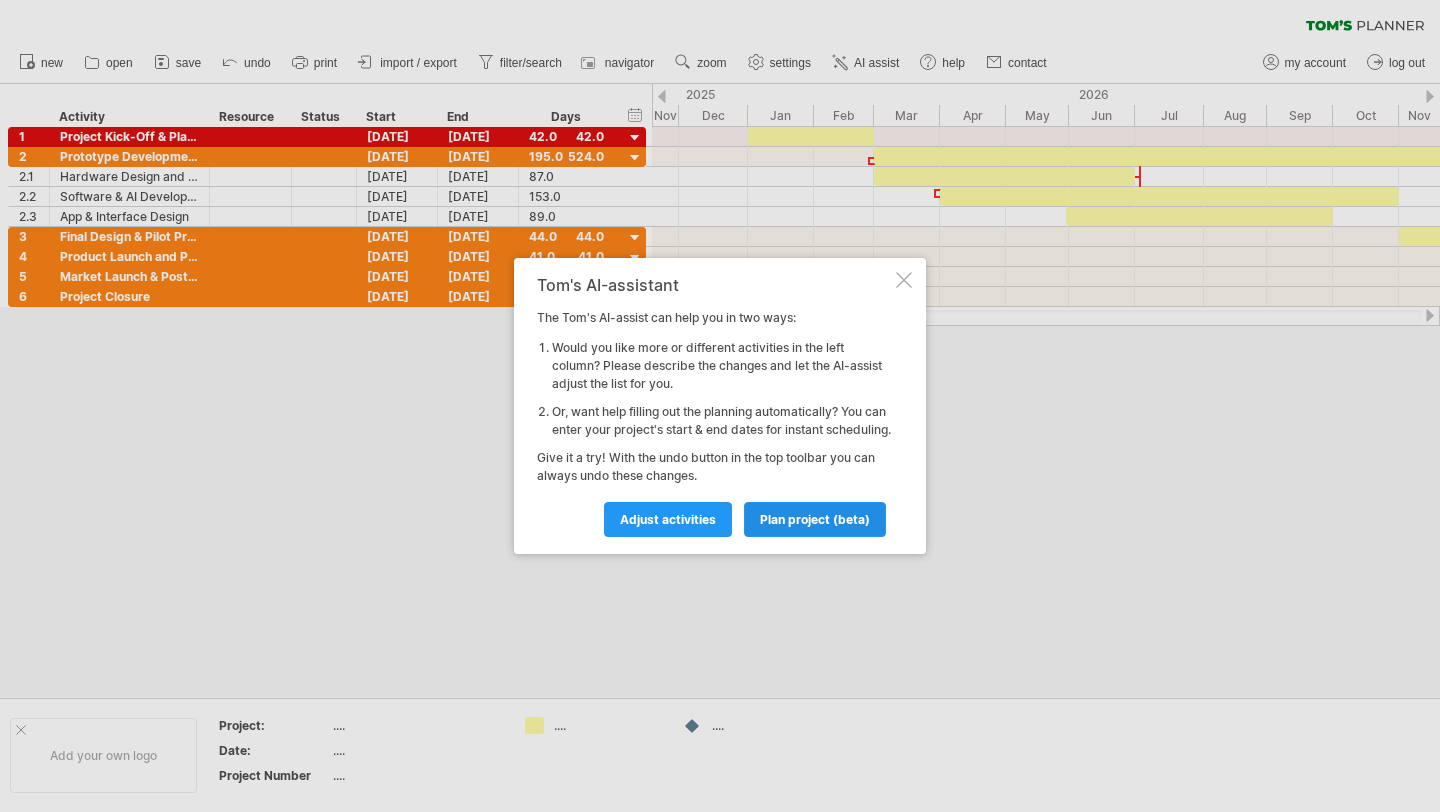 click on "plan project (beta)" at bounding box center [815, 519] 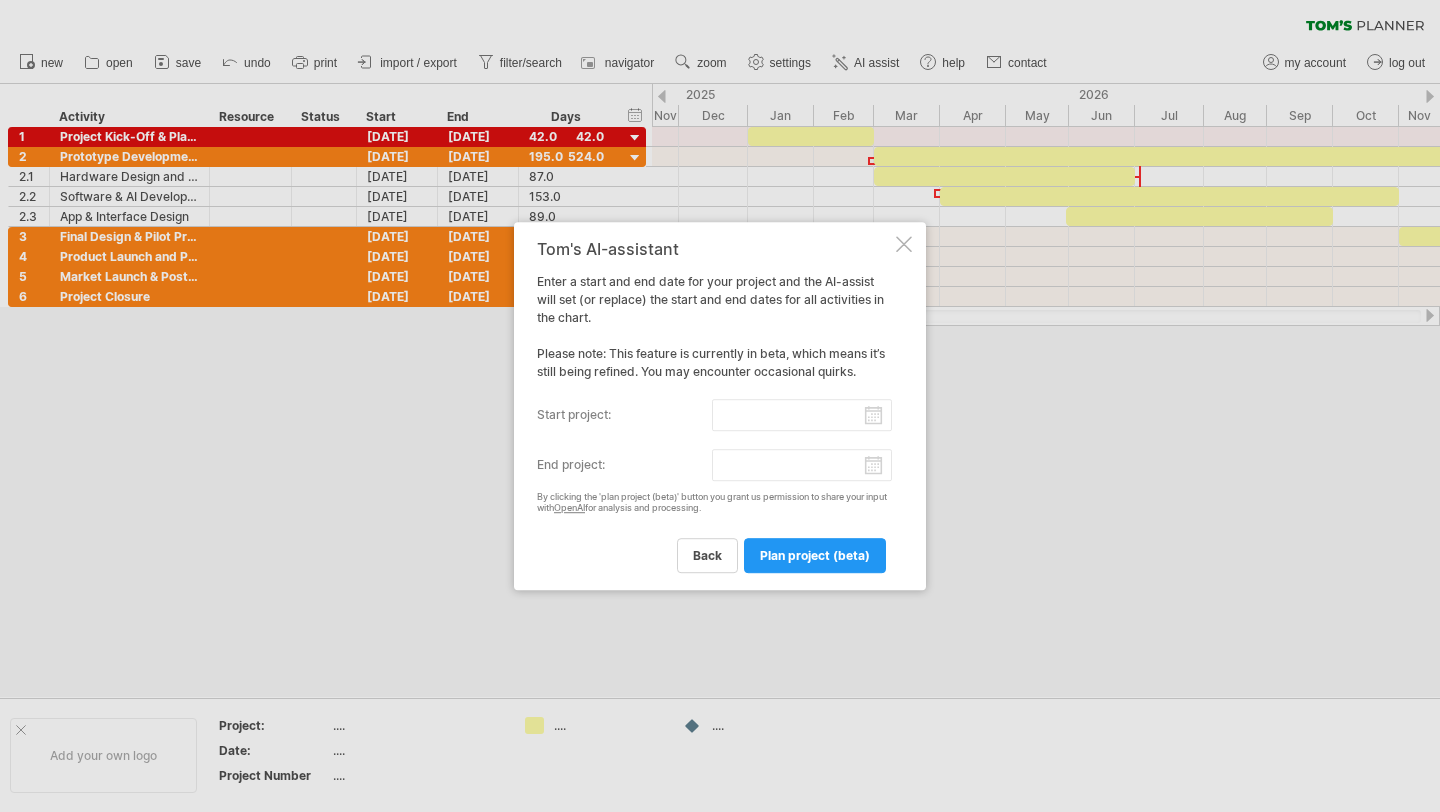 click at bounding box center (904, 244) 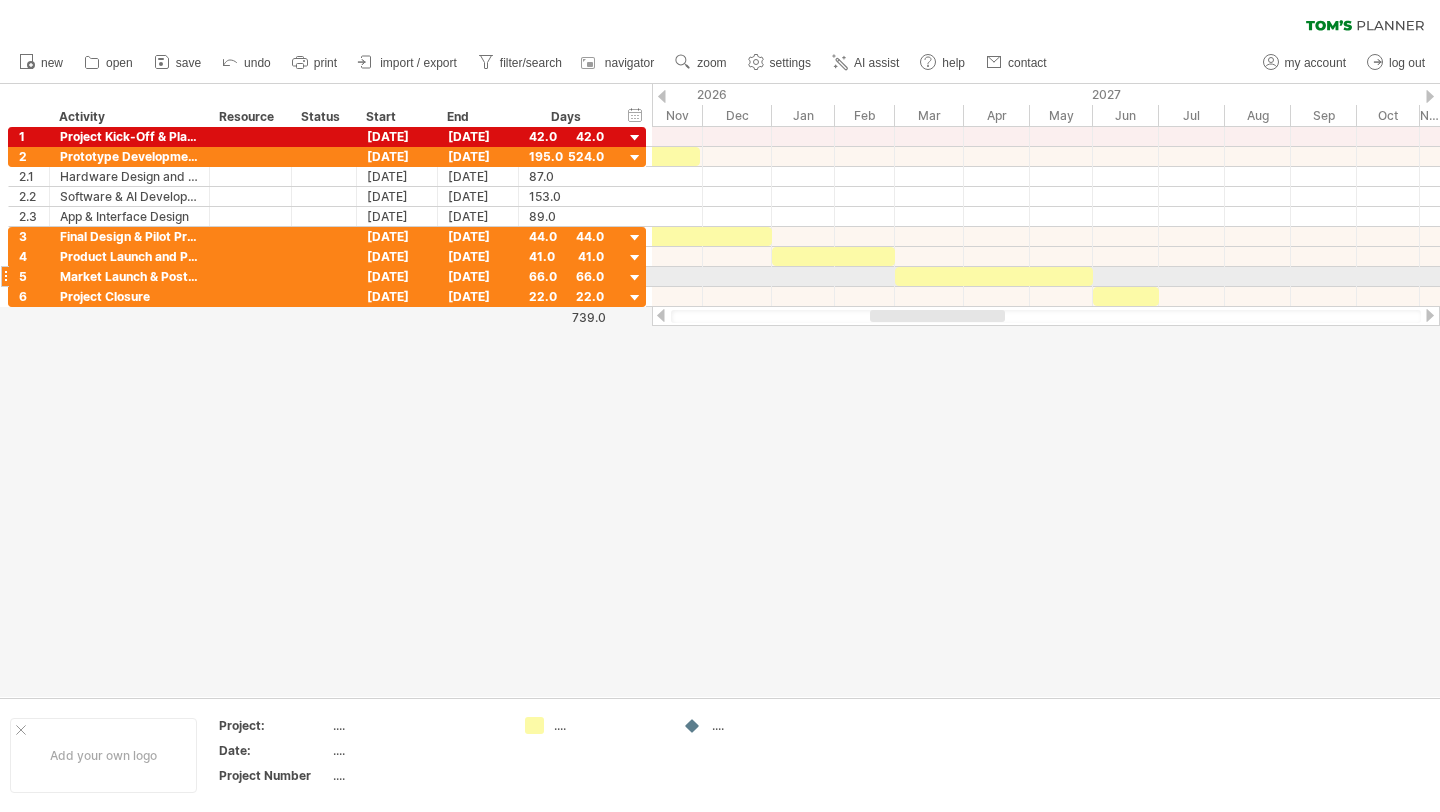 click at bounding box center (1126, 296) 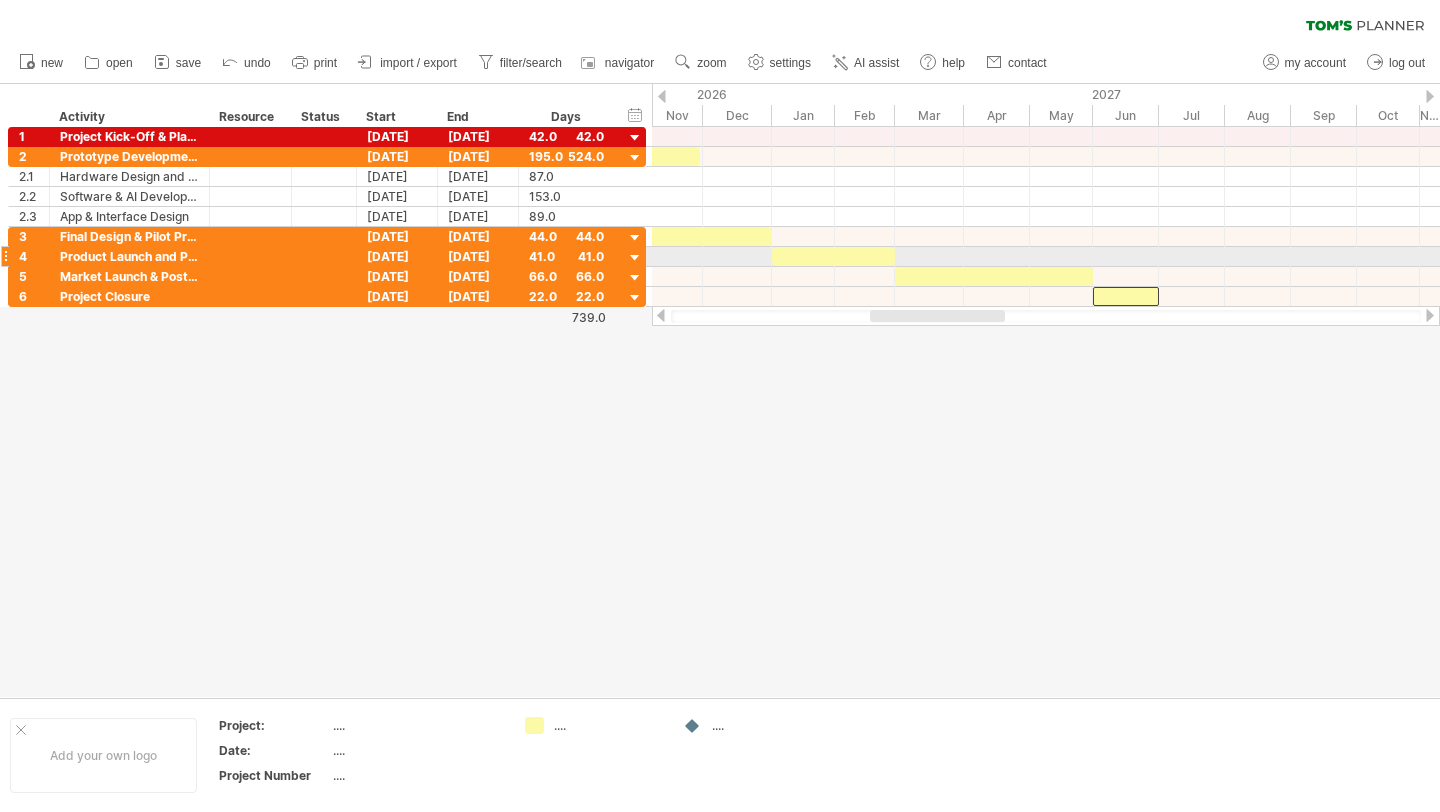 type 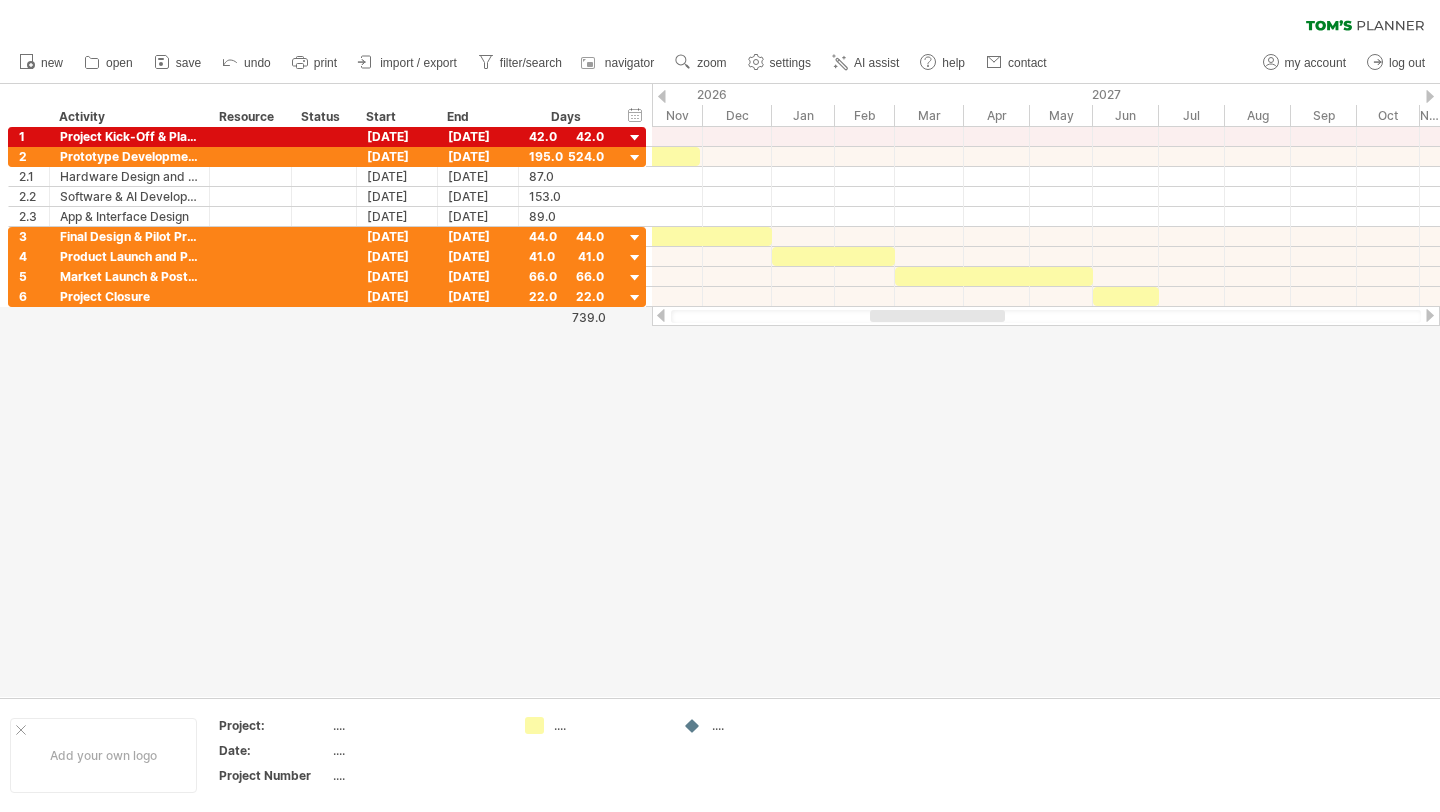 click at bounding box center [720, 390] 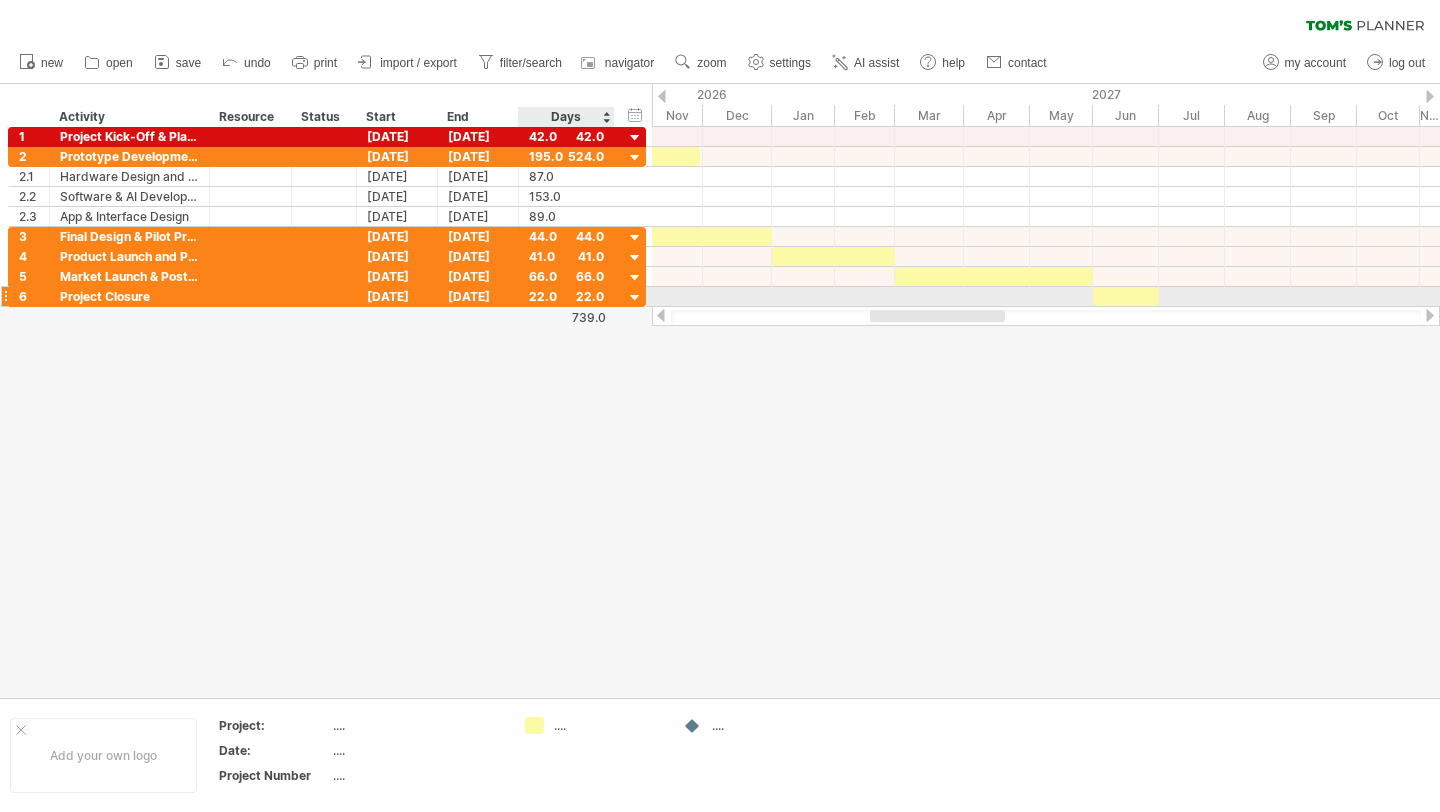 click on "22.0" at bounding box center (566, 296) 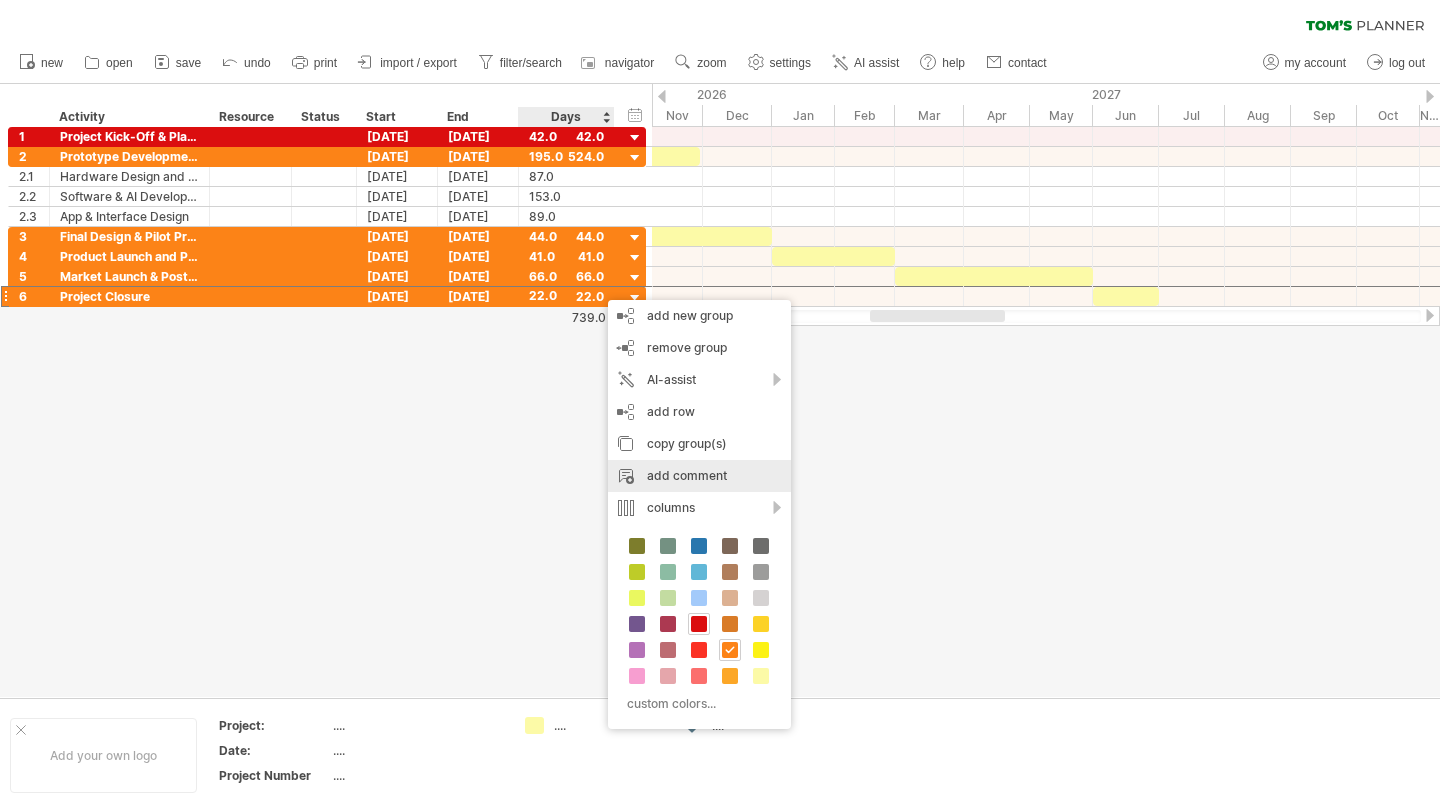 click on "add comment" at bounding box center (699, 476) 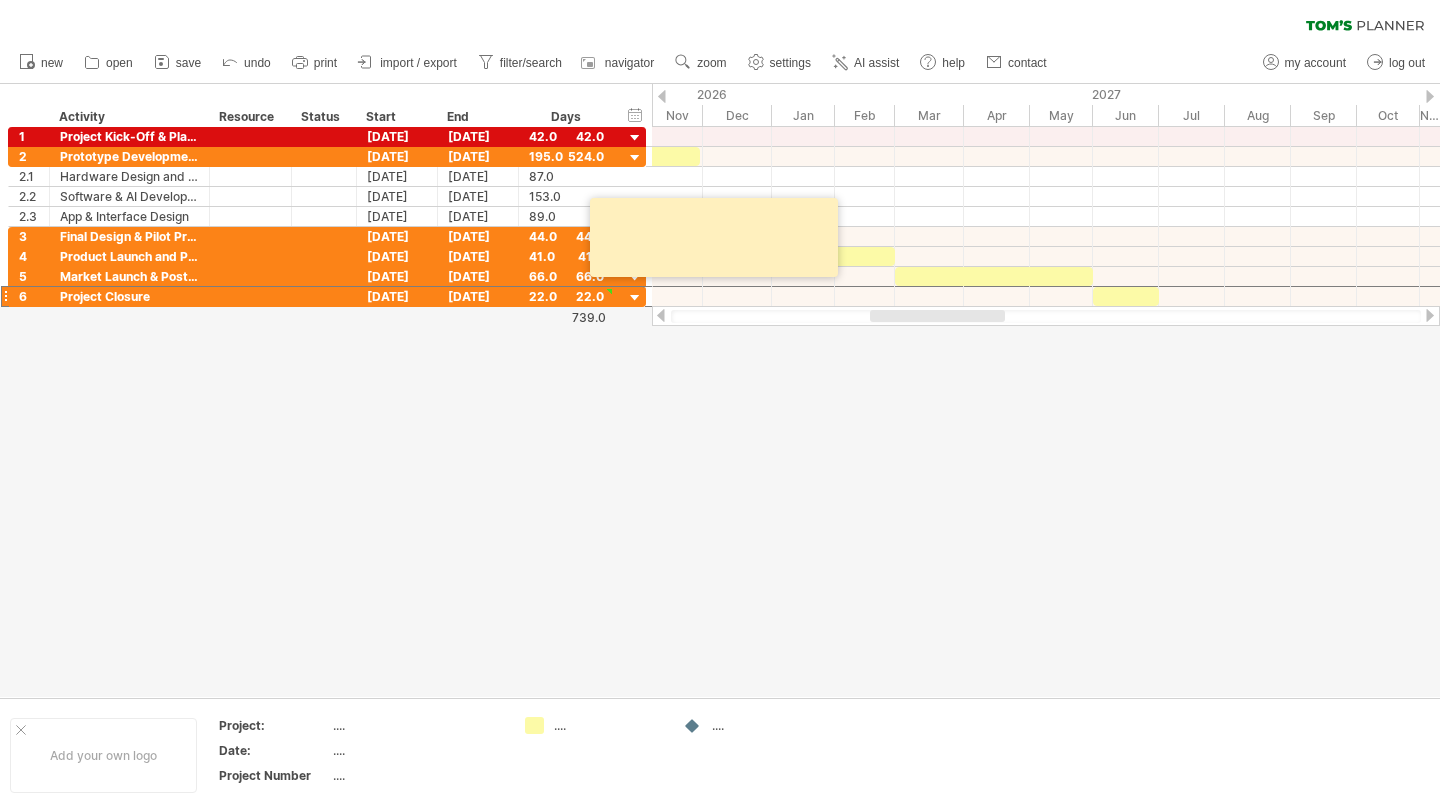 click at bounding box center (720, 390) 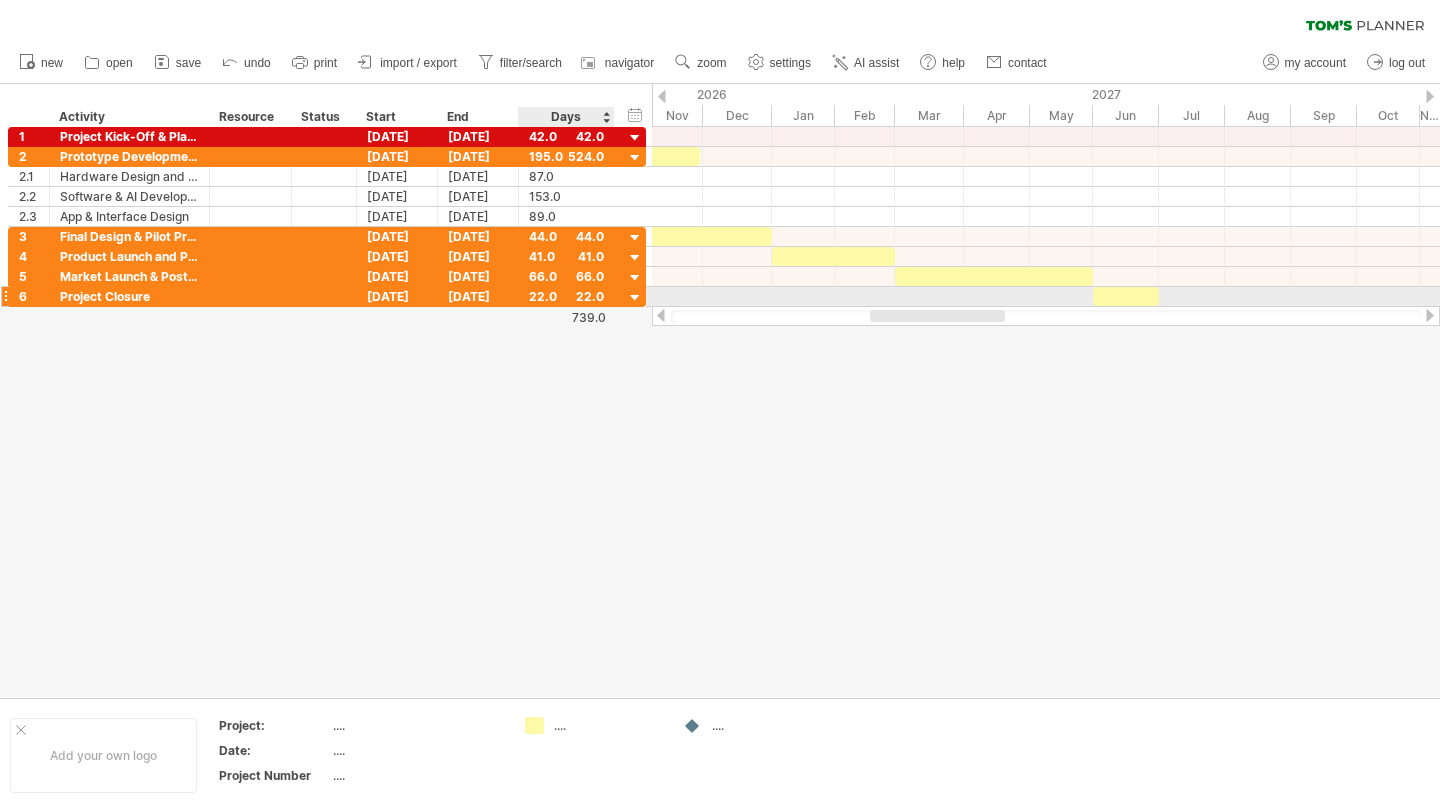 click on "**********" at bounding box center (327, 297) 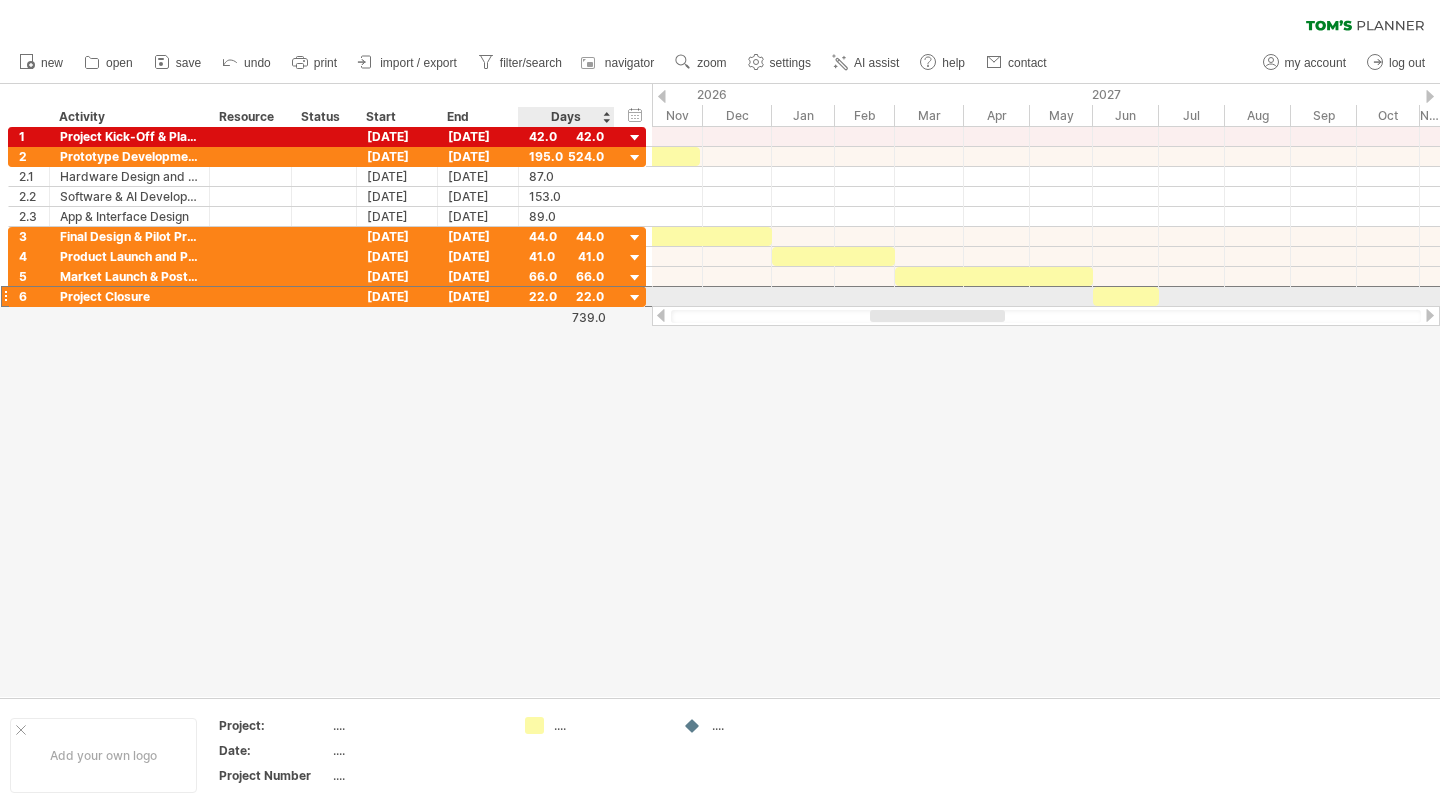 click at bounding box center [635, 298] 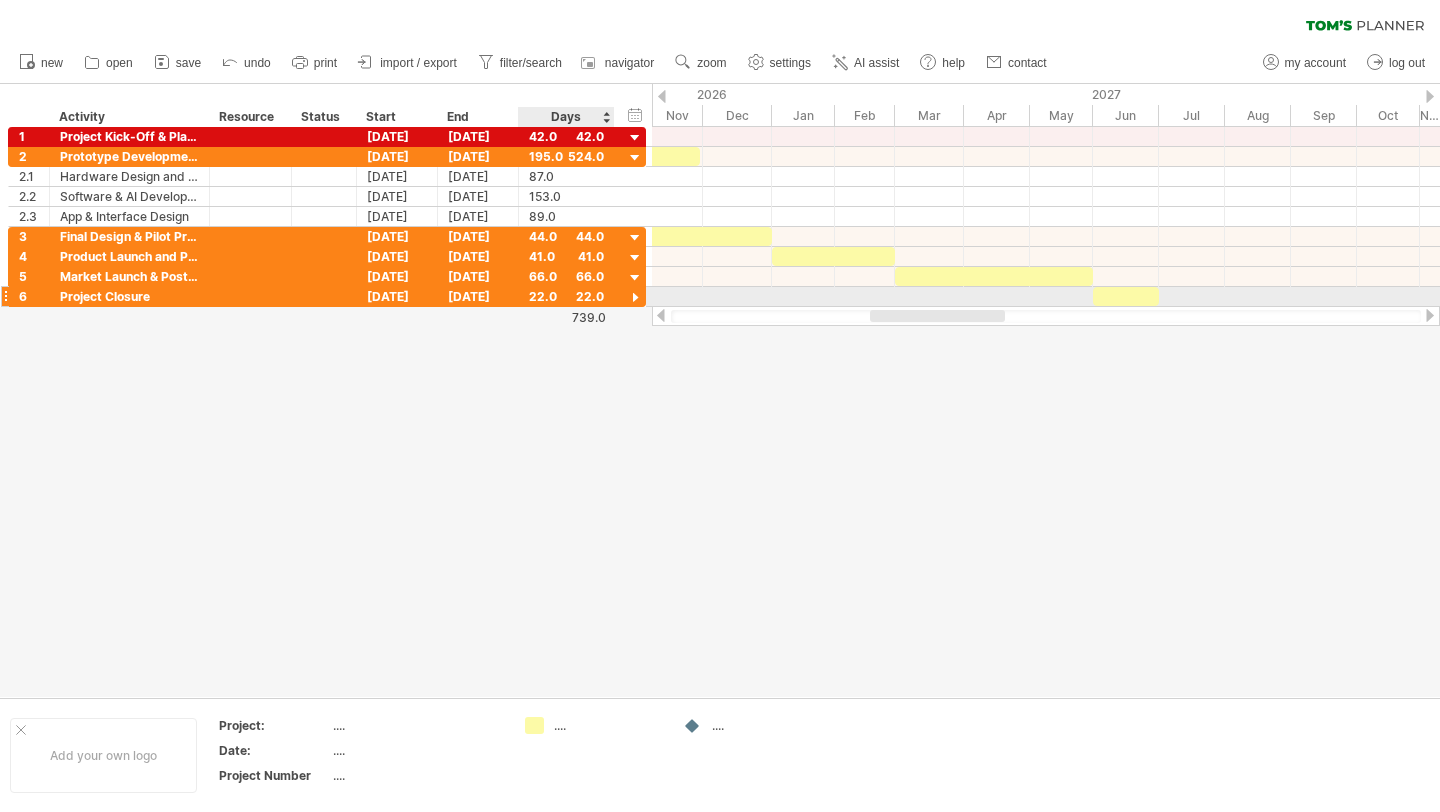 click at bounding box center [635, 298] 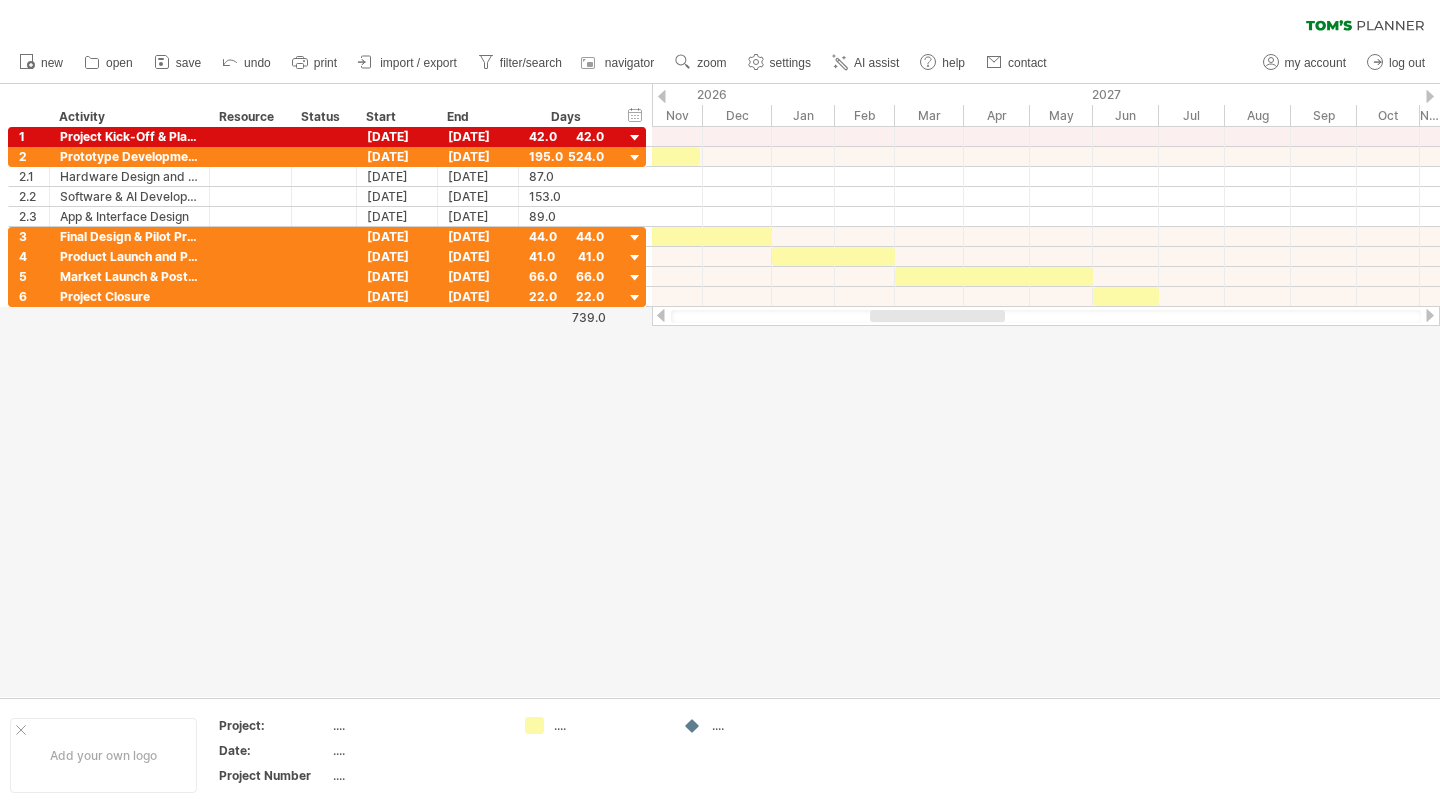 click at bounding box center [720, 390] 